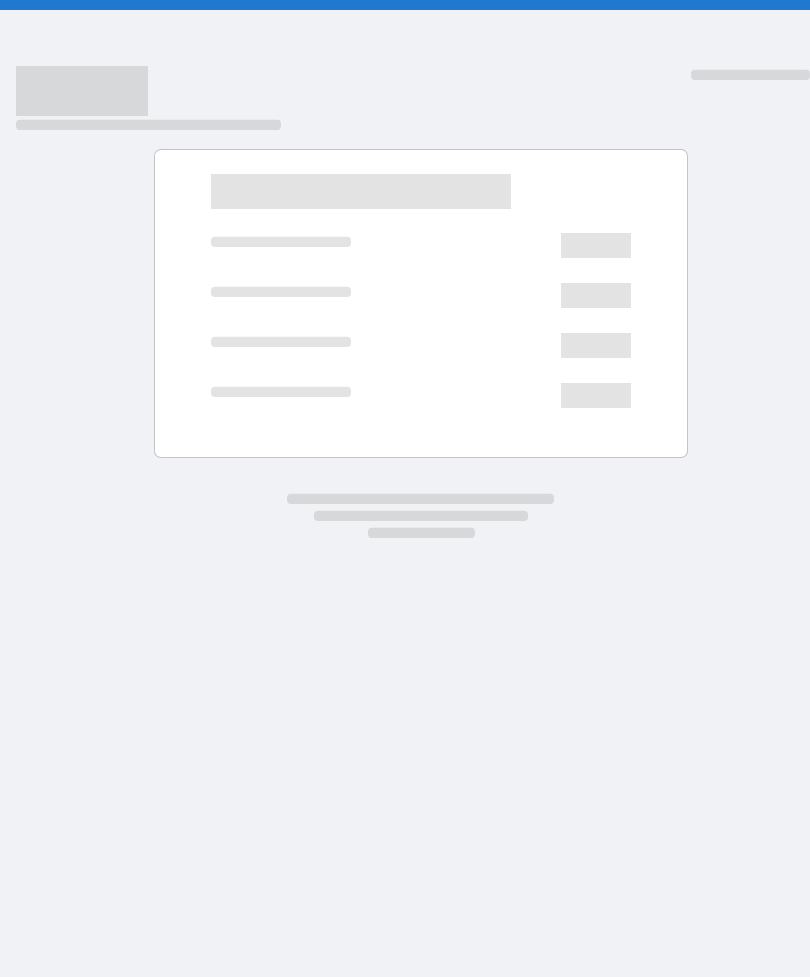 scroll, scrollTop: 0, scrollLeft: 0, axis: both 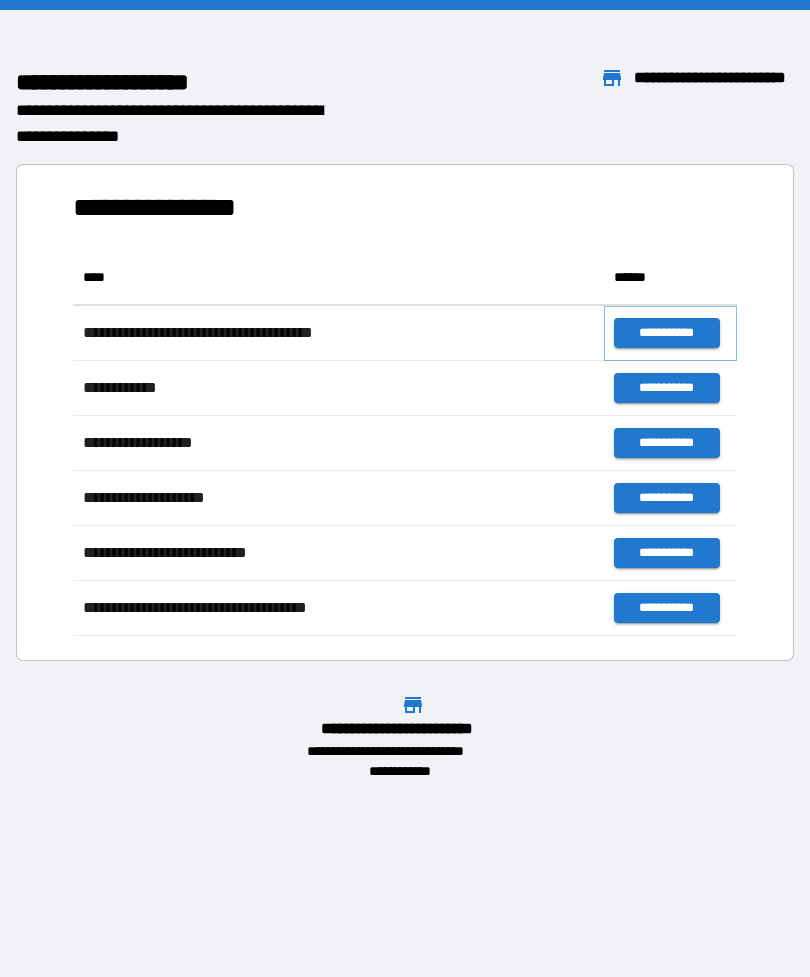 click on "**********" at bounding box center [666, 333] 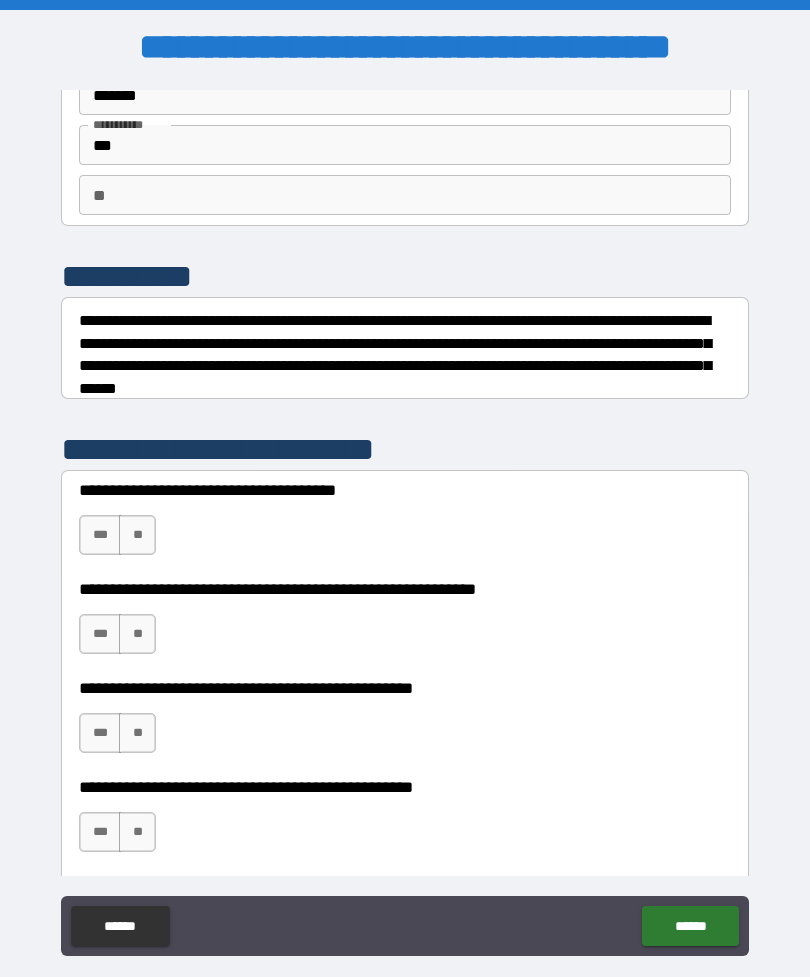 scroll, scrollTop: 111, scrollLeft: 0, axis: vertical 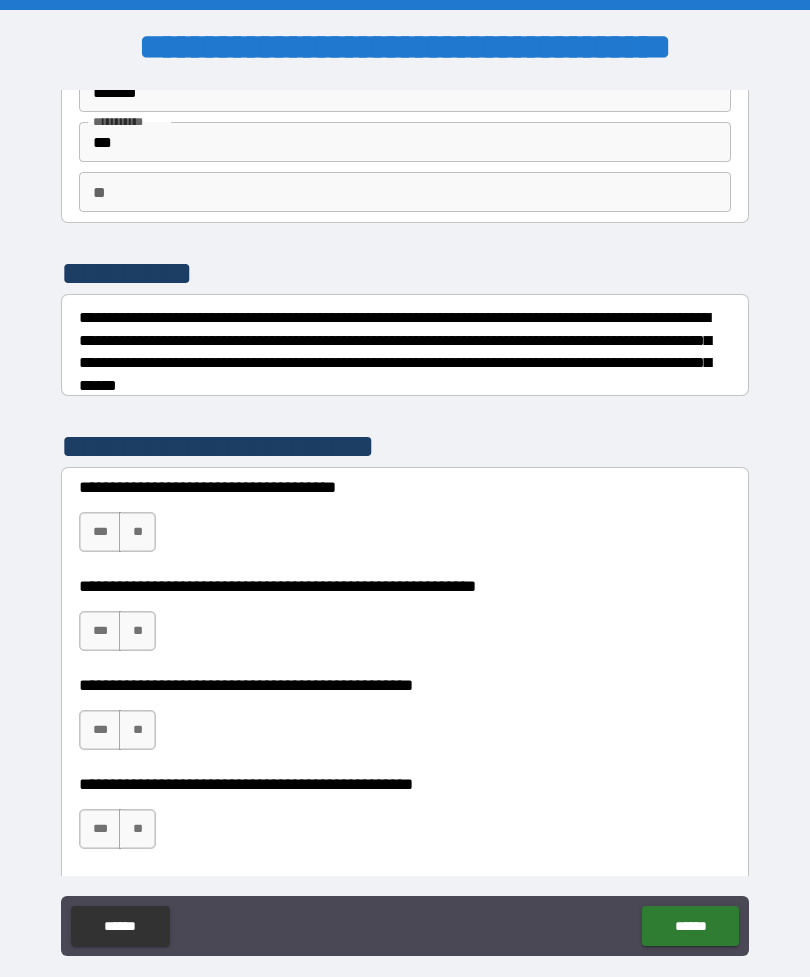 click on "**" at bounding box center [137, 532] 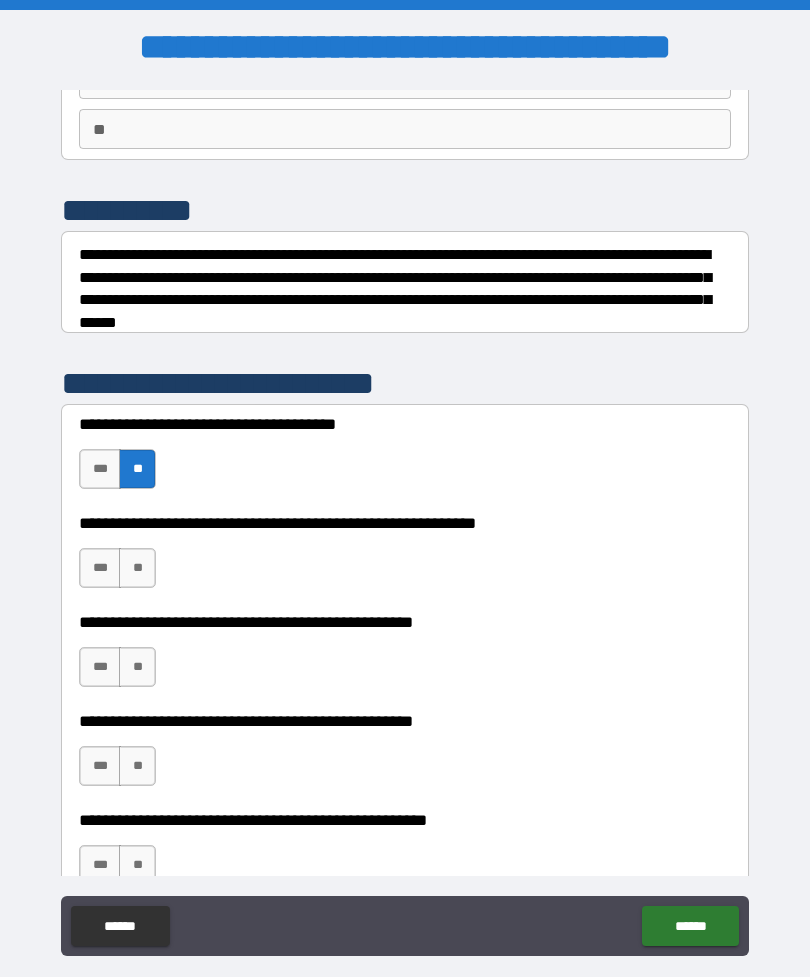 scroll, scrollTop: 176, scrollLeft: 0, axis: vertical 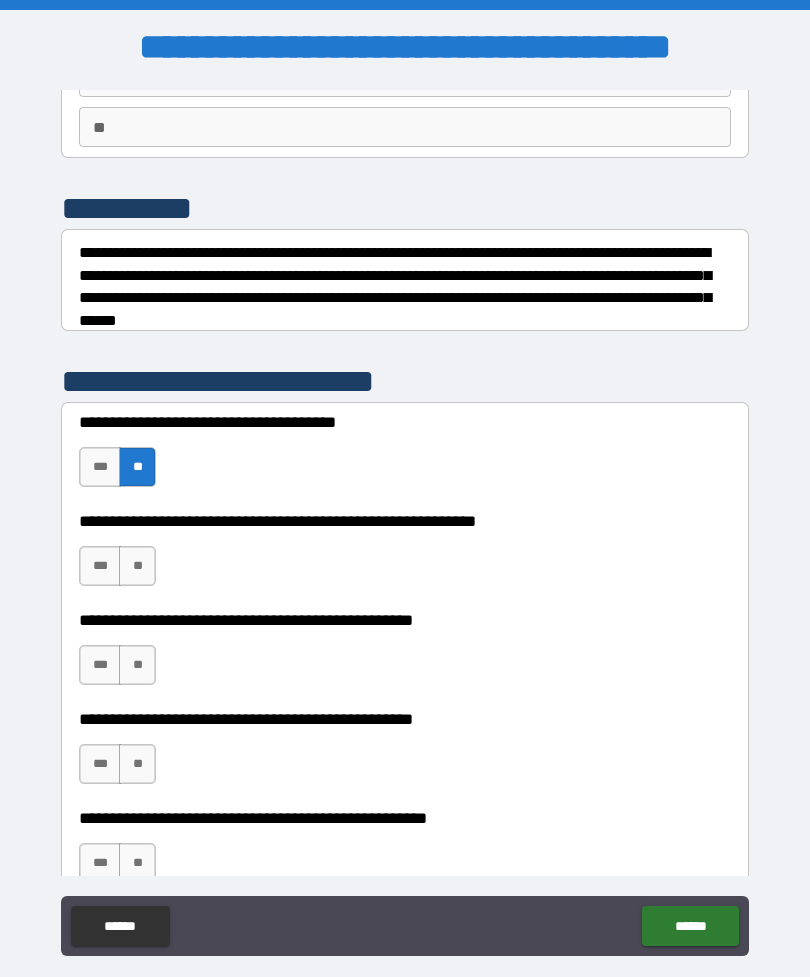 click on "***" at bounding box center [100, 566] 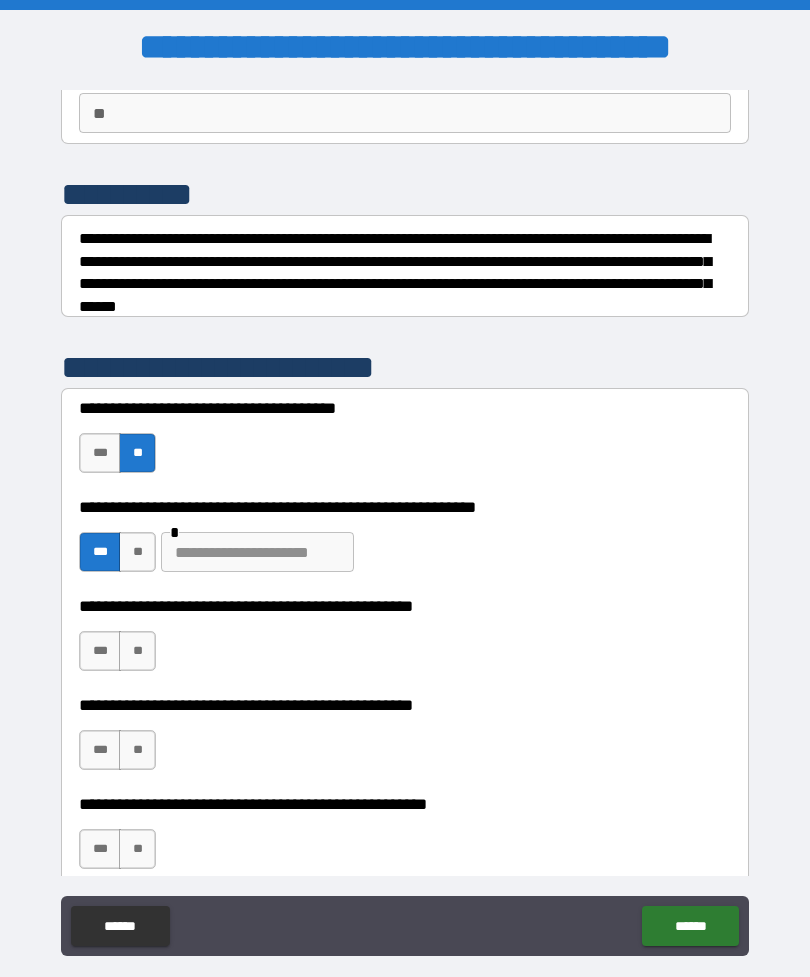 scroll, scrollTop: 194, scrollLeft: 0, axis: vertical 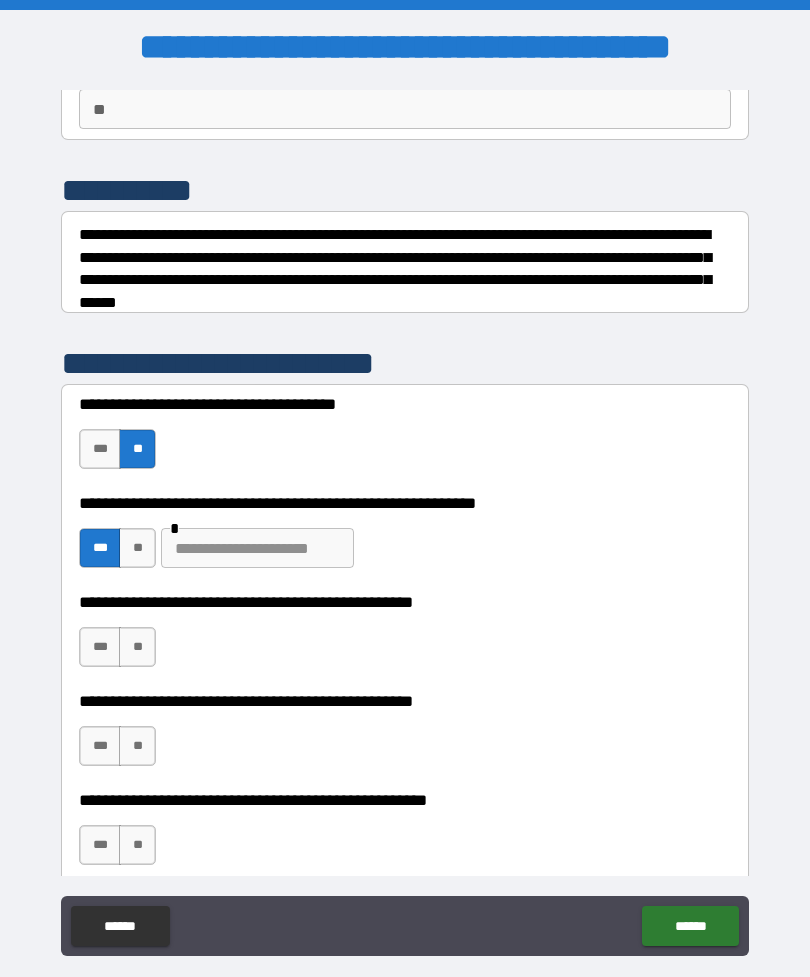 click at bounding box center [257, 548] 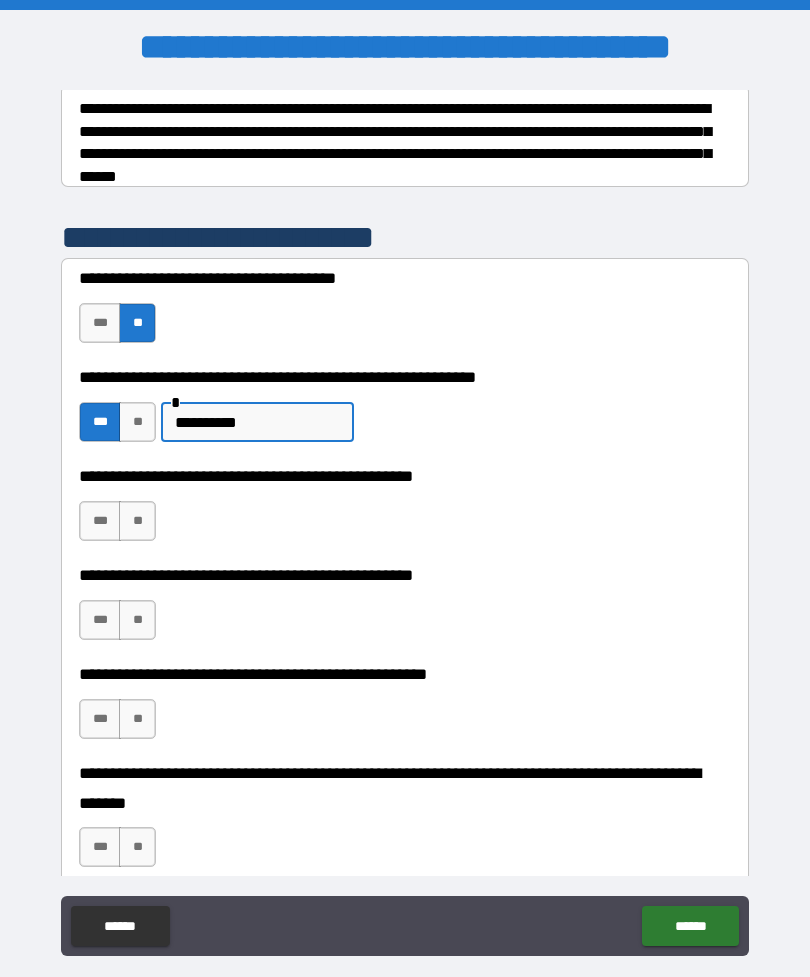 scroll, scrollTop: 318, scrollLeft: 0, axis: vertical 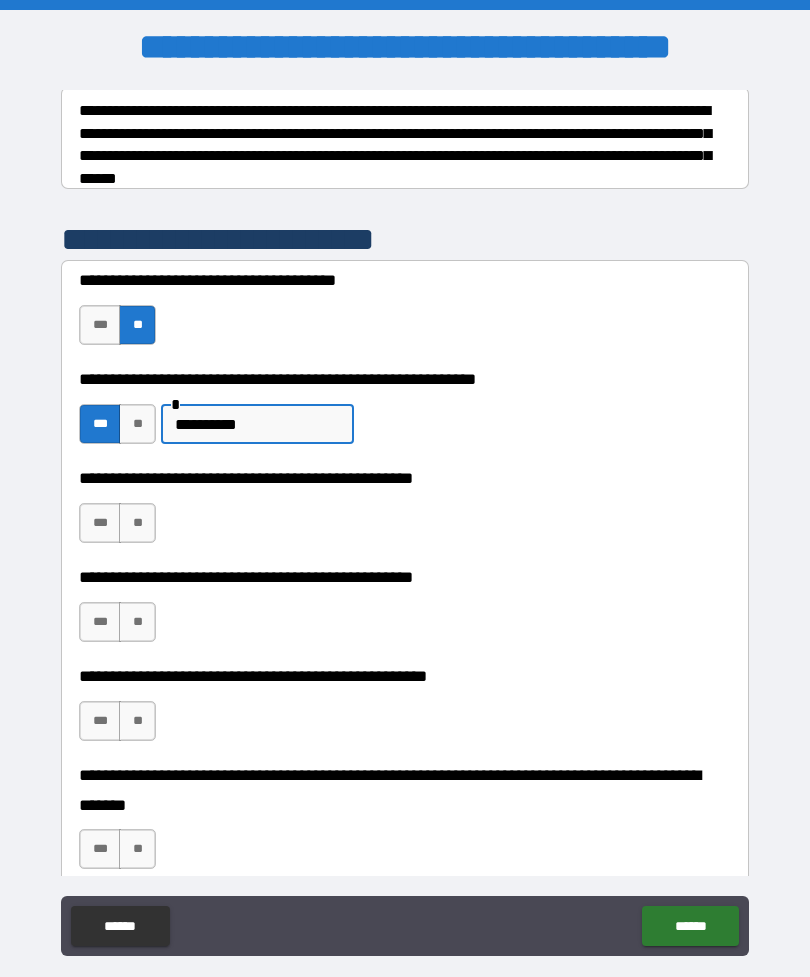 type on "**********" 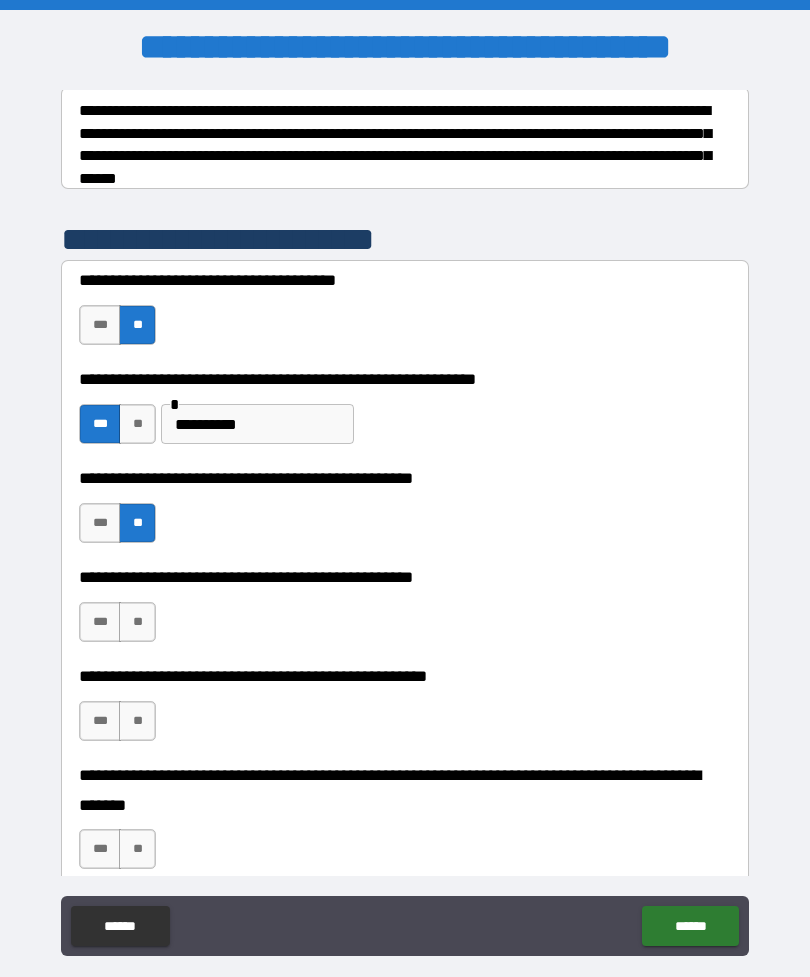 click on "**" at bounding box center (137, 622) 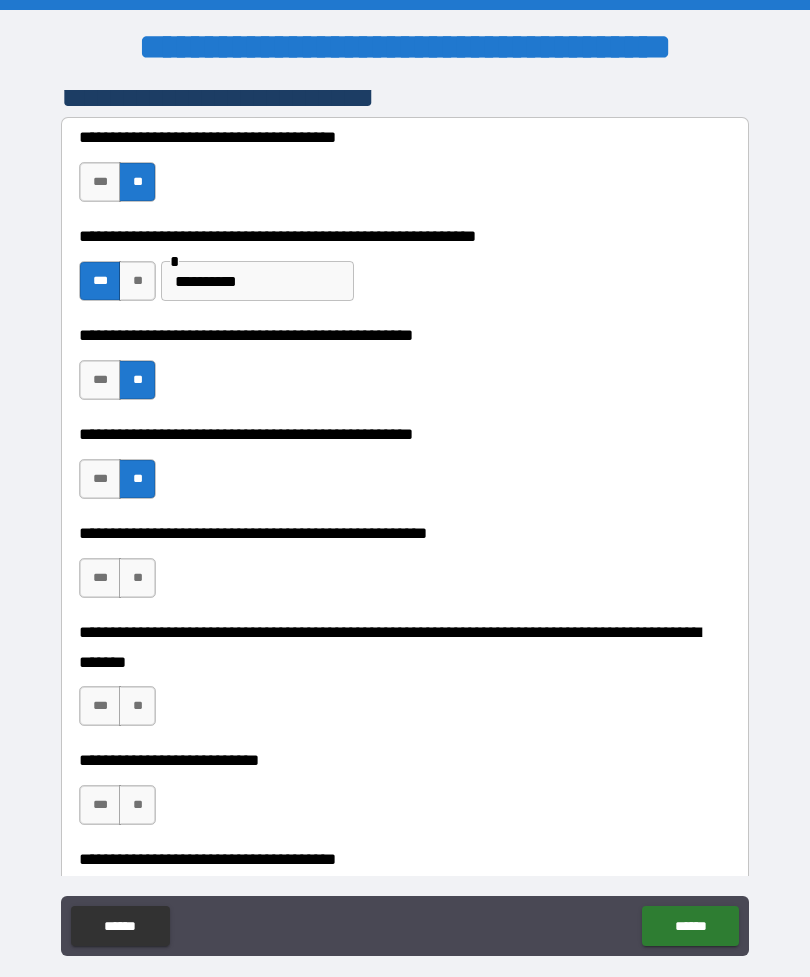 scroll, scrollTop: 462, scrollLeft: 0, axis: vertical 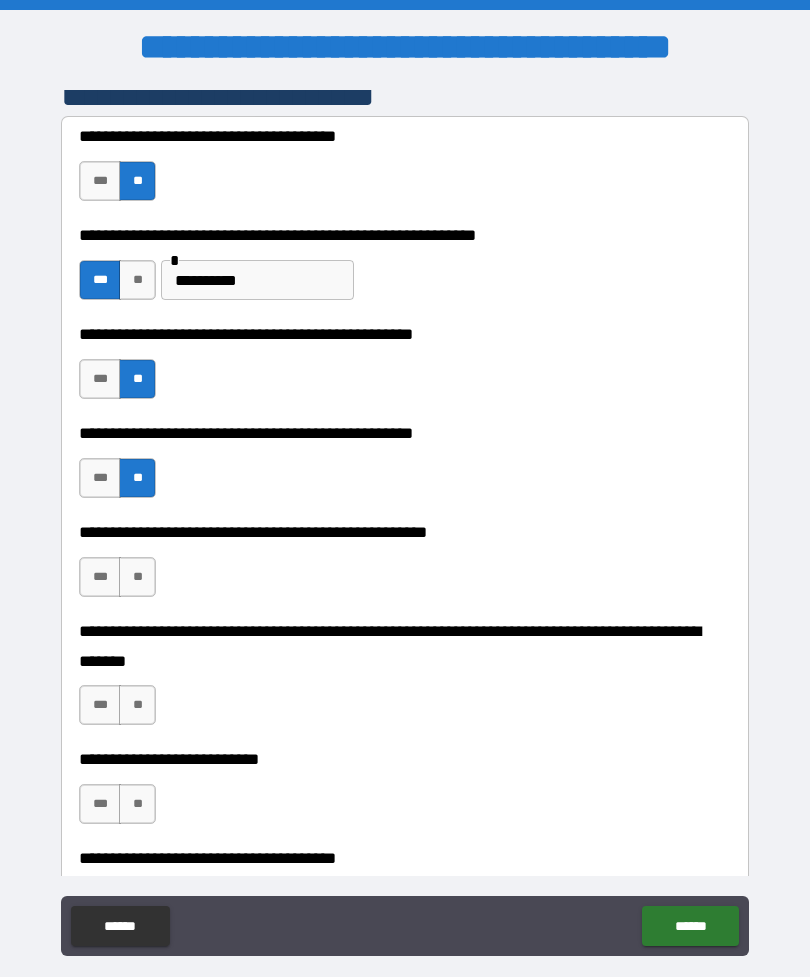 click on "**" at bounding box center (137, 577) 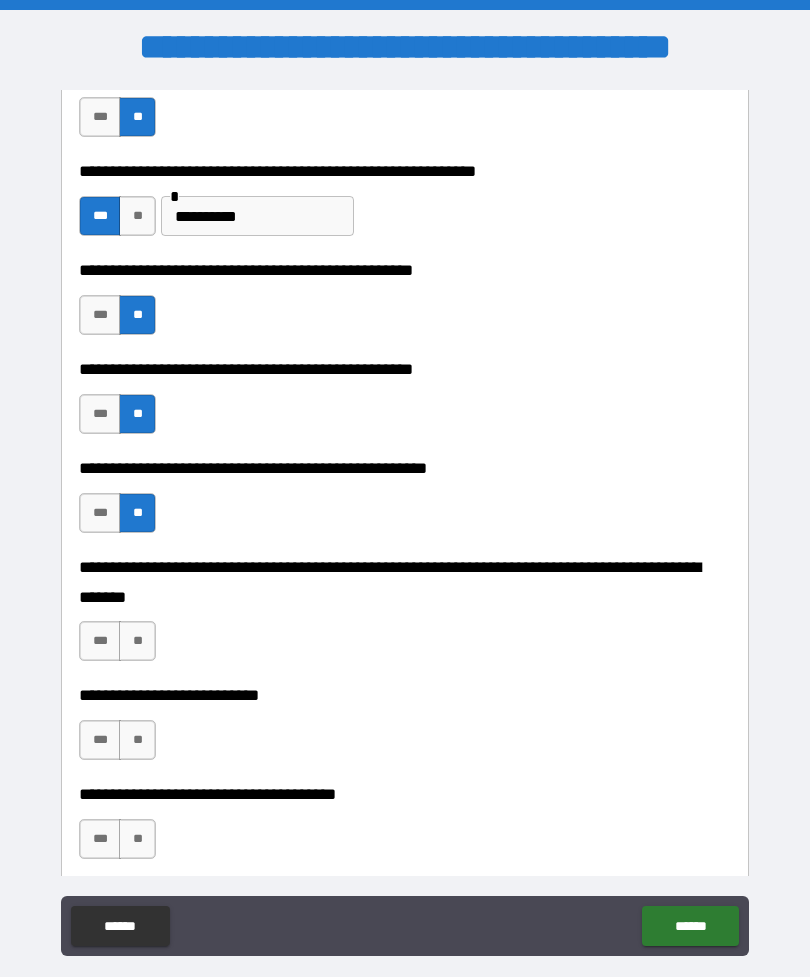 scroll, scrollTop: 532, scrollLeft: 0, axis: vertical 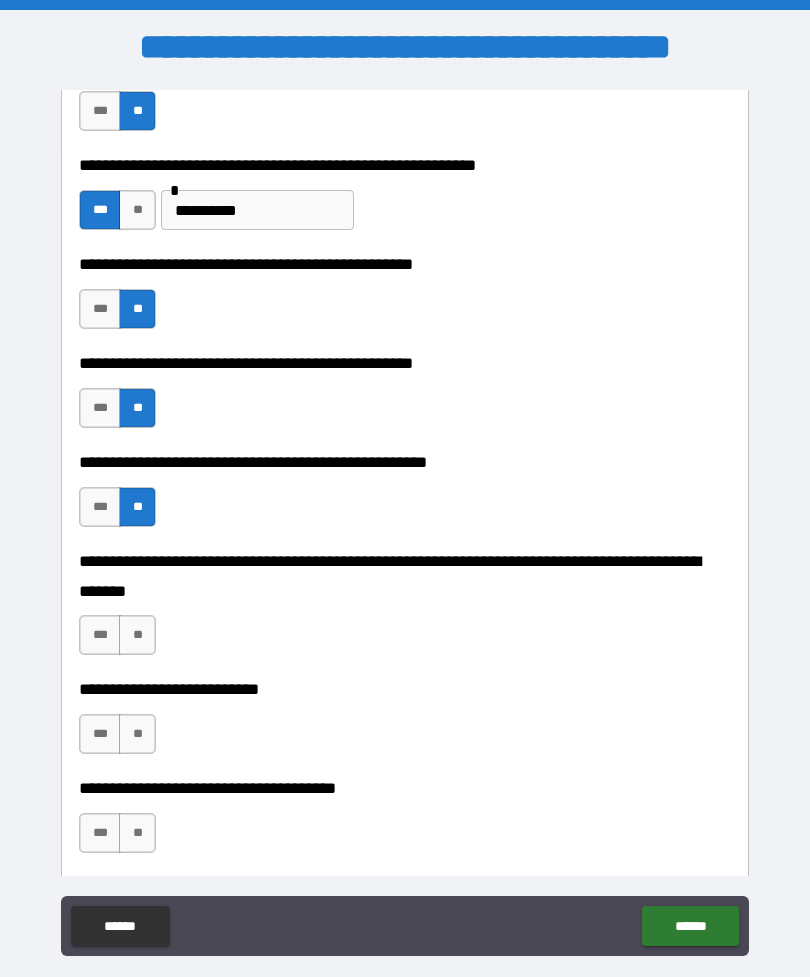 click on "**" at bounding box center (137, 635) 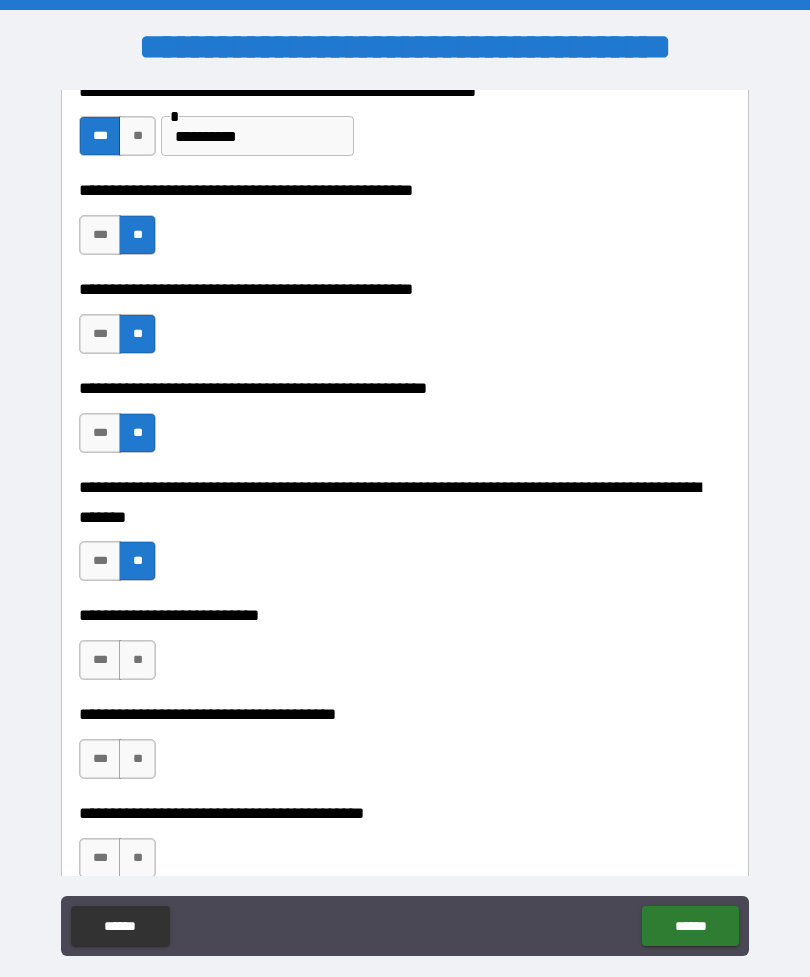 scroll, scrollTop: 610, scrollLeft: 0, axis: vertical 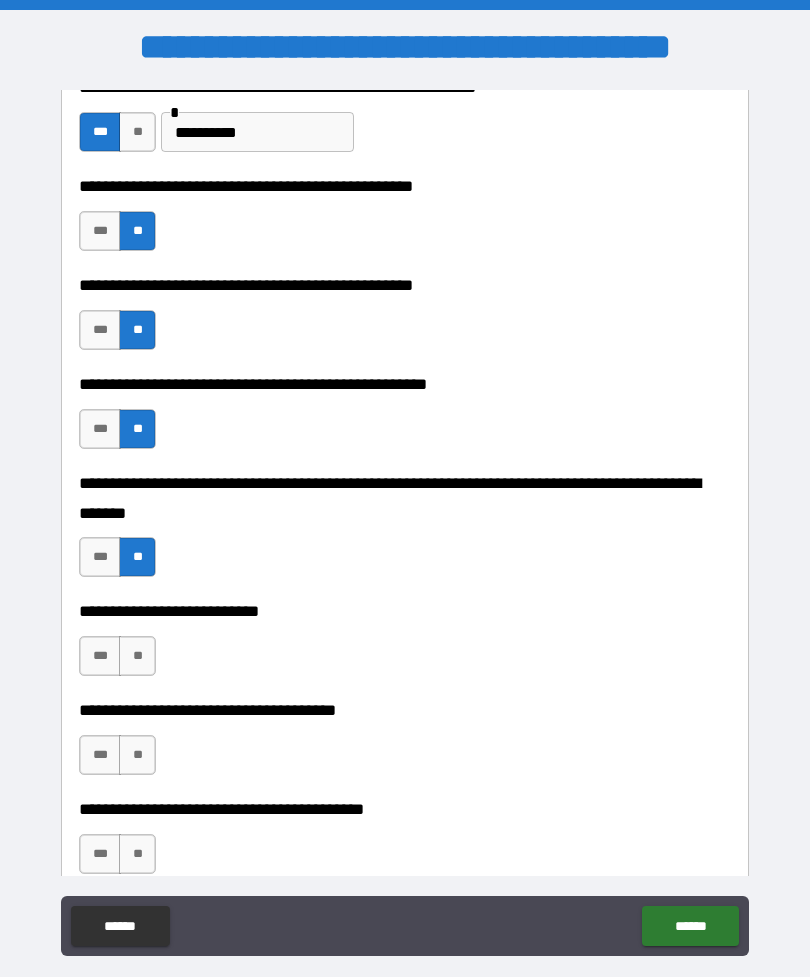 click on "**" at bounding box center [137, 656] 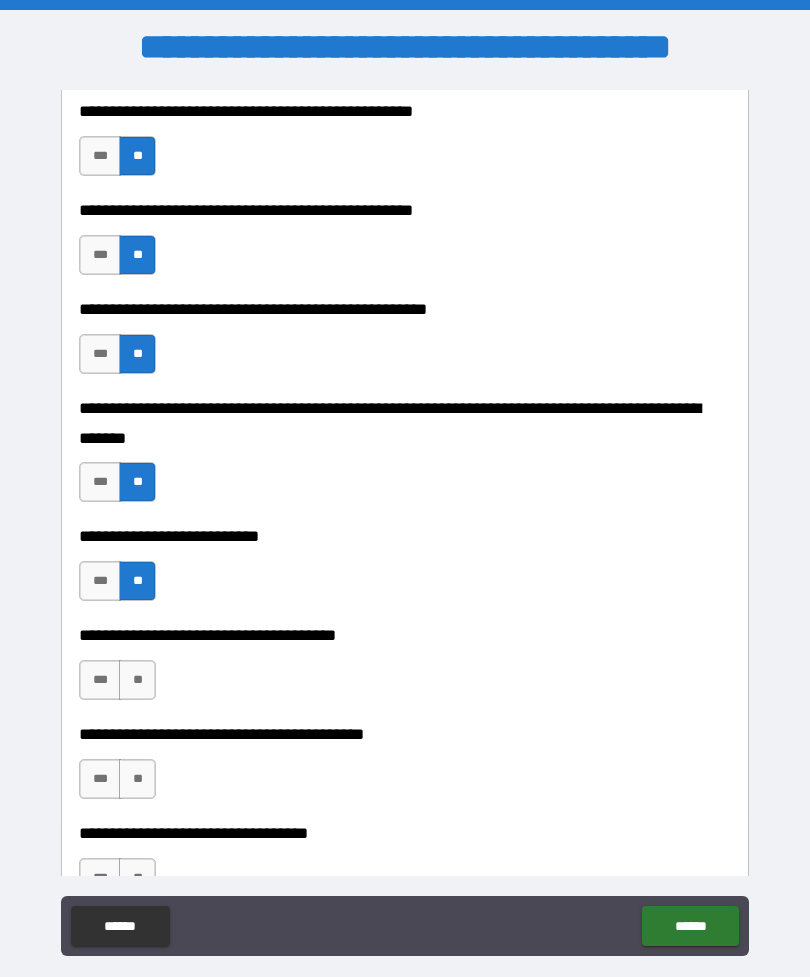 scroll, scrollTop: 697, scrollLeft: 0, axis: vertical 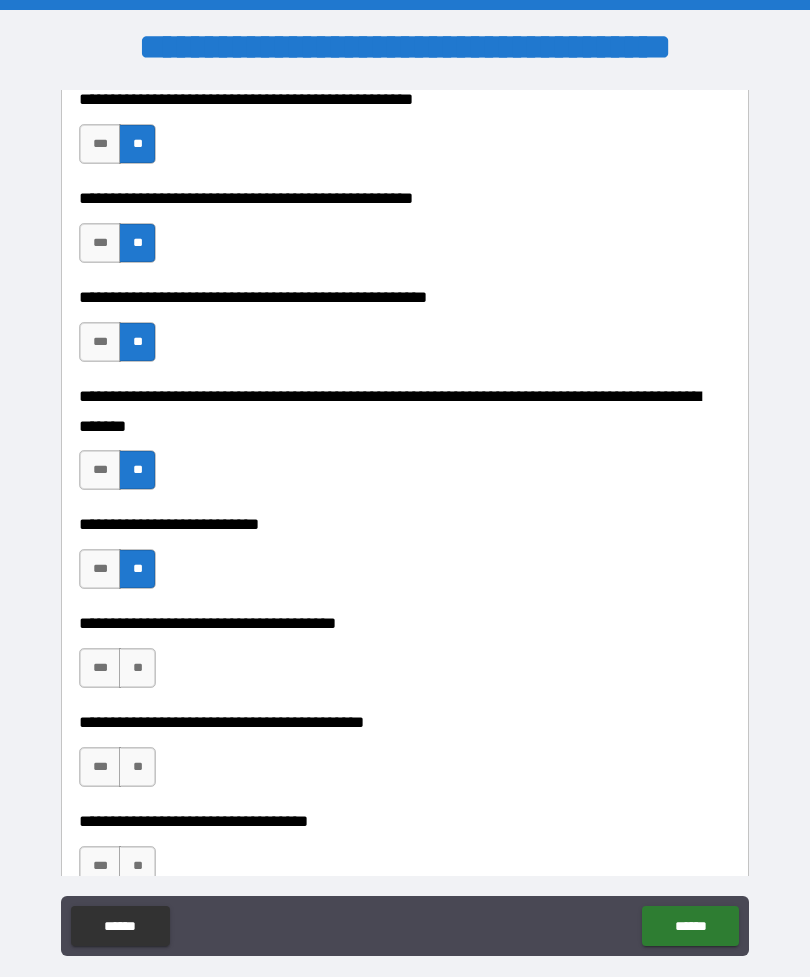 click on "***" at bounding box center [100, 668] 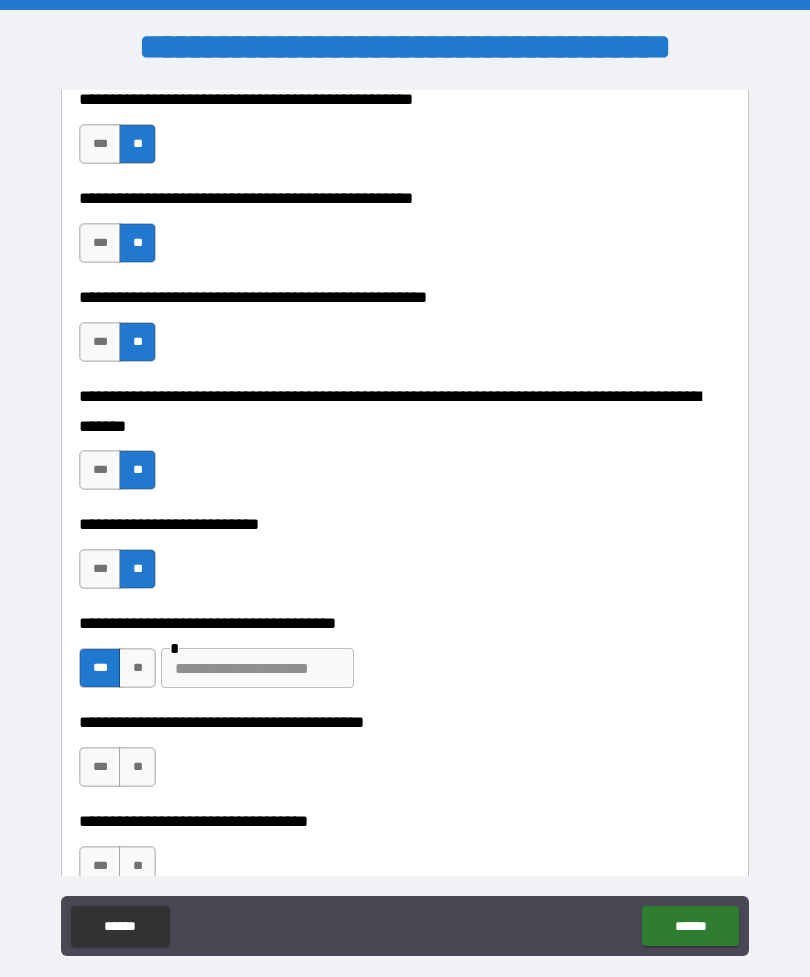 click at bounding box center (257, 668) 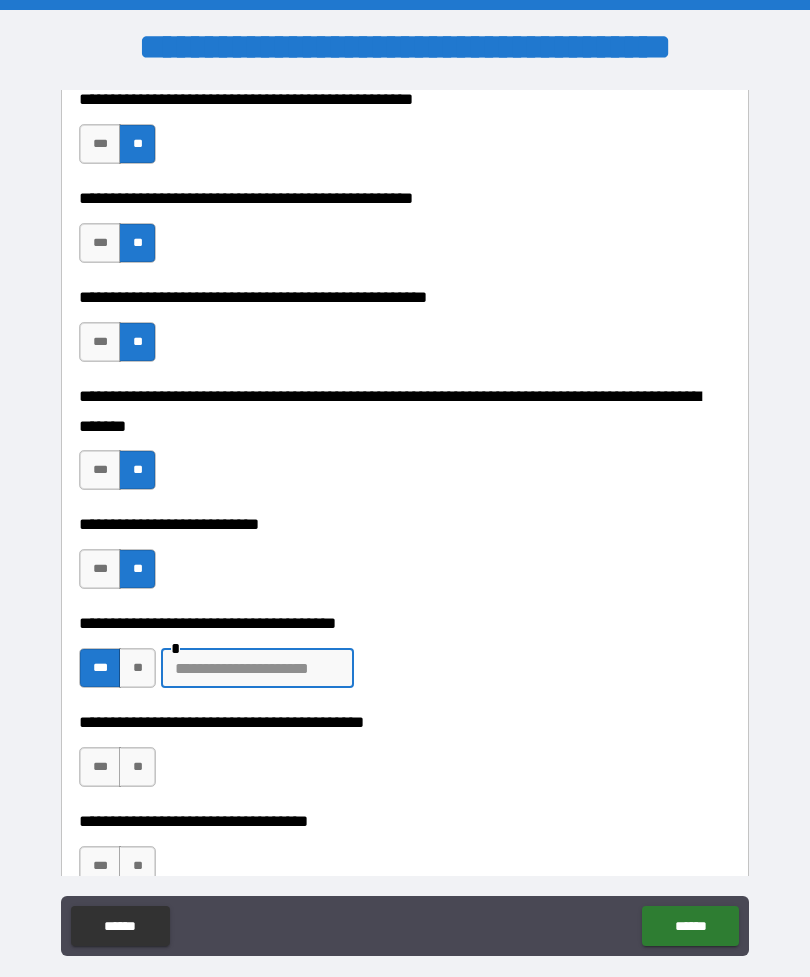 scroll, scrollTop: 21, scrollLeft: 0, axis: vertical 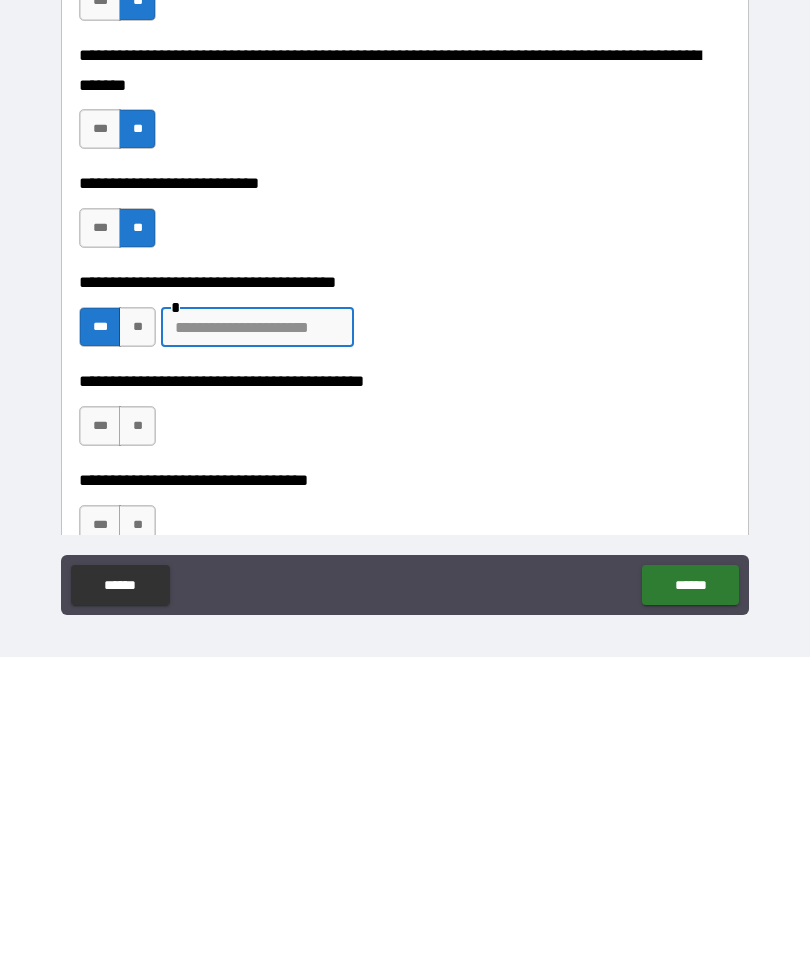 click on "**" at bounding box center (137, 647) 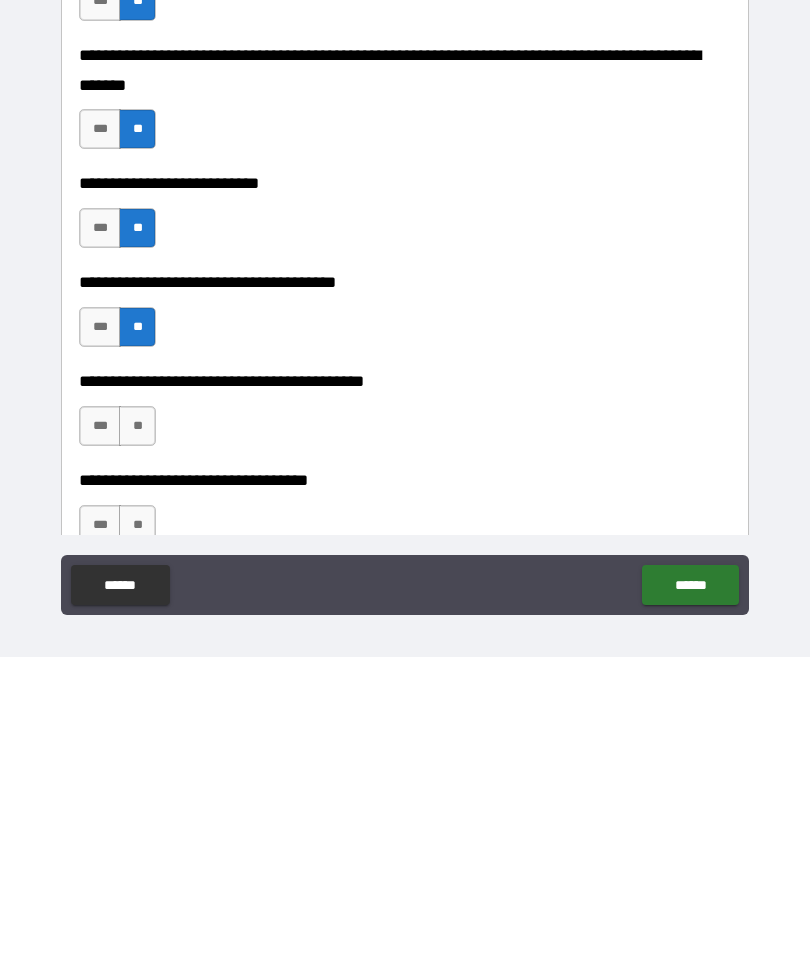 scroll, scrollTop: 64, scrollLeft: 0, axis: vertical 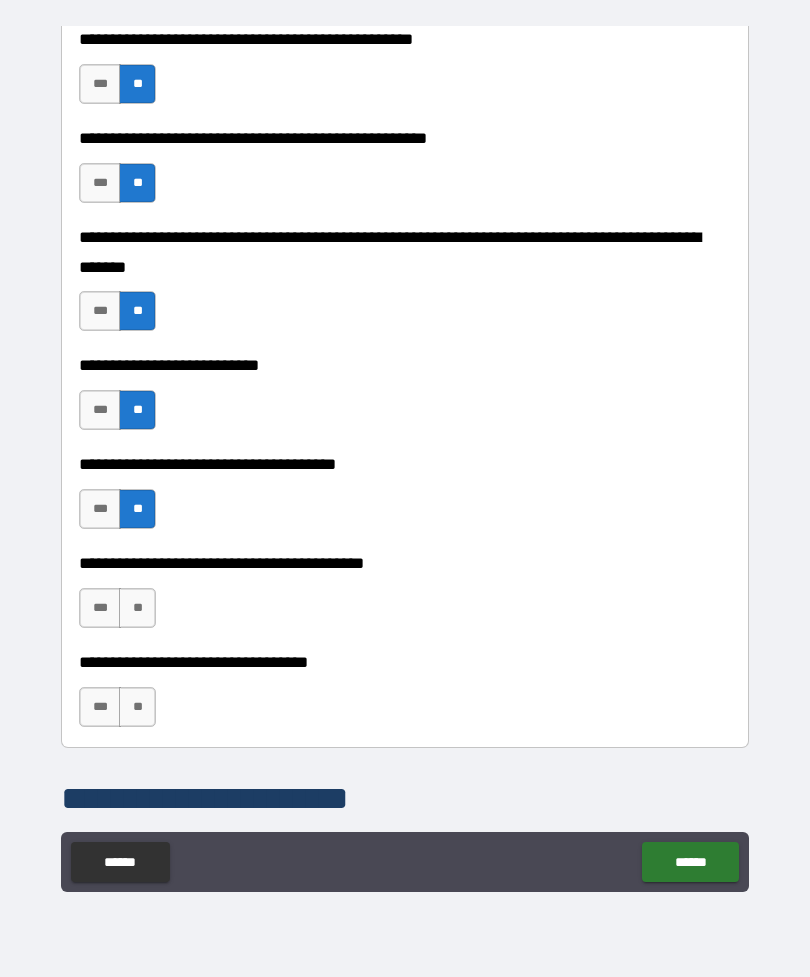 click on "***" at bounding box center [100, 608] 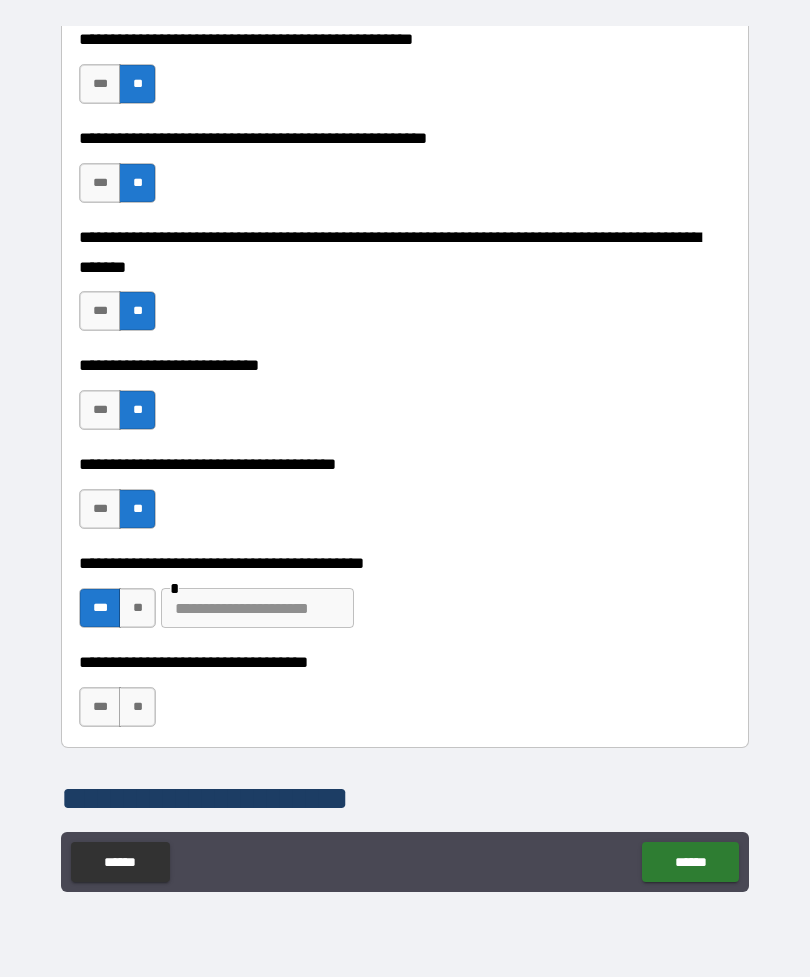 click at bounding box center [257, 608] 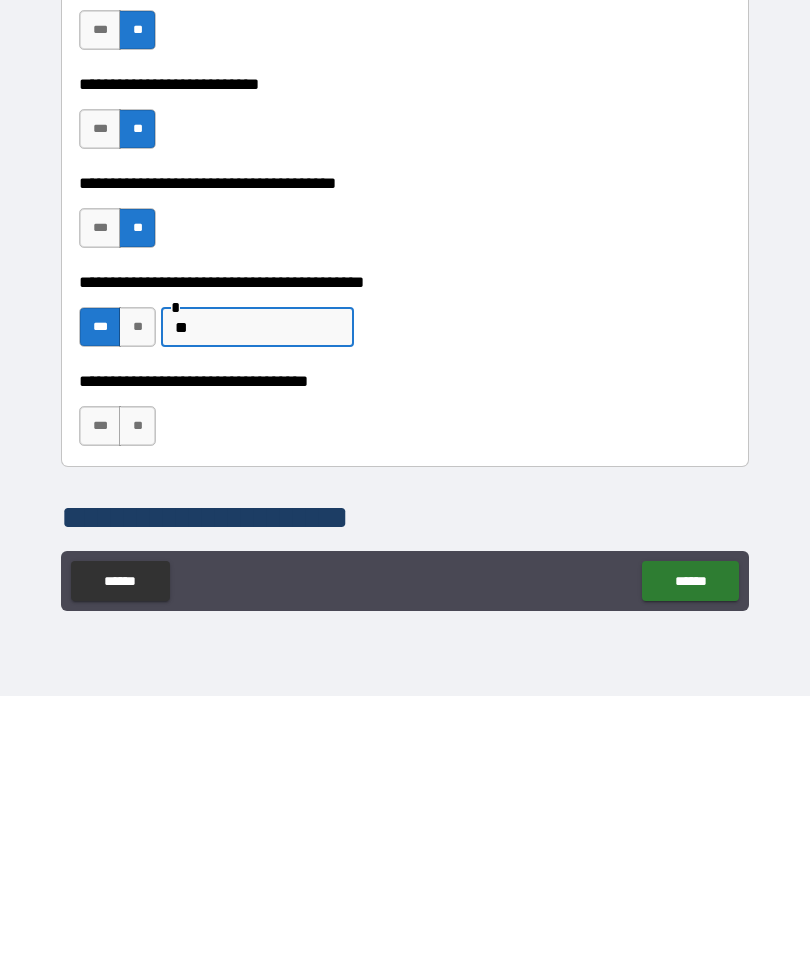 type on "*" 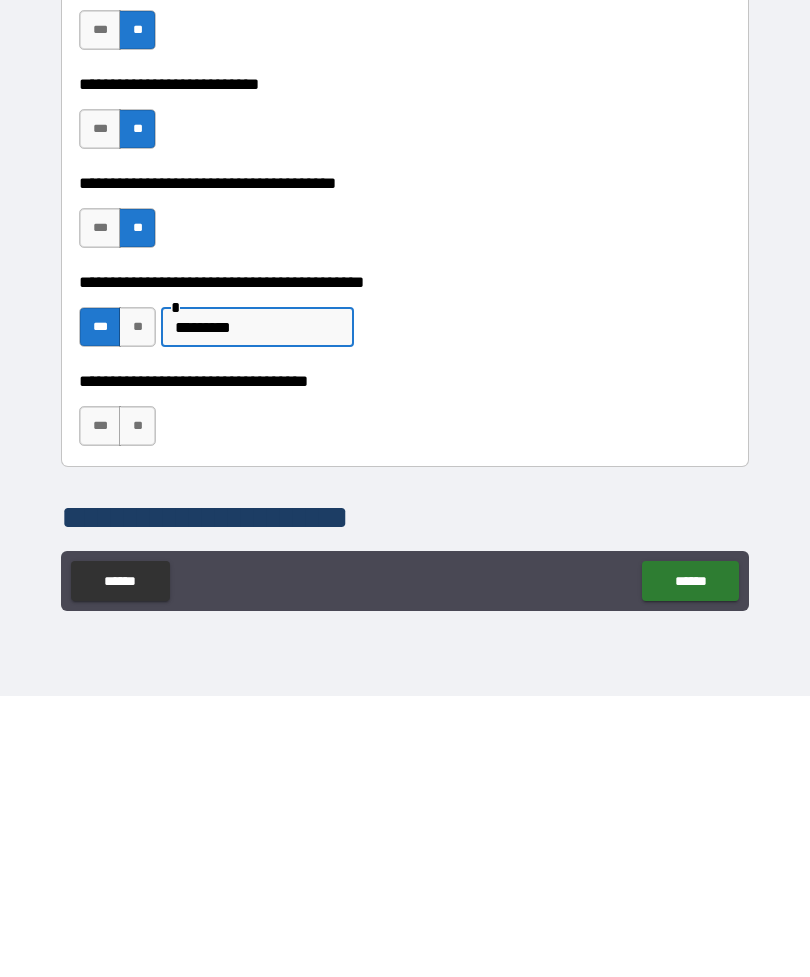 type on "********" 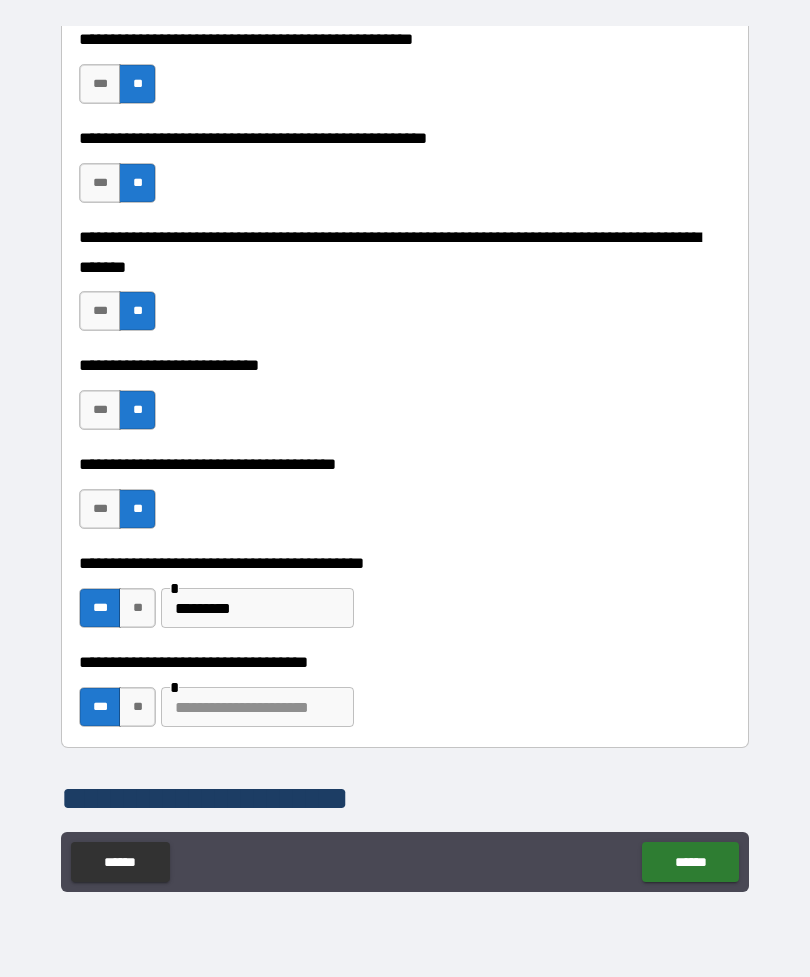 click at bounding box center [257, 707] 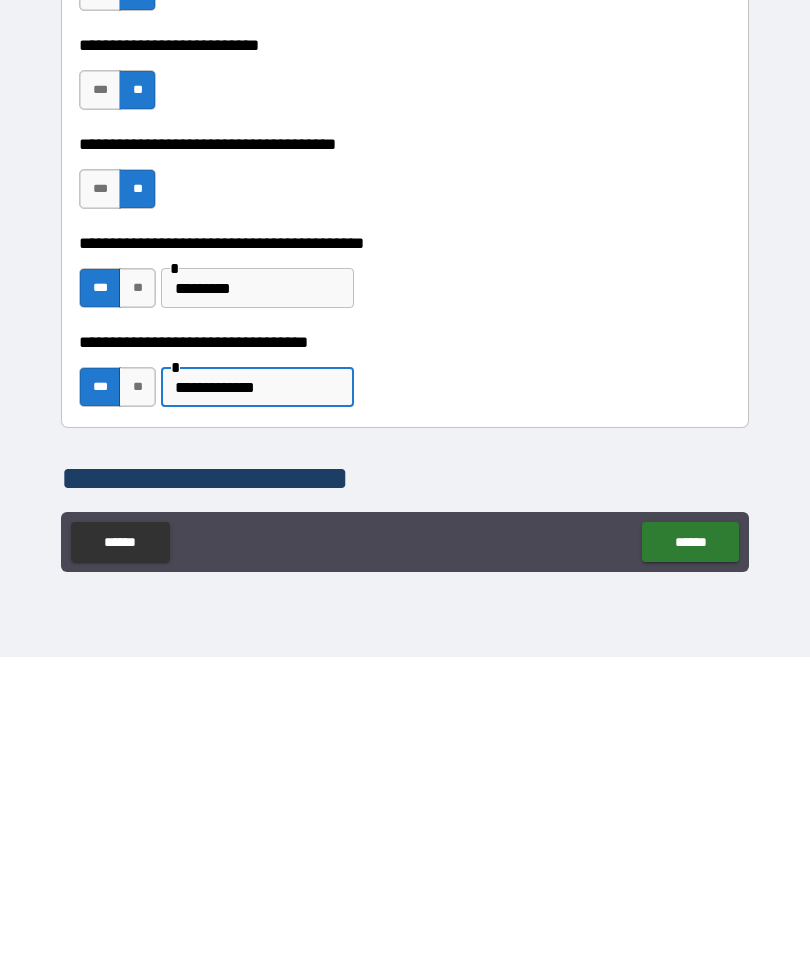 type on "**********" 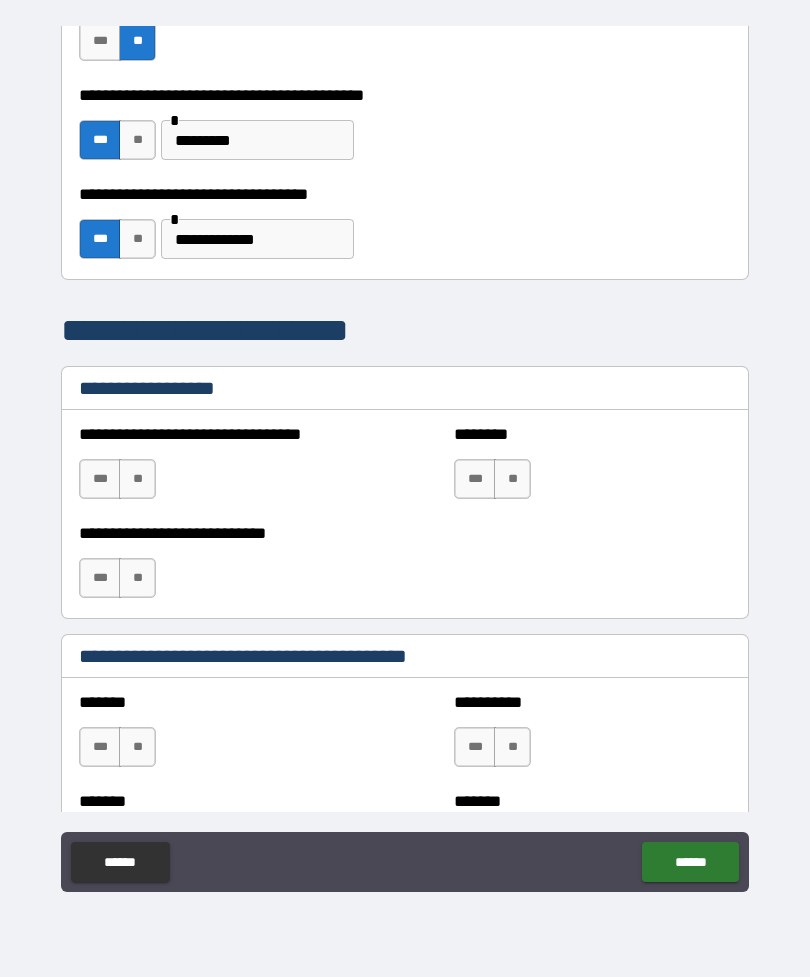 scroll, scrollTop: 1261, scrollLeft: 0, axis: vertical 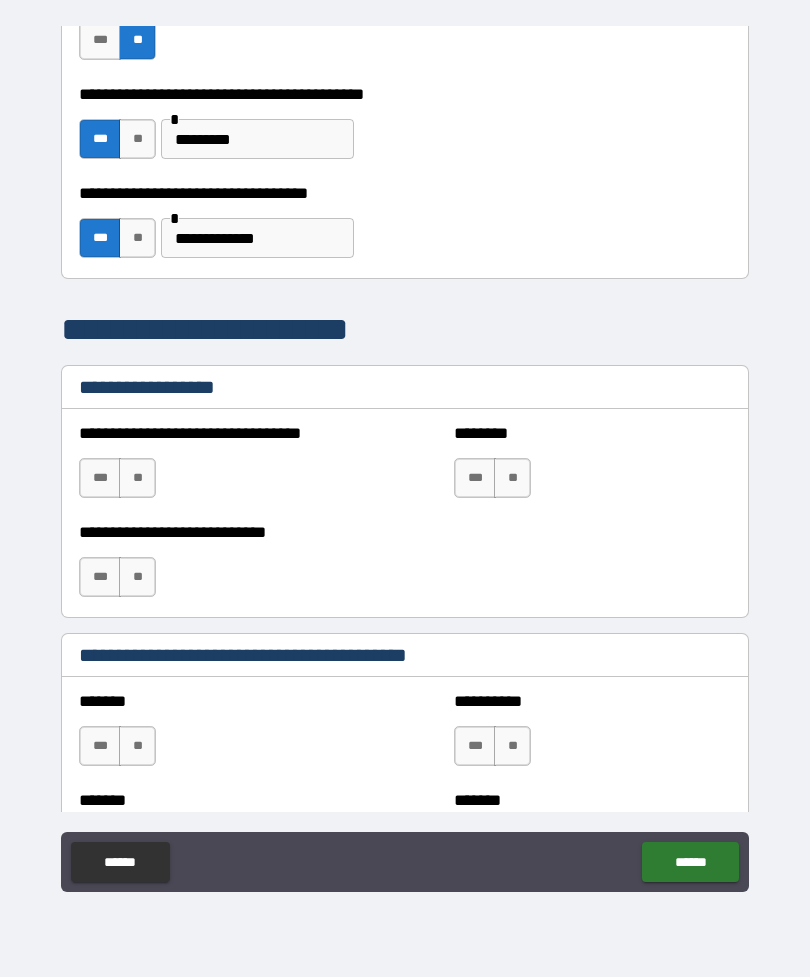 click on "**" at bounding box center (137, 478) 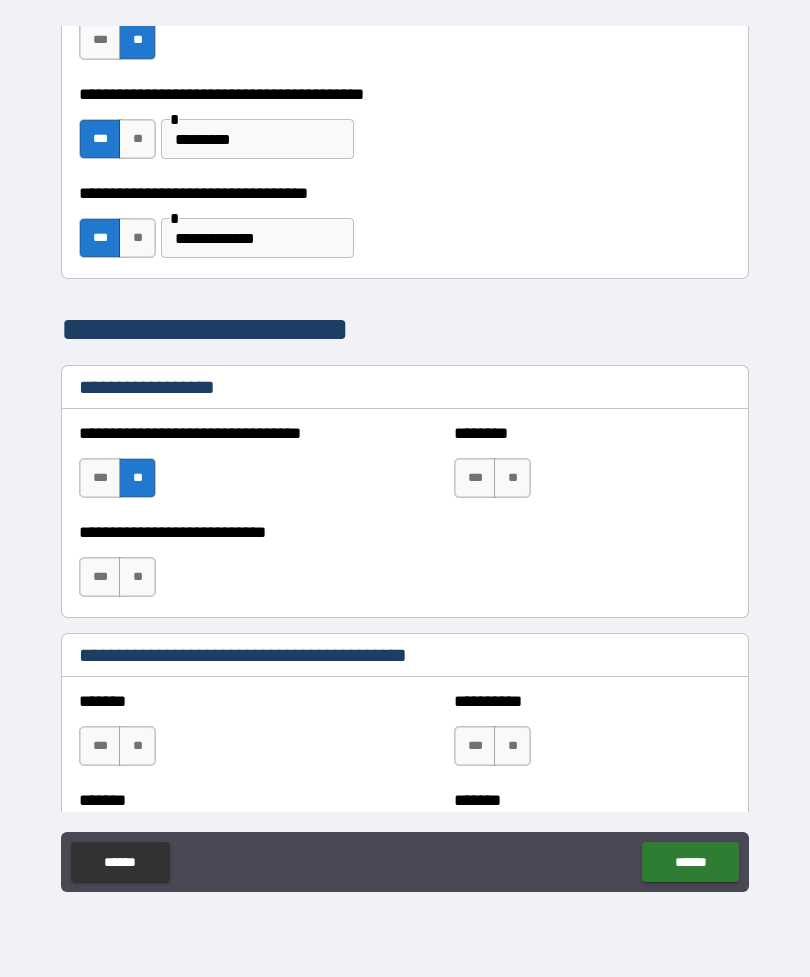 click on "**" at bounding box center [137, 478] 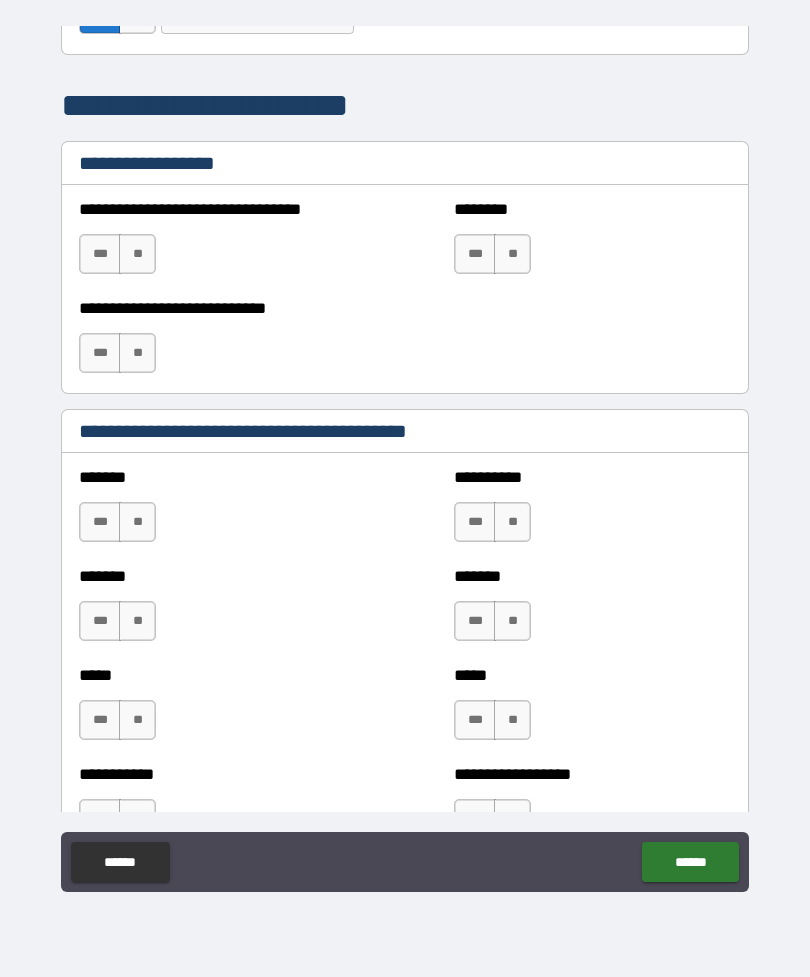 scroll, scrollTop: 1489, scrollLeft: 0, axis: vertical 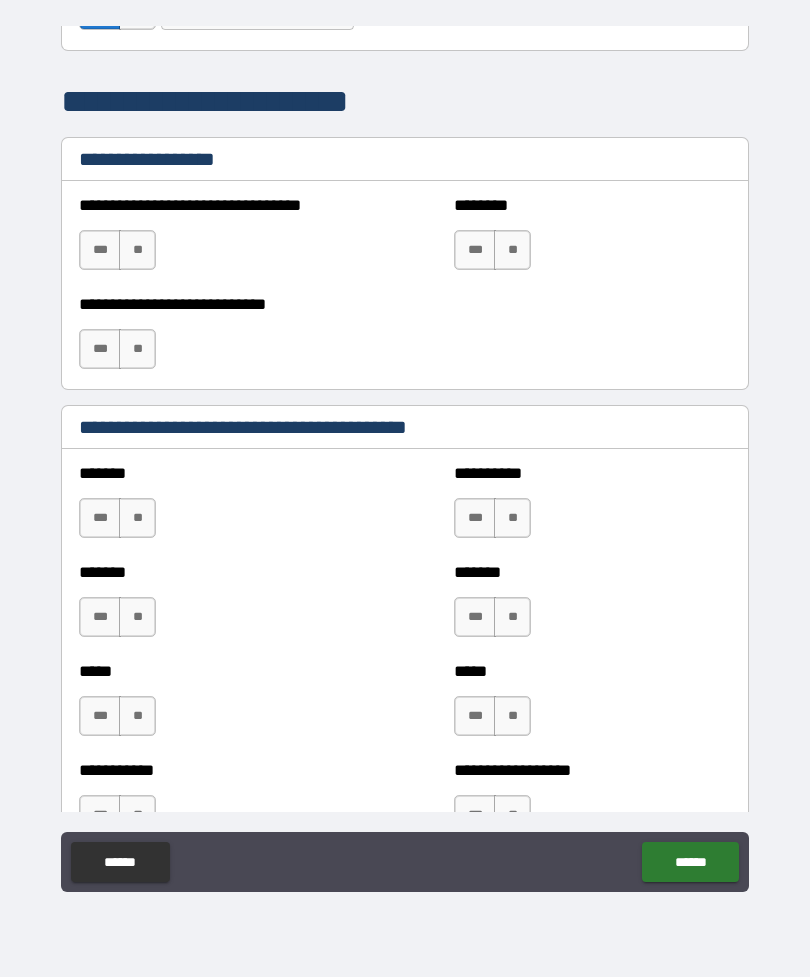 click on "**" at bounding box center [137, 518] 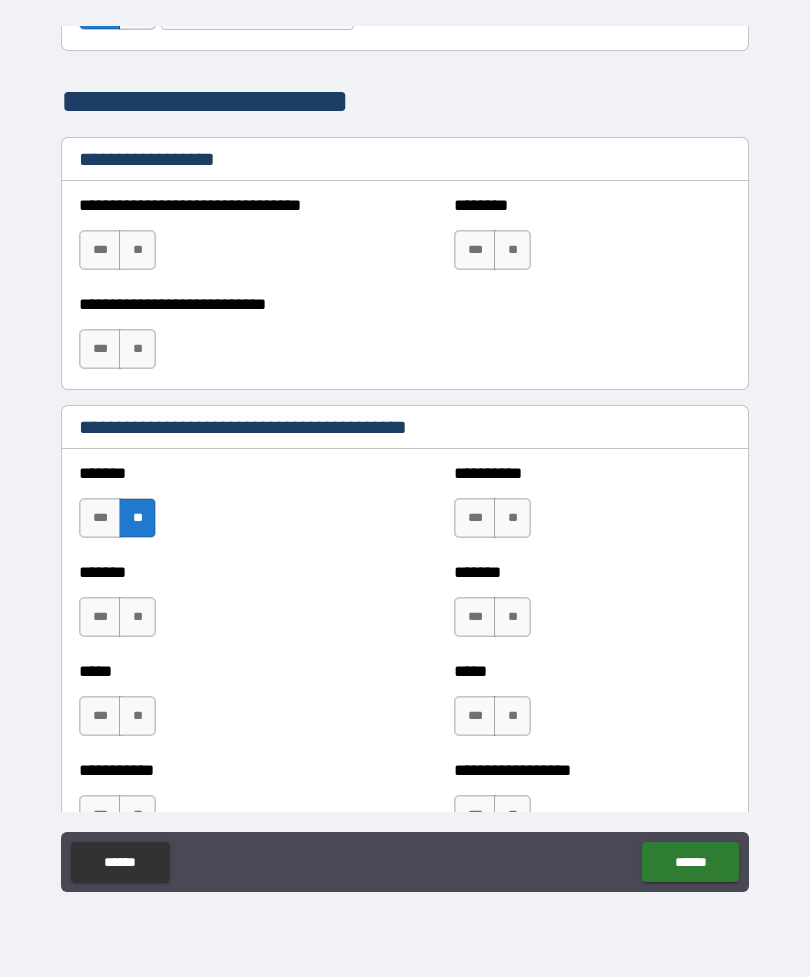 click on "**" at bounding box center (137, 617) 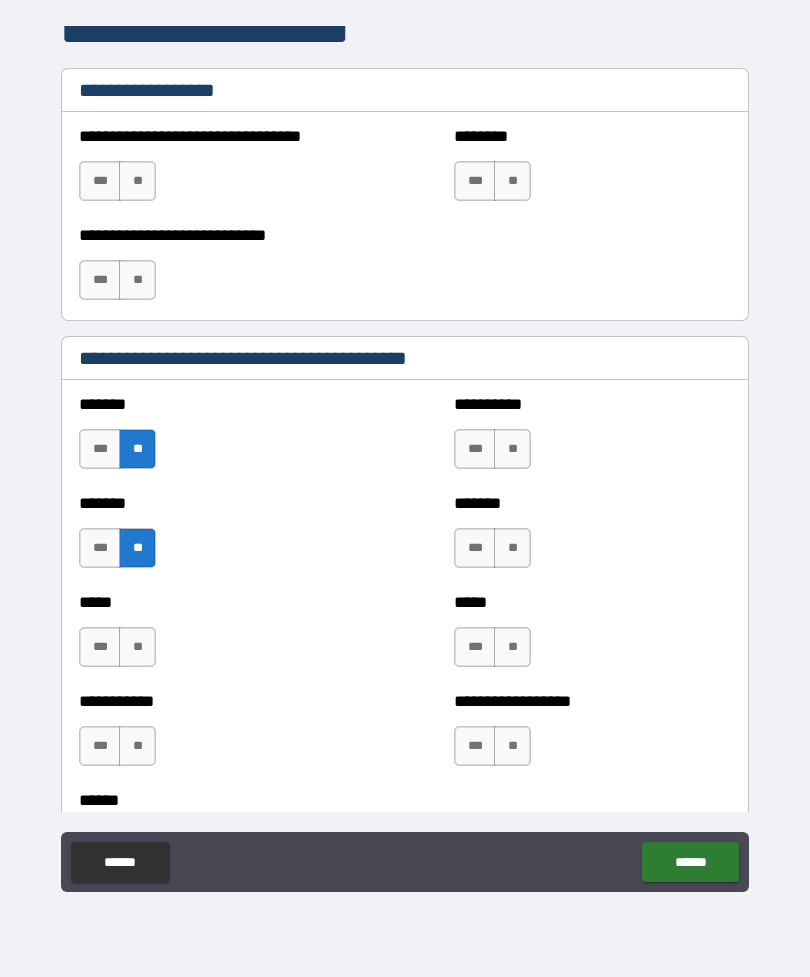 scroll, scrollTop: 1569, scrollLeft: 0, axis: vertical 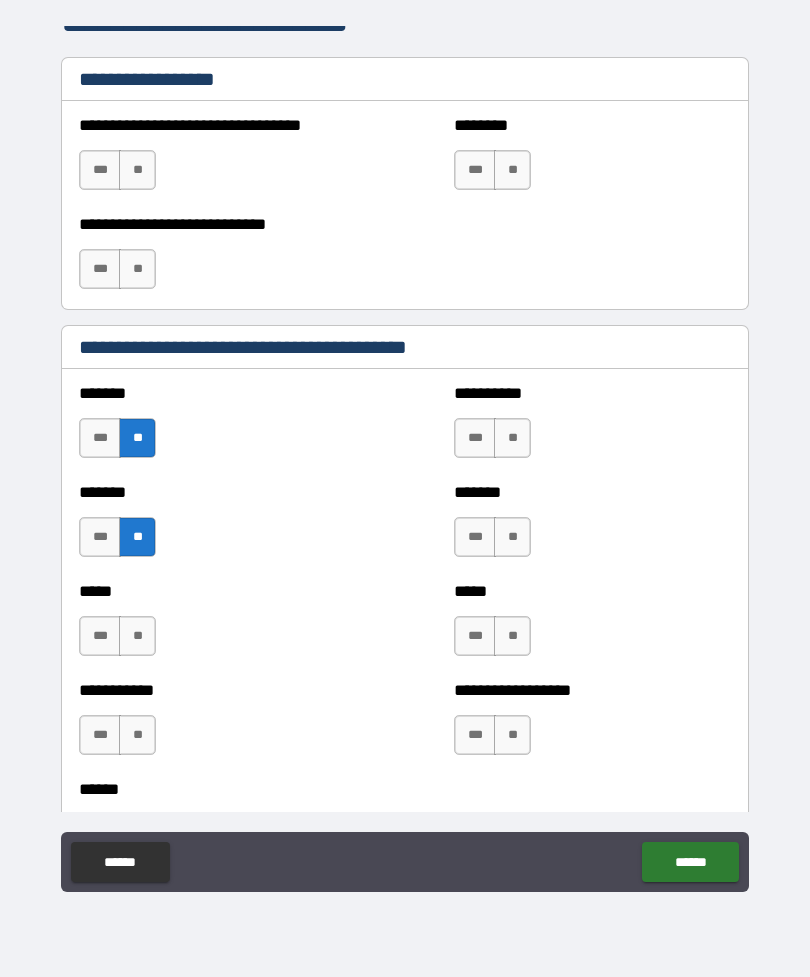 click on "**" at bounding box center [137, 636] 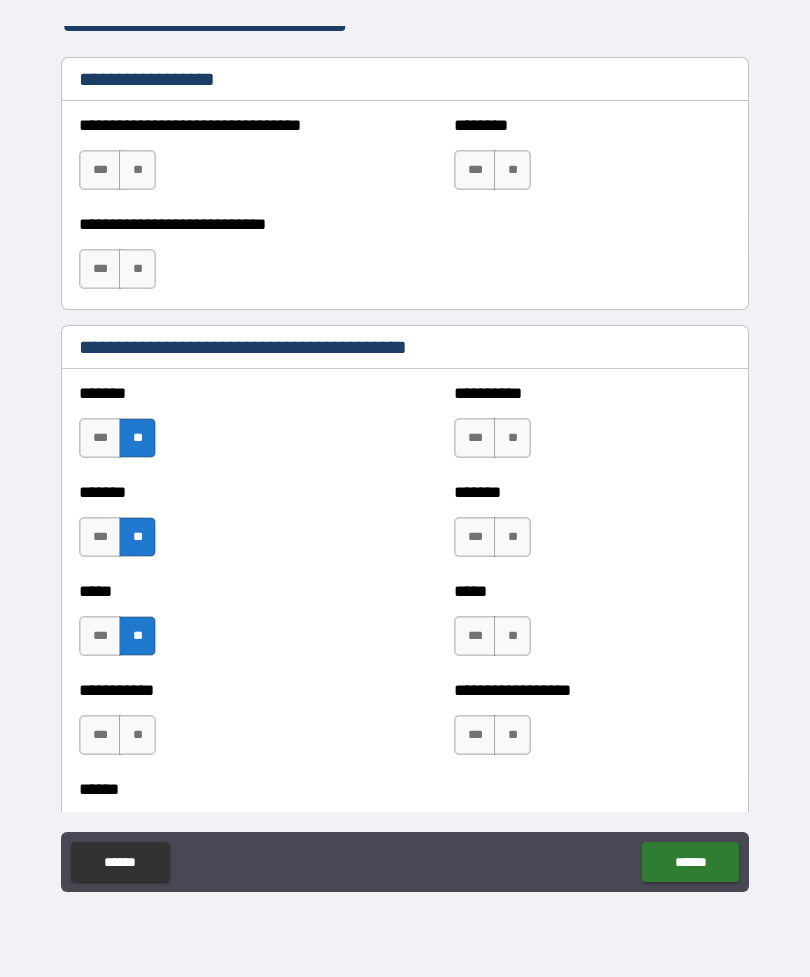 click on "**" at bounding box center [137, 735] 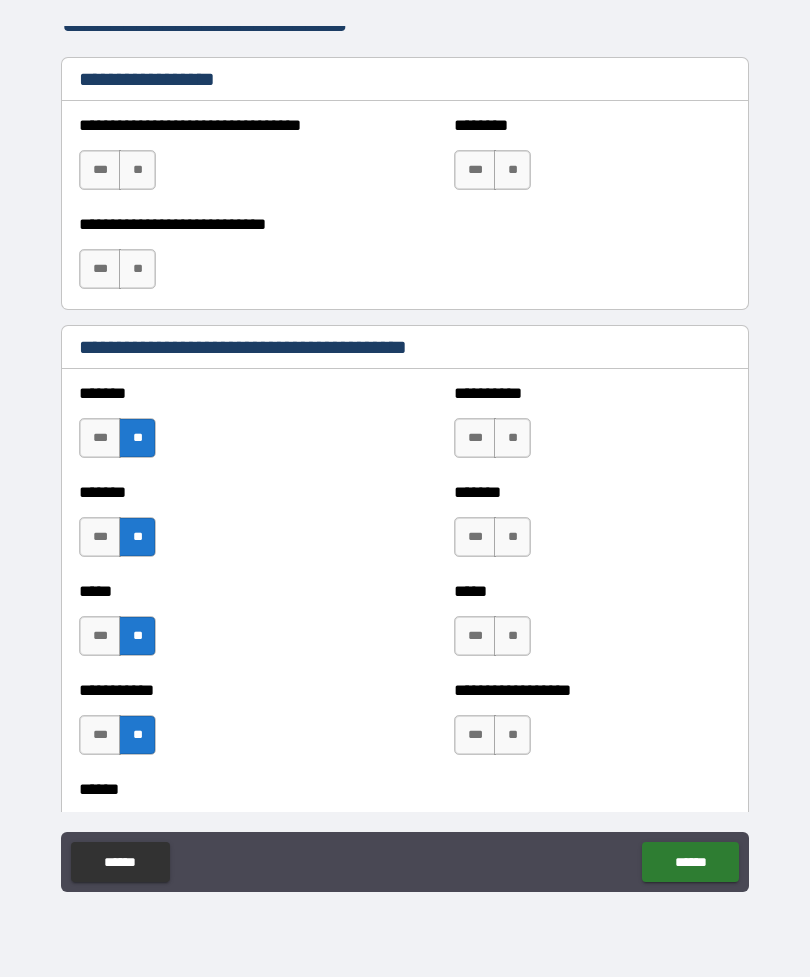 click on "**" at bounding box center [512, 438] 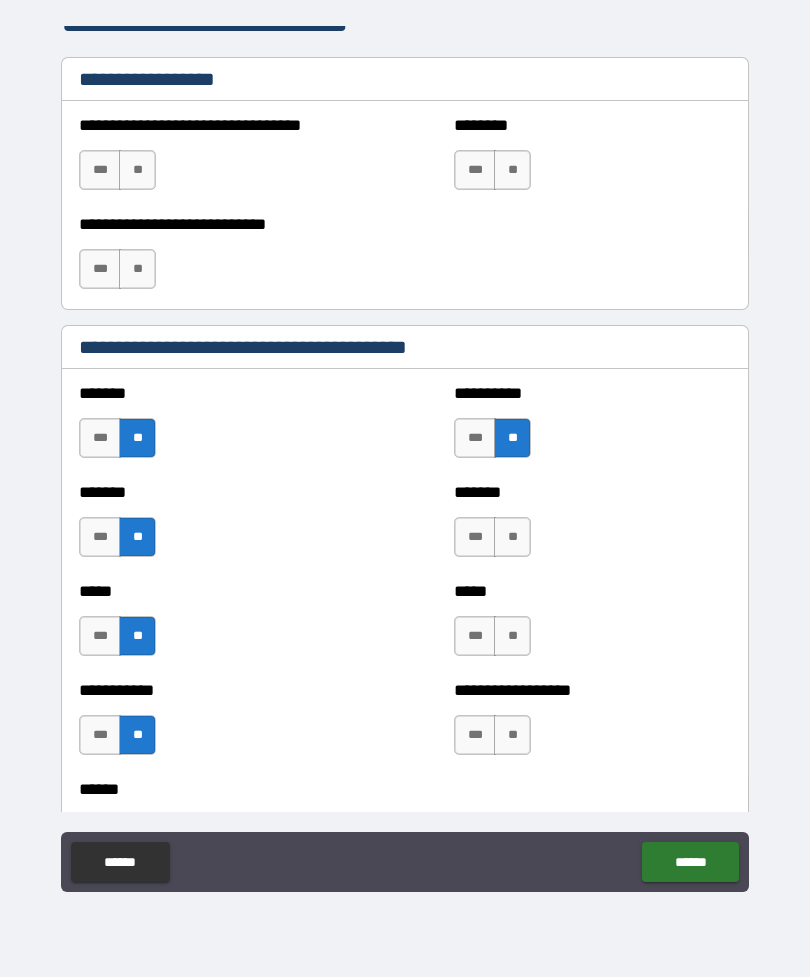 click on "**" at bounding box center (512, 537) 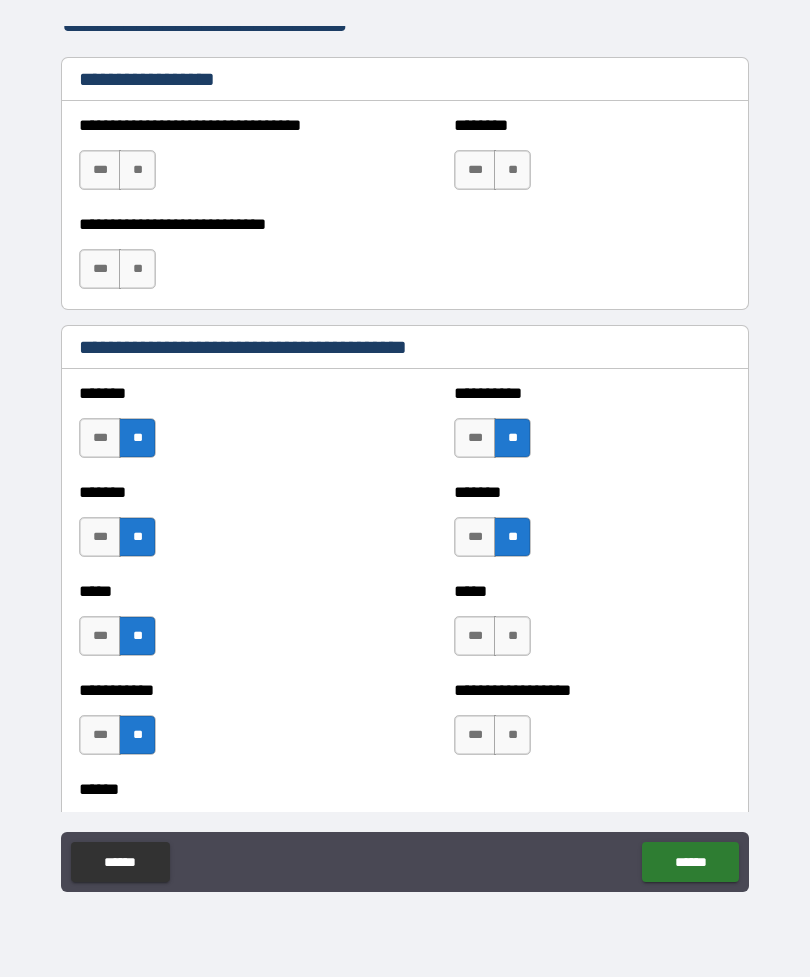 click on "**" at bounding box center (512, 636) 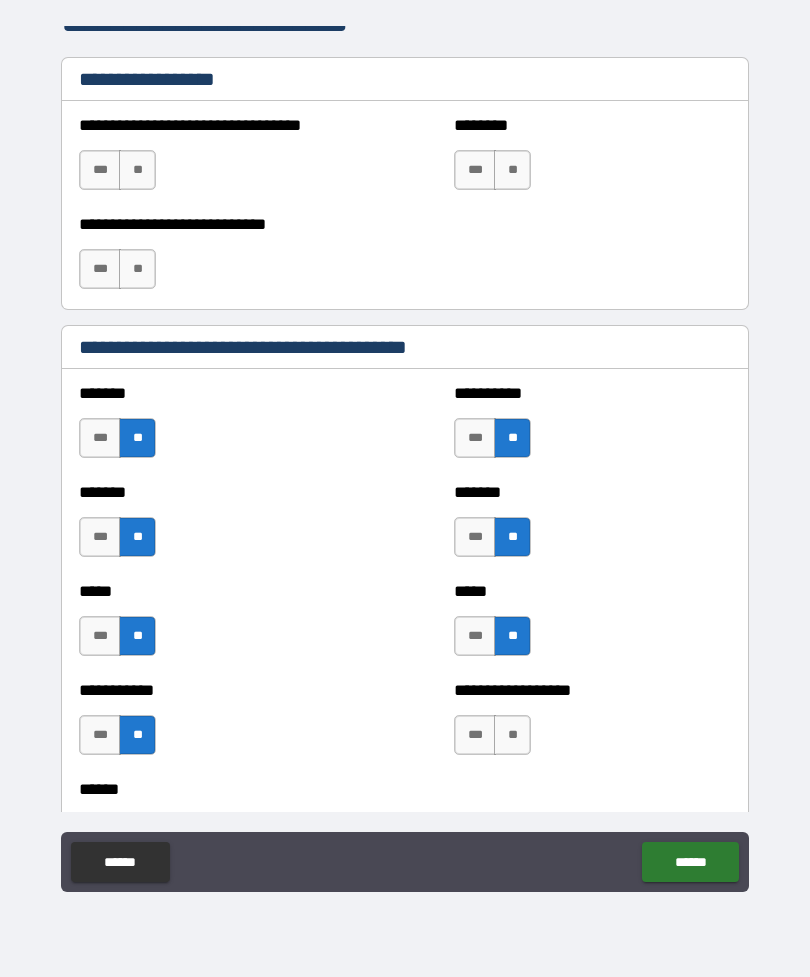 click on "**" at bounding box center [512, 735] 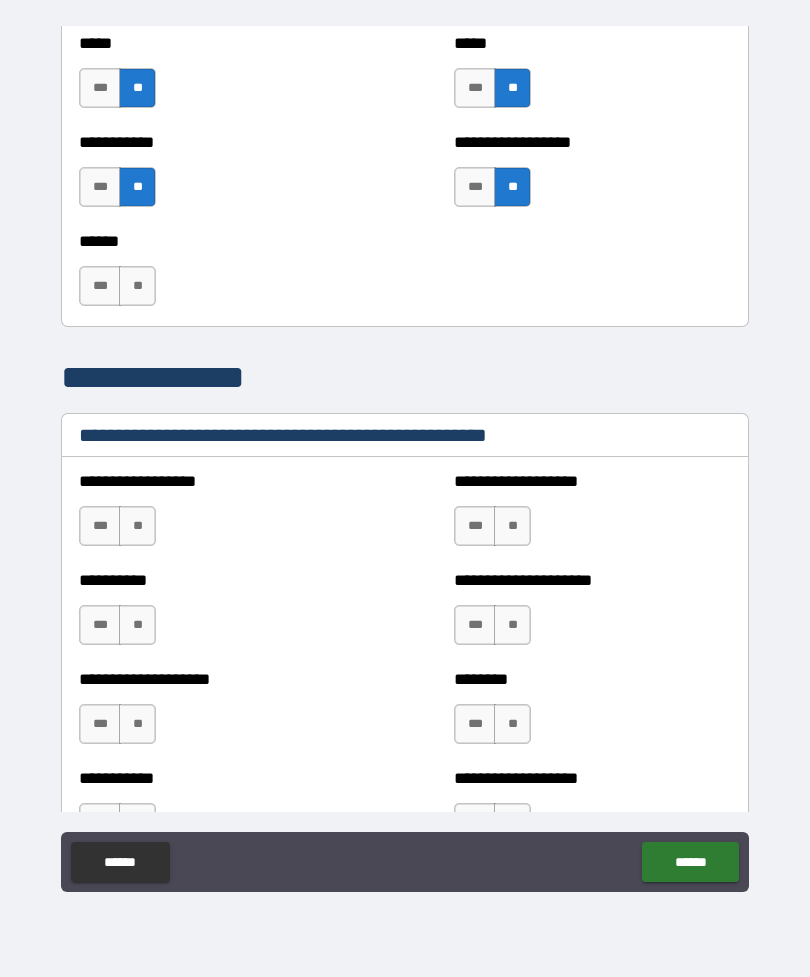 scroll, scrollTop: 2120, scrollLeft: 0, axis: vertical 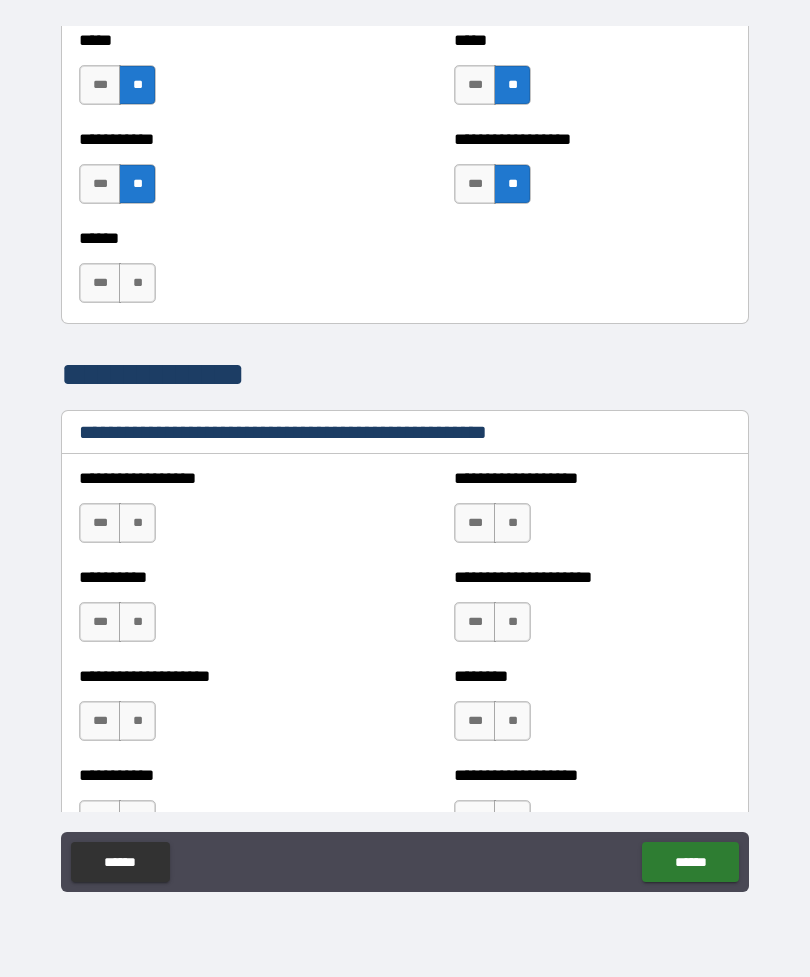 click on "**" at bounding box center (137, 523) 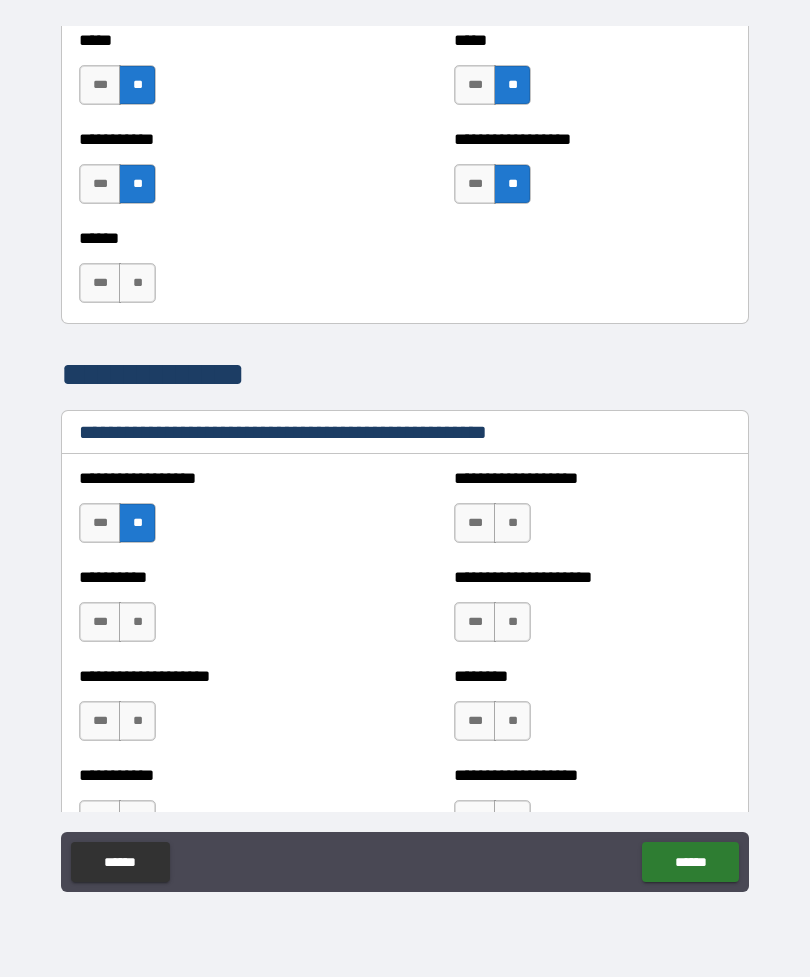 click on "**" at bounding box center [137, 622] 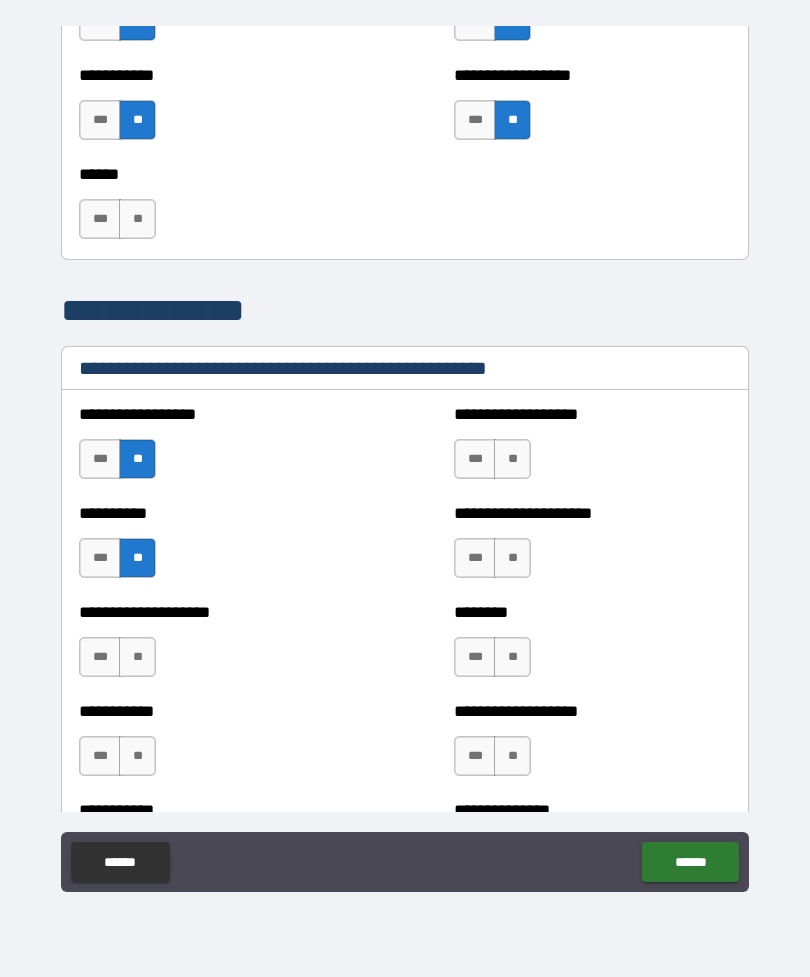 click on "**" at bounding box center (137, 657) 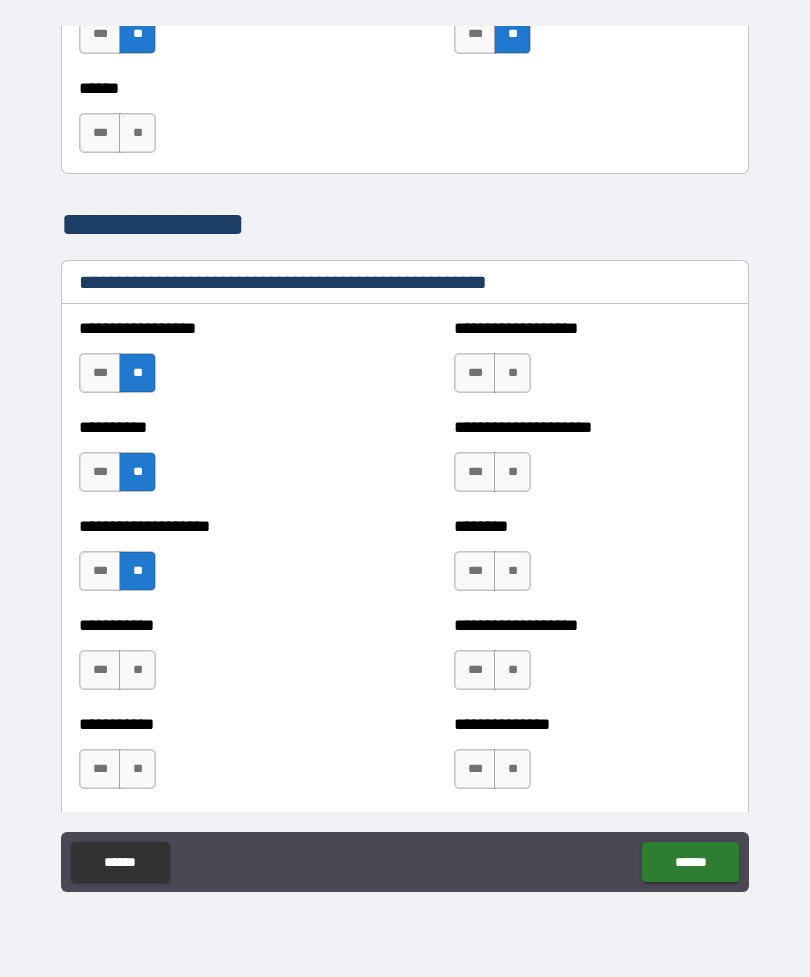click on "**" at bounding box center [137, 670] 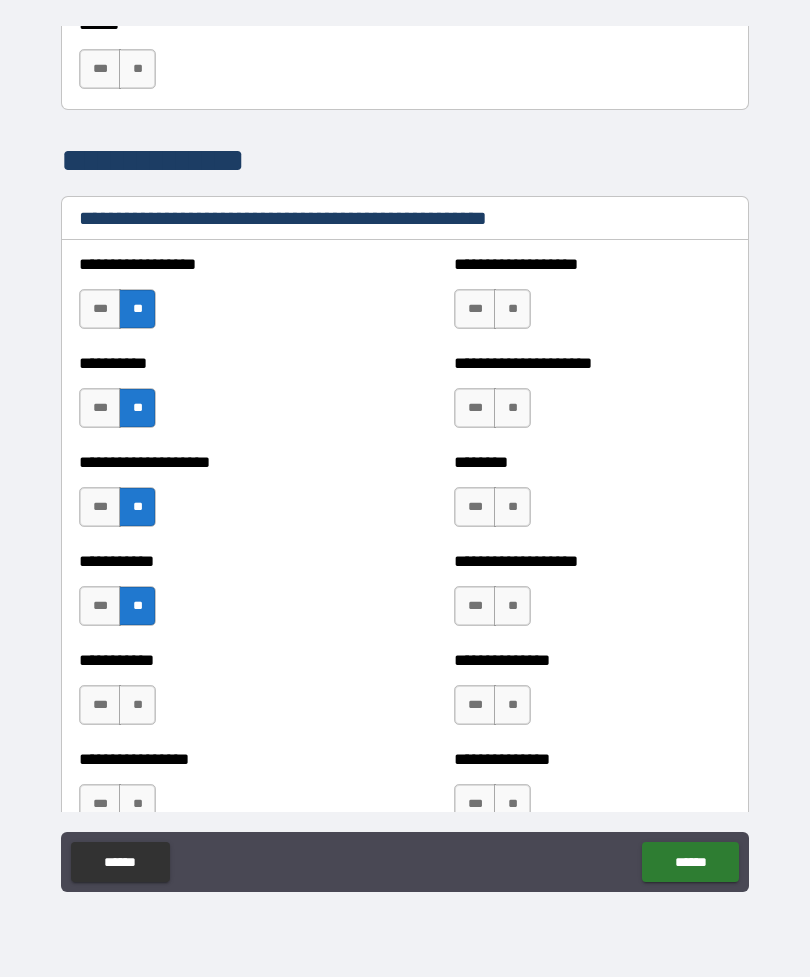 scroll, scrollTop: 2337, scrollLeft: 0, axis: vertical 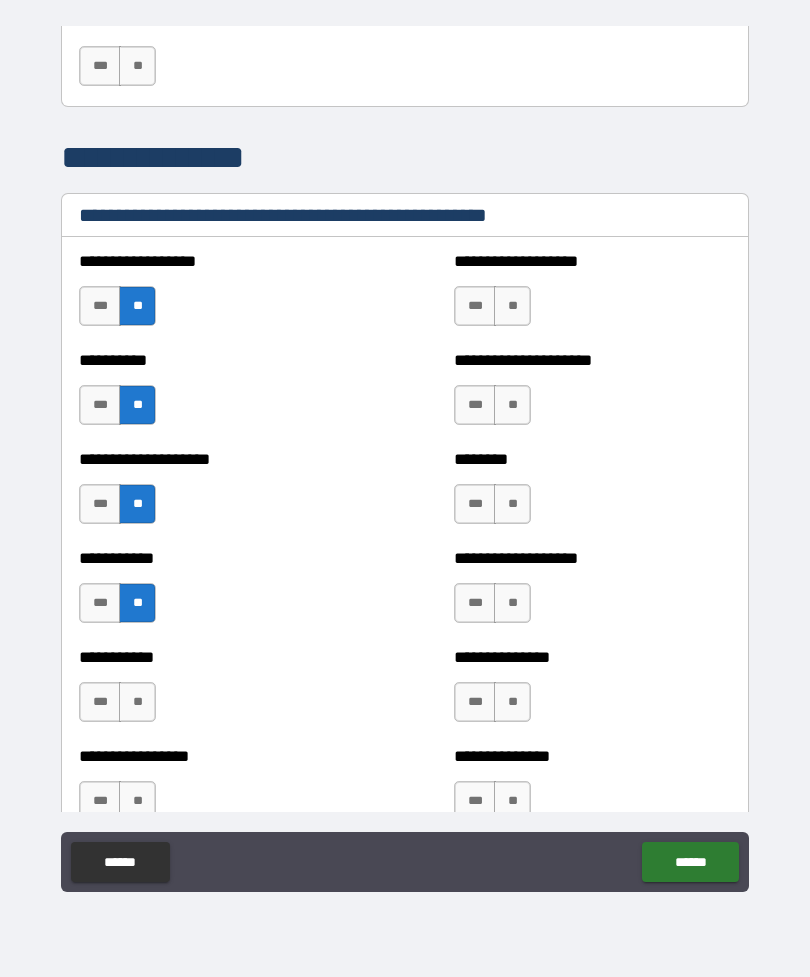 click on "**" at bounding box center [137, 702] 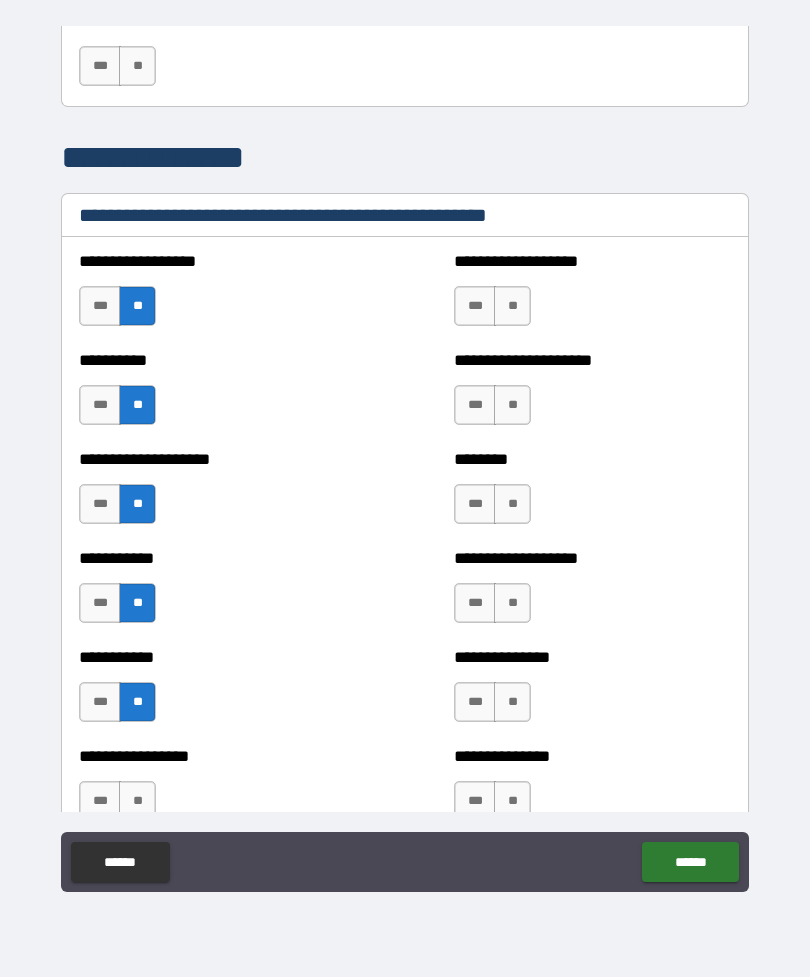 click on "**" at bounding box center [512, 702] 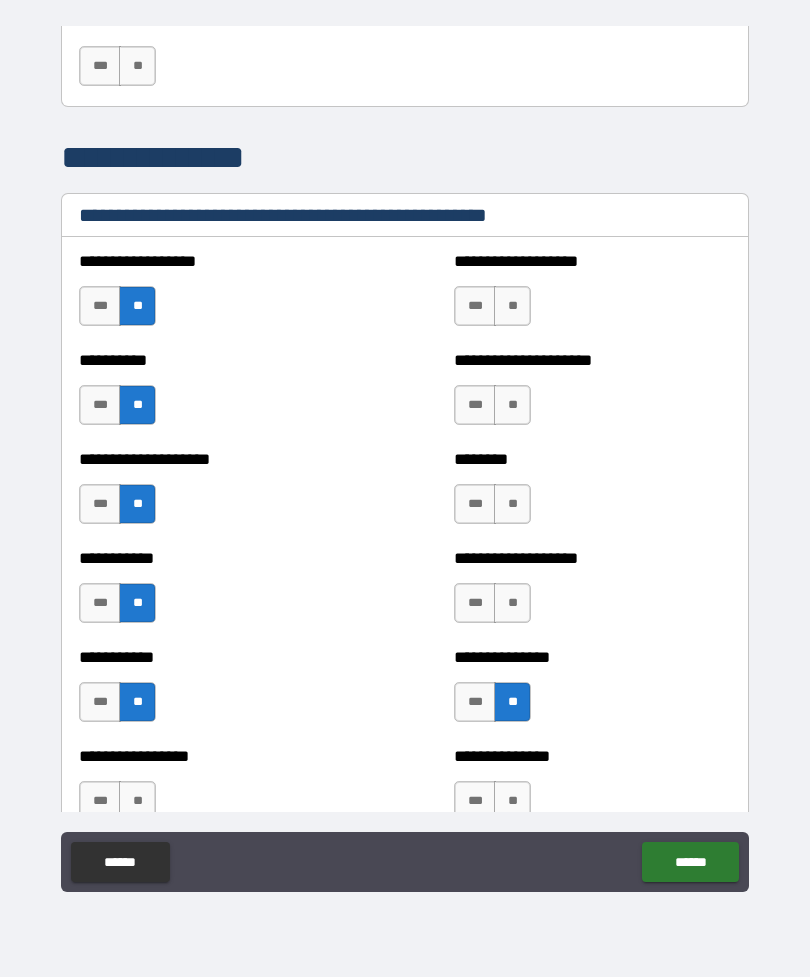 click on "***" at bounding box center [475, 603] 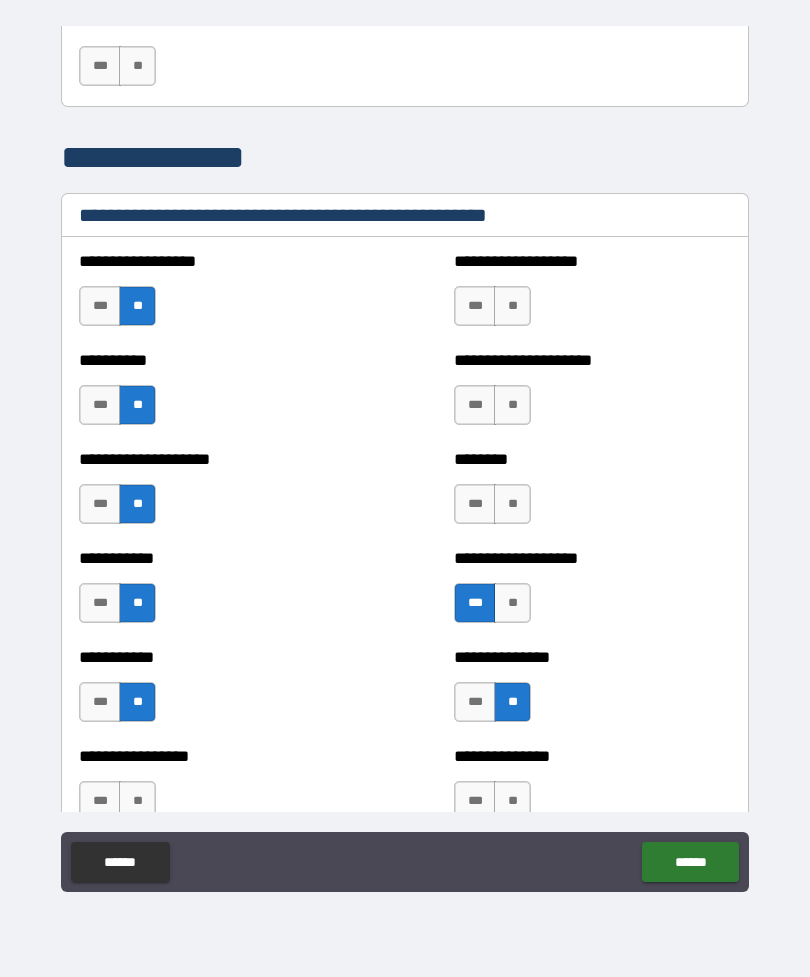 click on "**" at bounding box center [512, 504] 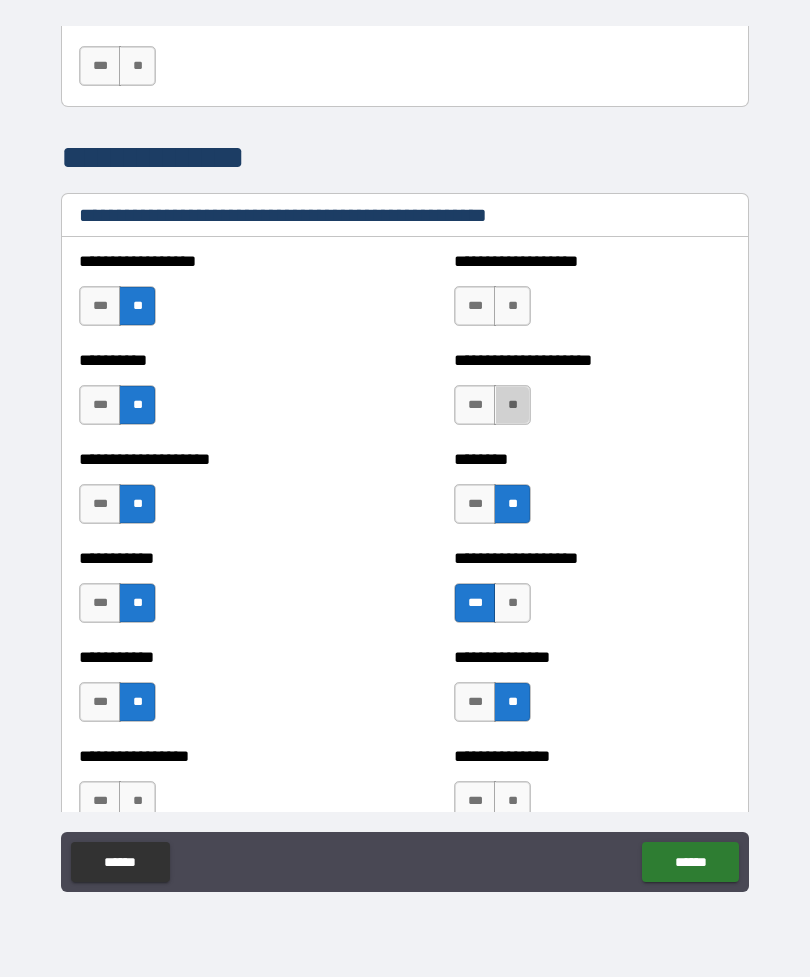 click on "**" at bounding box center (512, 405) 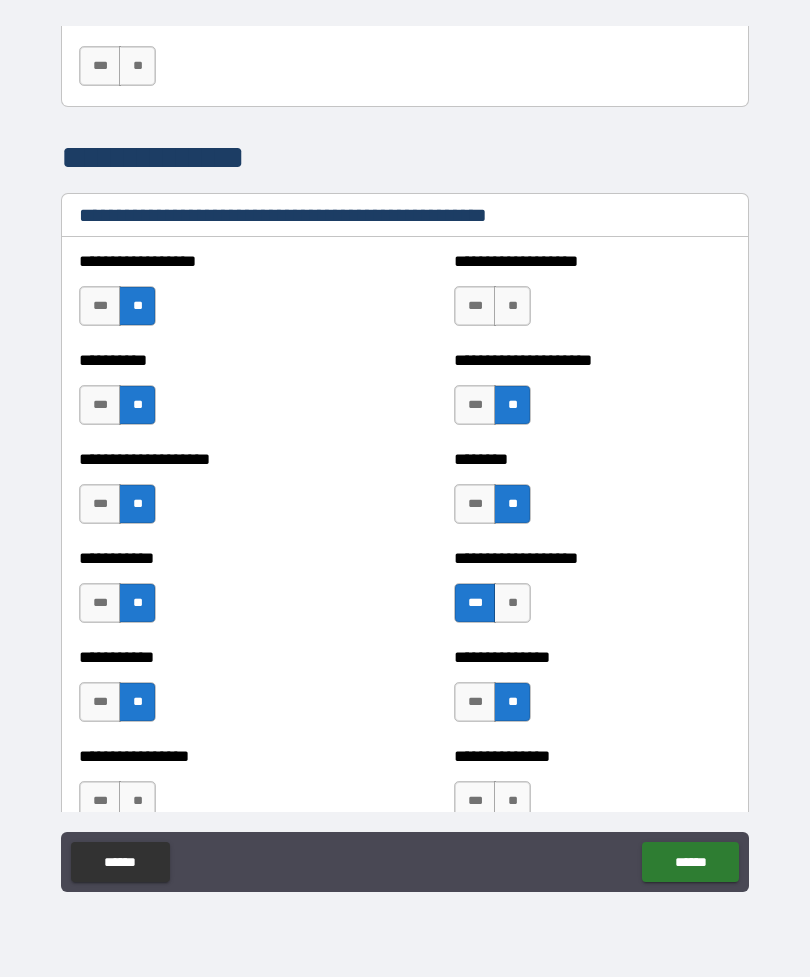 click on "**" at bounding box center (512, 306) 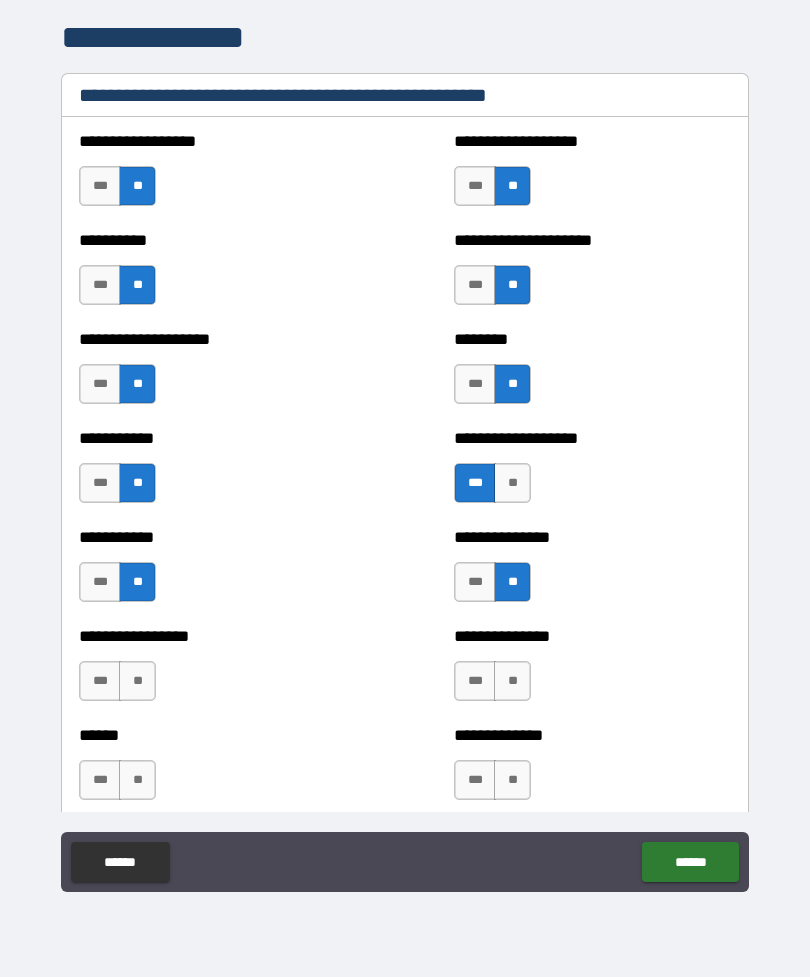 scroll, scrollTop: 2459, scrollLeft: 0, axis: vertical 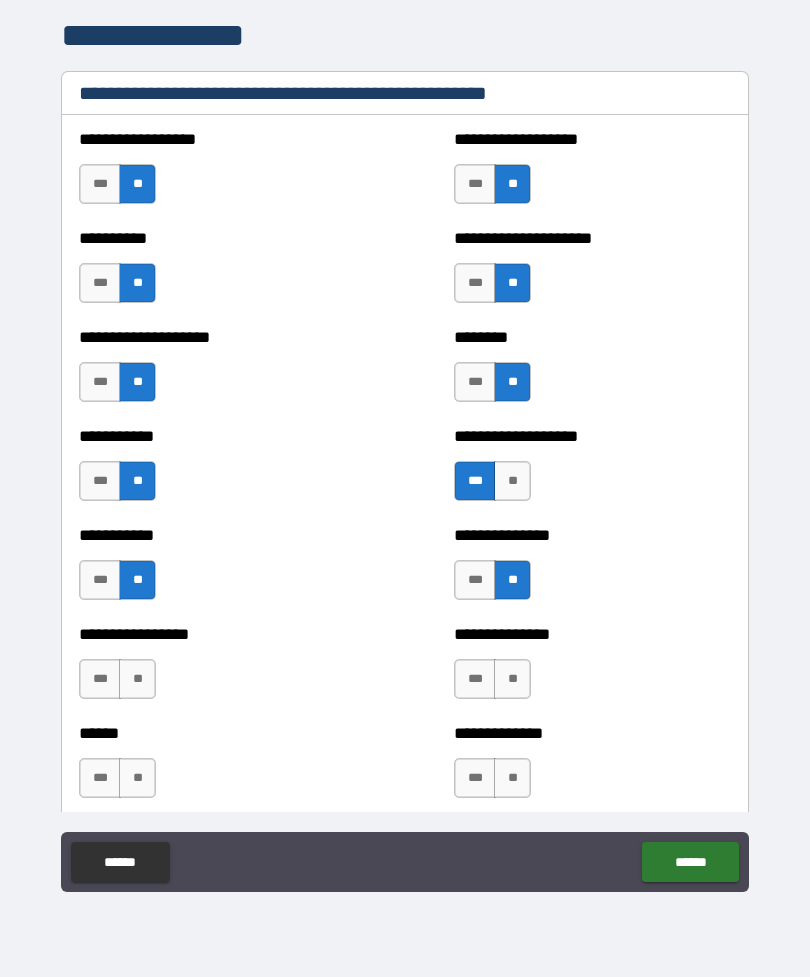click on "**" at bounding box center (512, 679) 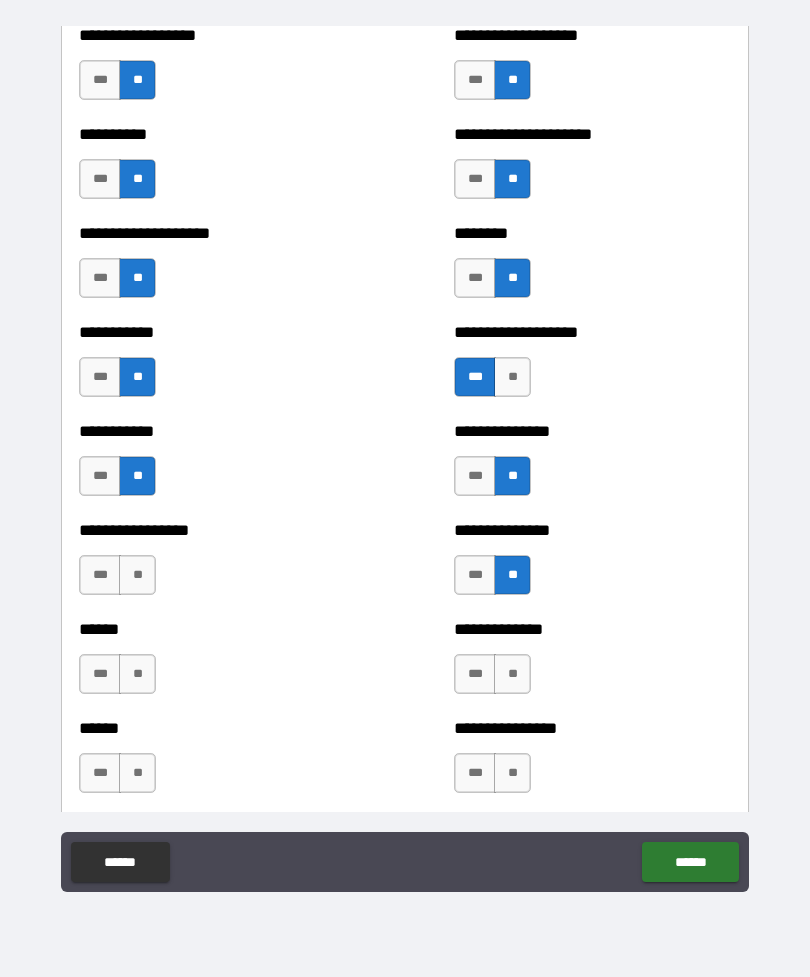 scroll, scrollTop: 2568, scrollLeft: 0, axis: vertical 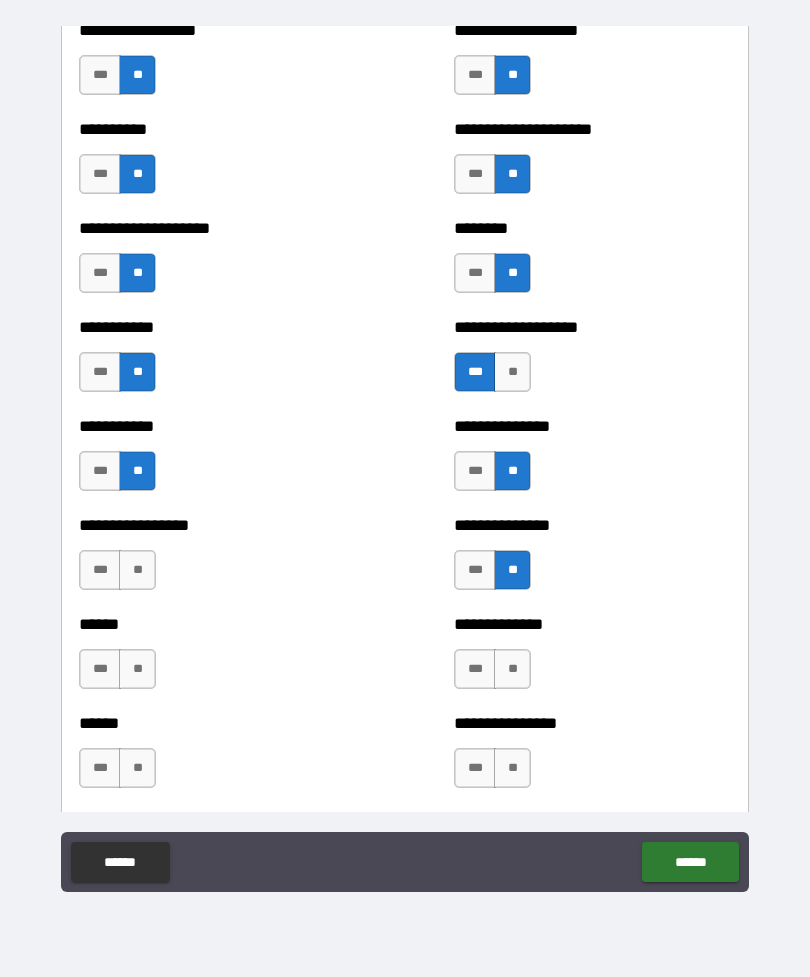 click on "**" at bounding box center (137, 570) 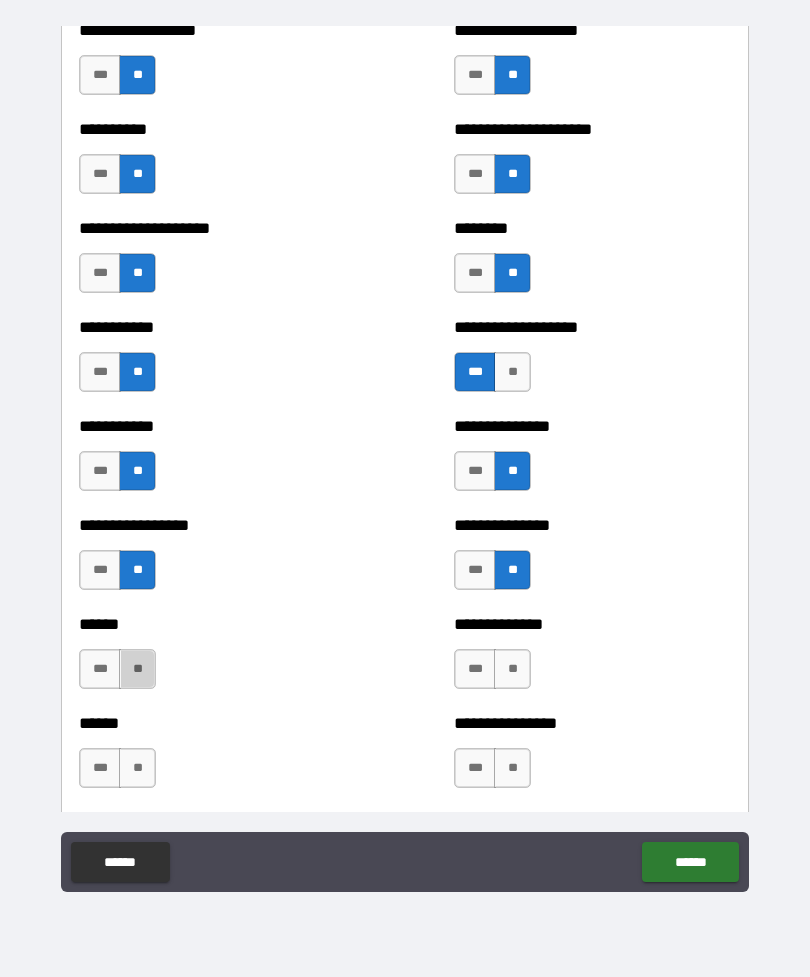 click on "**" at bounding box center [137, 669] 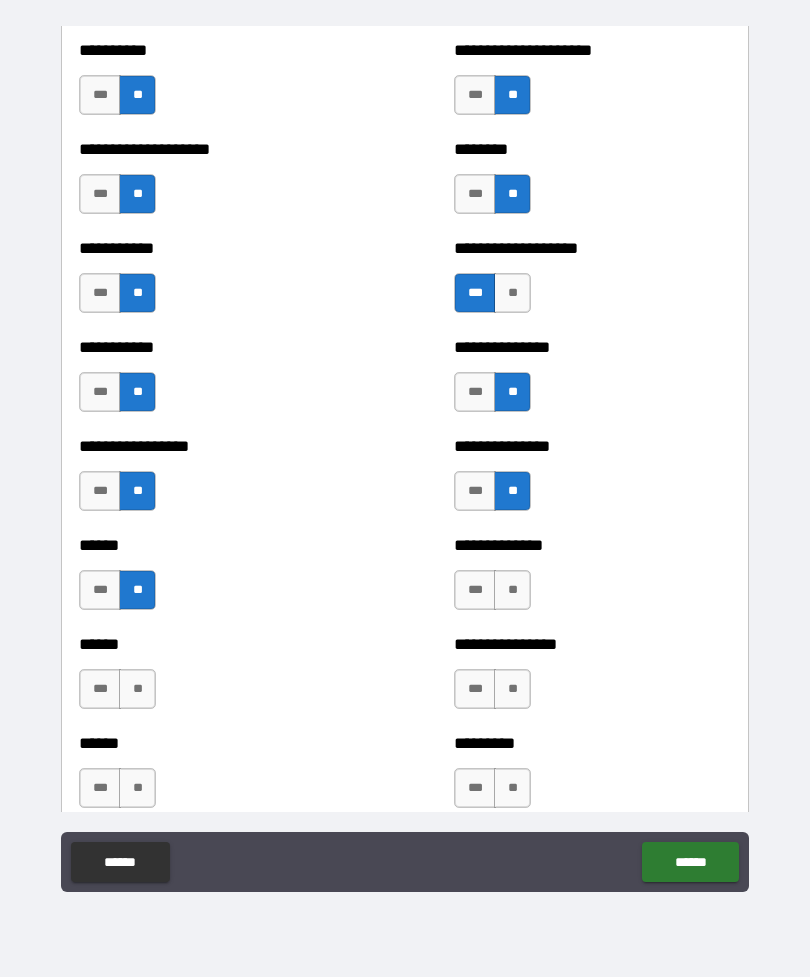 scroll, scrollTop: 2653, scrollLeft: 0, axis: vertical 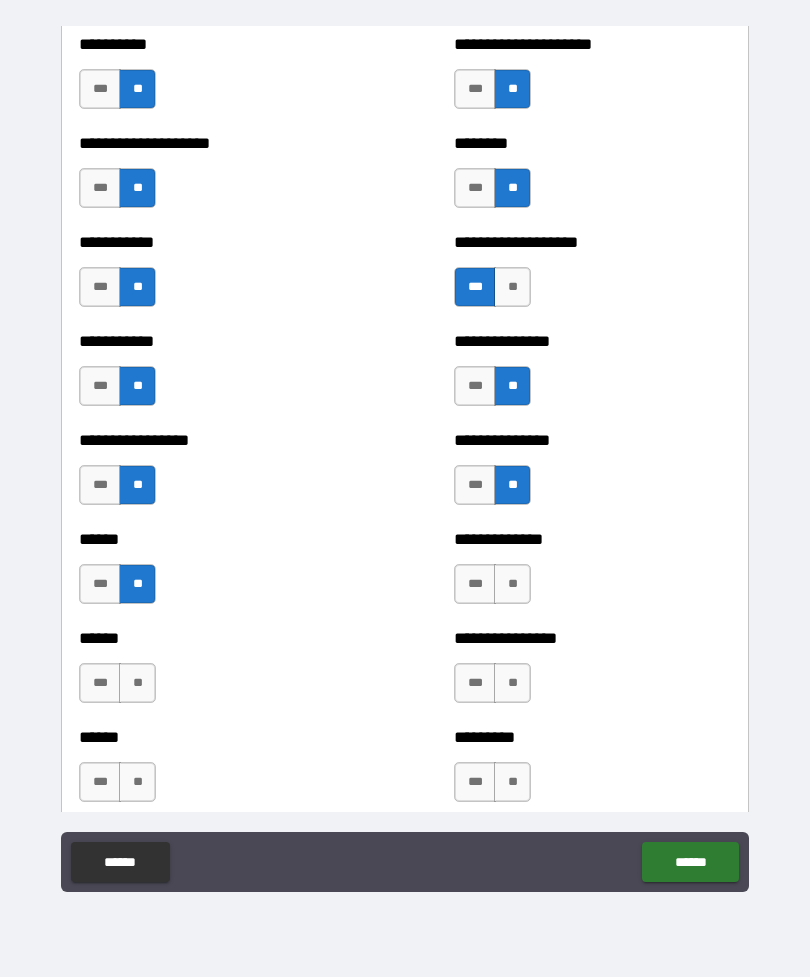 click on "**" at bounding box center [512, 584] 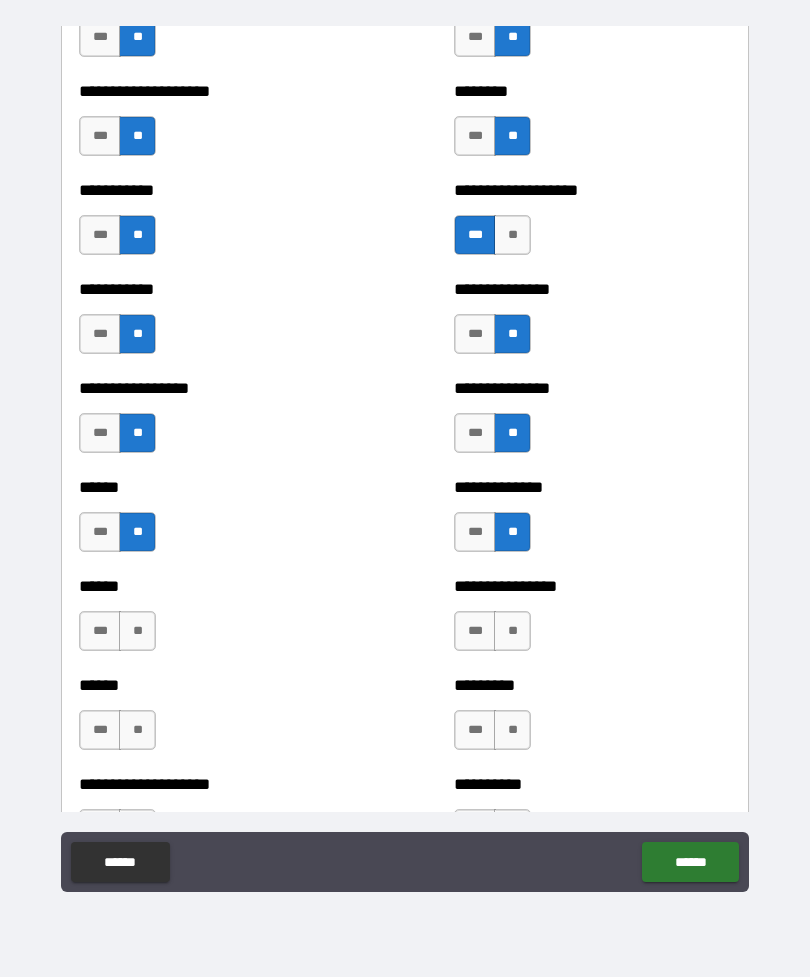 scroll, scrollTop: 2701, scrollLeft: 0, axis: vertical 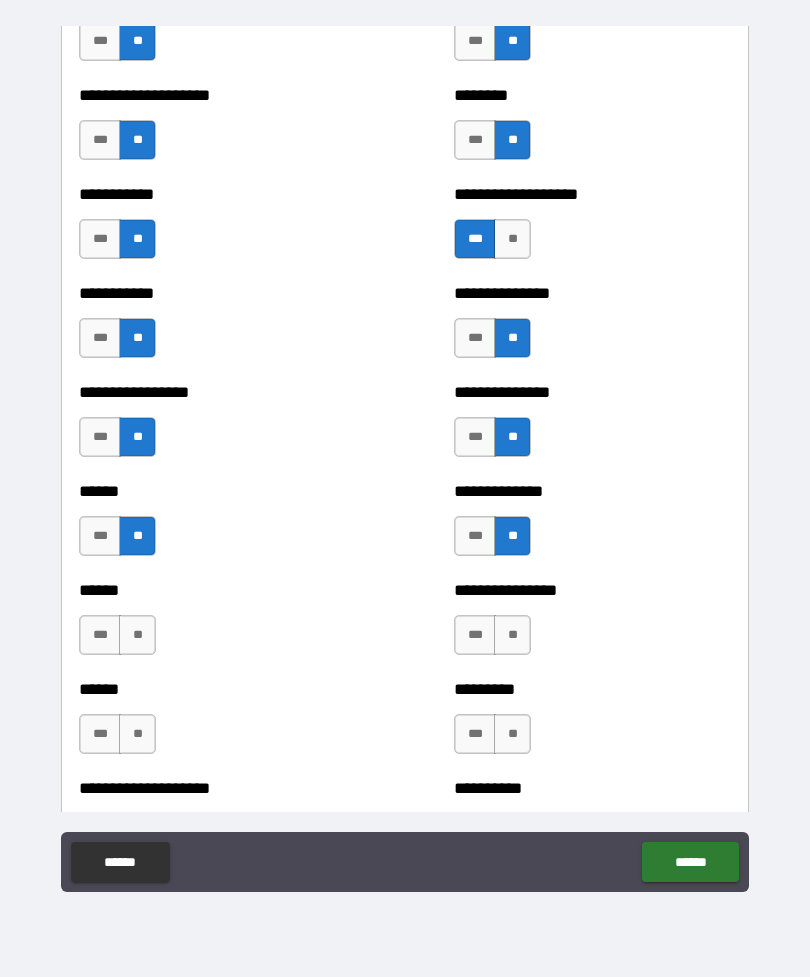 click on "**" at bounding box center [137, 635] 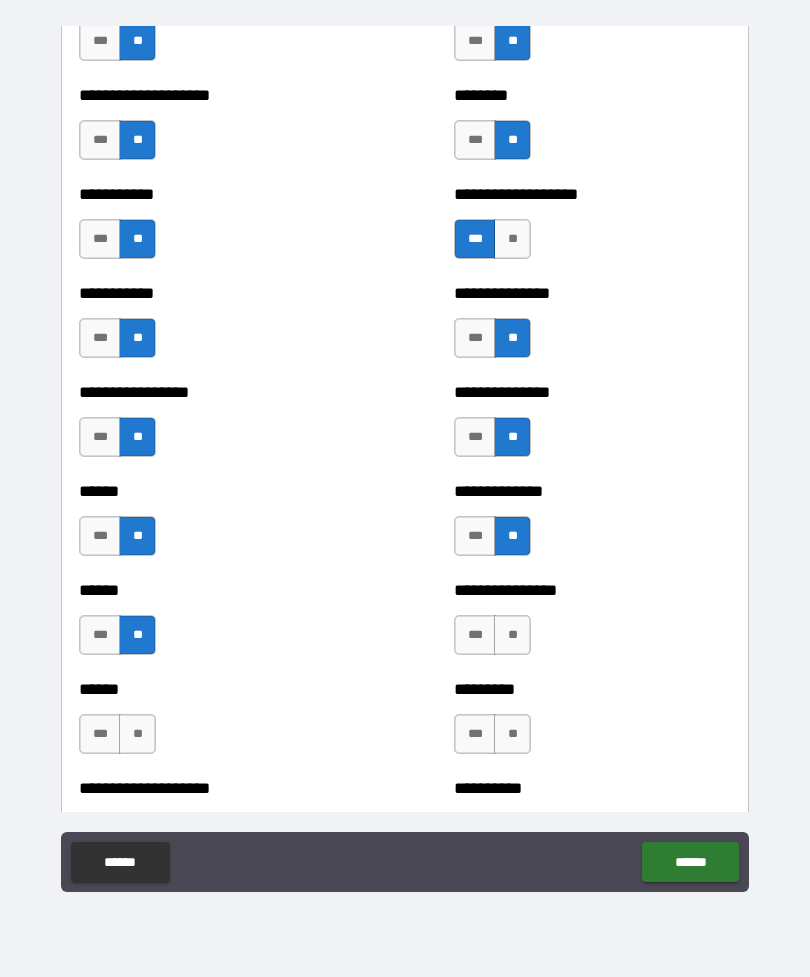 click on "**" at bounding box center (512, 635) 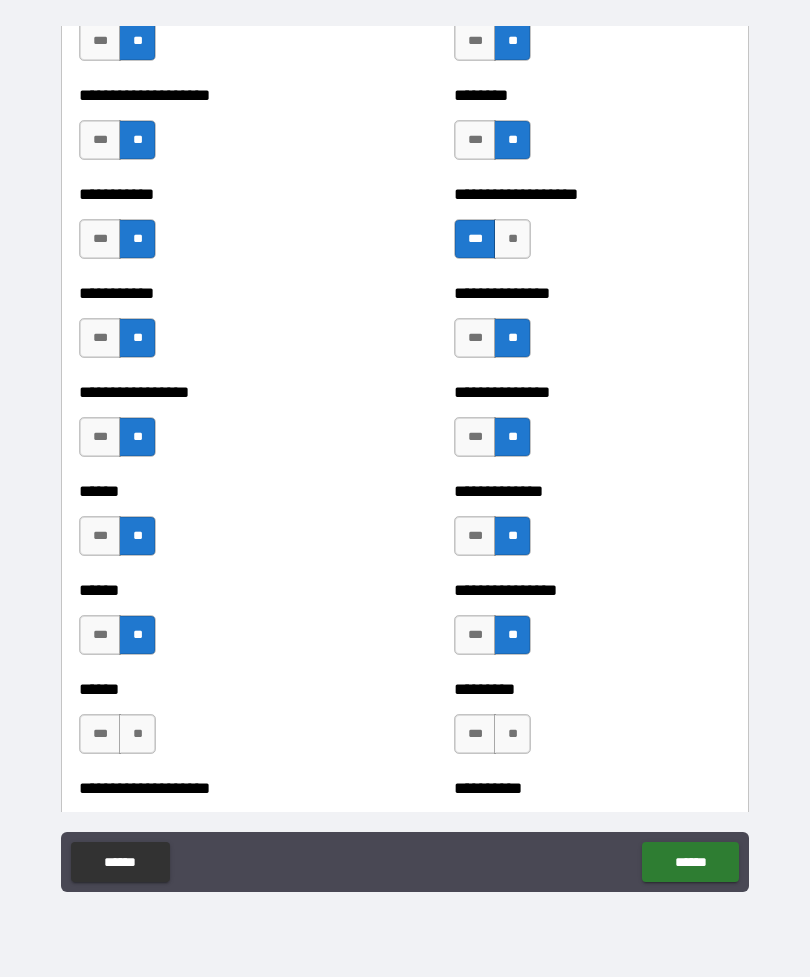 click on "**" at bounding box center (137, 734) 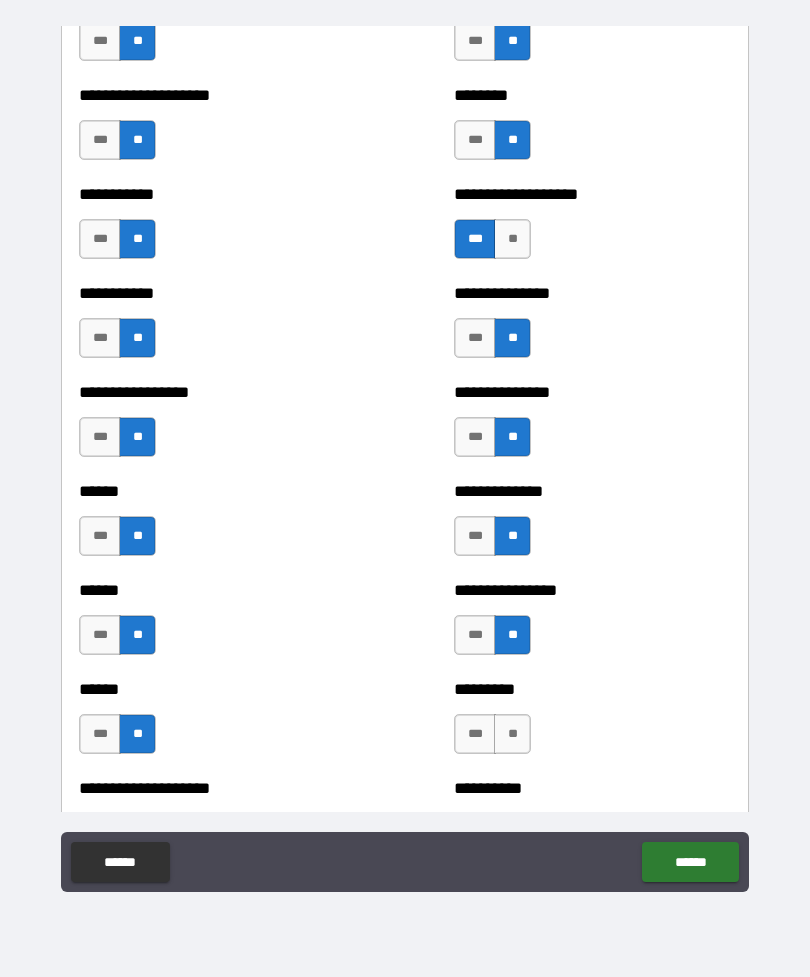 click on "********* *** **" at bounding box center (592, 724) 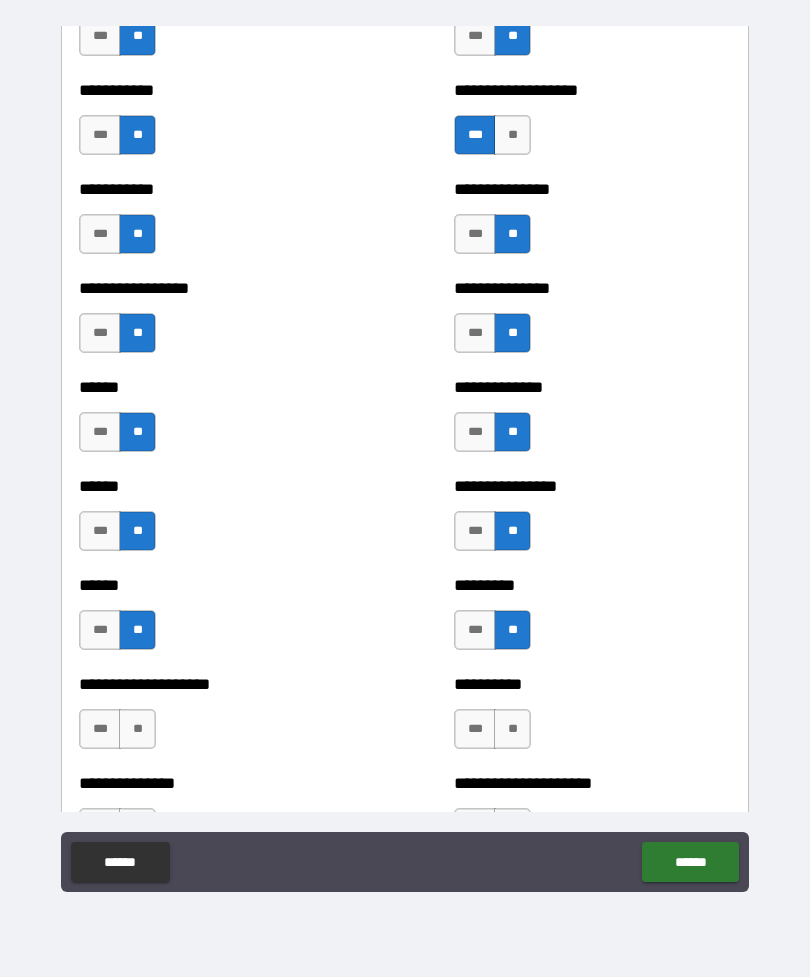 scroll, scrollTop: 2848, scrollLeft: 0, axis: vertical 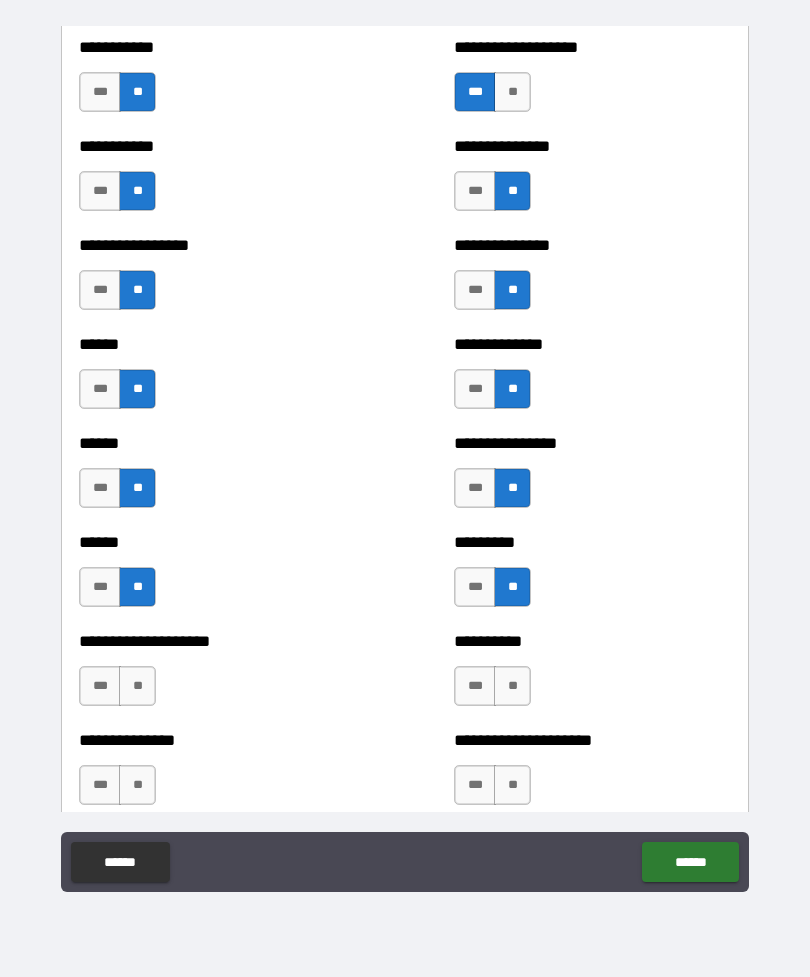 click on "**" at bounding box center [137, 686] 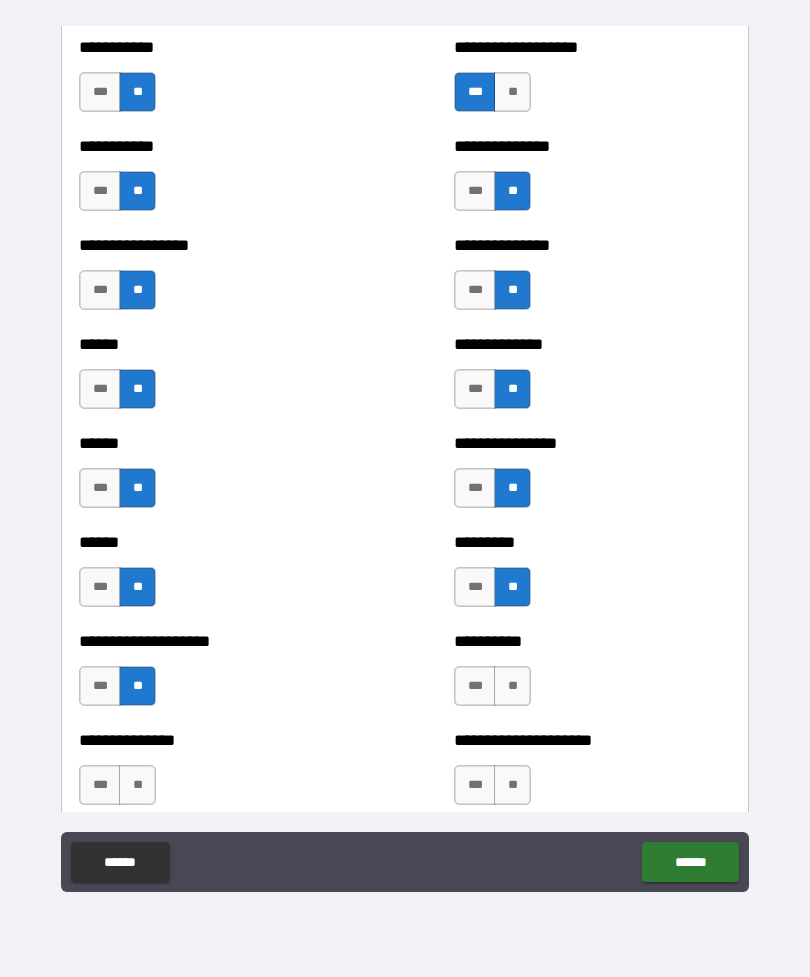 click on "**" at bounding box center [512, 686] 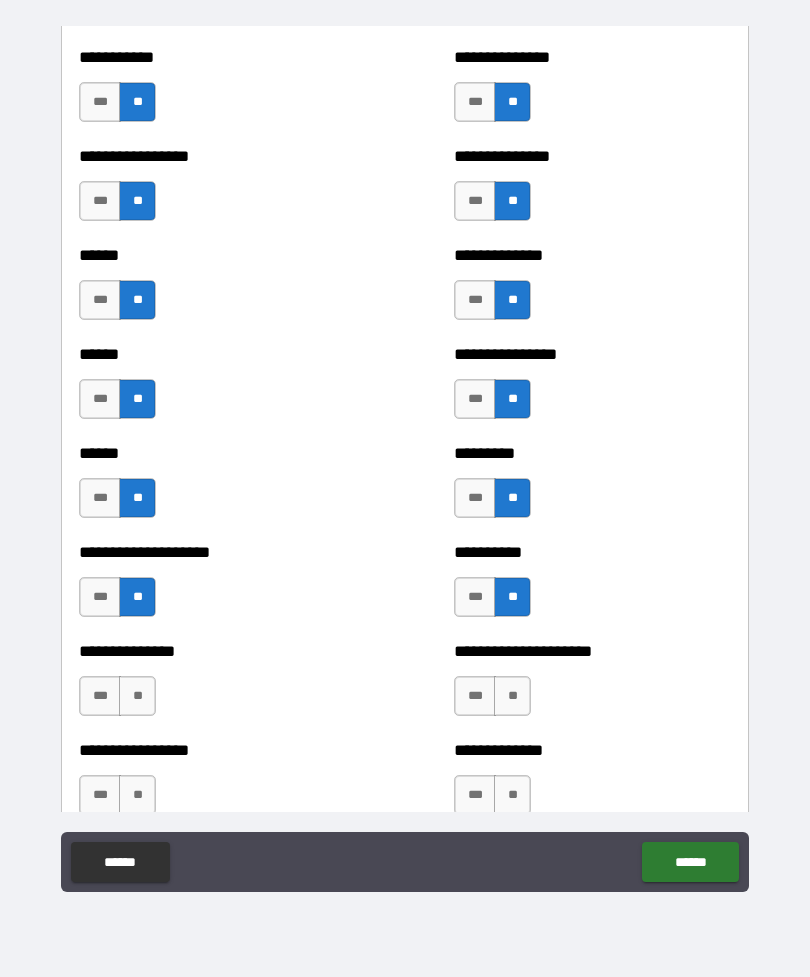 scroll, scrollTop: 2944, scrollLeft: 0, axis: vertical 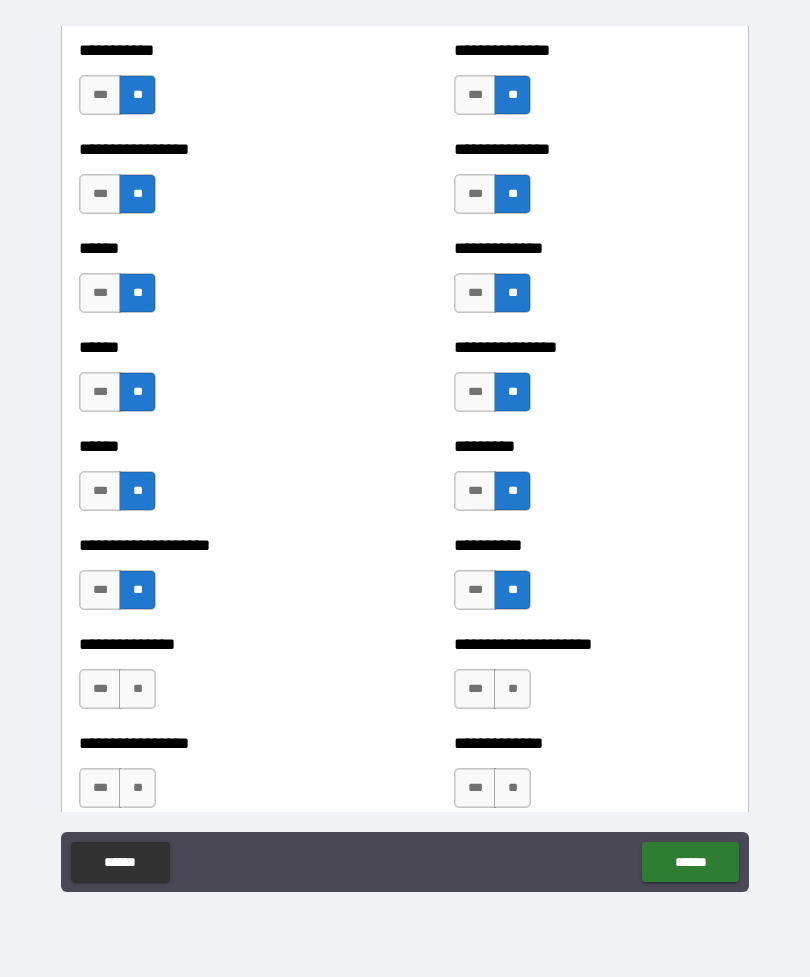 click on "**" at bounding box center [512, 689] 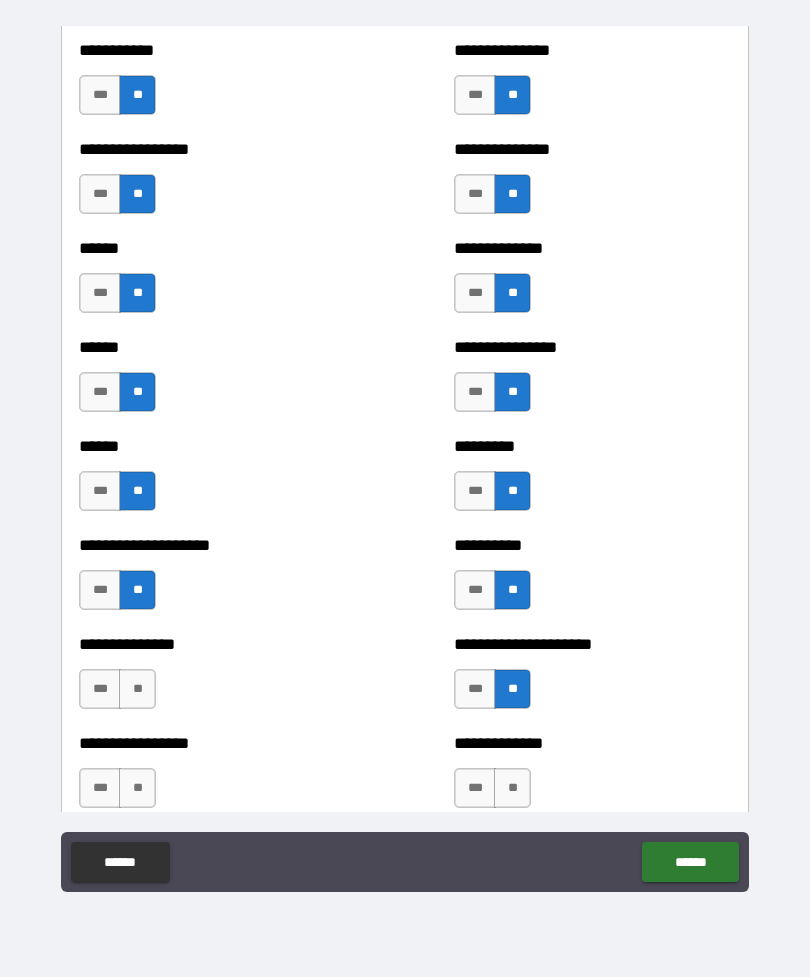 click on "**" at bounding box center [137, 689] 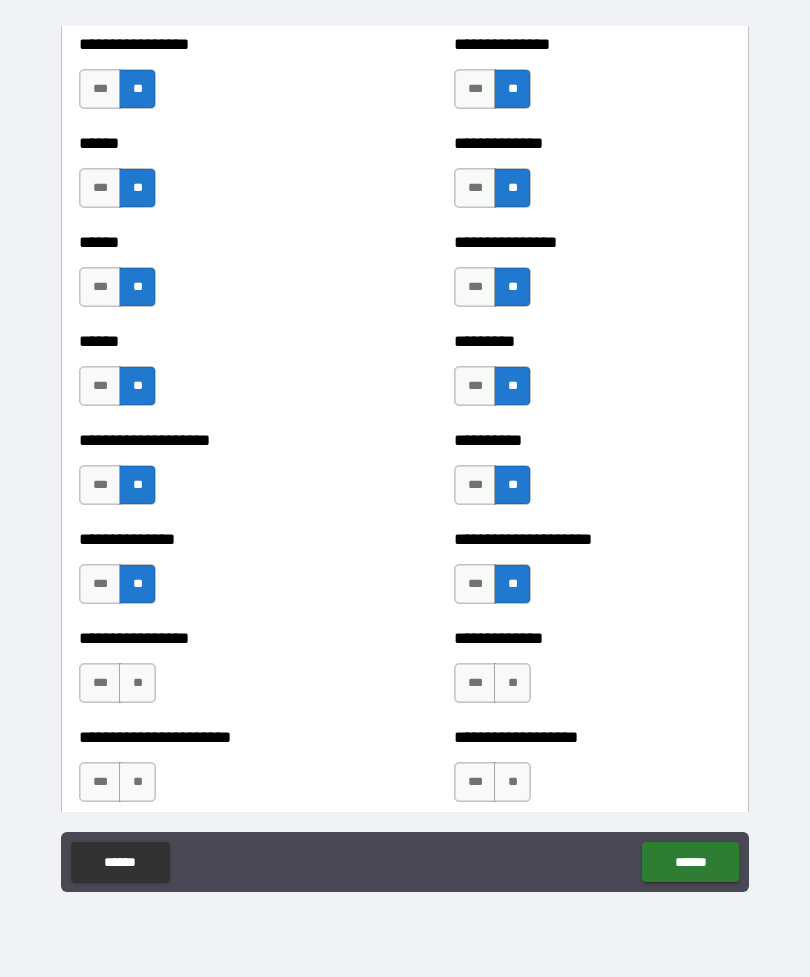 scroll, scrollTop: 3057, scrollLeft: 0, axis: vertical 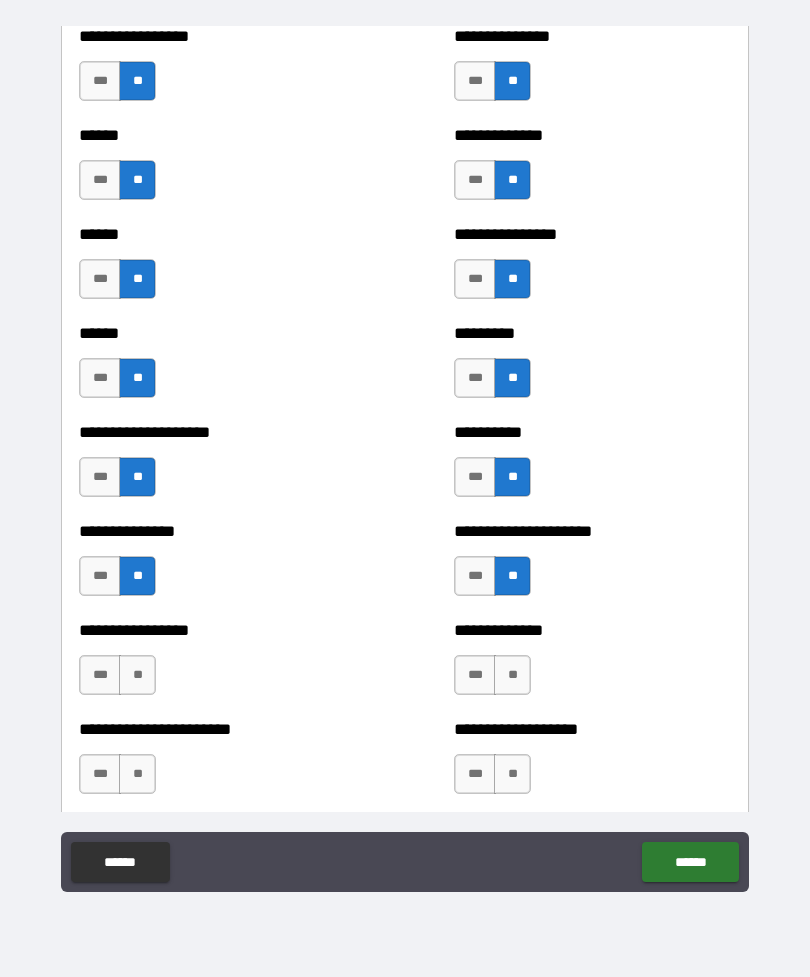 click on "**" at bounding box center (137, 675) 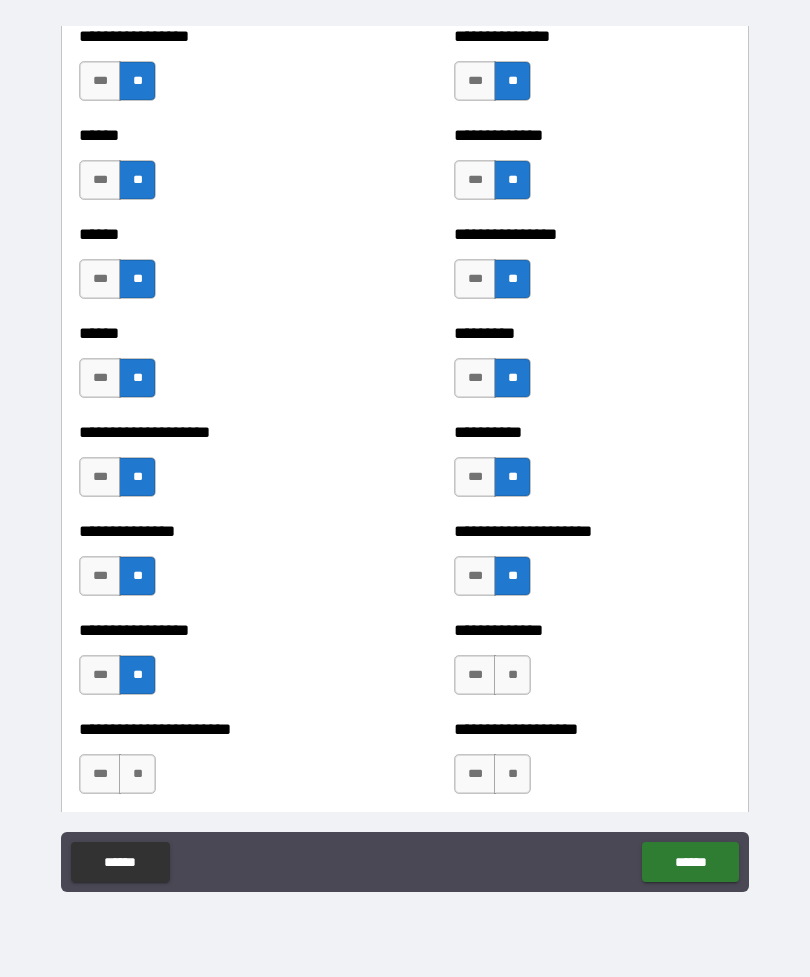 click on "**" at bounding box center [512, 675] 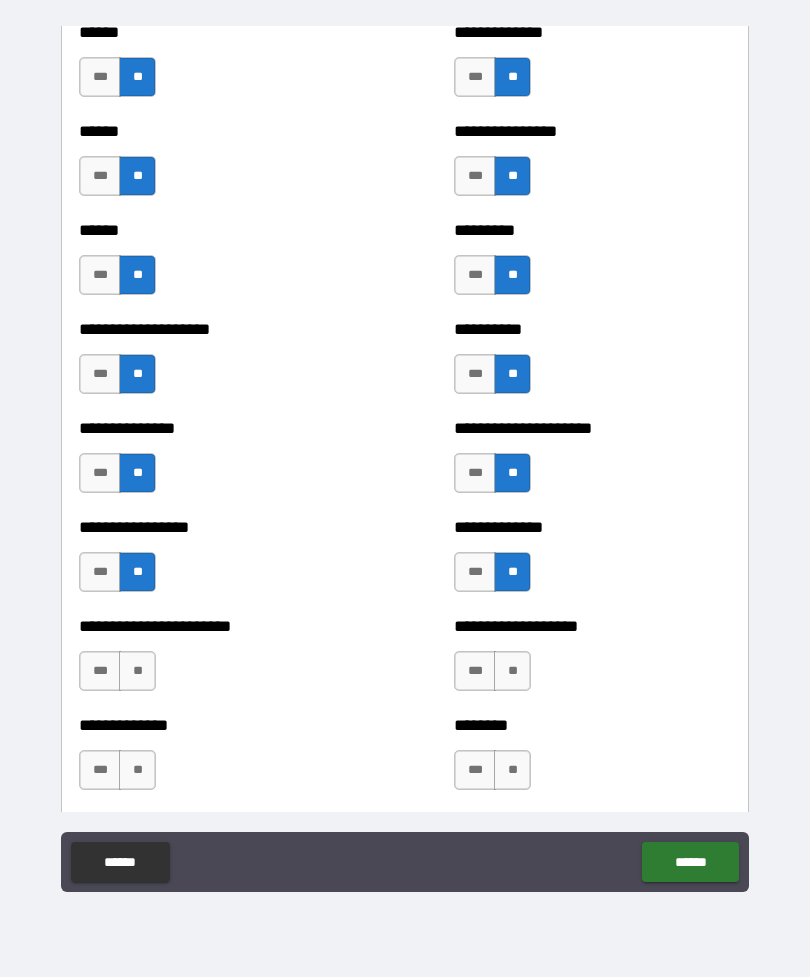 scroll, scrollTop: 3172, scrollLeft: 0, axis: vertical 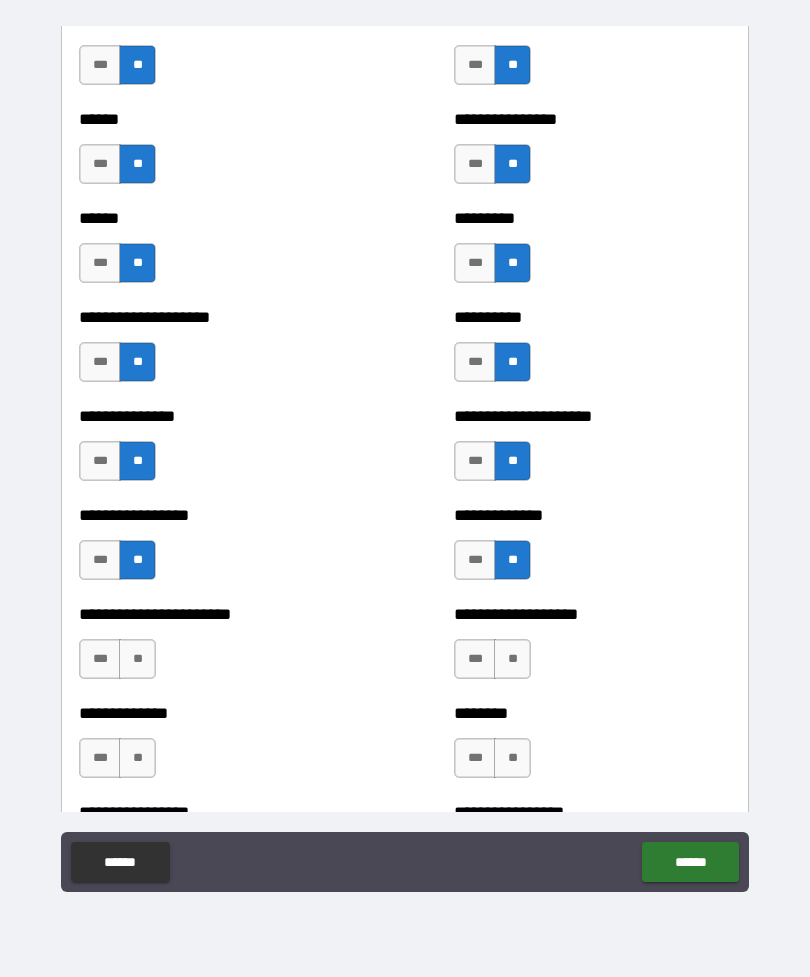 click on "**" at bounding box center (512, 659) 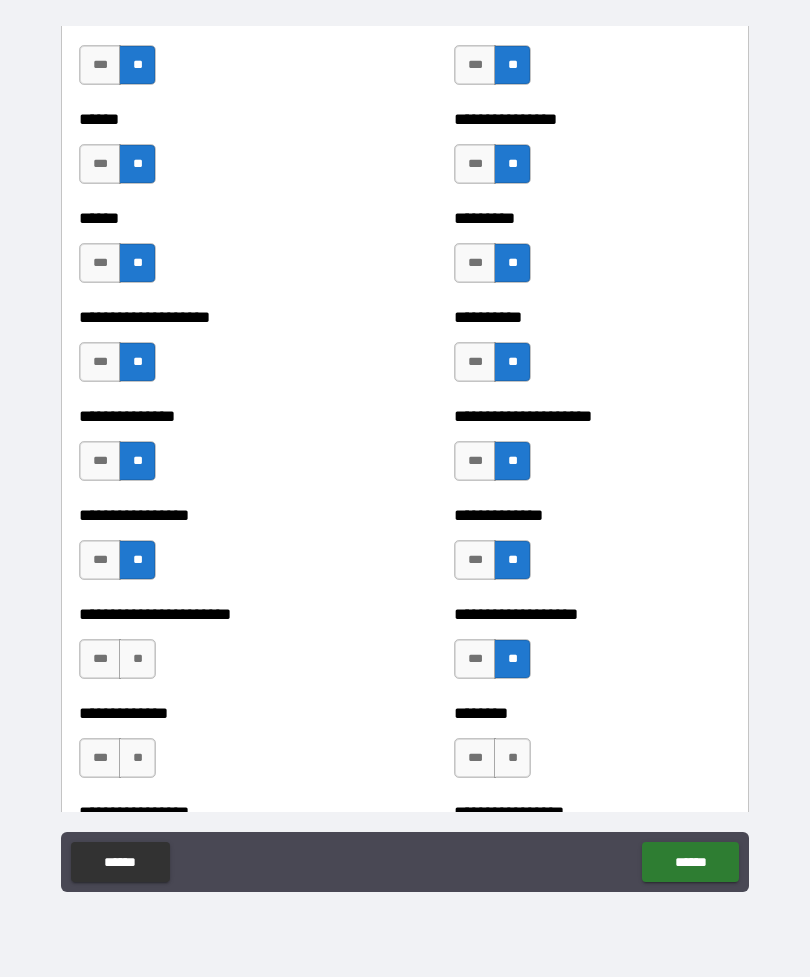click on "**" at bounding box center [137, 659] 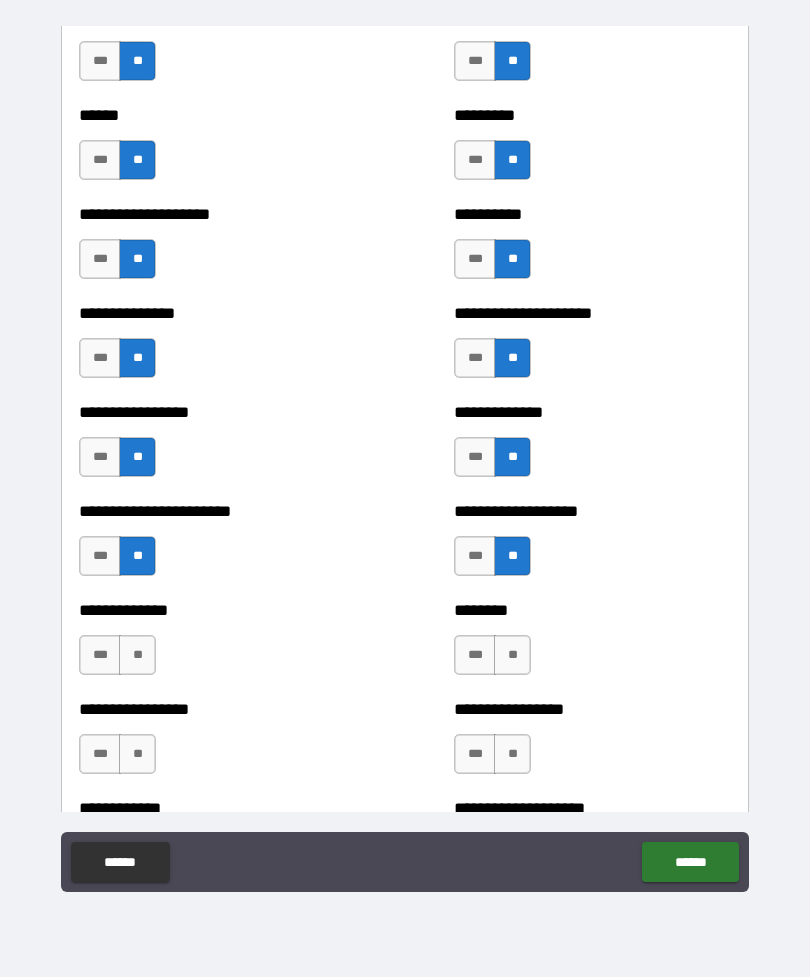 scroll, scrollTop: 3297, scrollLeft: 0, axis: vertical 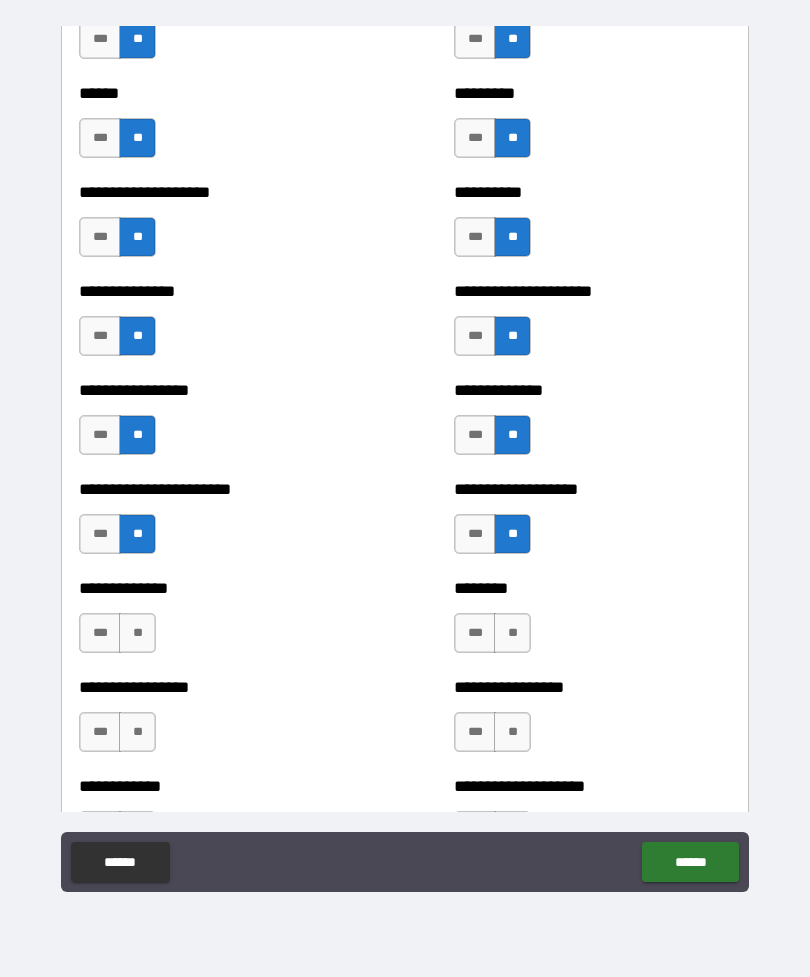 click on "**" at bounding box center (137, 633) 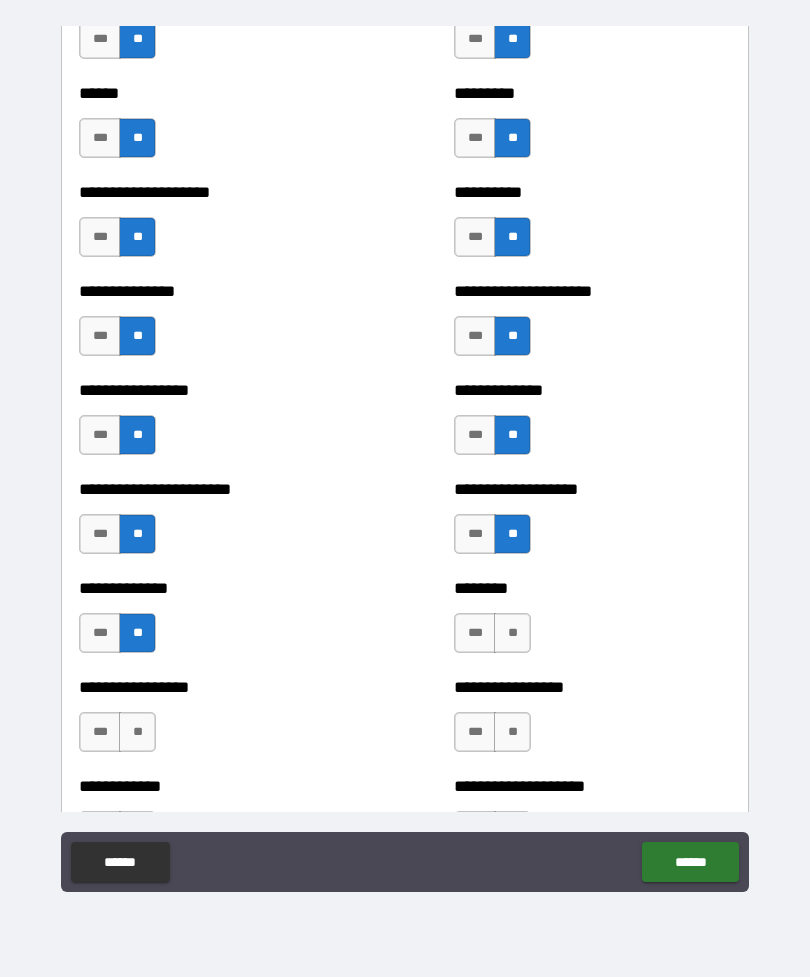 click on "**" at bounding box center (512, 633) 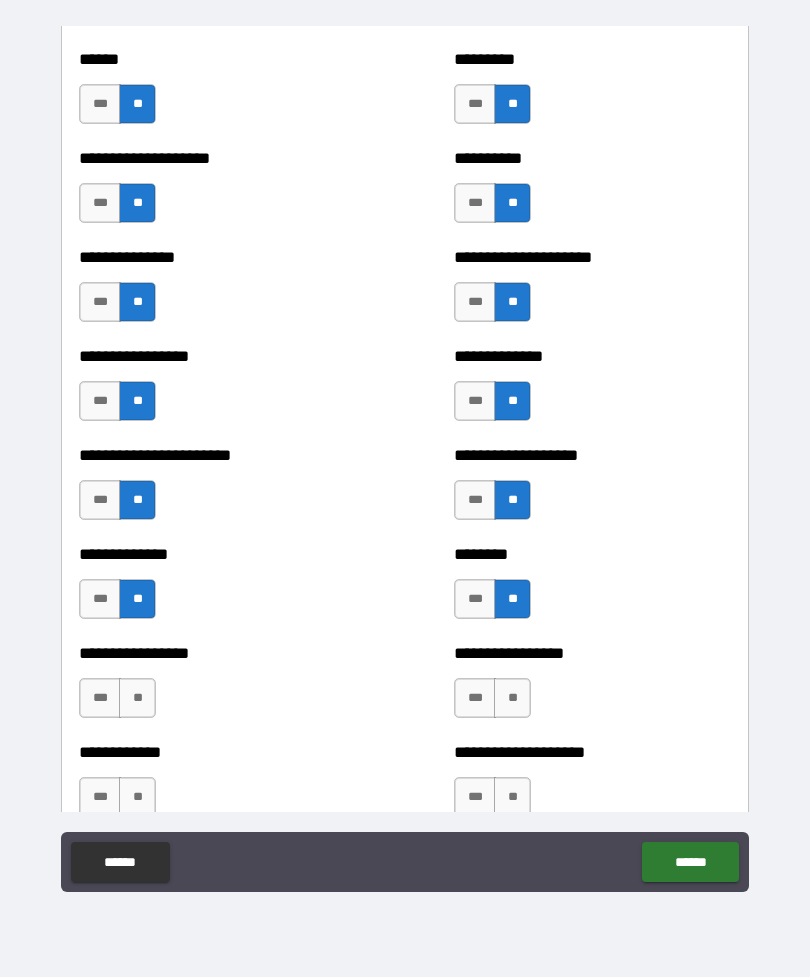 scroll, scrollTop: 3364, scrollLeft: 0, axis: vertical 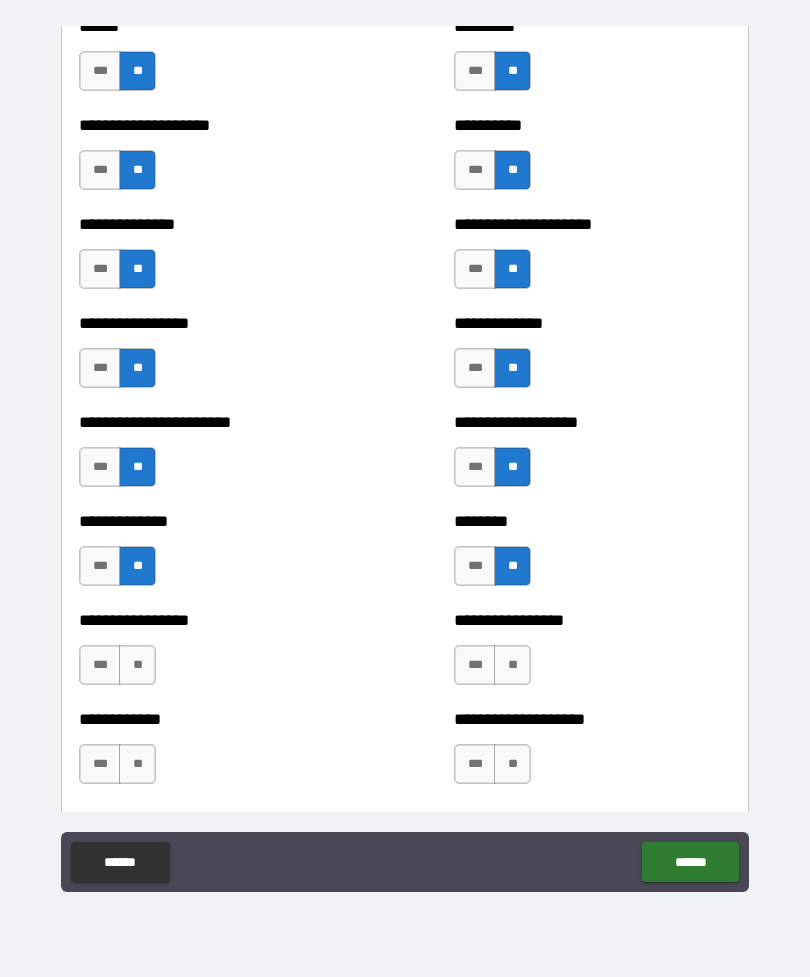 click on "**" at bounding box center (137, 665) 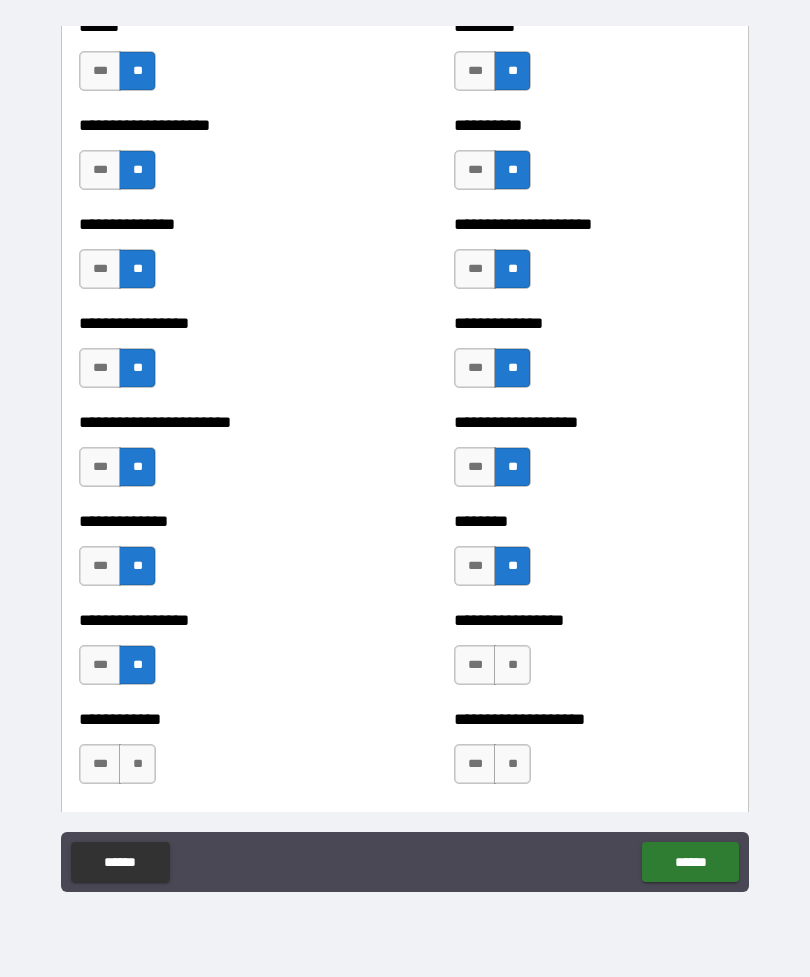click on "**" at bounding box center [512, 665] 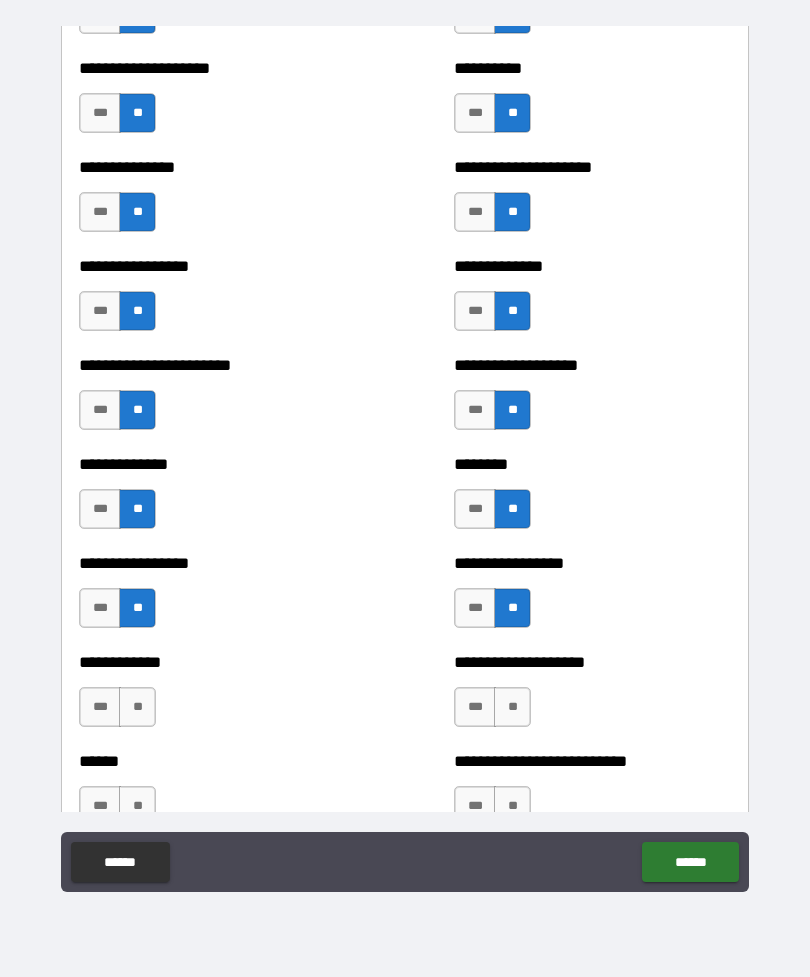 scroll, scrollTop: 3442, scrollLeft: 0, axis: vertical 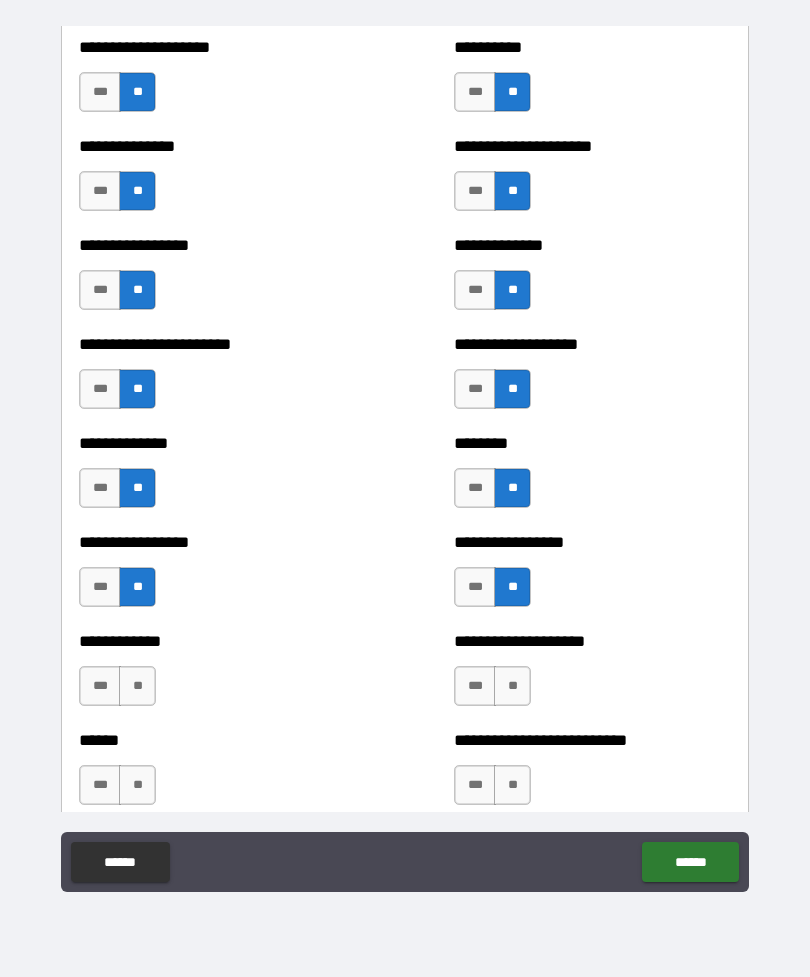 click on "**" at bounding box center [137, 686] 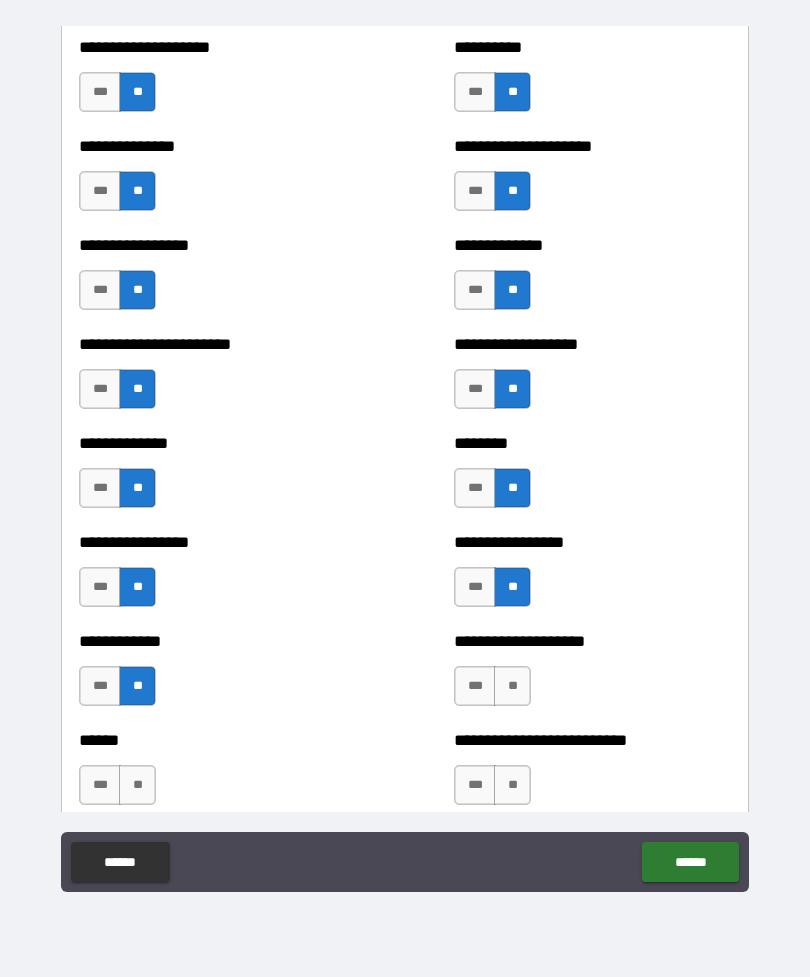 click on "**" at bounding box center (512, 686) 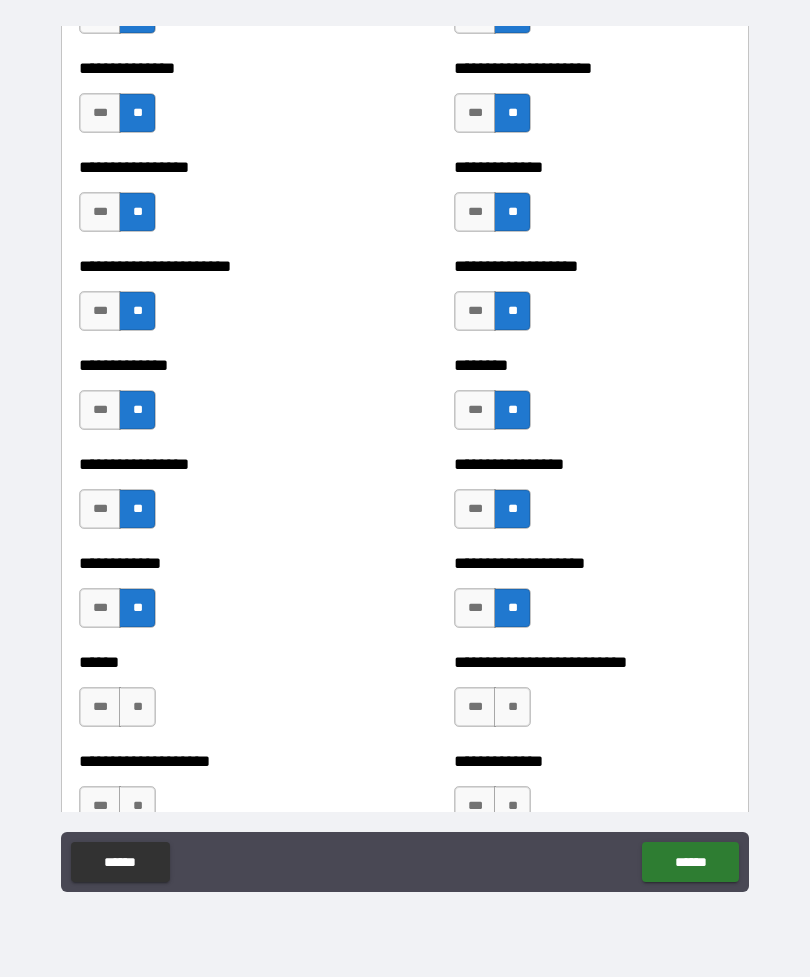 scroll, scrollTop: 3534, scrollLeft: 0, axis: vertical 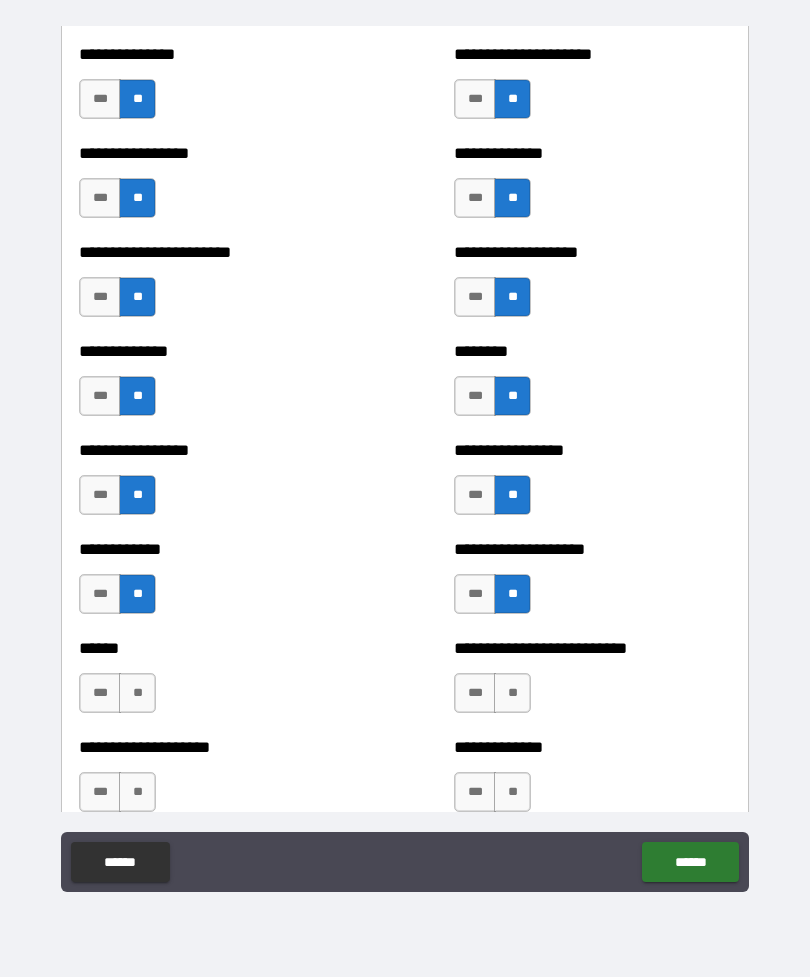 click on "**" at bounding box center [512, 693] 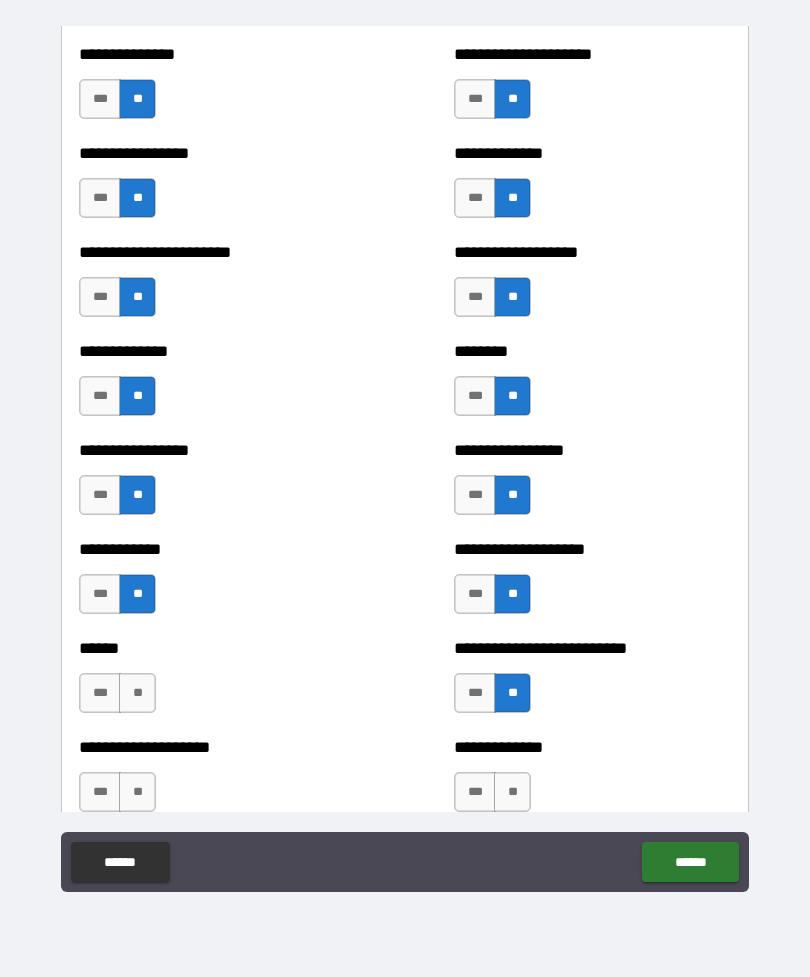 click on "**" at bounding box center (137, 693) 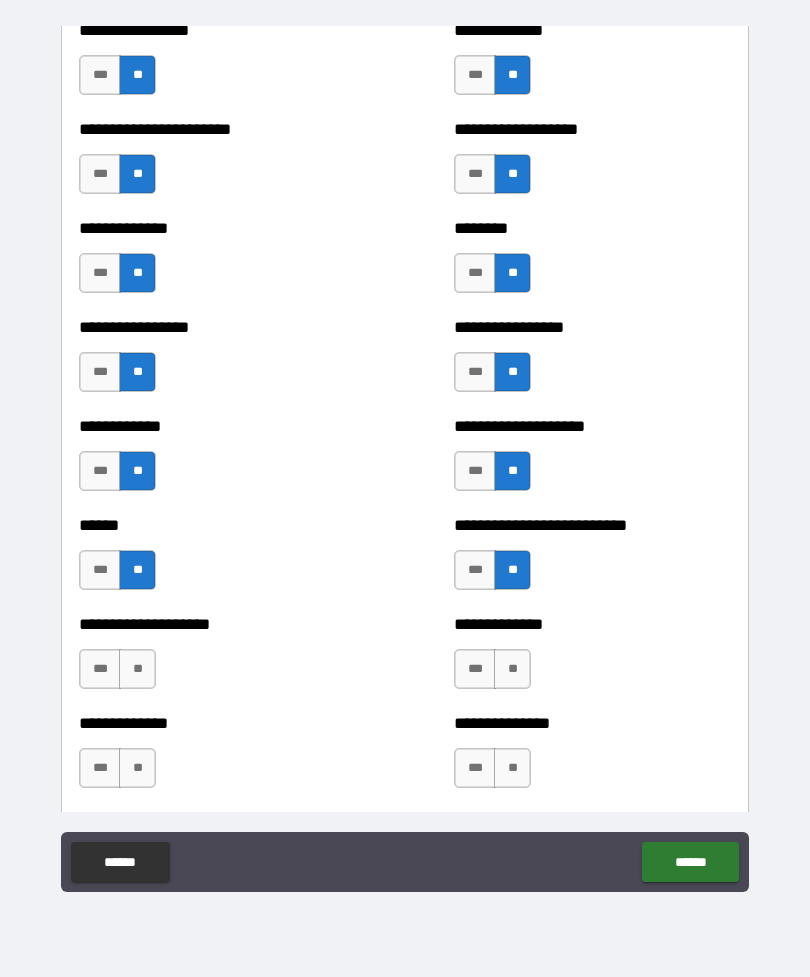 scroll, scrollTop: 3658, scrollLeft: 0, axis: vertical 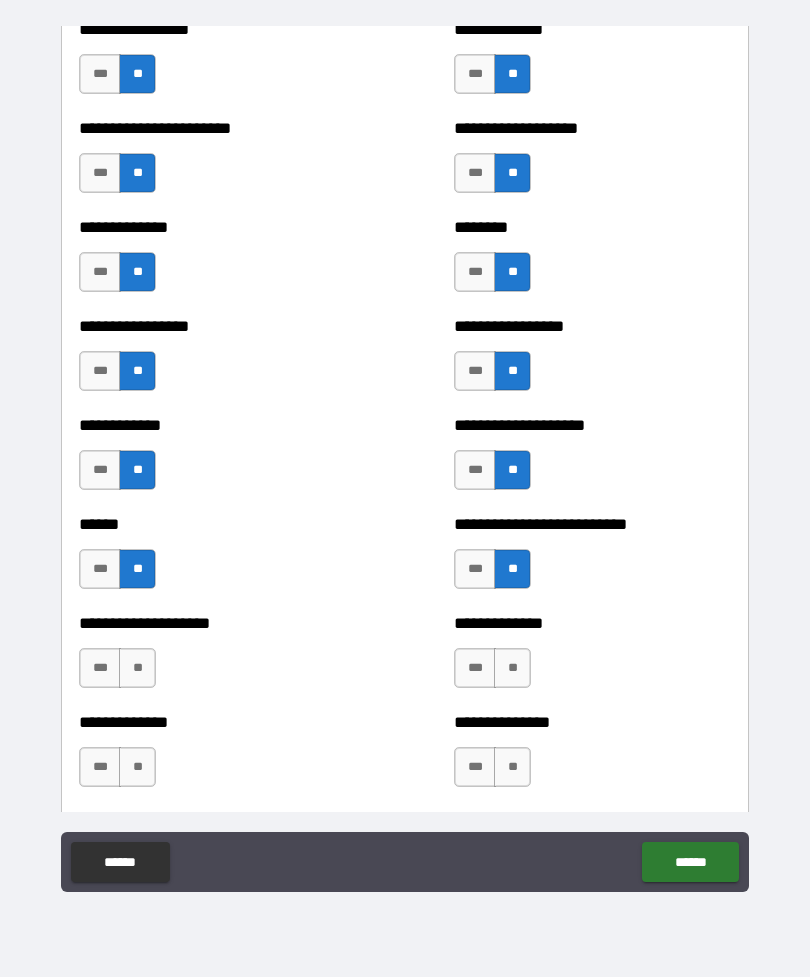 click on "**" at bounding box center [137, 668] 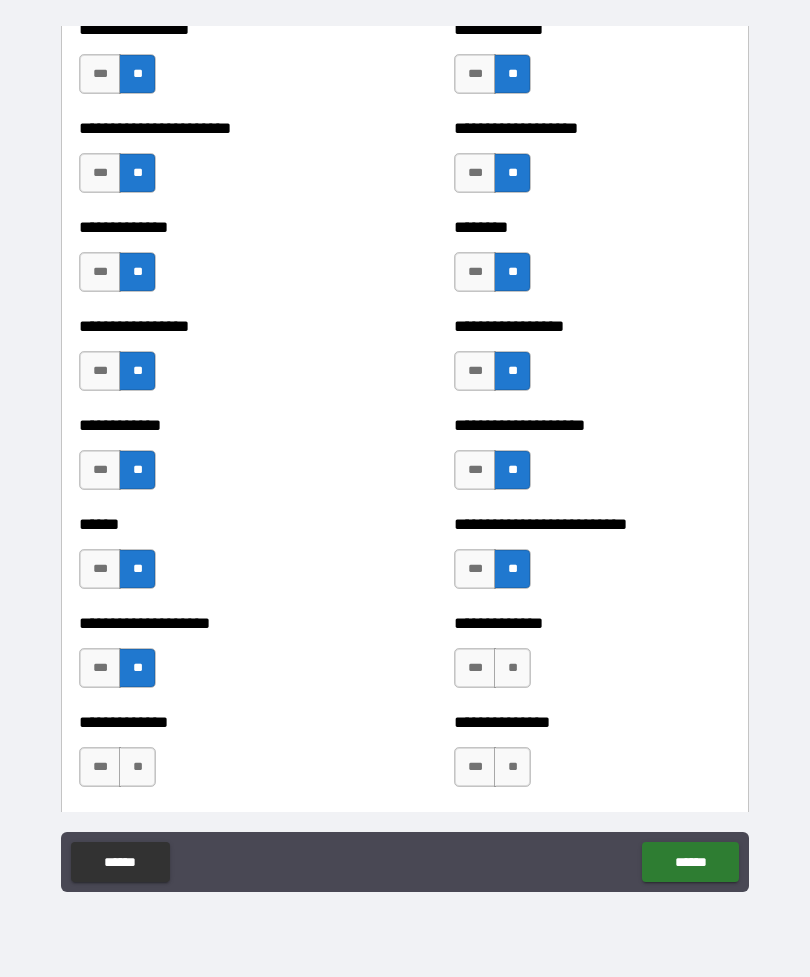 click on "**" at bounding box center (512, 668) 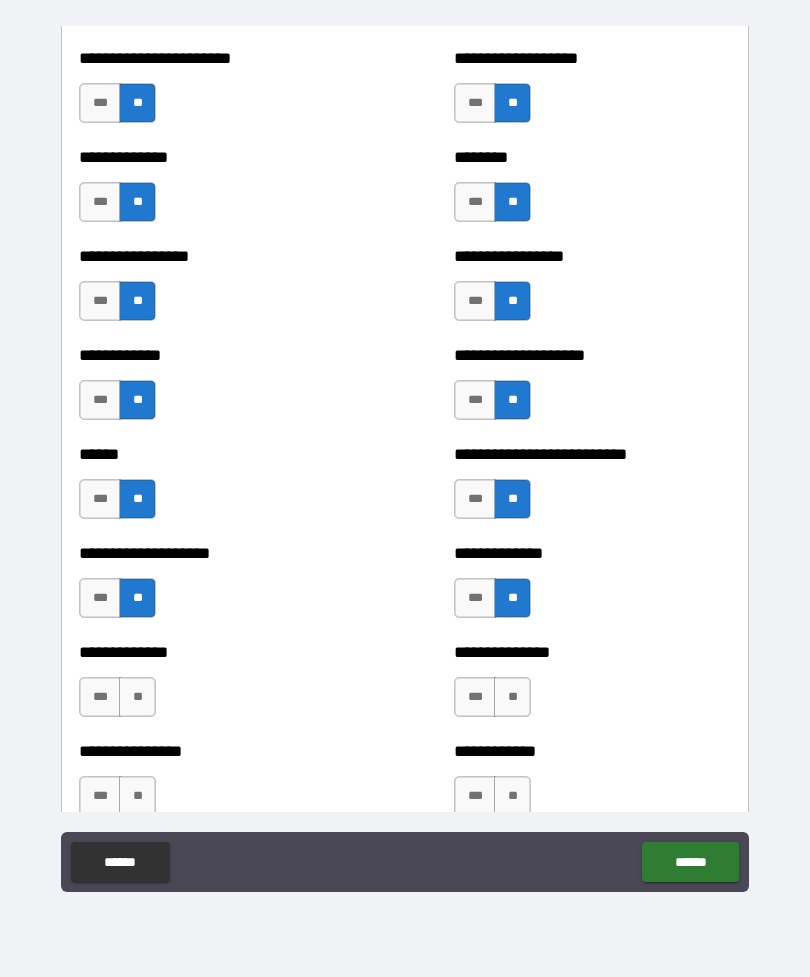 scroll, scrollTop: 3735, scrollLeft: 0, axis: vertical 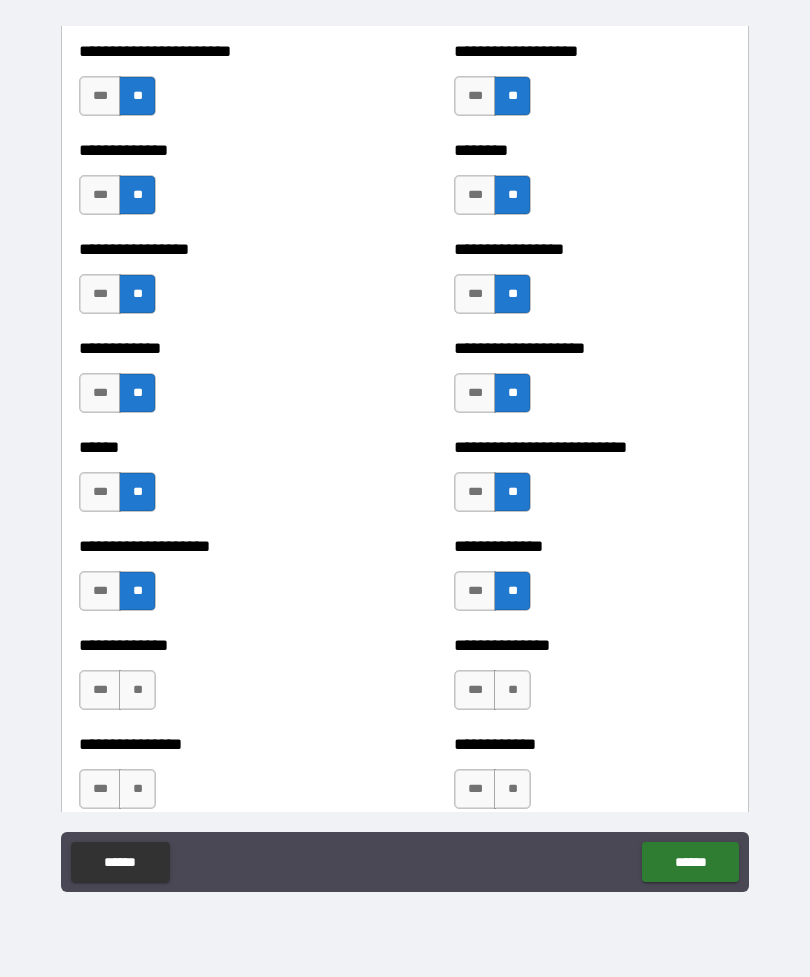click on "**" at bounding box center (137, 690) 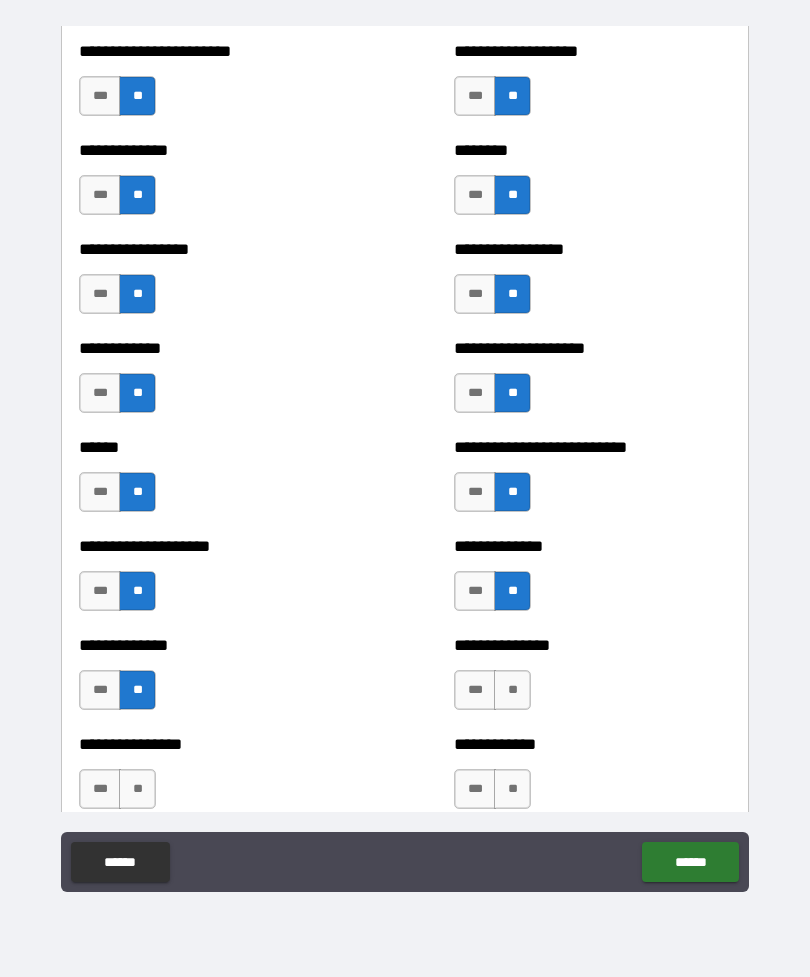 click on "**" at bounding box center [512, 690] 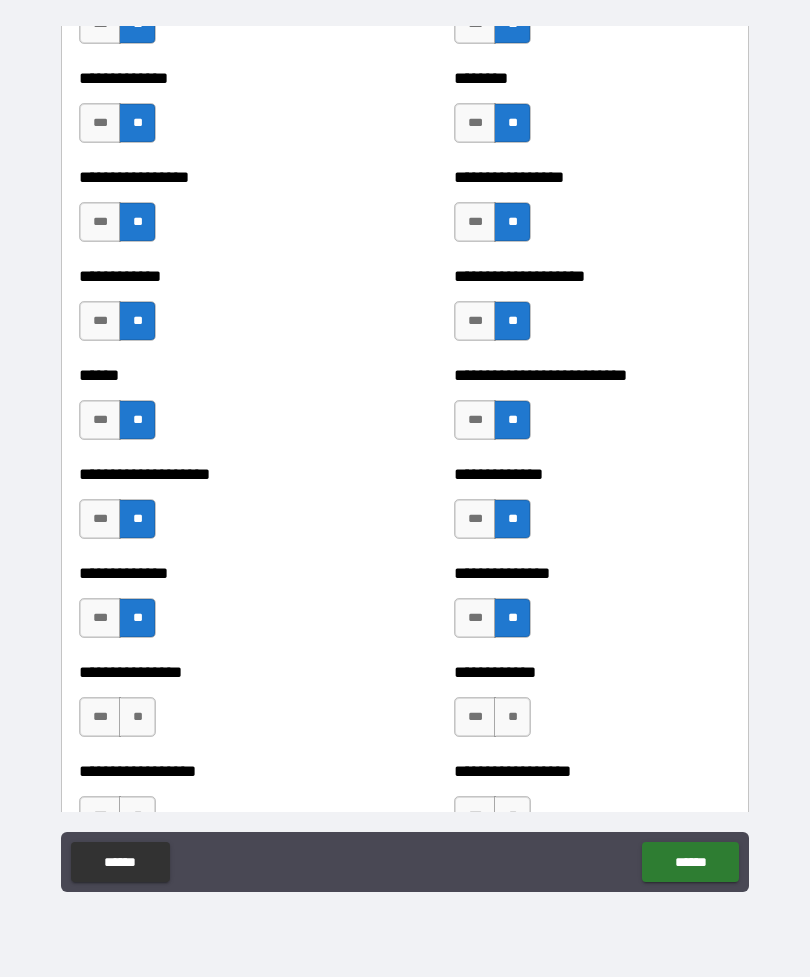 scroll, scrollTop: 3836, scrollLeft: 0, axis: vertical 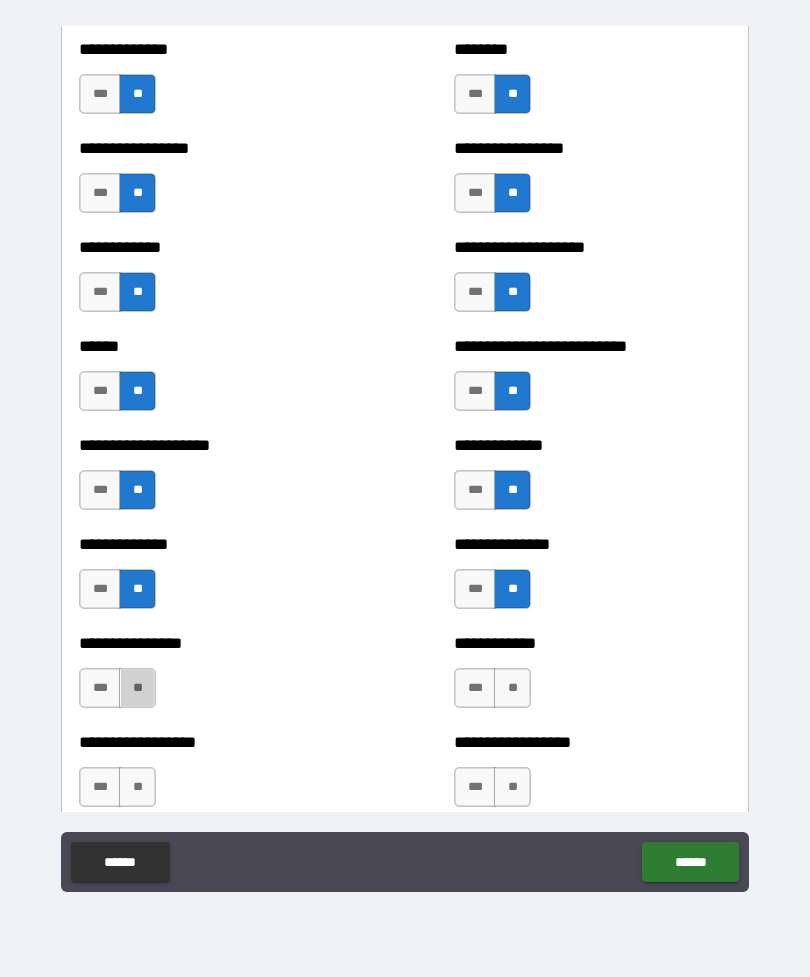 click on "**" at bounding box center [137, 688] 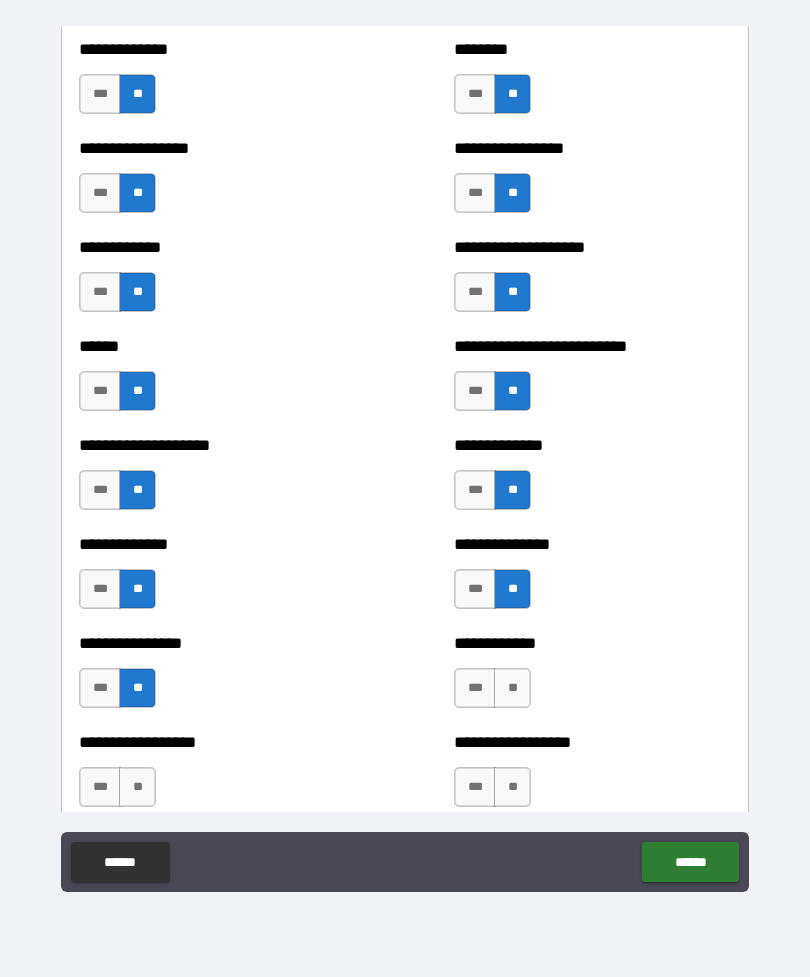 click on "**" at bounding box center (512, 688) 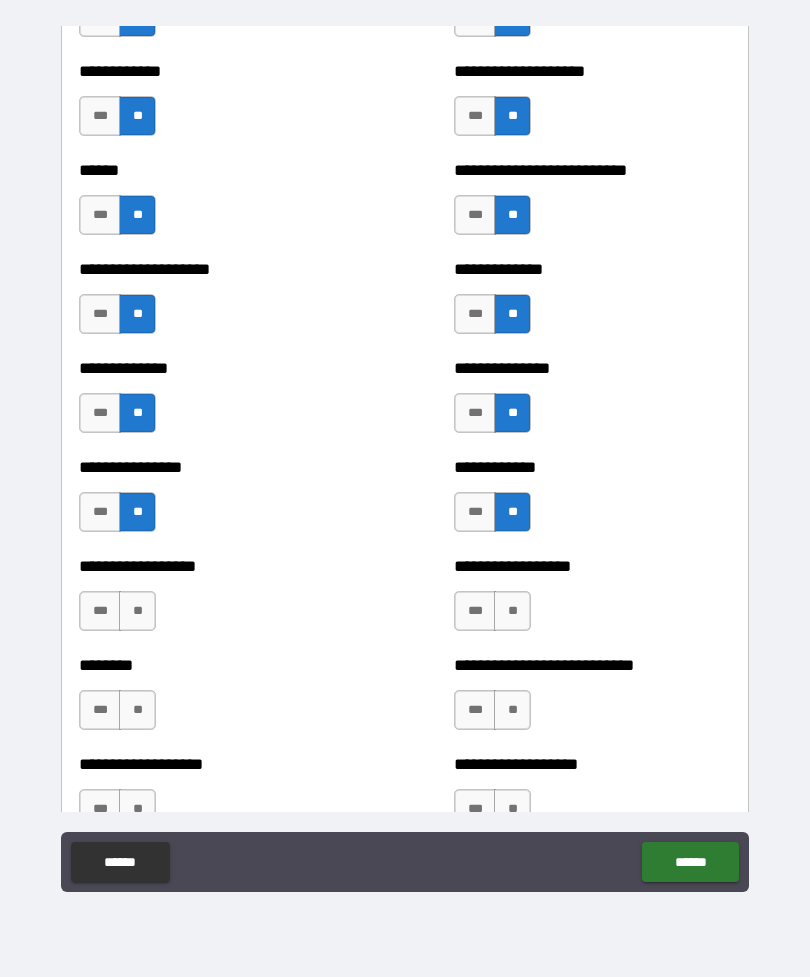 scroll, scrollTop: 4010, scrollLeft: 0, axis: vertical 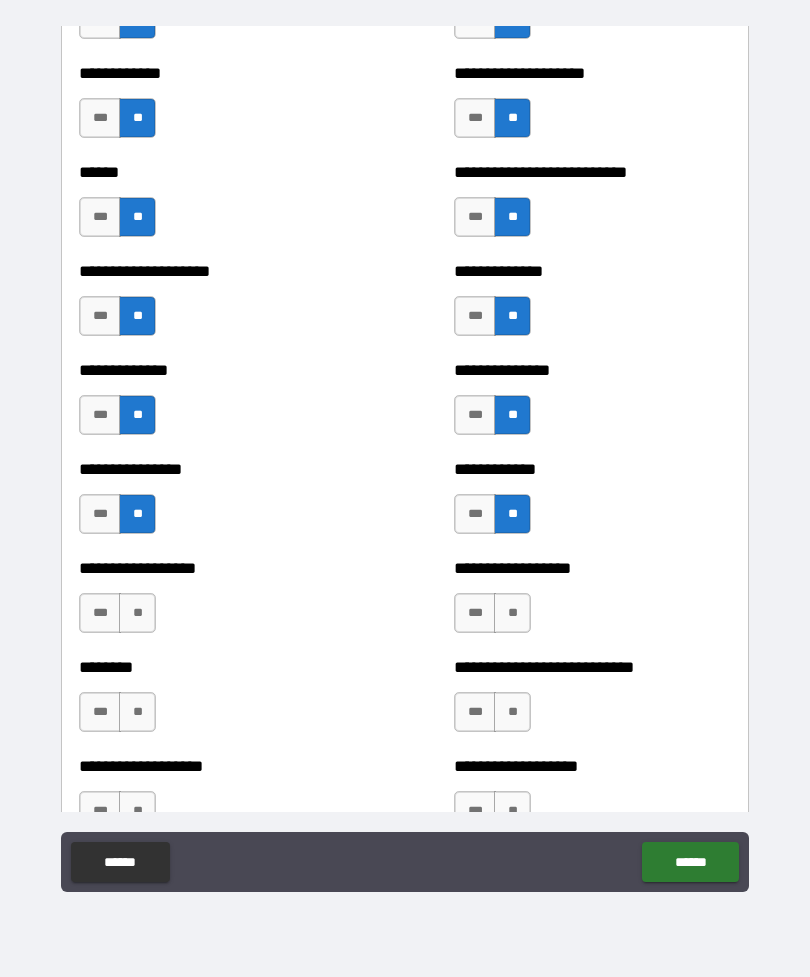 click on "**" at bounding box center [512, 613] 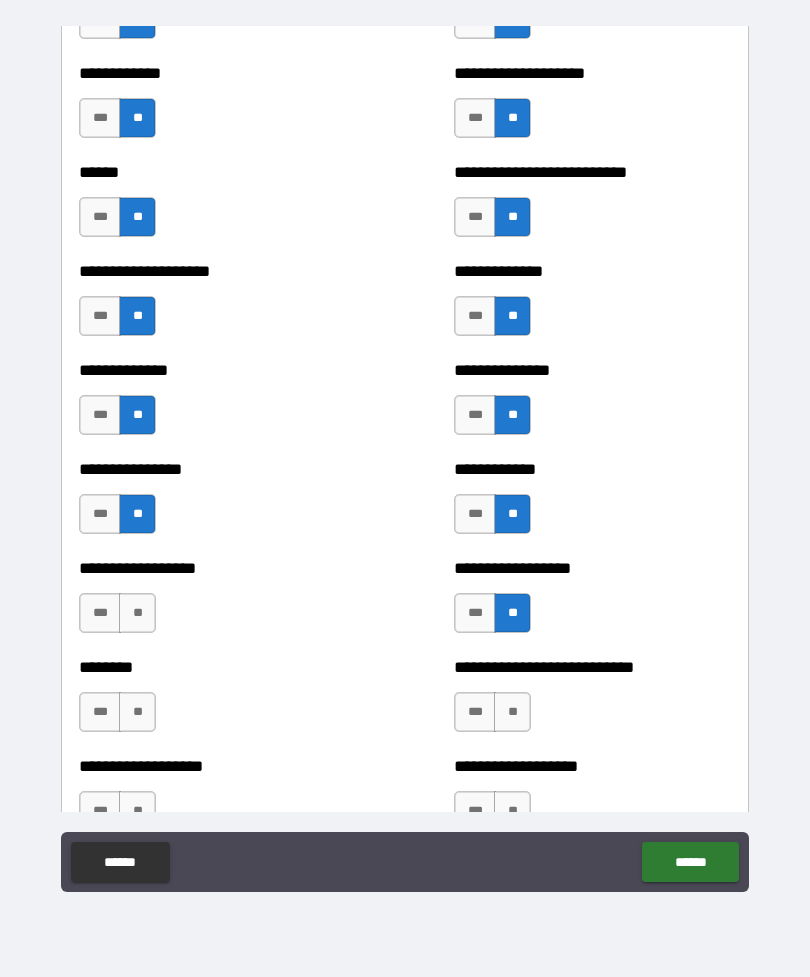 click on "**" at bounding box center [137, 613] 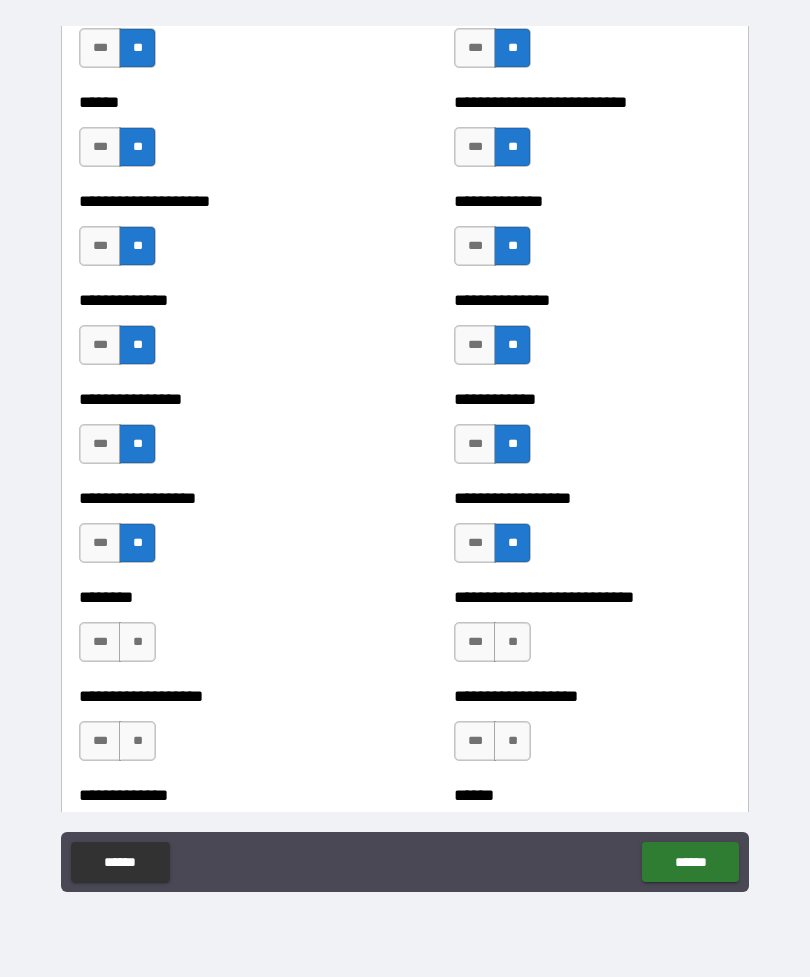 scroll, scrollTop: 4095, scrollLeft: 0, axis: vertical 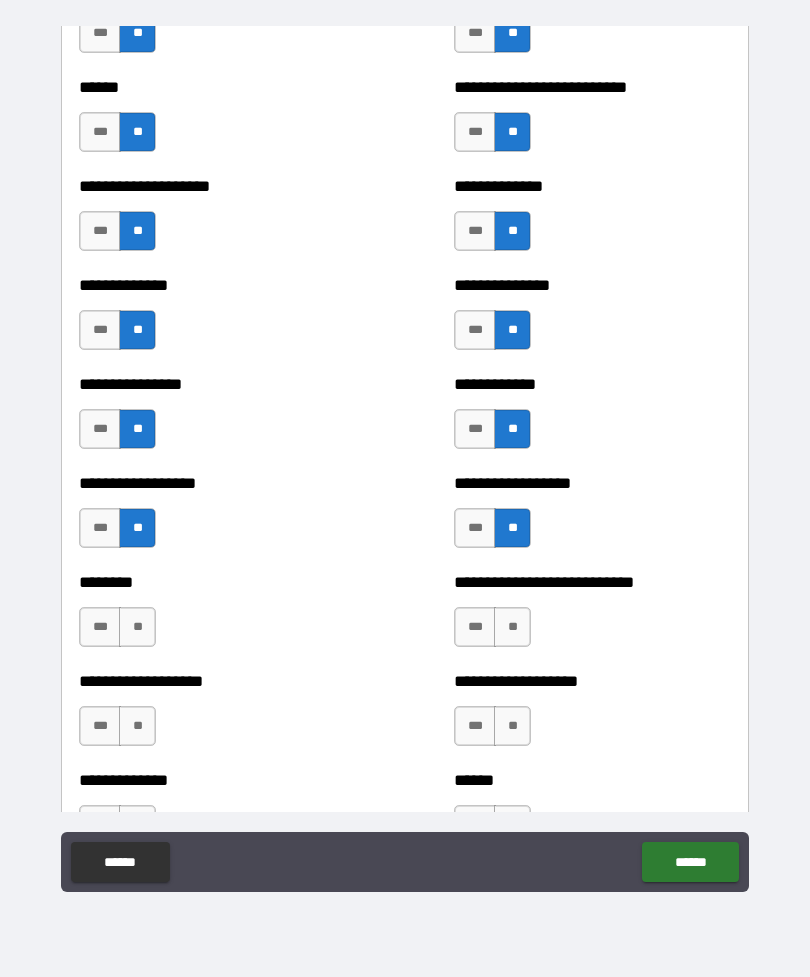 click on "**" at bounding box center (137, 627) 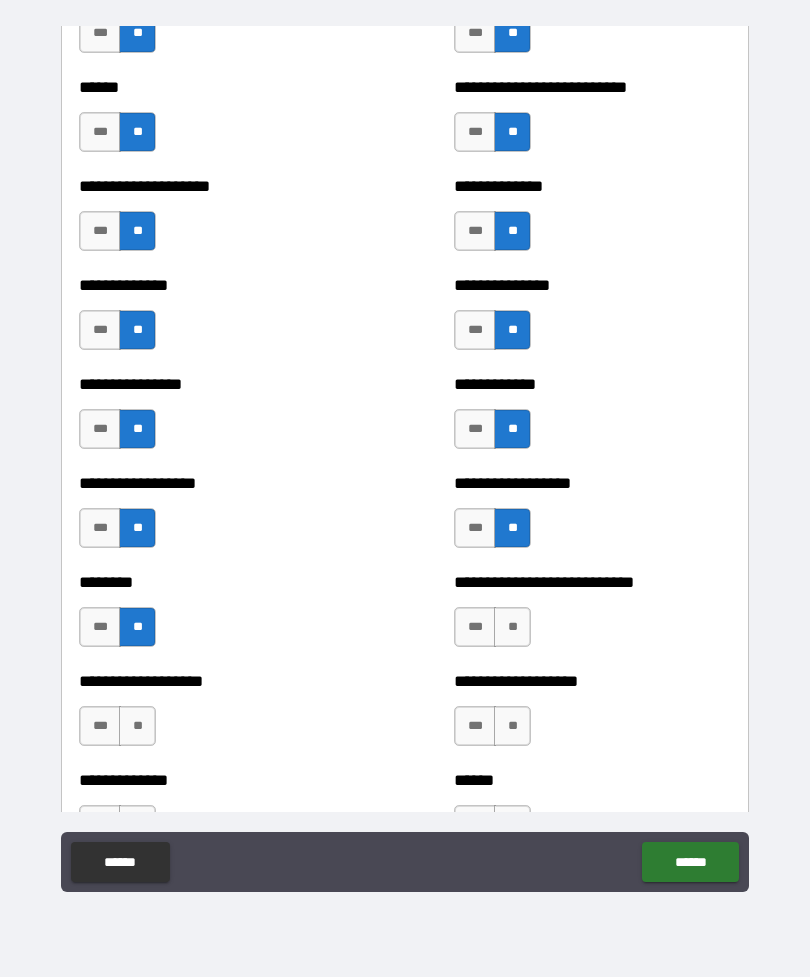 click on "**" at bounding box center (512, 627) 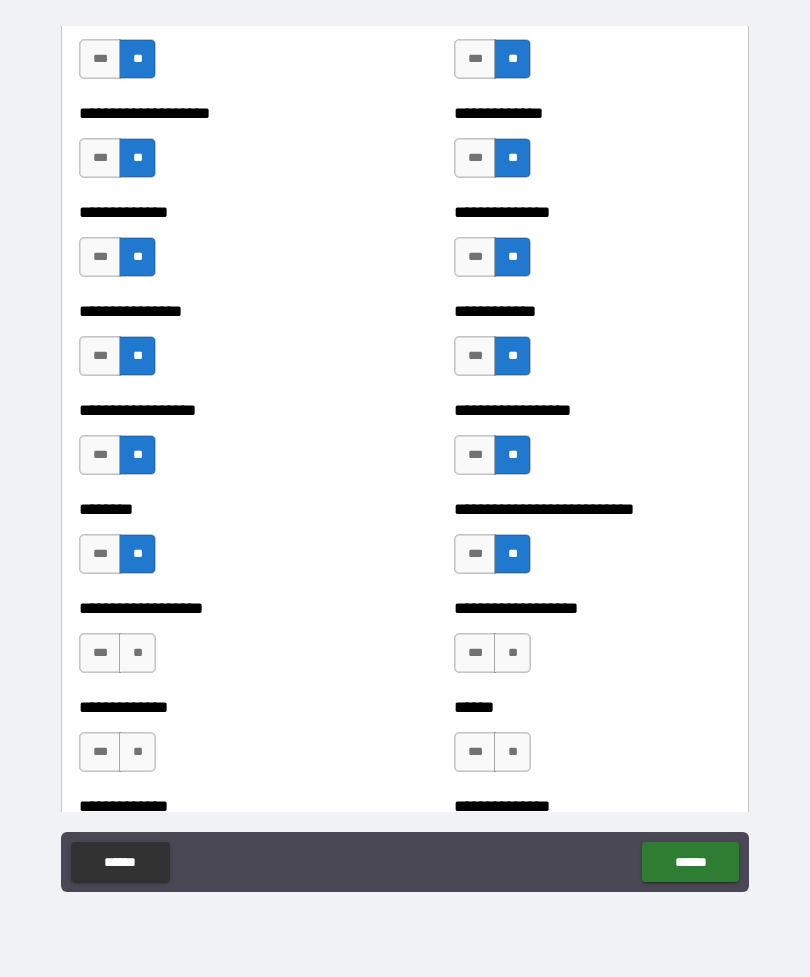 scroll, scrollTop: 4180, scrollLeft: 0, axis: vertical 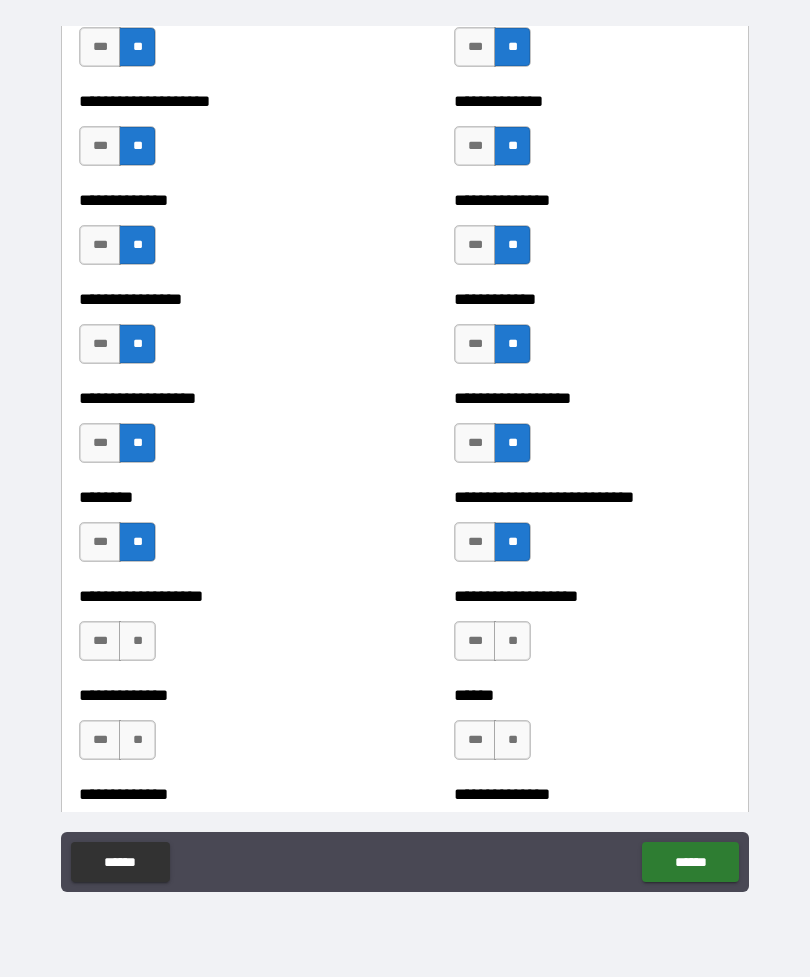 click on "**" at bounding box center [512, 641] 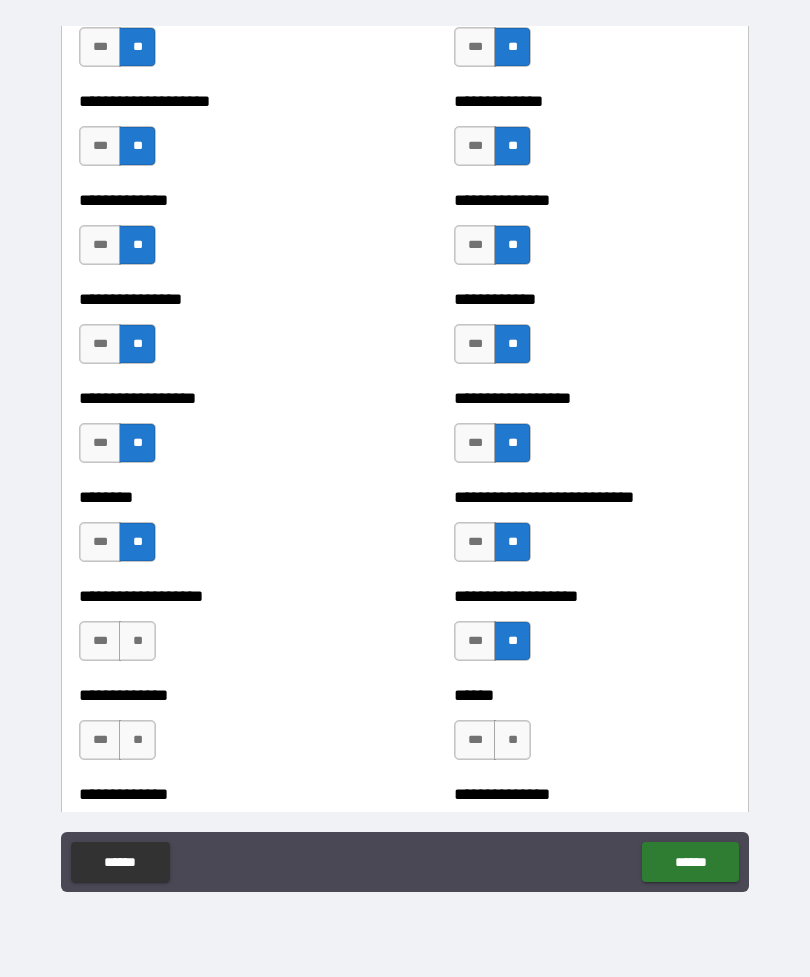 click on "**" at bounding box center [137, 641] 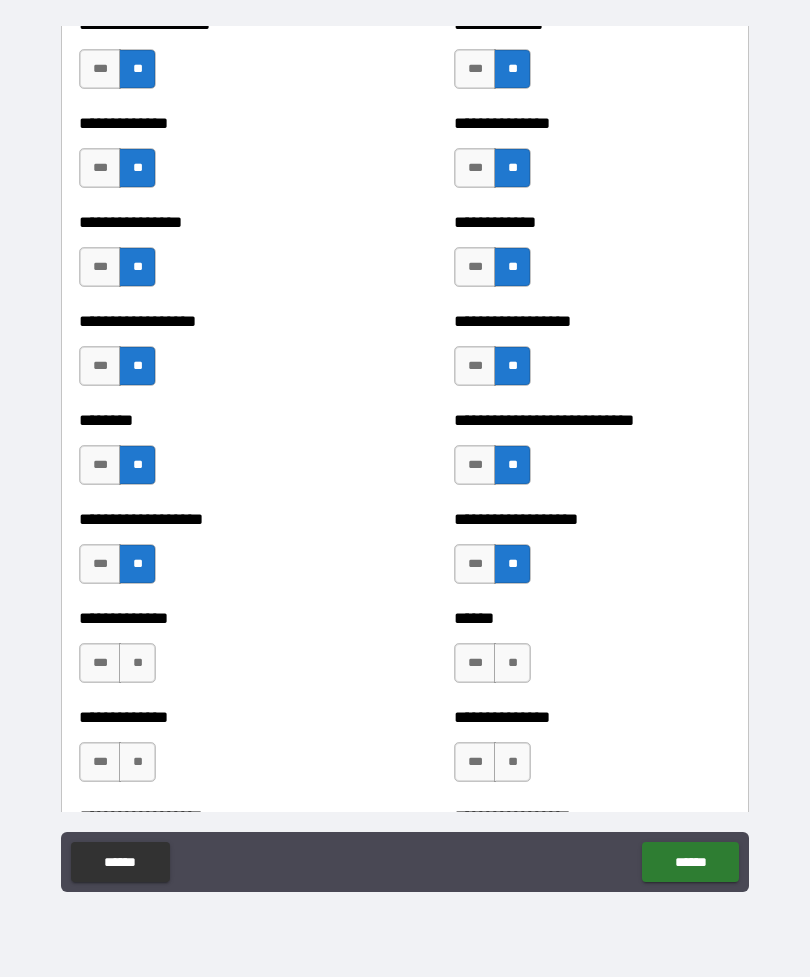 scroll, scrollTop: 4264, scrollLeft: 0, axis: vertical 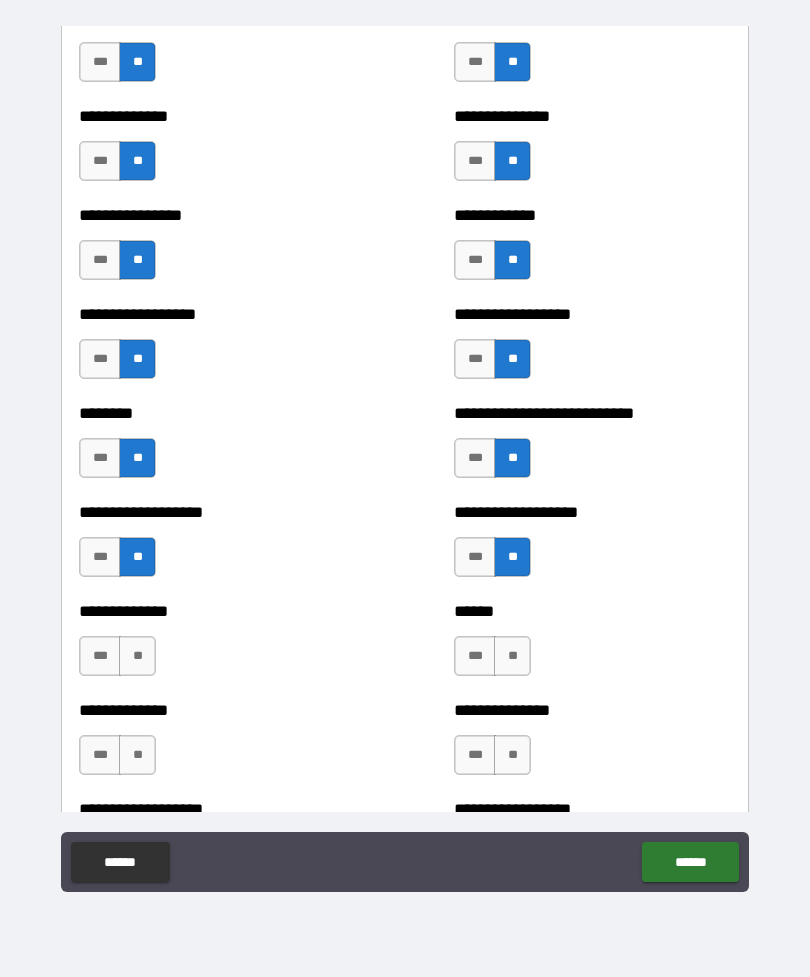 click on "**" at bounding box center [137, 656] 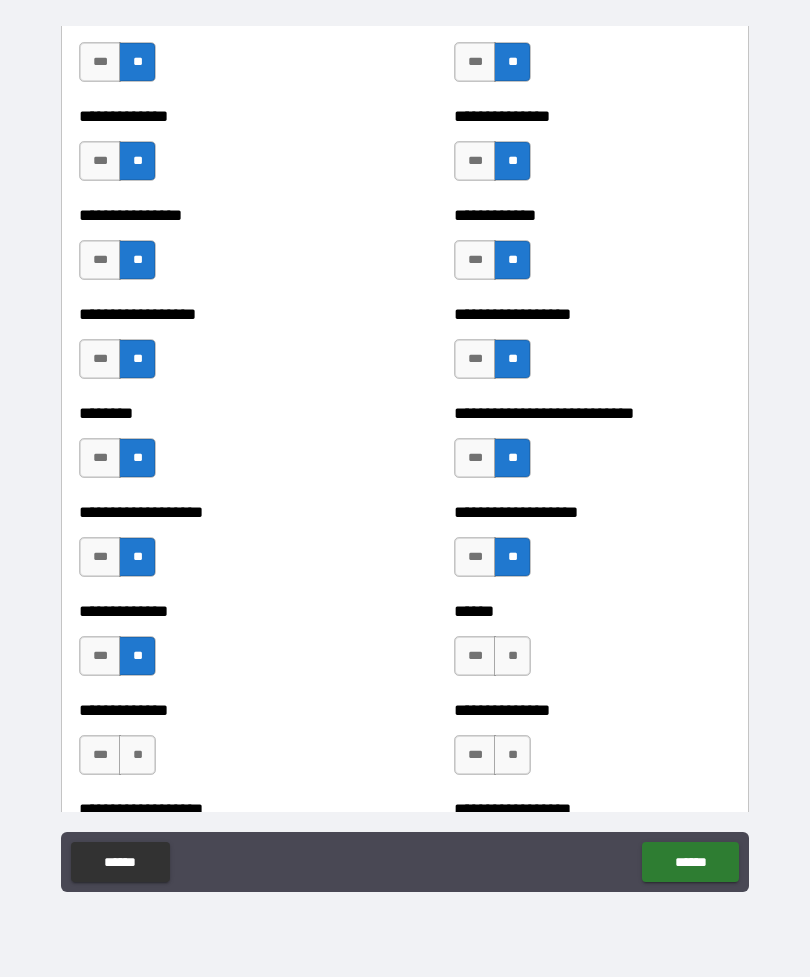 click on "**" at bounding box center (512, 656) 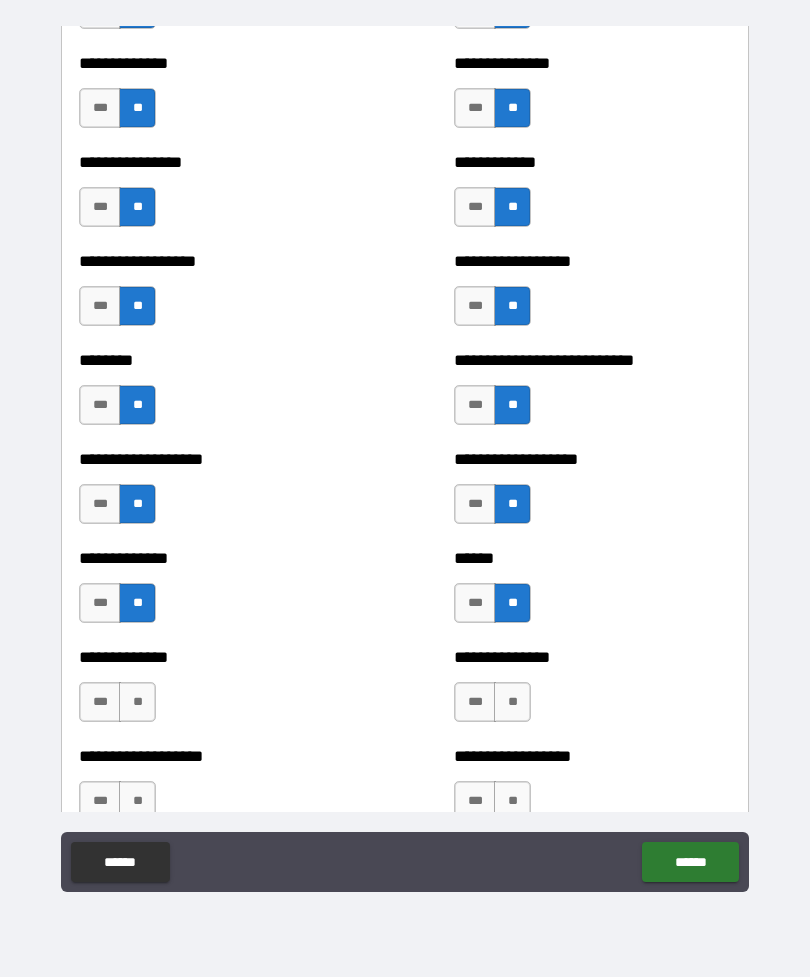 scroll, scrollTop: 4332, scrollLeft: 0, axis: vertical 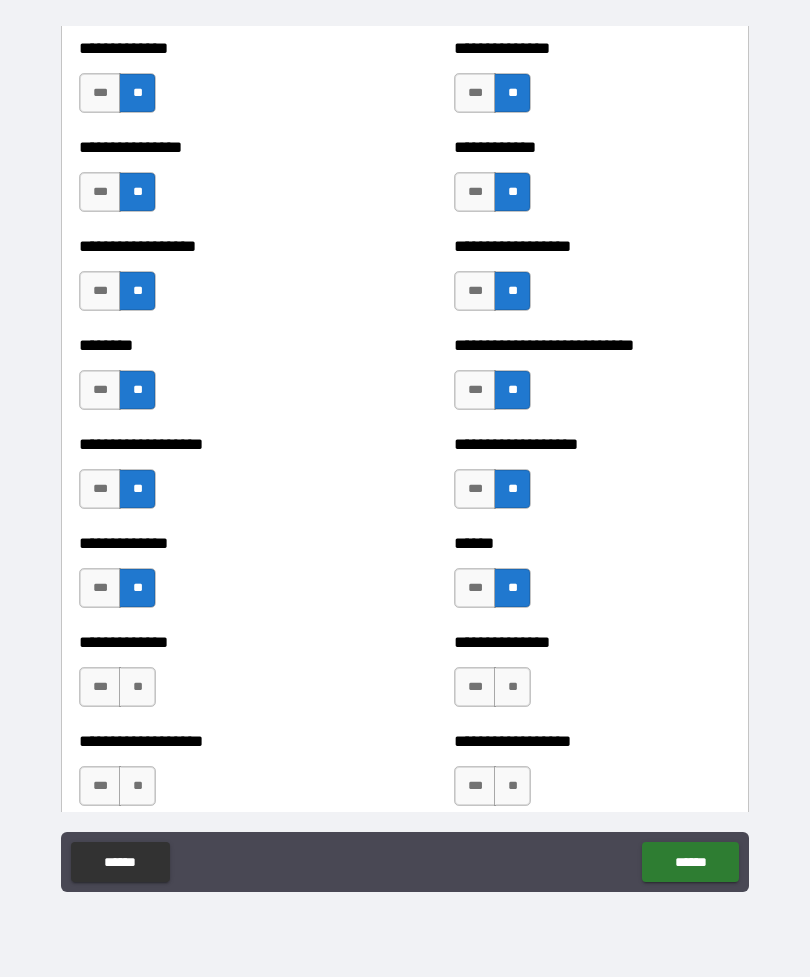 click on "**" at bounding box center [512, 687] 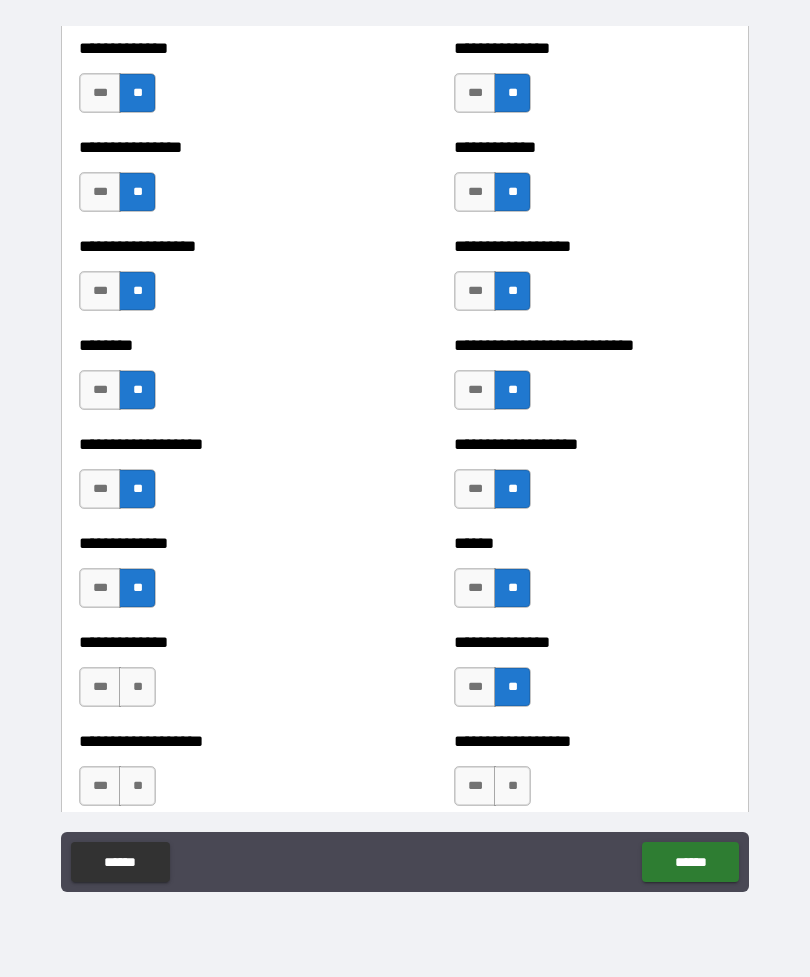 click on "**" at bounding box center (137, 687) 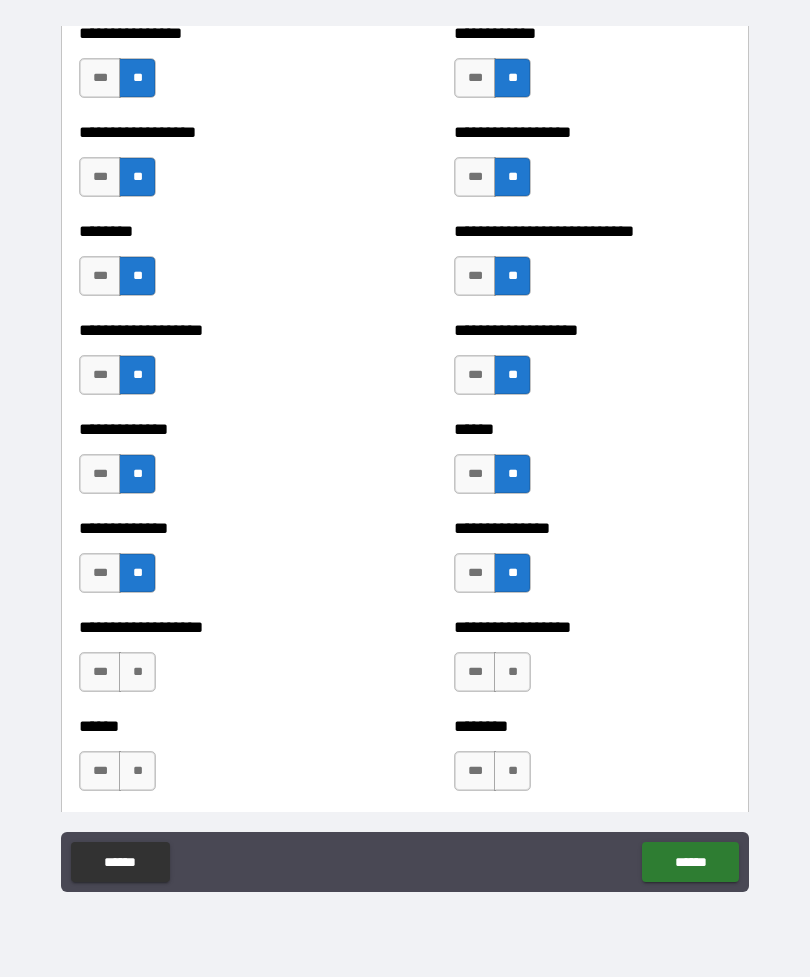 scroll, scrollTop: 4446, scrollLeft: 0, axis: vertical 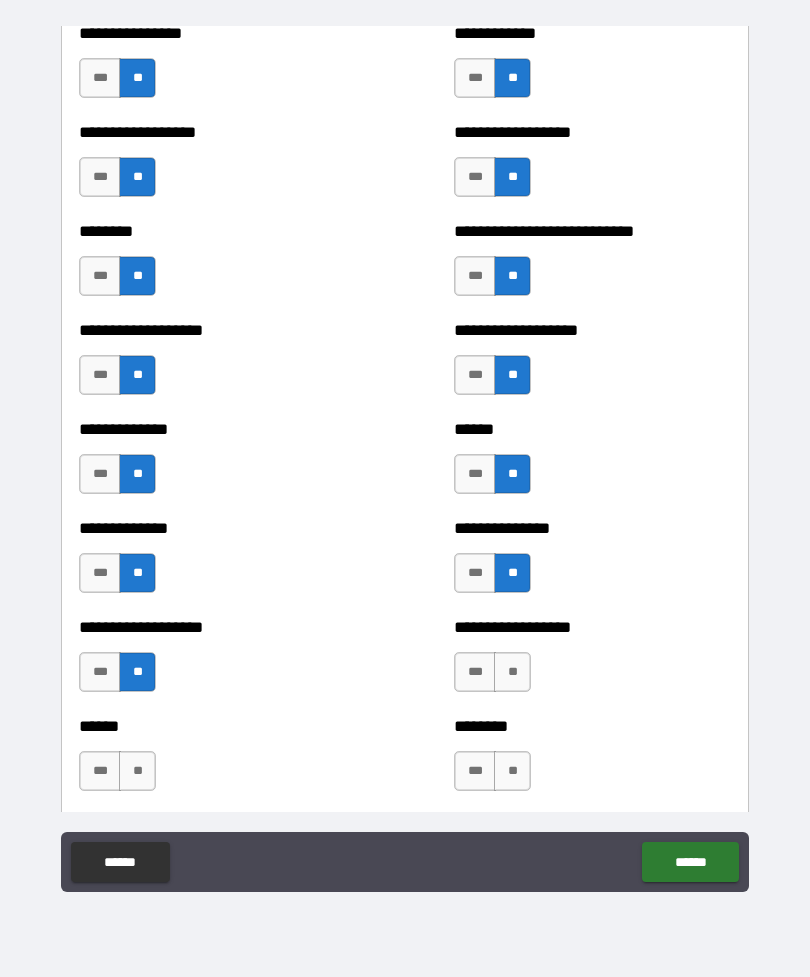 click on "**" at bounding box center (512, 672) 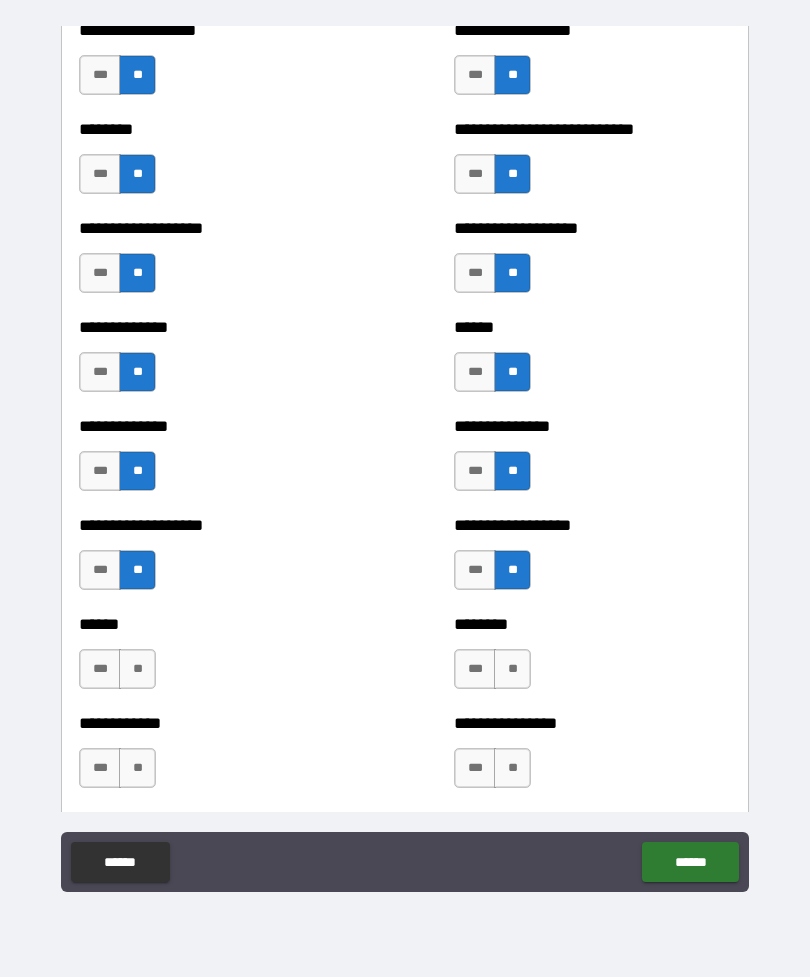 scroll, scrollTop: 4553, scrollLeft: 0, axis: vertical 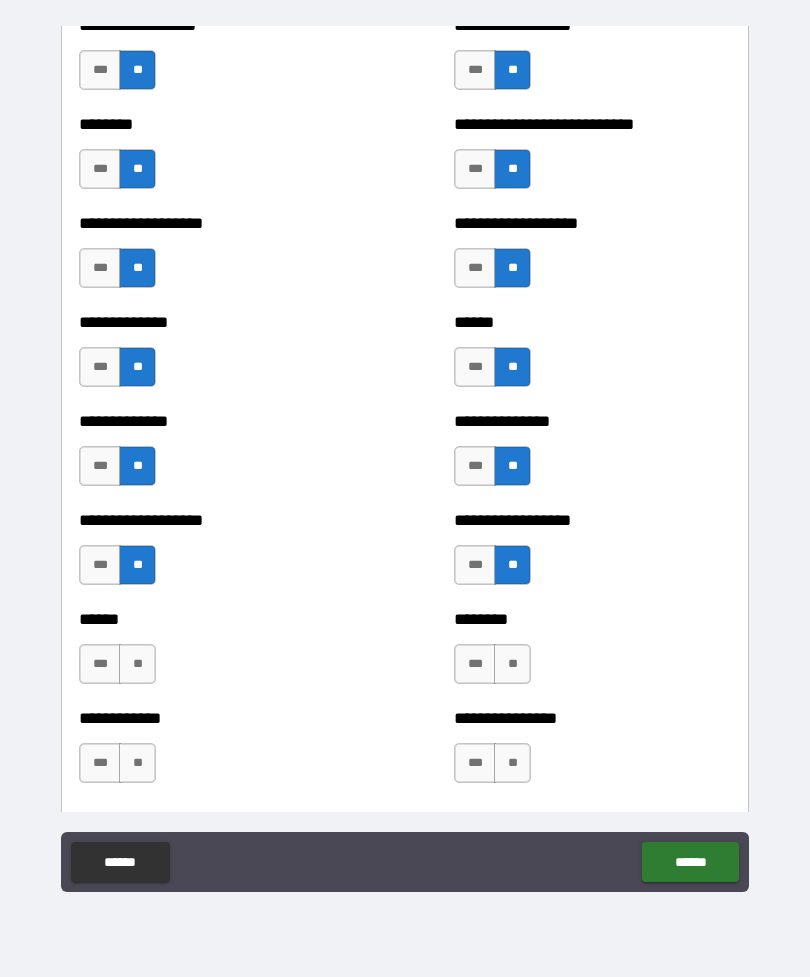click on "**" at bounding box center (137, 664) 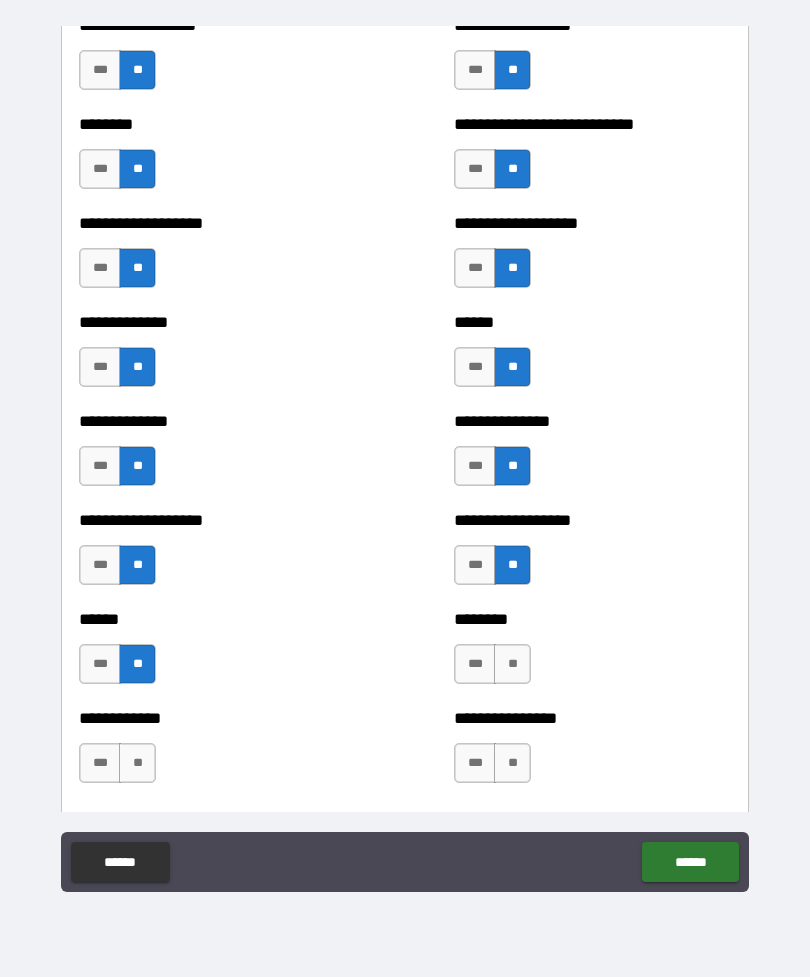 click on "**" at bounding box center [512, 664] 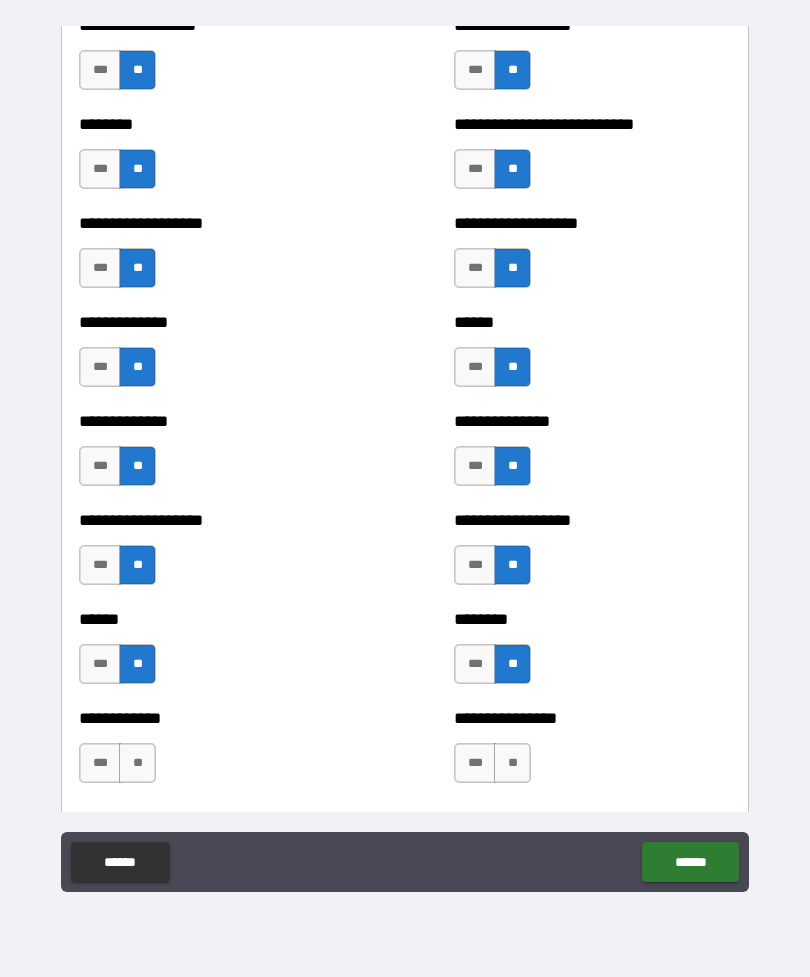 click on "**" at bounding box center [137, 763] 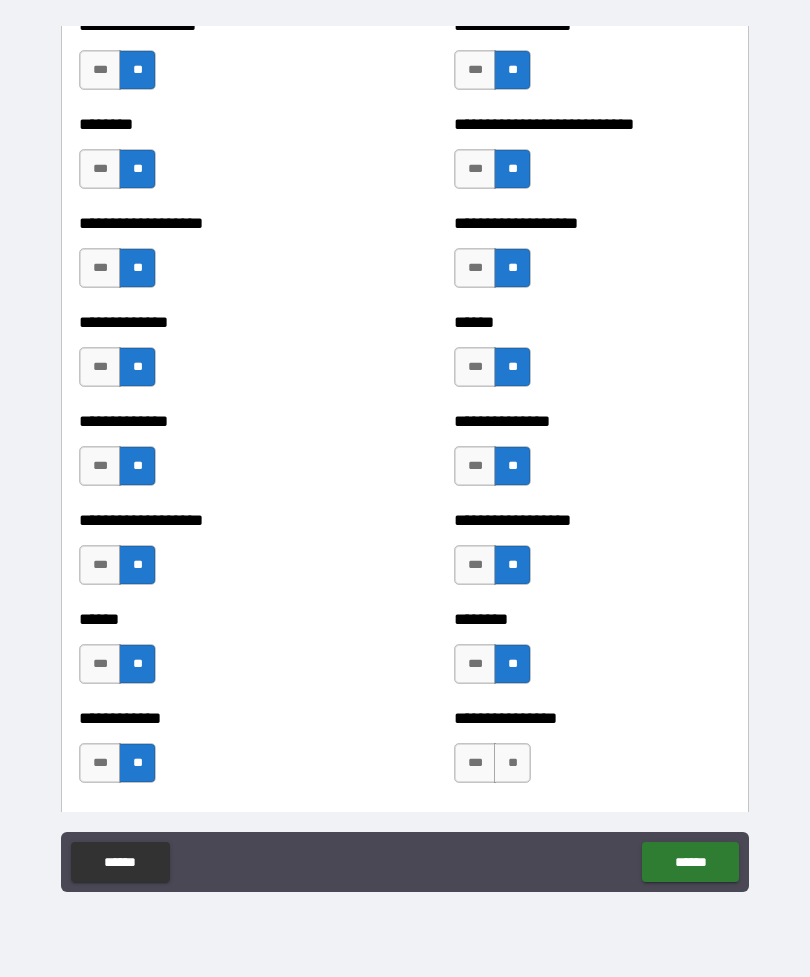 click on "**" at bounding box center (512, 763) 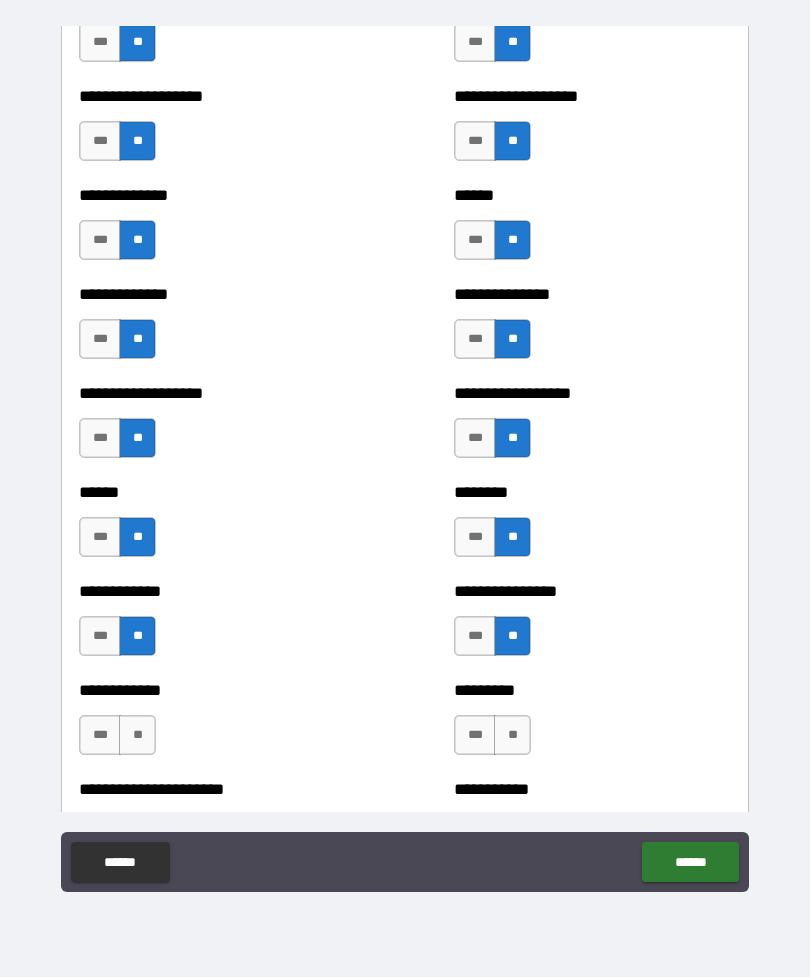 scroll, scrollTop: 4680, scrollLeft: 0, axis: vertical 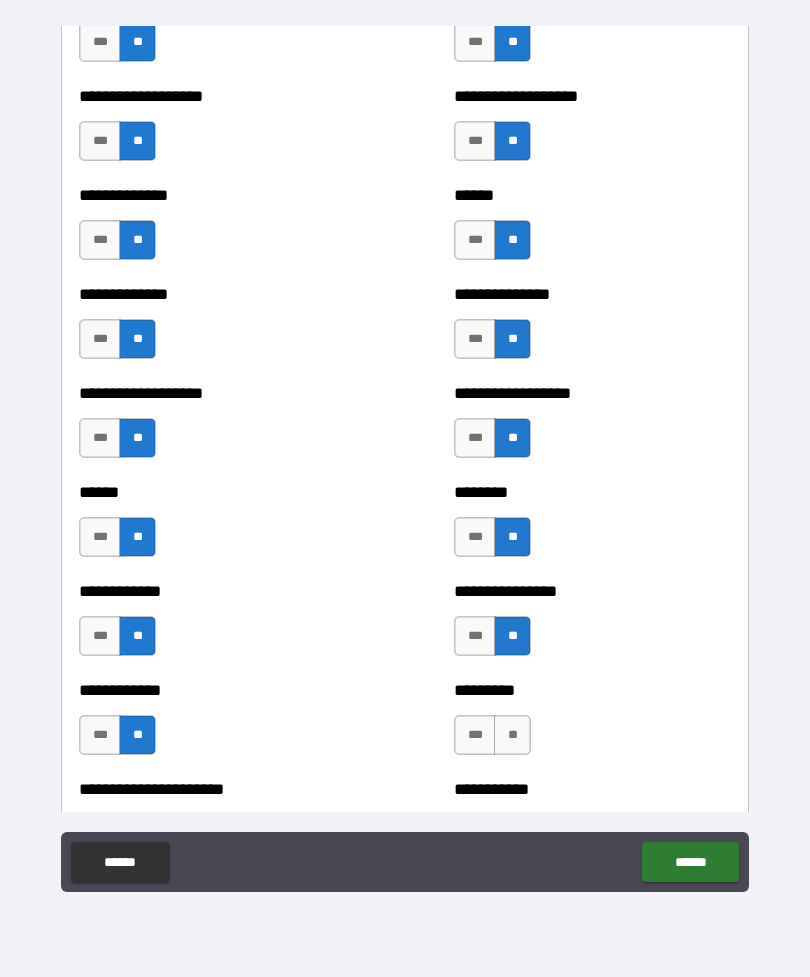 click on "**" at bounding box center [137, 735] 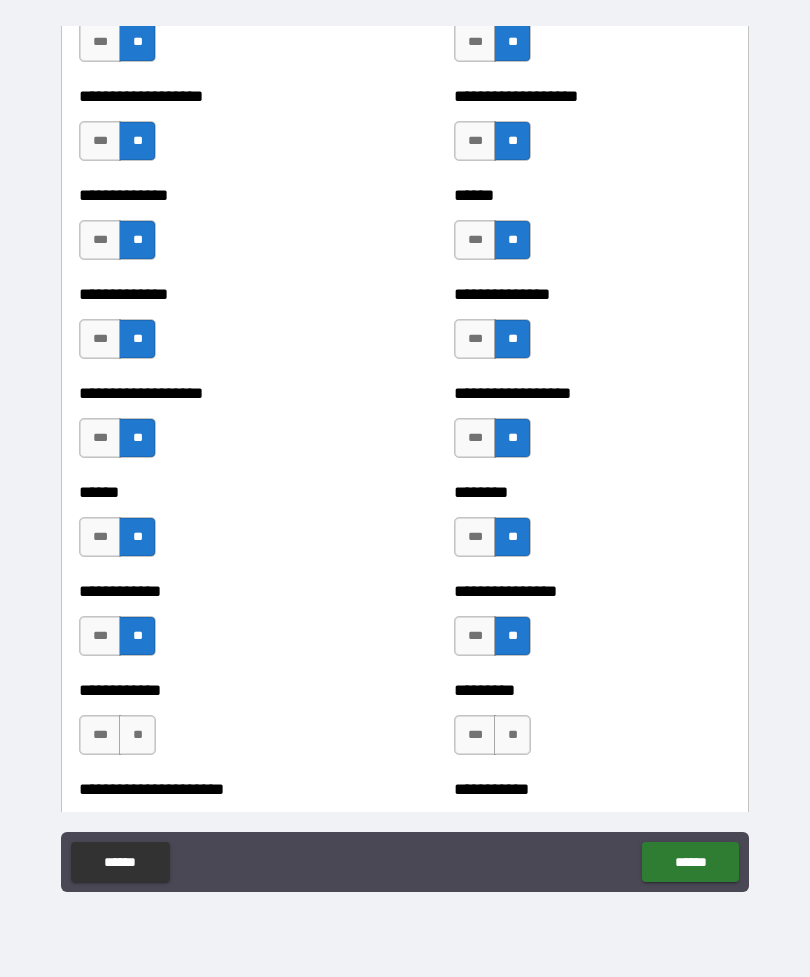 click on "**" at bounding box center [137, 735] 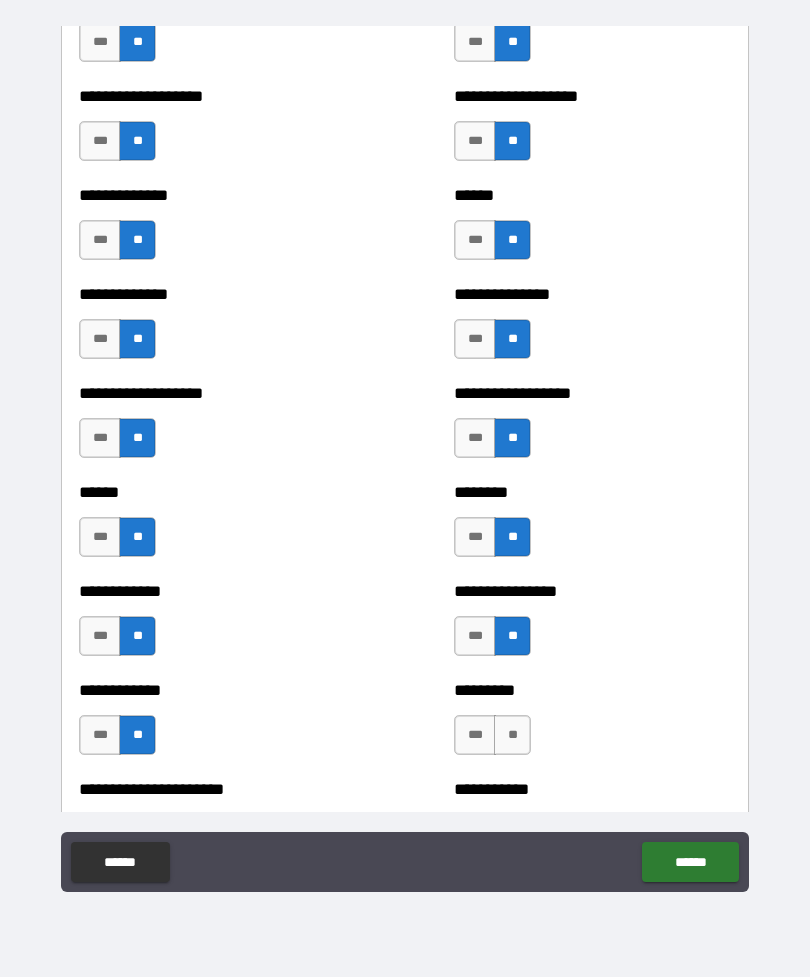 click on "**" at bounding box center (512, 735) 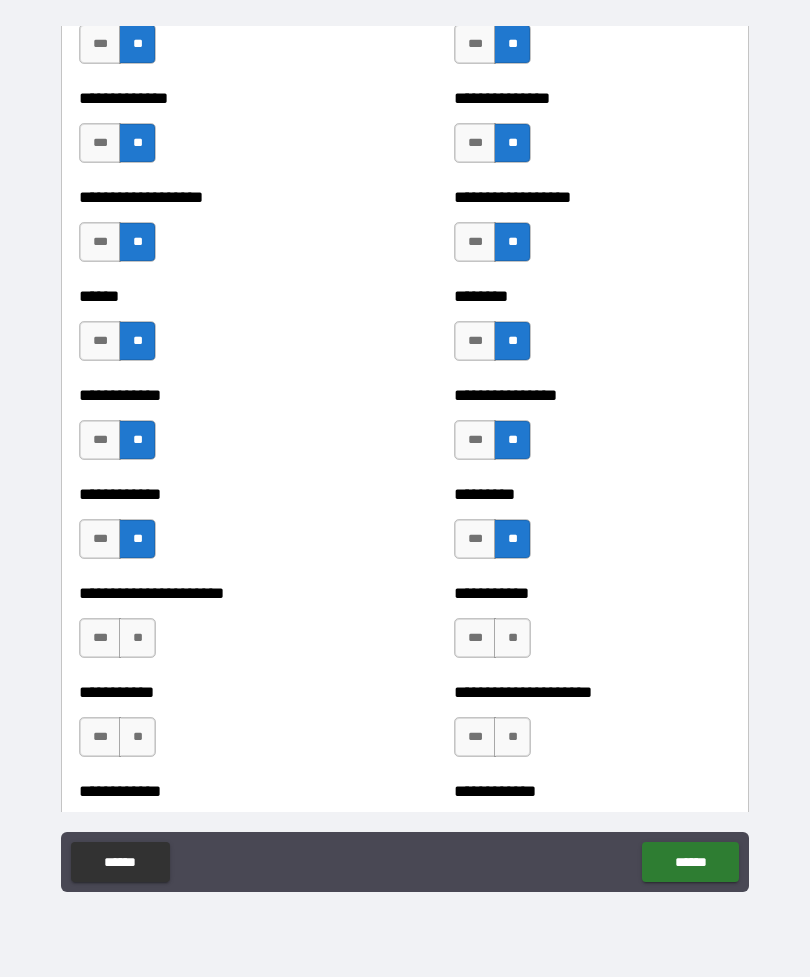 scroll, scrollTop: 4875, scrollLeft: 0, axis: vertical 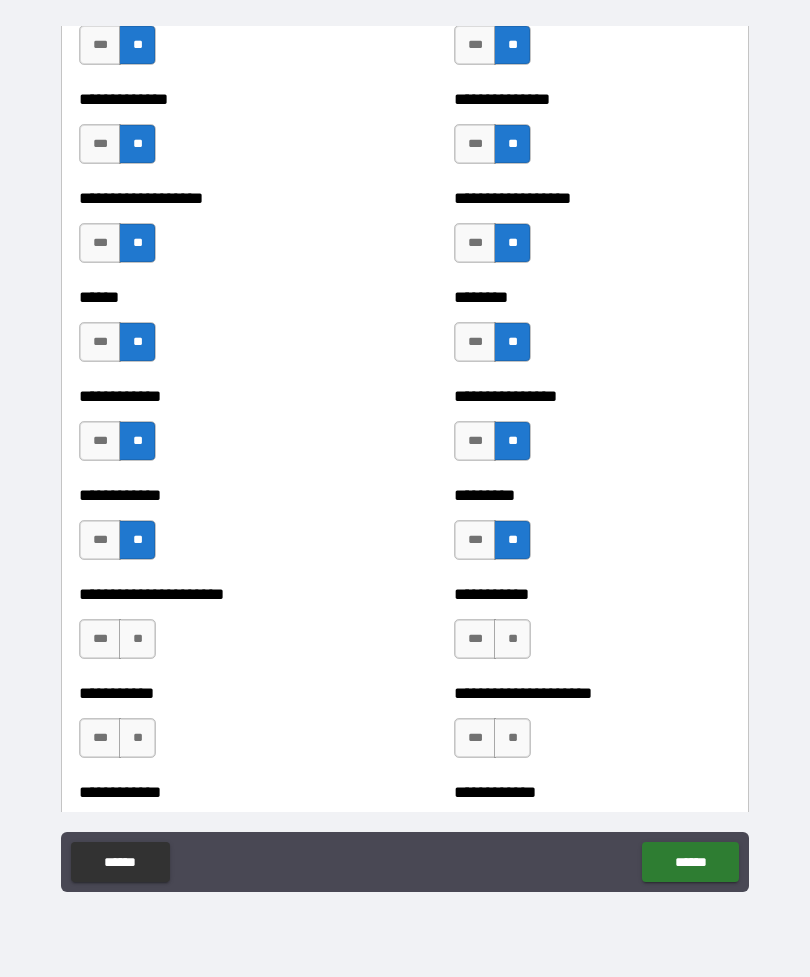 click on "**" at bounding box center (137, 639) 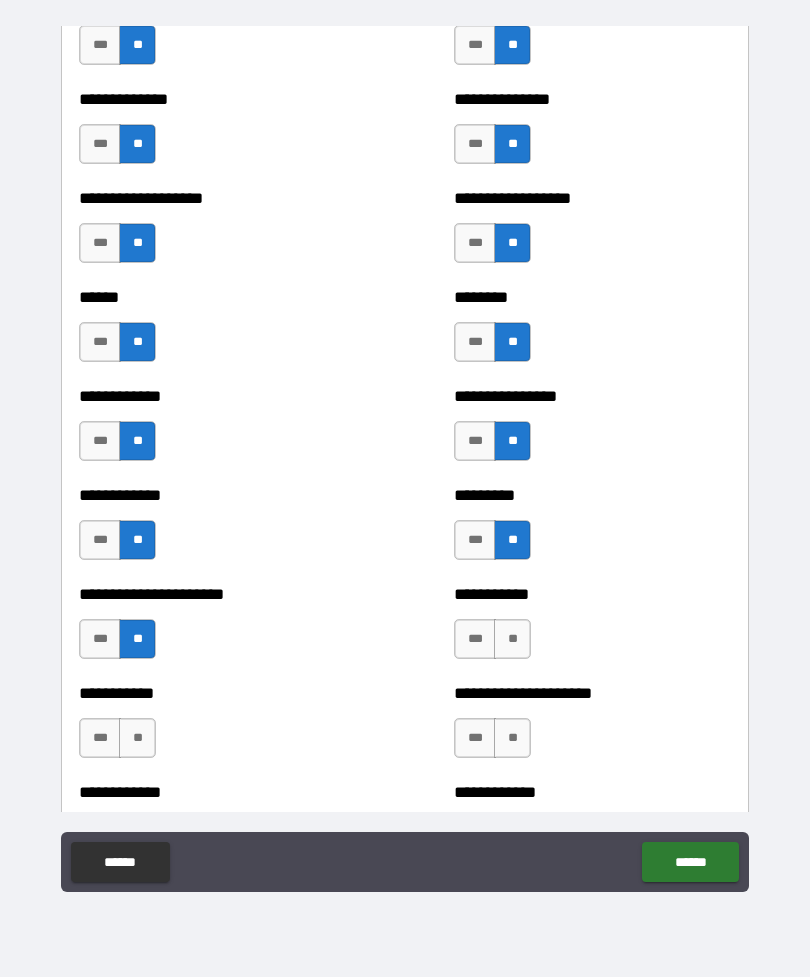 click on "**" at bounding box center [512, 639] 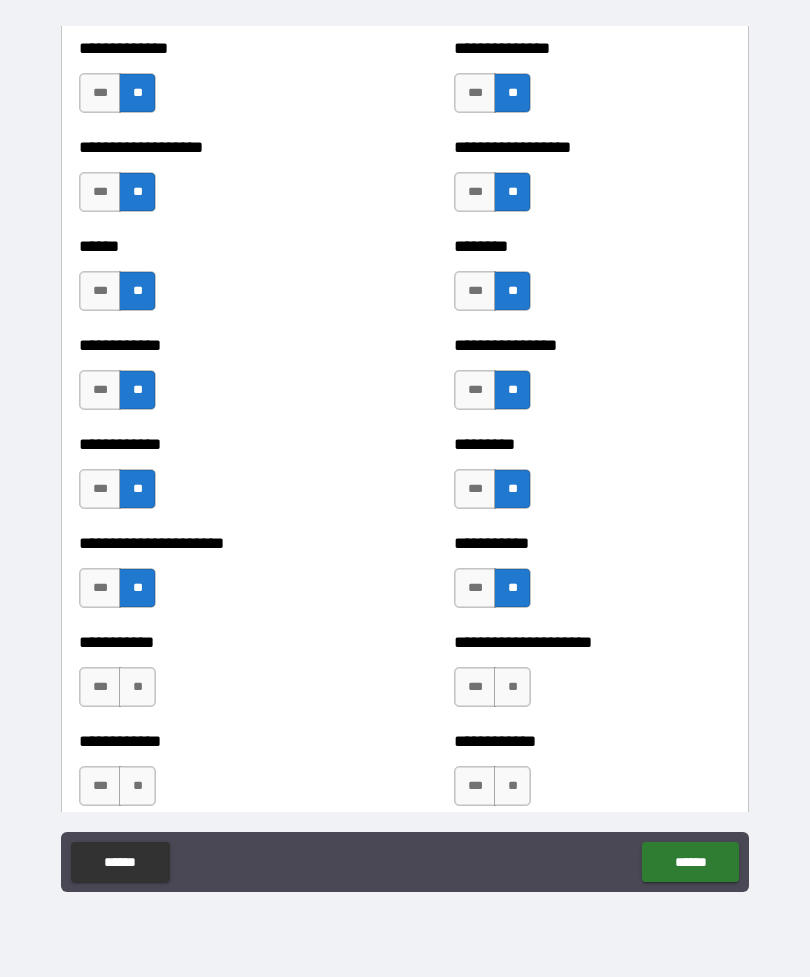 scroll, scrollTop: 4928, scrollLeft: 0, axis: vertical 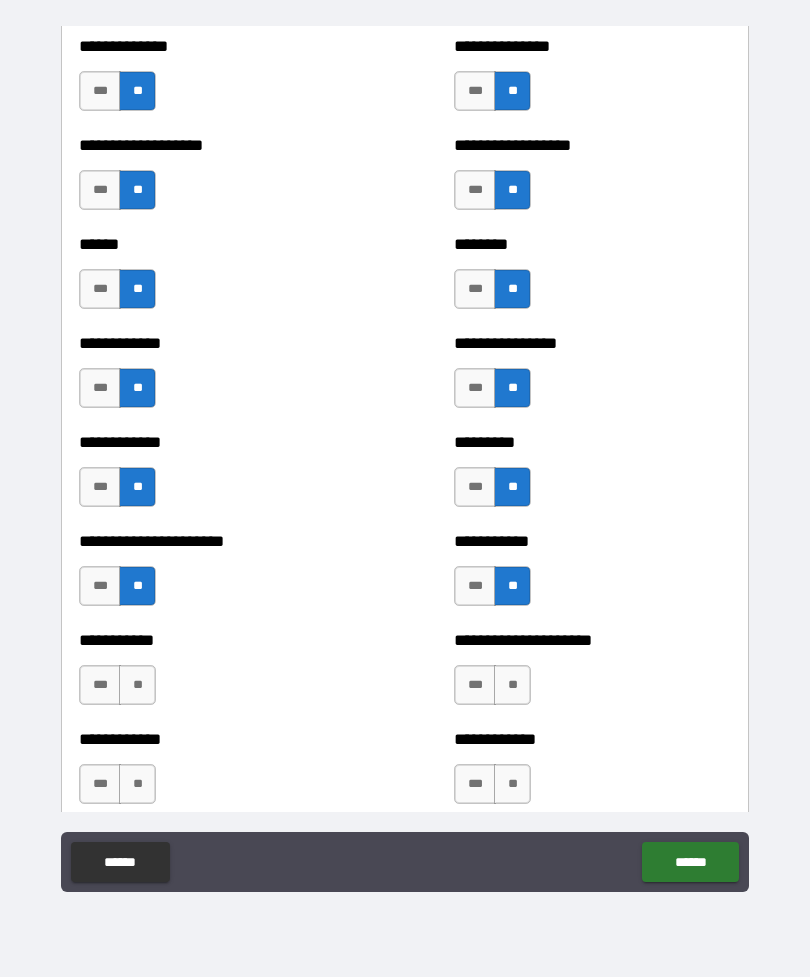 click on "**" at bounding box center [137, 685] 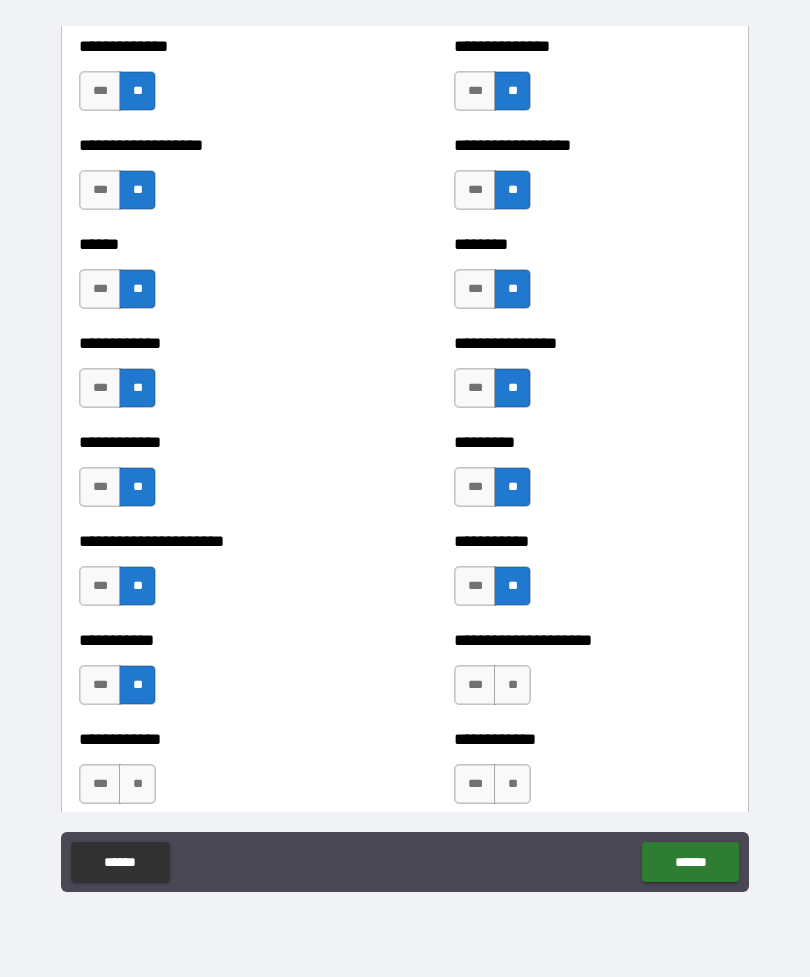 click on "**" at bounding box center [512, 685] 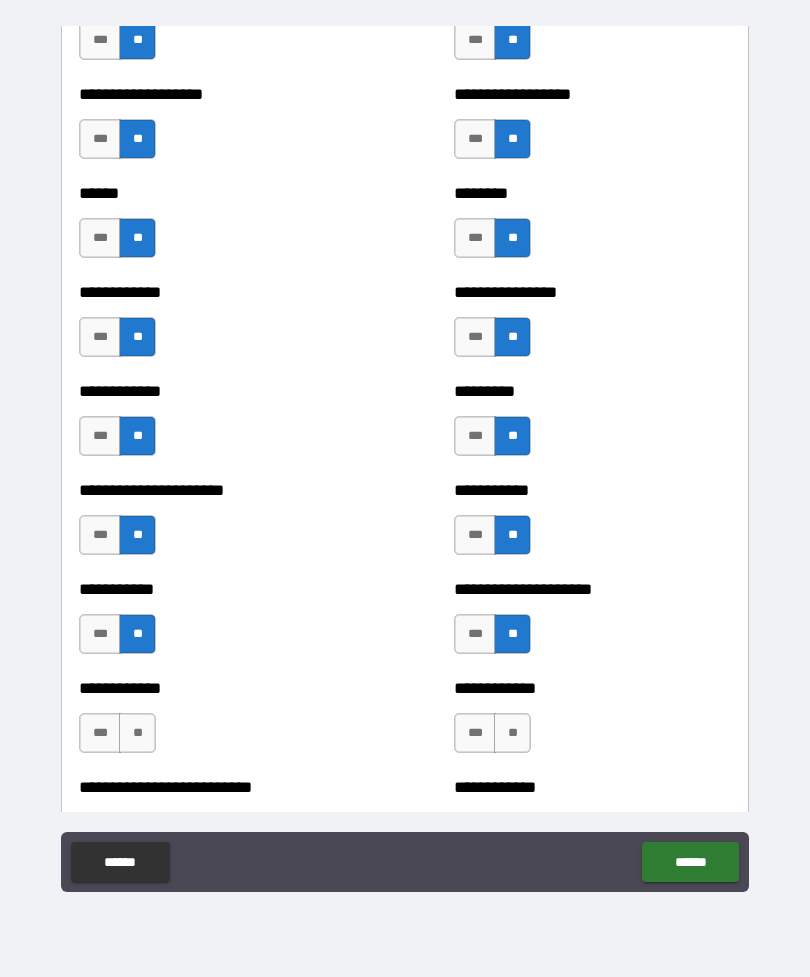 scroll, scrollTop: 4994, scrollLeft: 0, axis: vertical 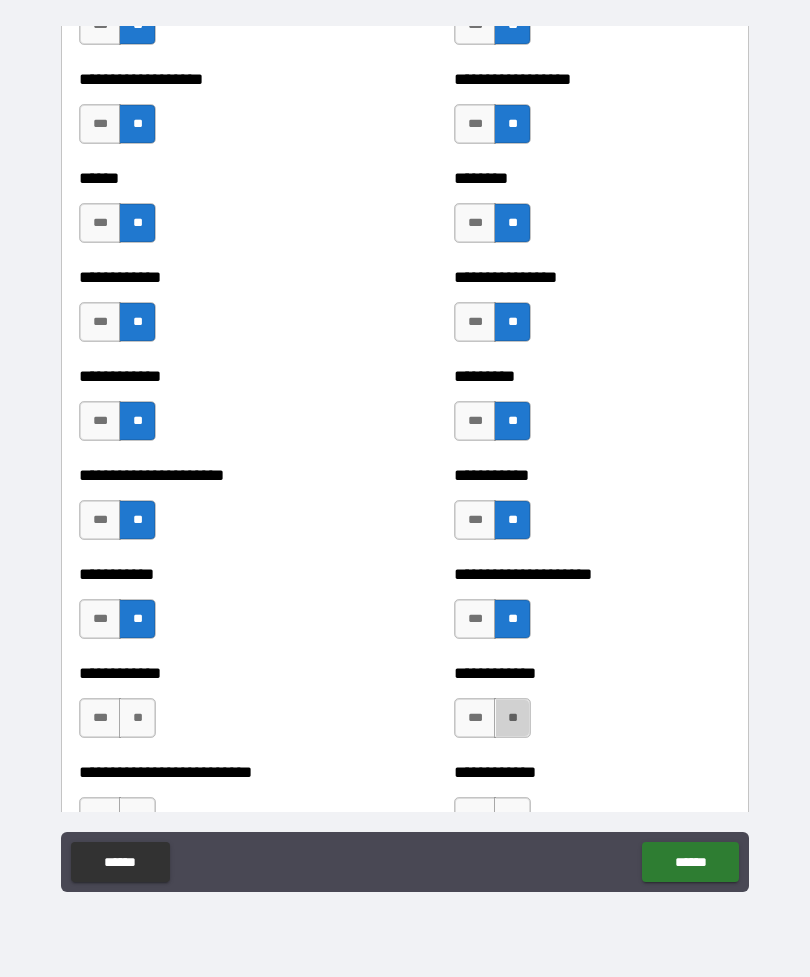 click on "**" at bounding box center (512, 718) 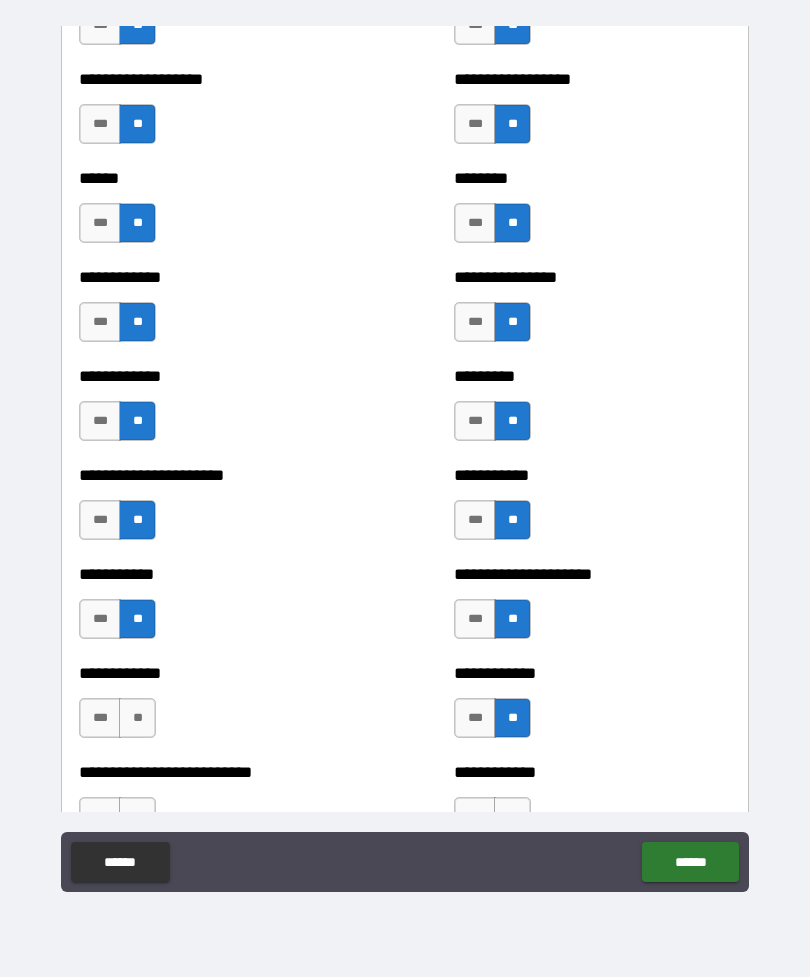 click on "**" at bounding box center [137, 718] 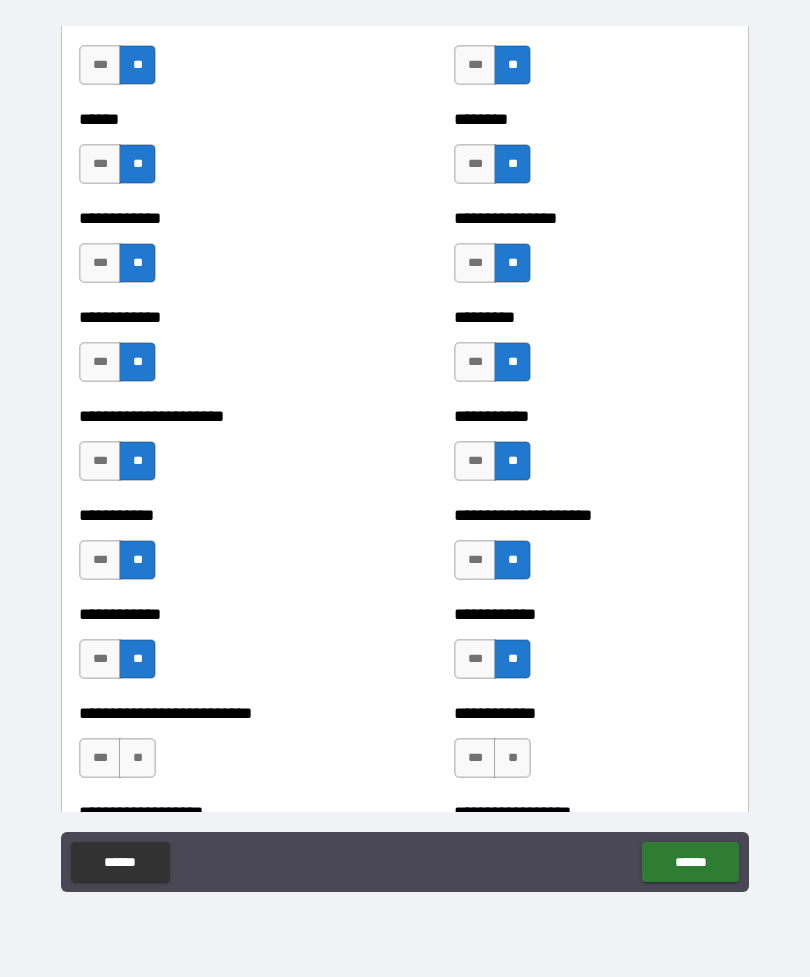 scroll, scrollTop: 5058, scrollLeft: 0, axis: vertical 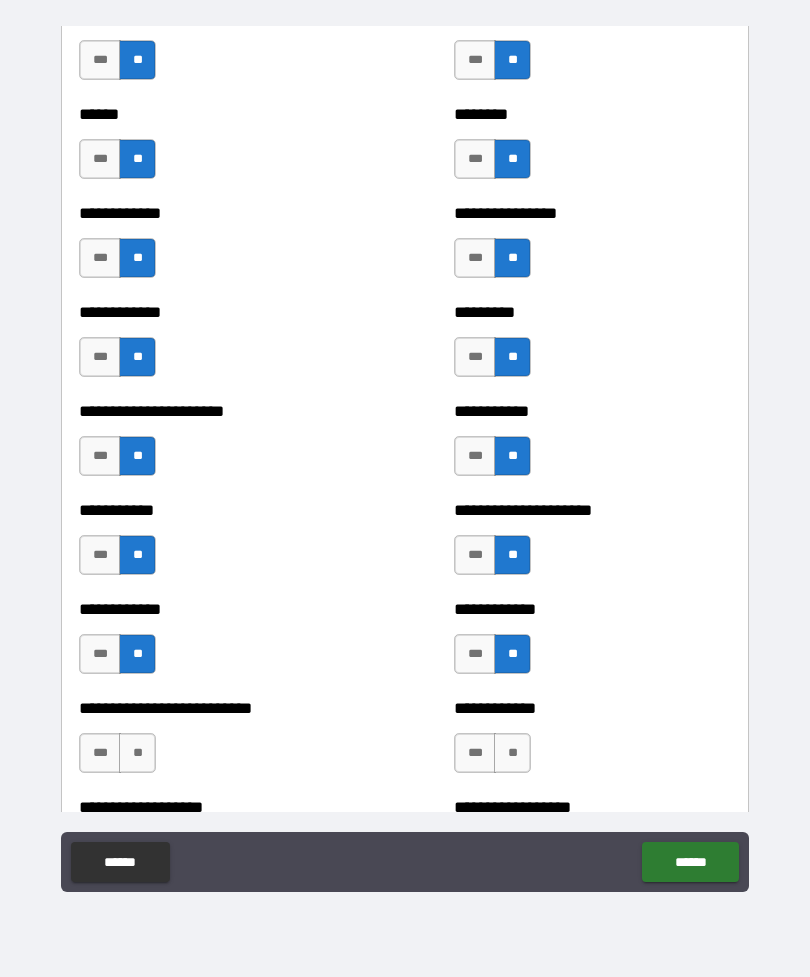 click on "**" at bounding box center (137, 753) 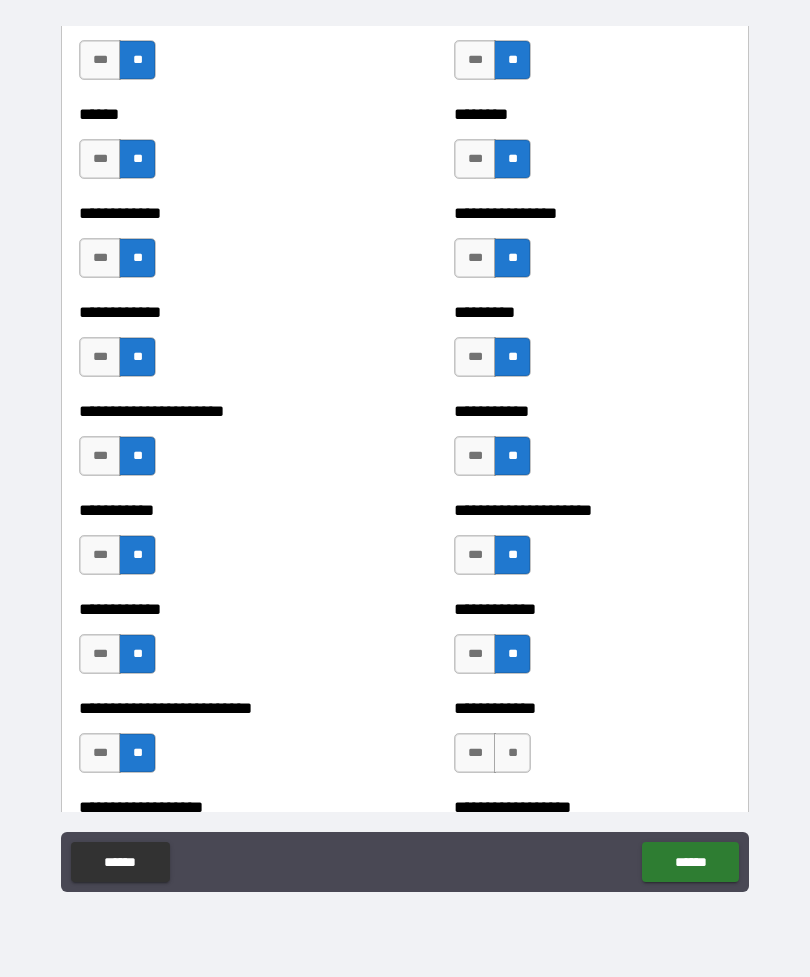 click on "**" at bounding box center (512, 753) 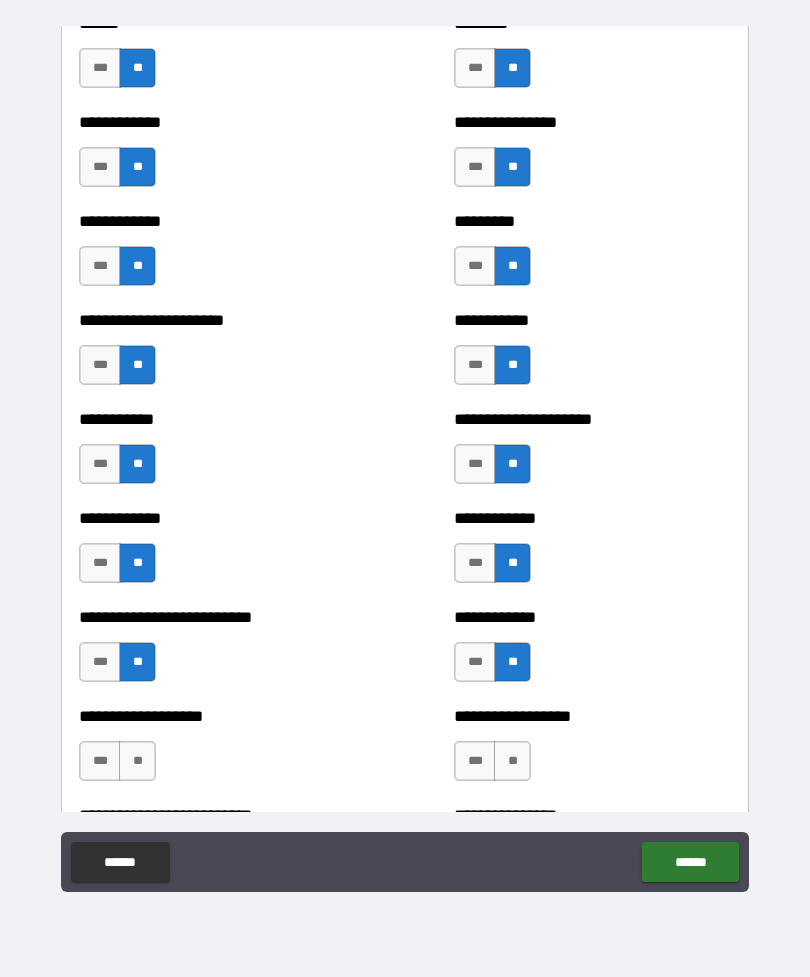 scroll, scrollTop: 5170, scrollLeft: 0, axis: vertical 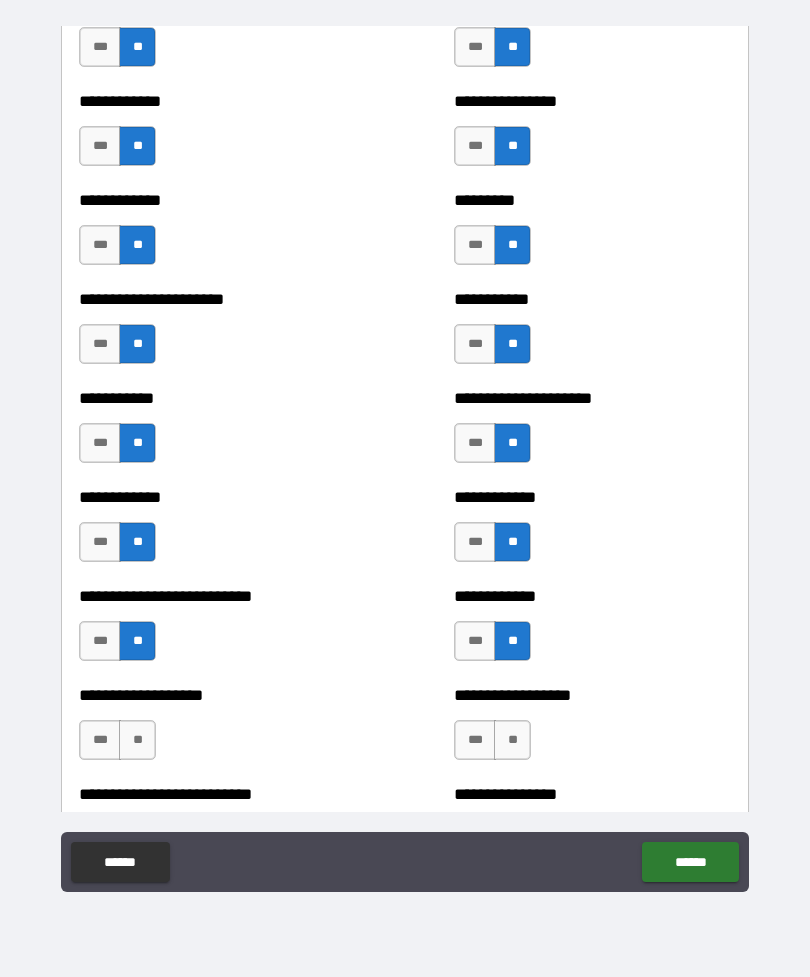 click on "**" at bounding box center [137, 740] 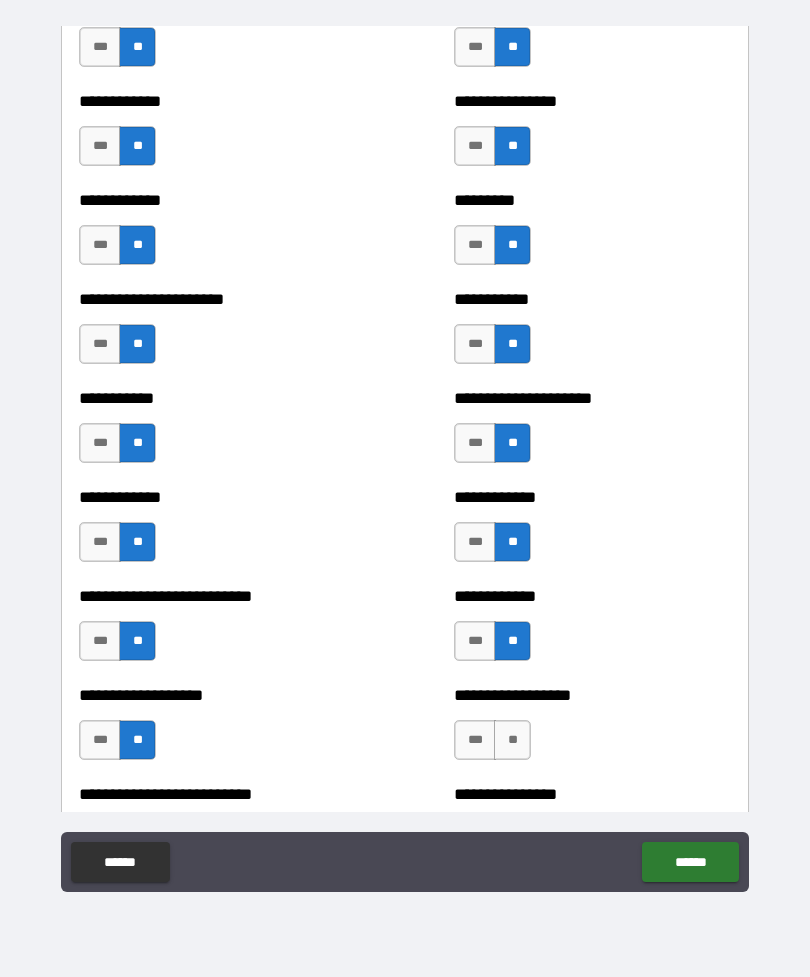 click on "**" at bounding box center (512, 740) 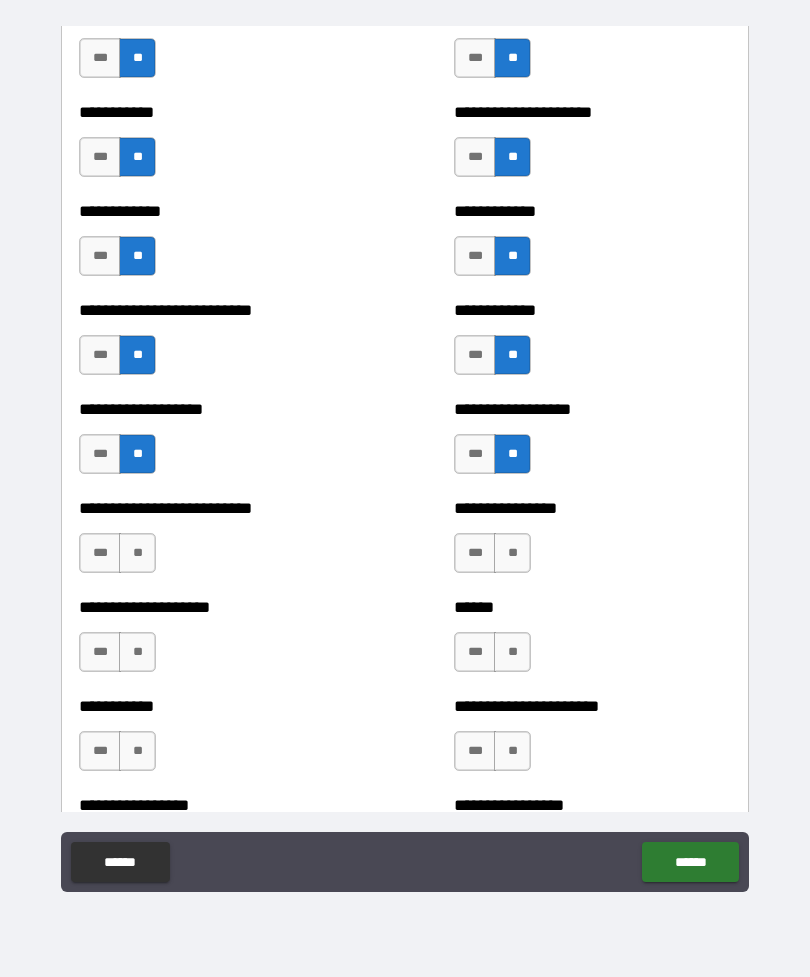 scroll, scrollTop: 5457, scrollLeft: 0, axis: vertical 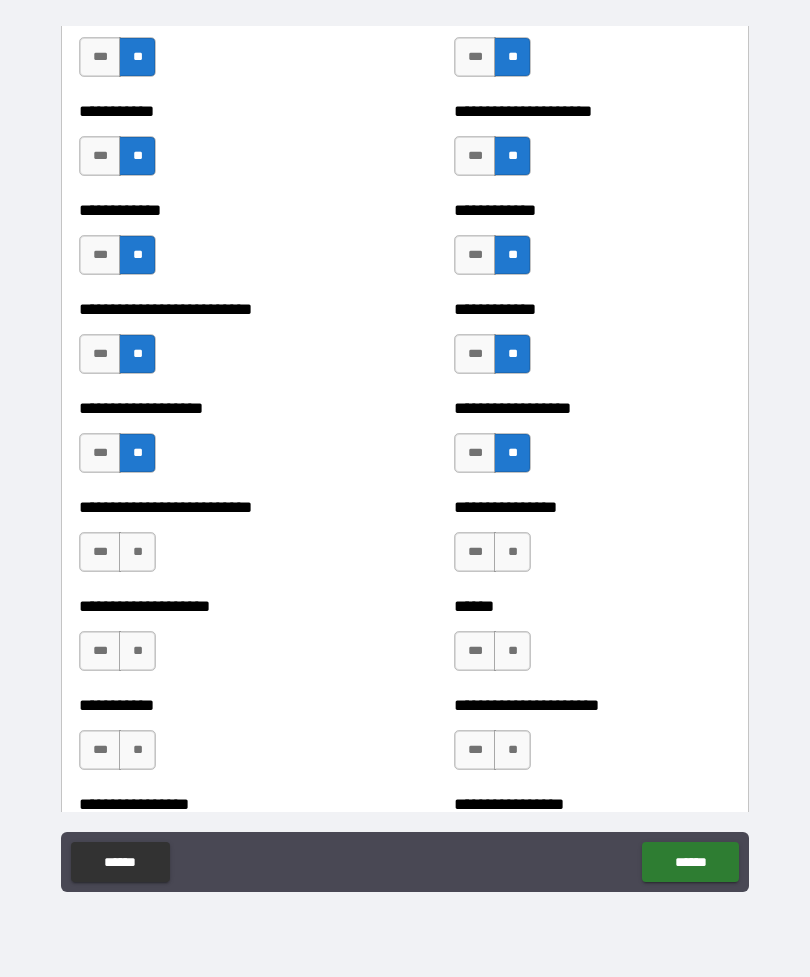 click on "**" at bounding box center (137, 552) 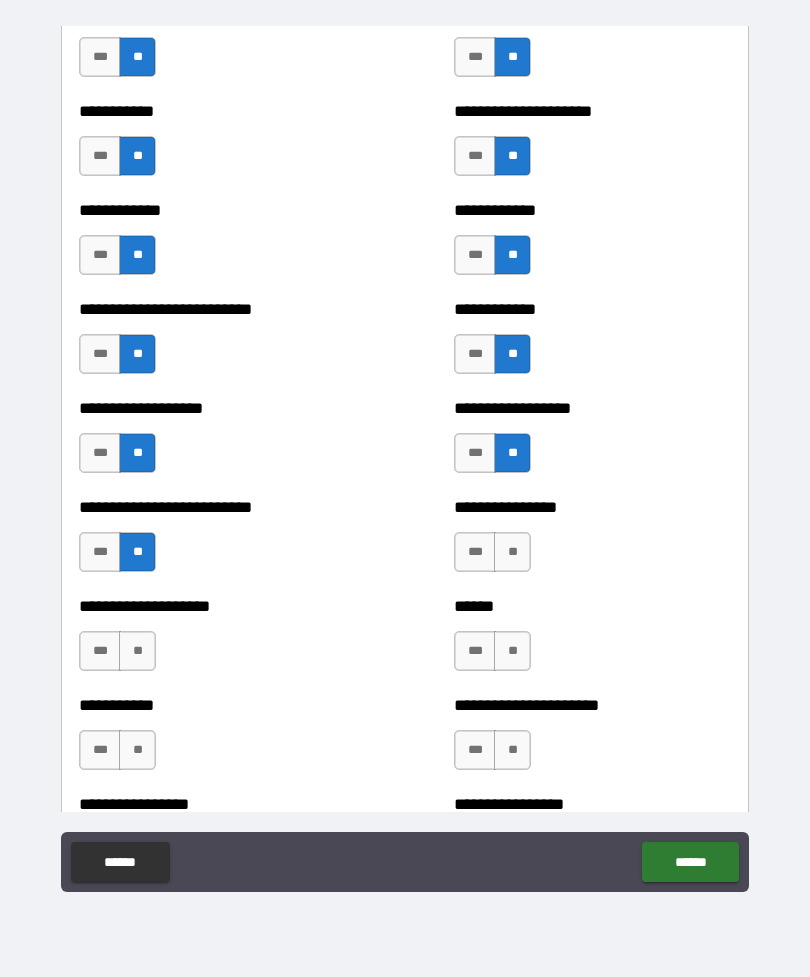 click on "**" at bounding box center [512, 552] 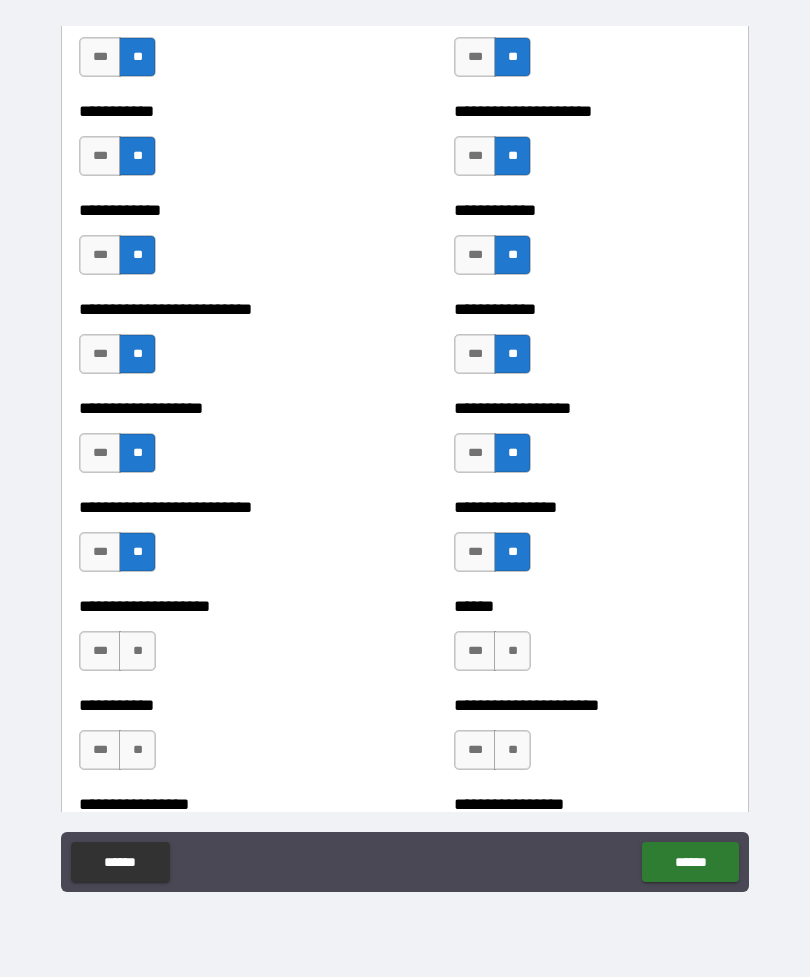 click on "**" at bounding box center (137, 651) 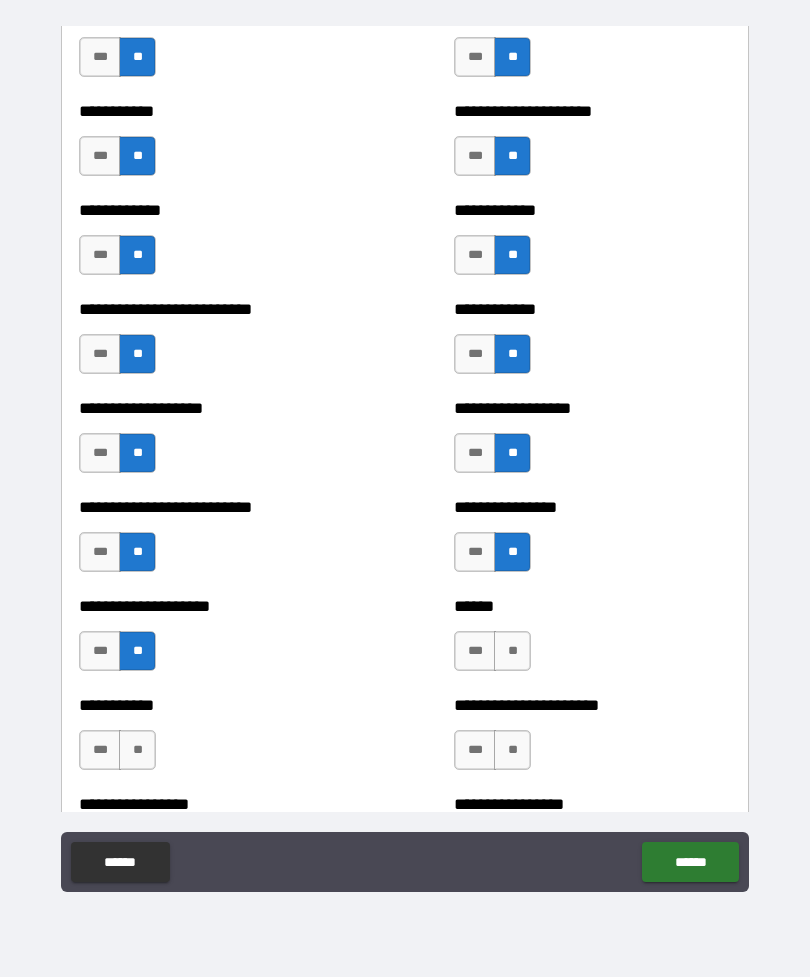 click on "**" at bounding box center [512, 651] 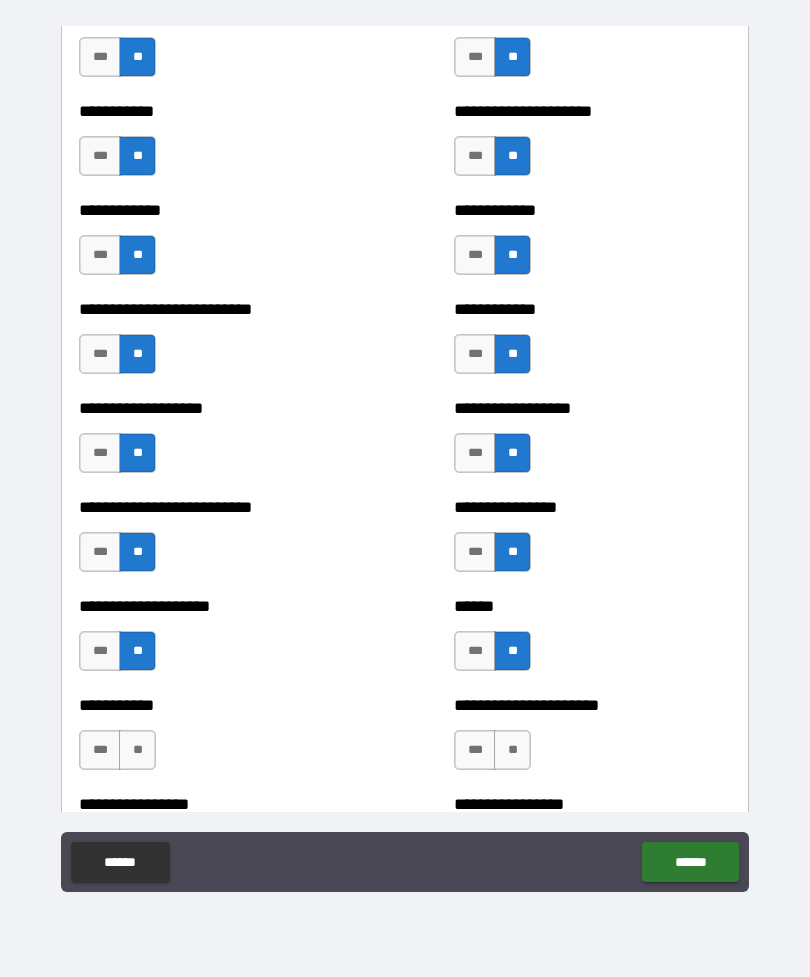 scroll, scrollTop: 5529, scrollLeft: 0, axis: vertical 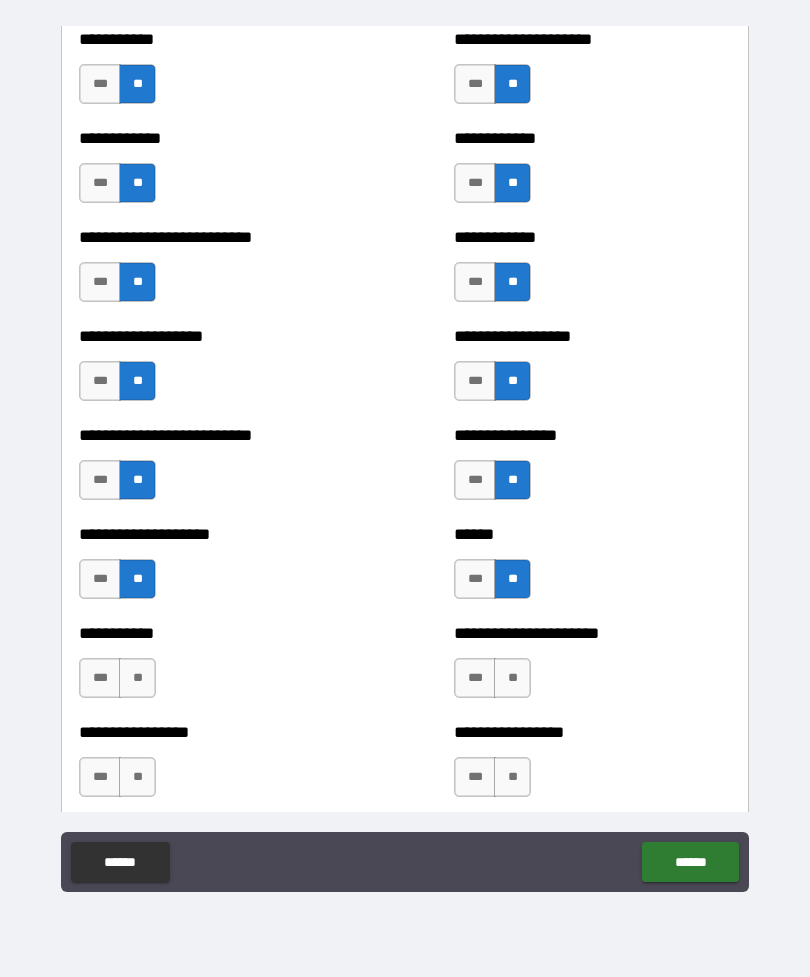 click on "**" at bounding box center [137, 678] 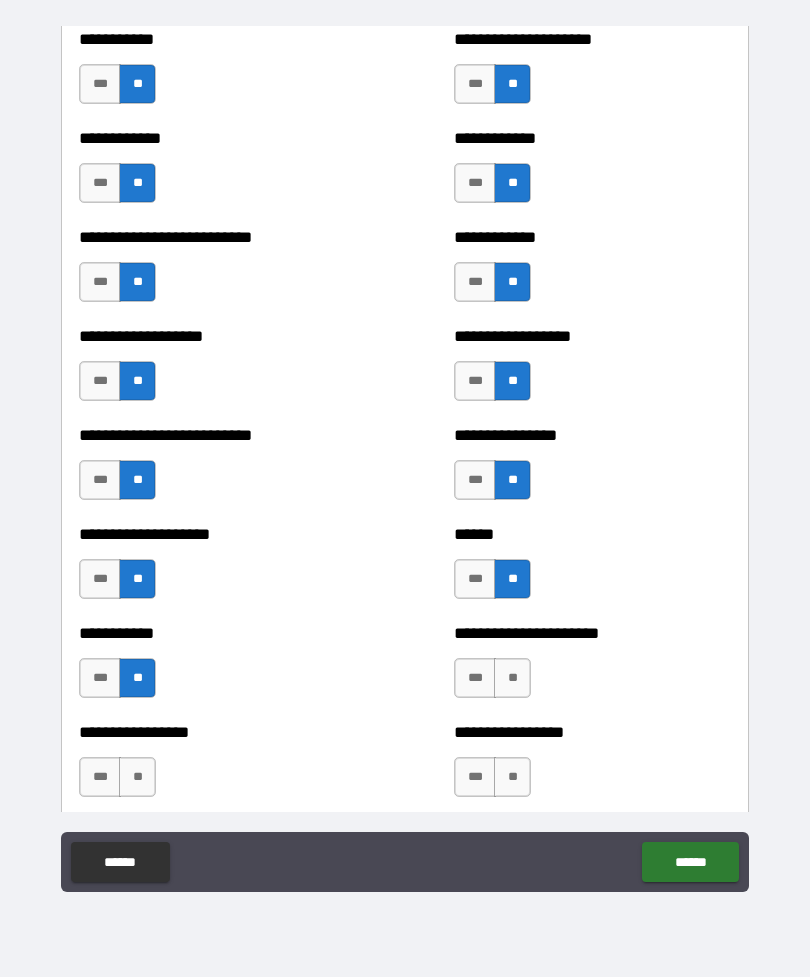 click on "**" at bounding box center [512, 678] 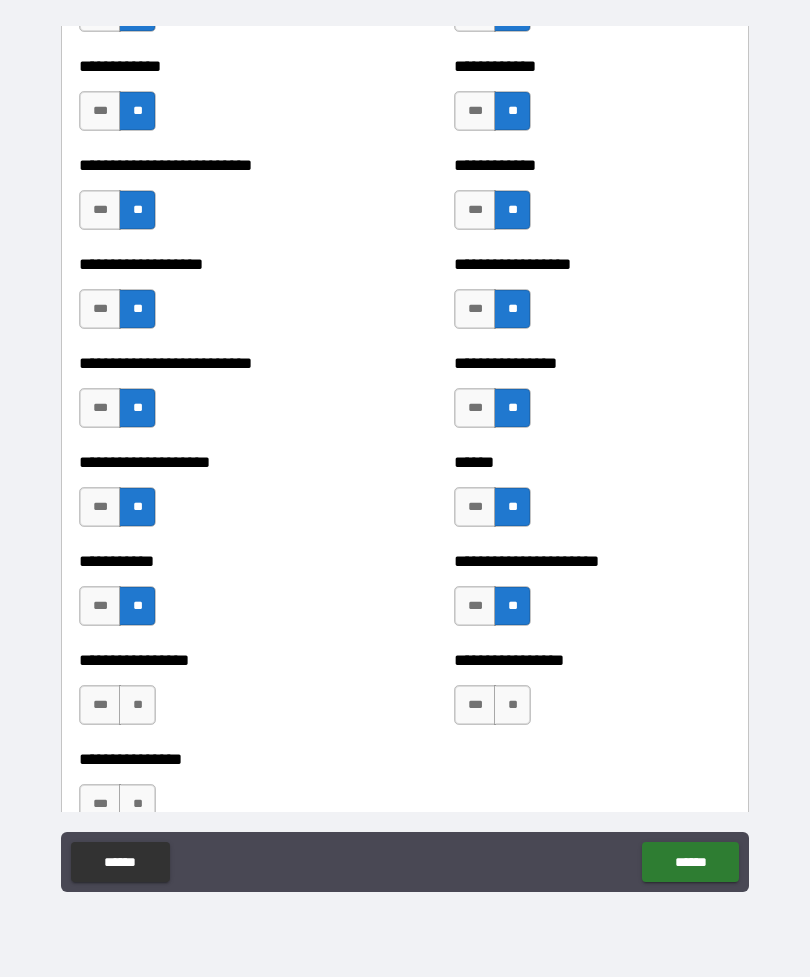 scroll, scrollTop: 5604, scrollLeft: 0, axis: vertical 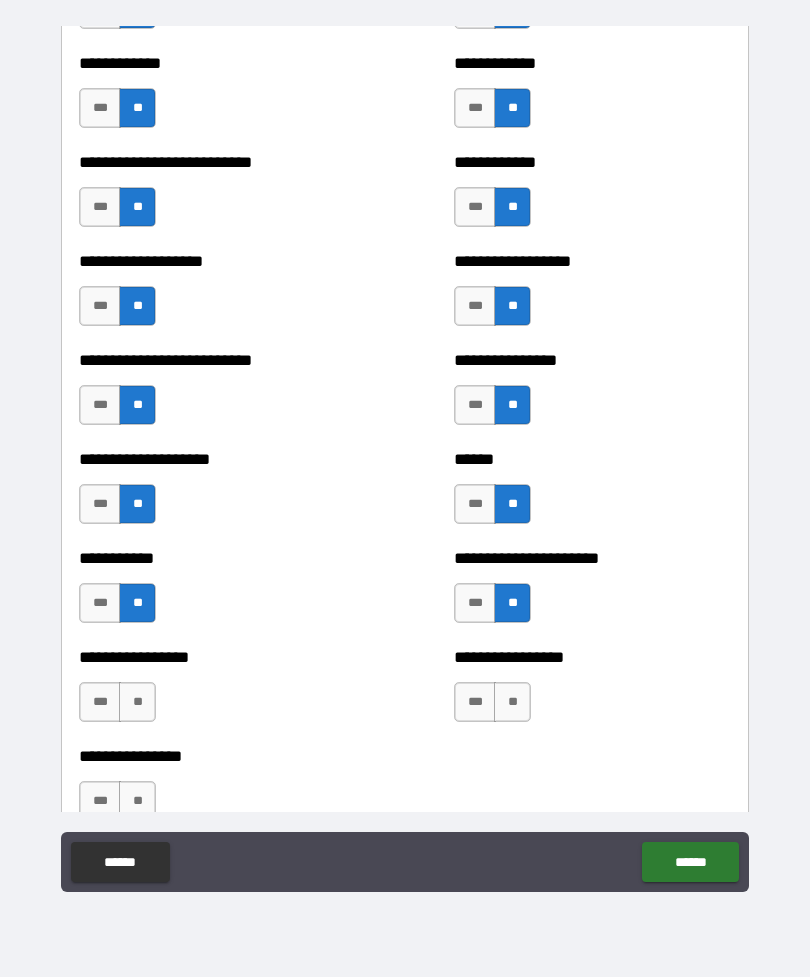 click on "**" at bounding box center (137, 702) 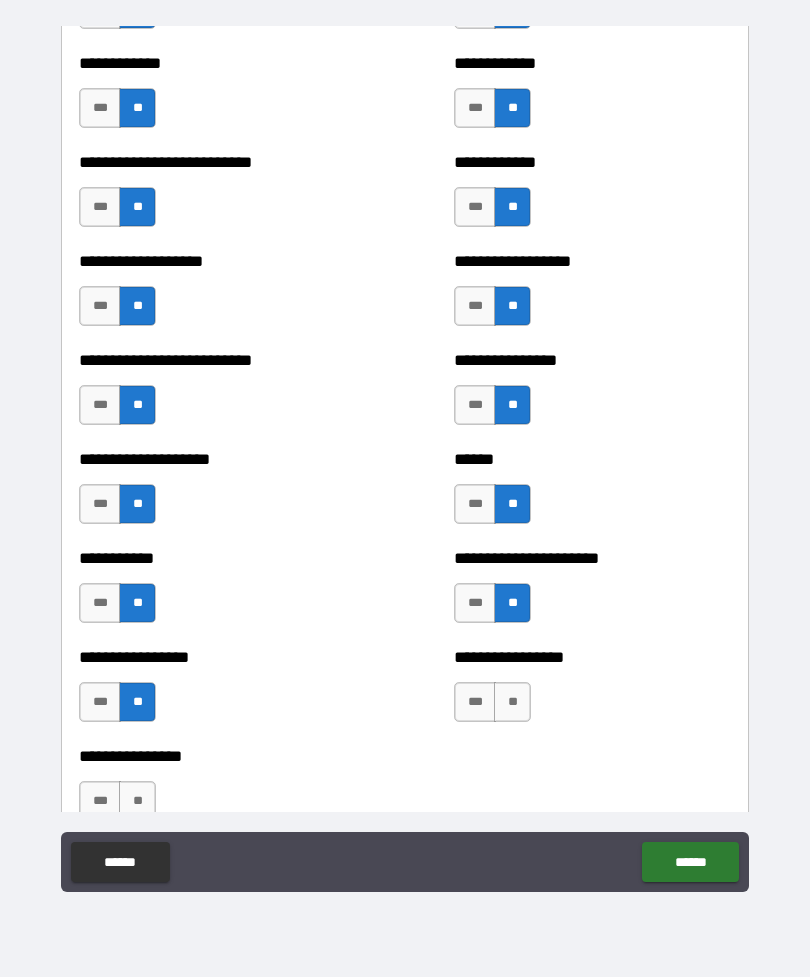 click on "**" at bounding box center (512, 702) 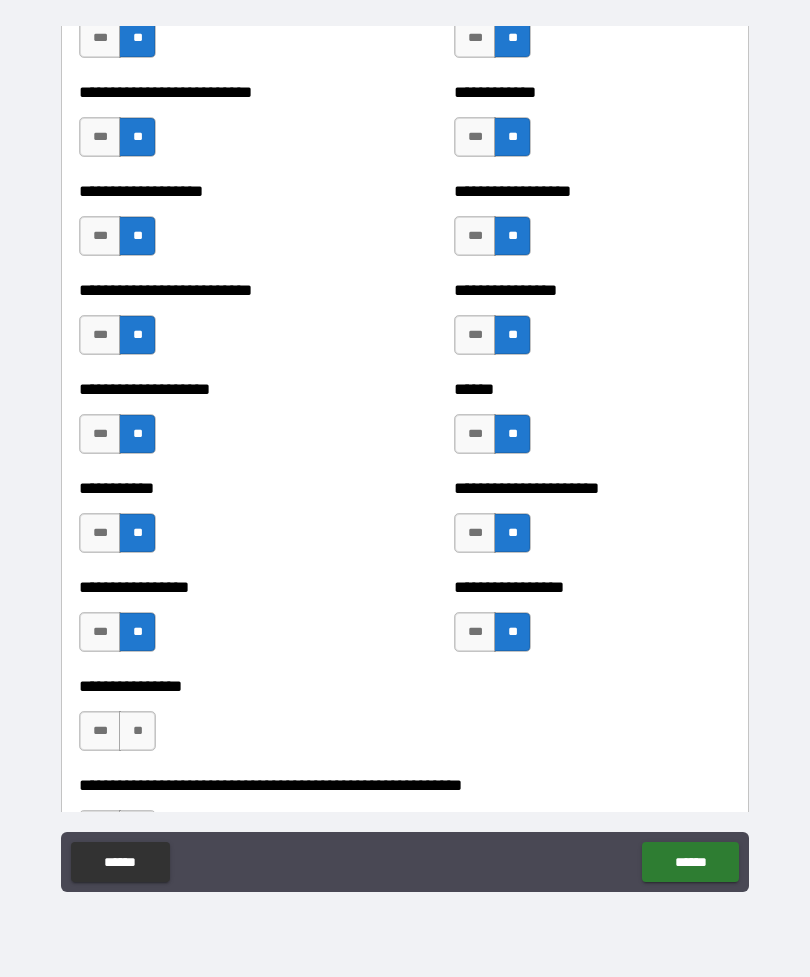 scroll, scrollTop: 5685, scrollLeft: 0, axis: vertical 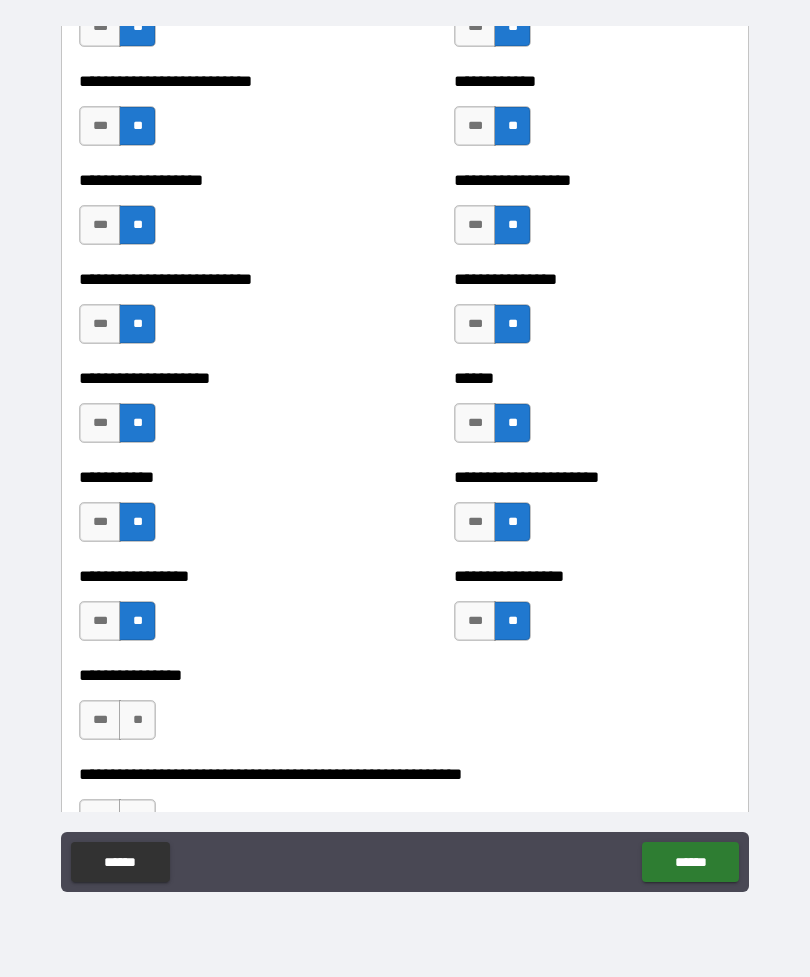 click on "**" at bounding box center [137, 720] 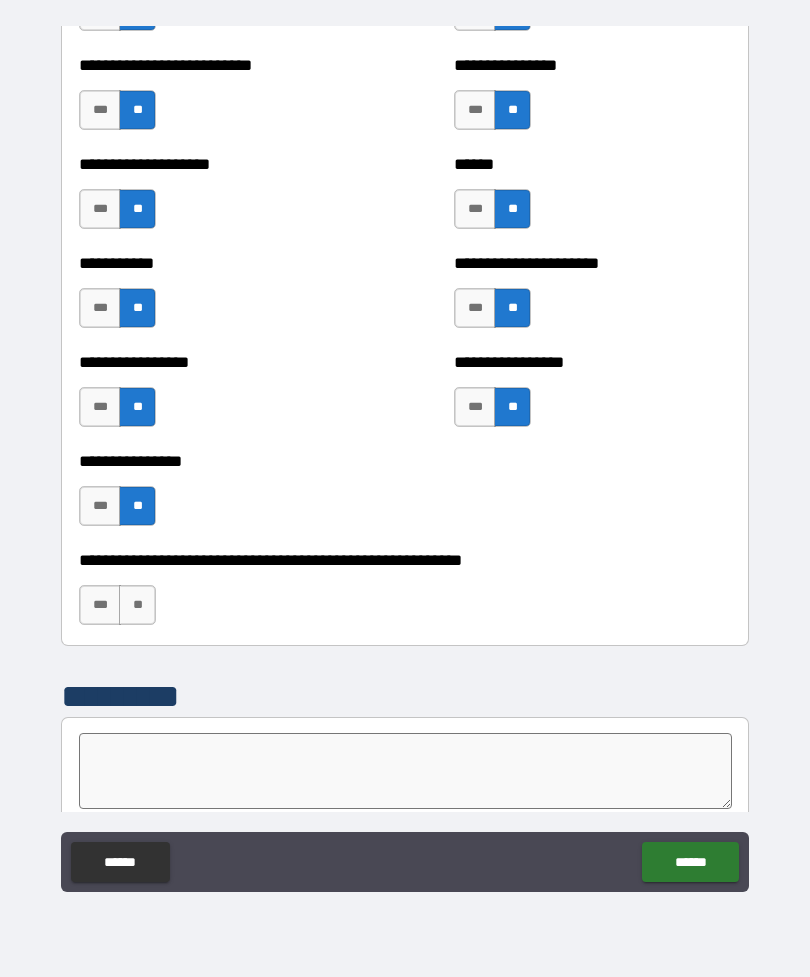 scroll, scrollTop: 5909, scrollLeft: 0, axis: vertical 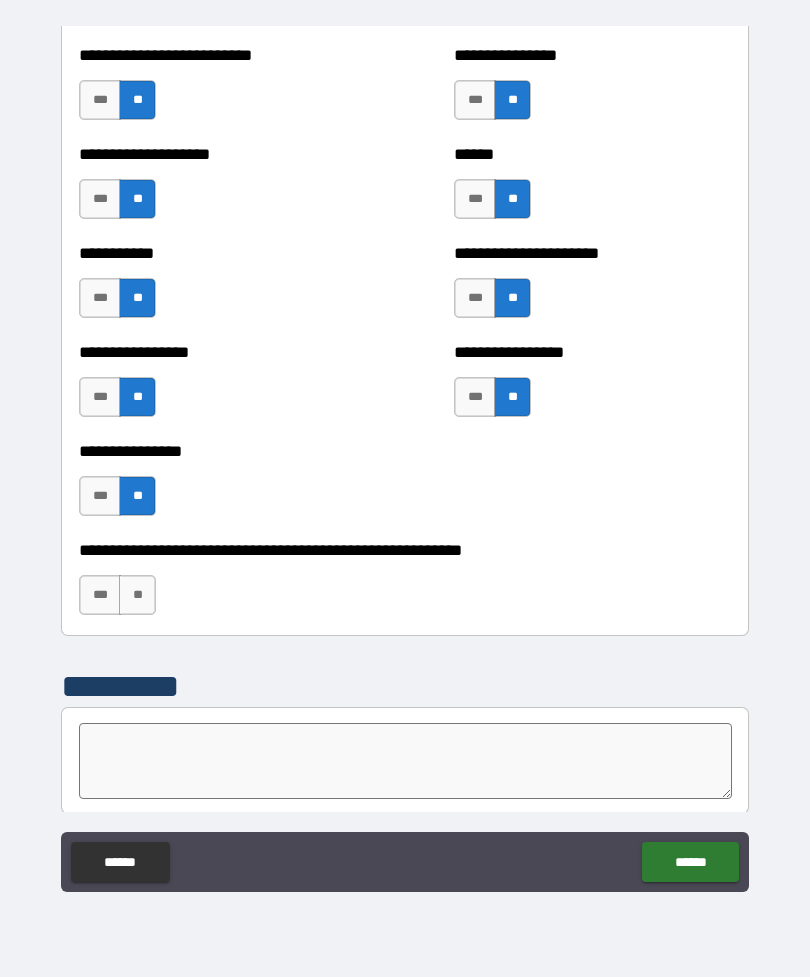 click on "**" at bounding box center [137, 595] 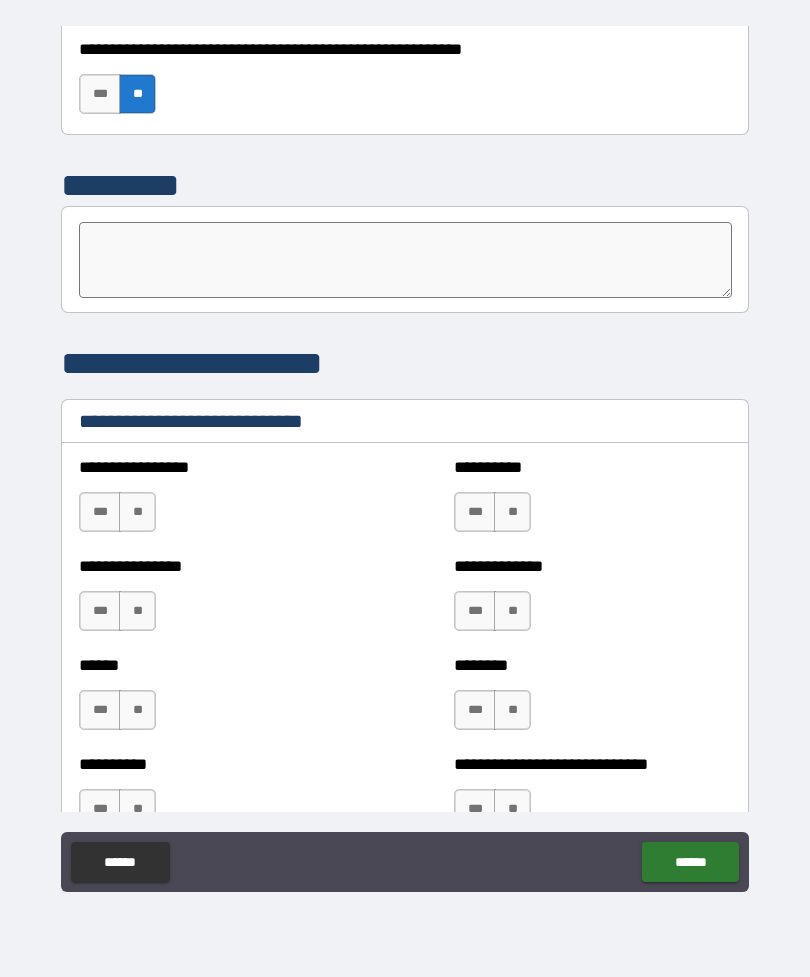 scroll, scrollTop: 6413, scrollLeft: 0, axis: vertical 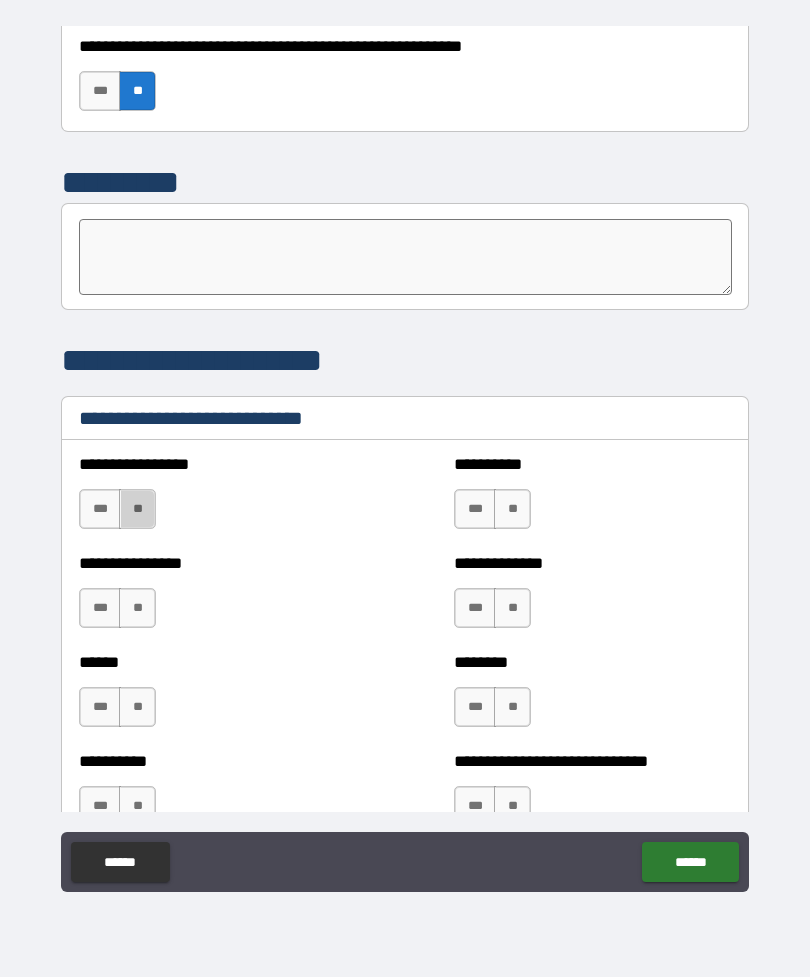 click on "**" at bounding box center [137, 509] 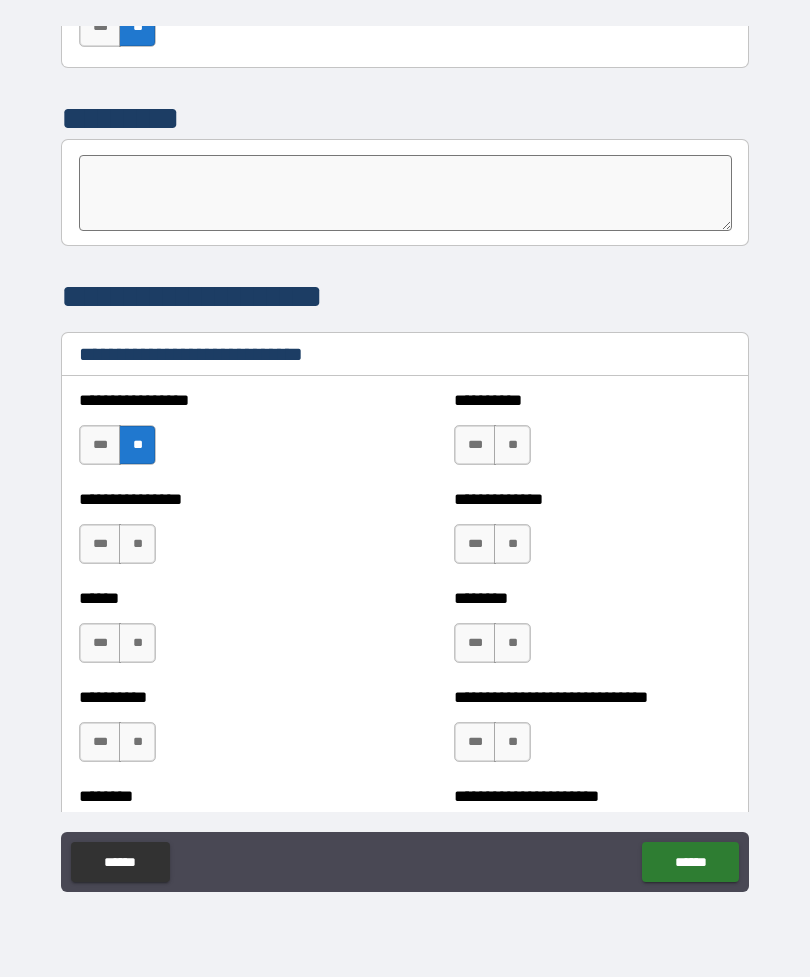 scroll, scrollTop: 6481, scrollLeft: 0, axis: vertical 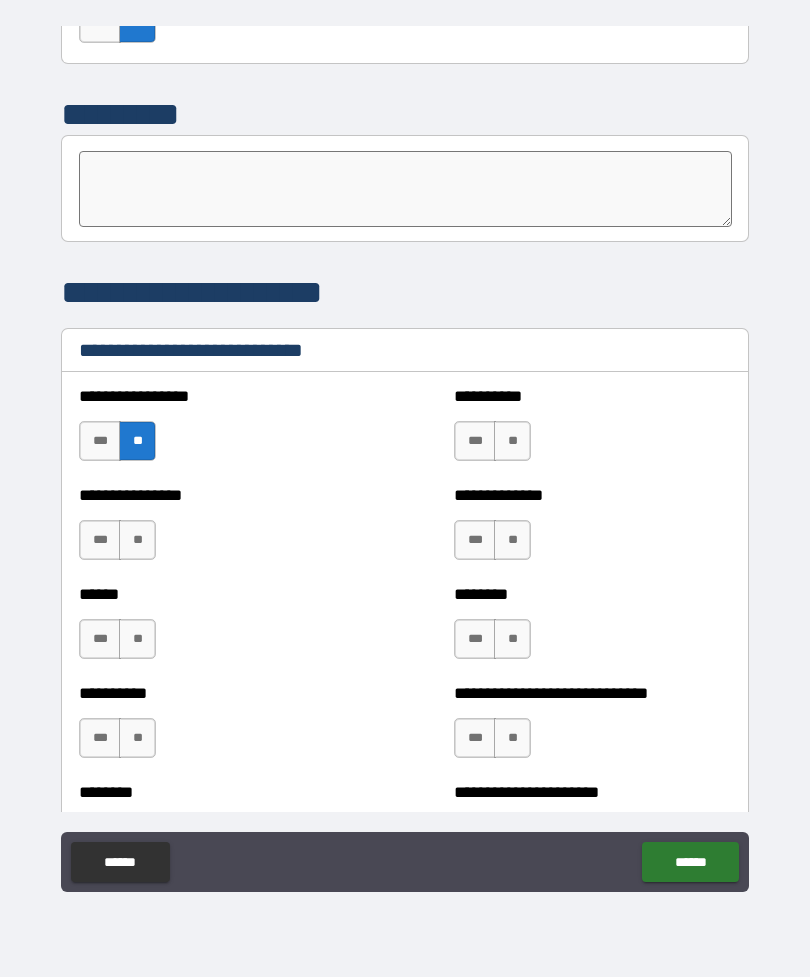 click on "**" at bounding box center [137, 540] 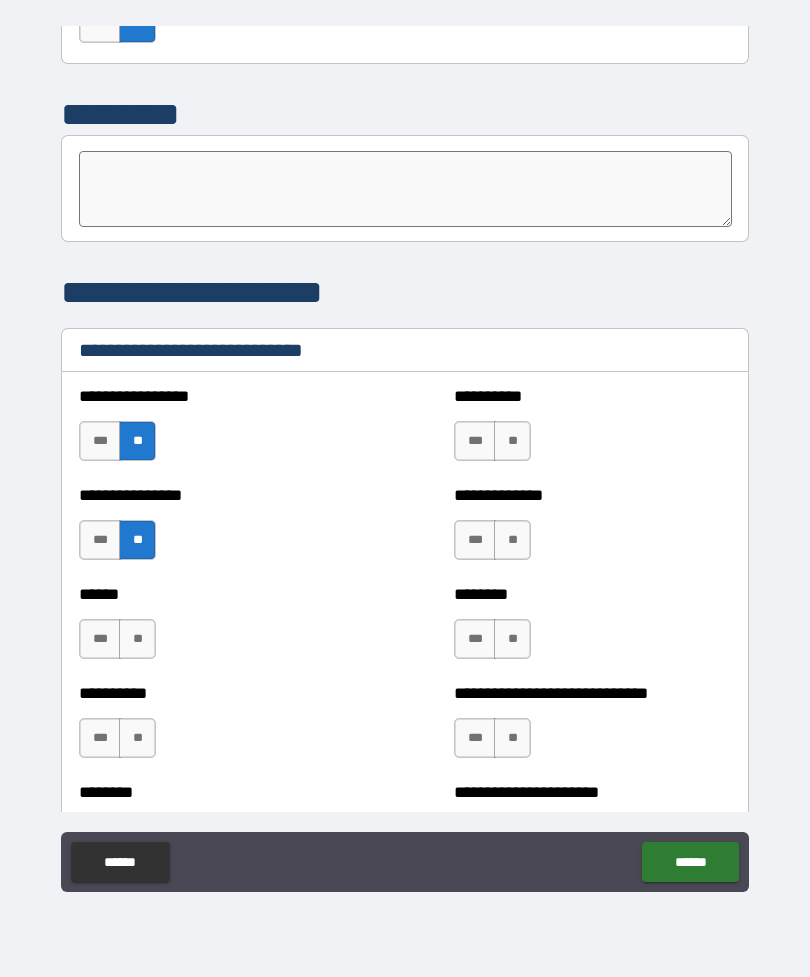 click on "**" at bounding box center (512, 540) 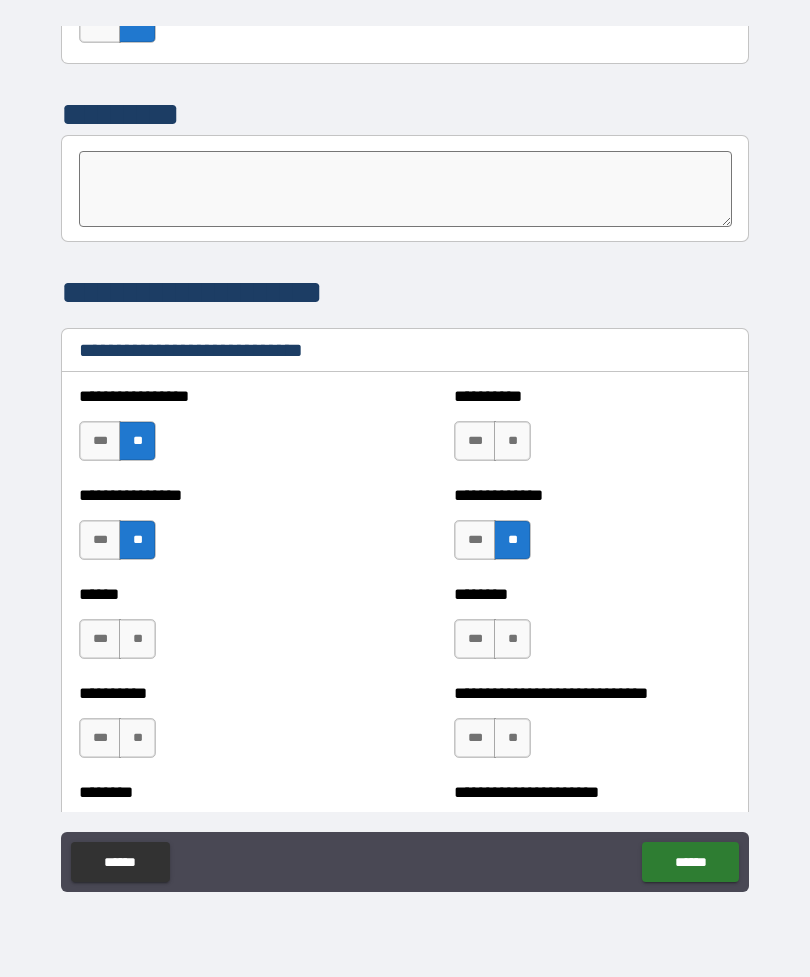 click on "**" at bounding box center [137, 639] 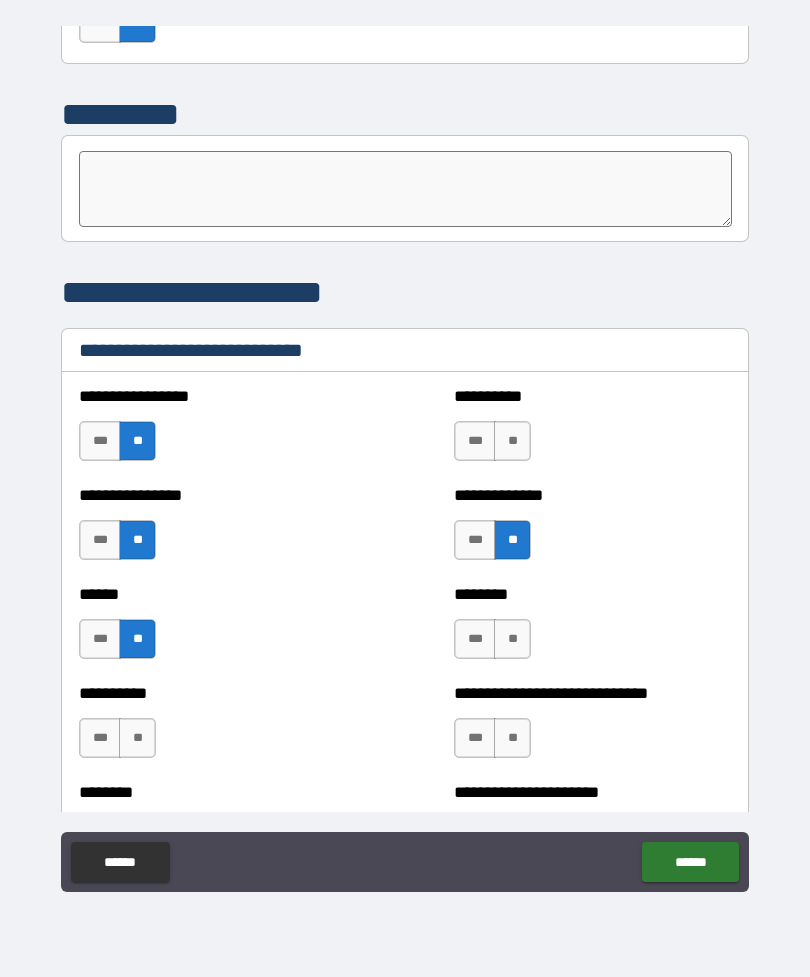 click on "**" at bounding box center [512, 441] 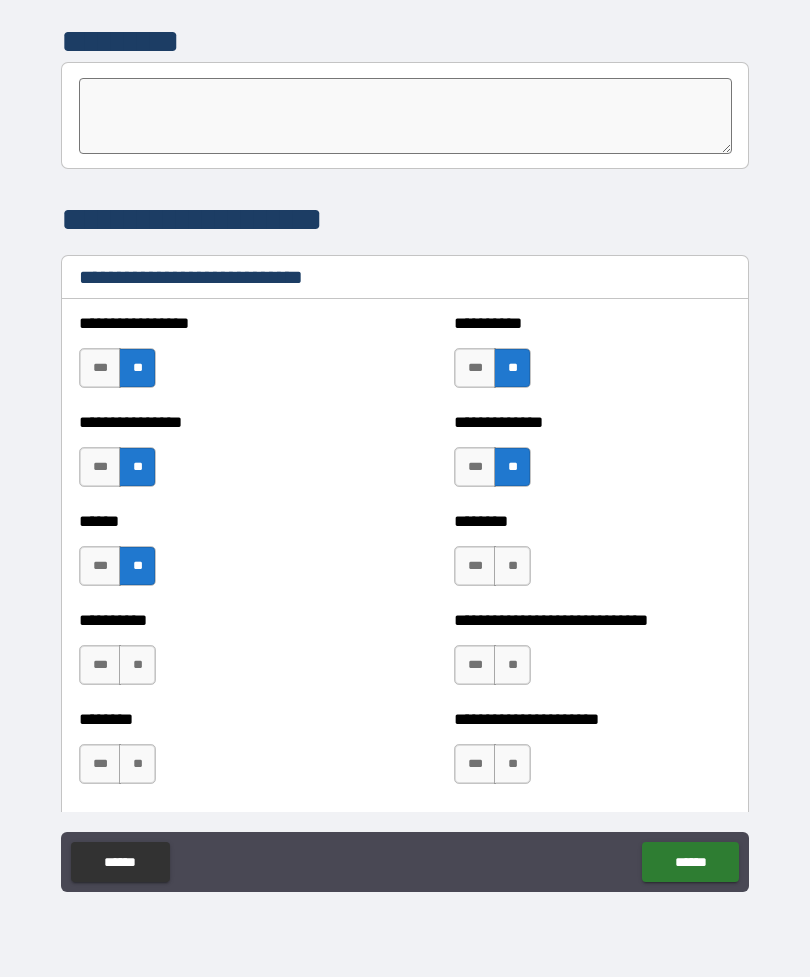 scroll, scrollTop: 6558, scrollLeft: 0, axis: vertical 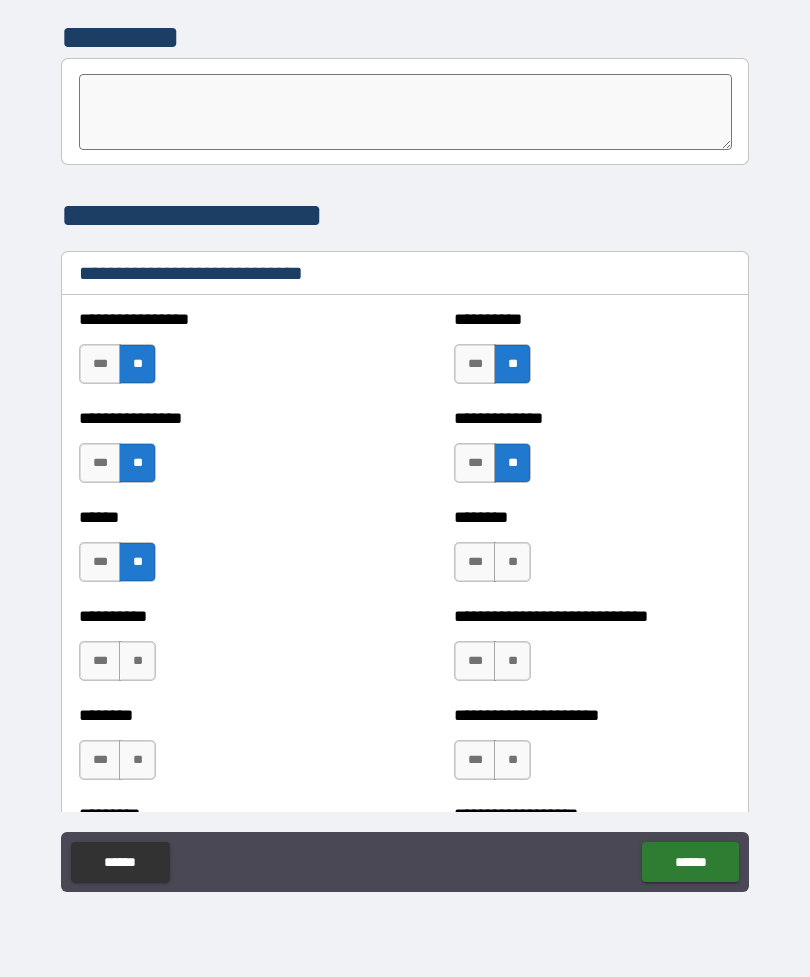 click on "***" at bounding box center (475, 562) 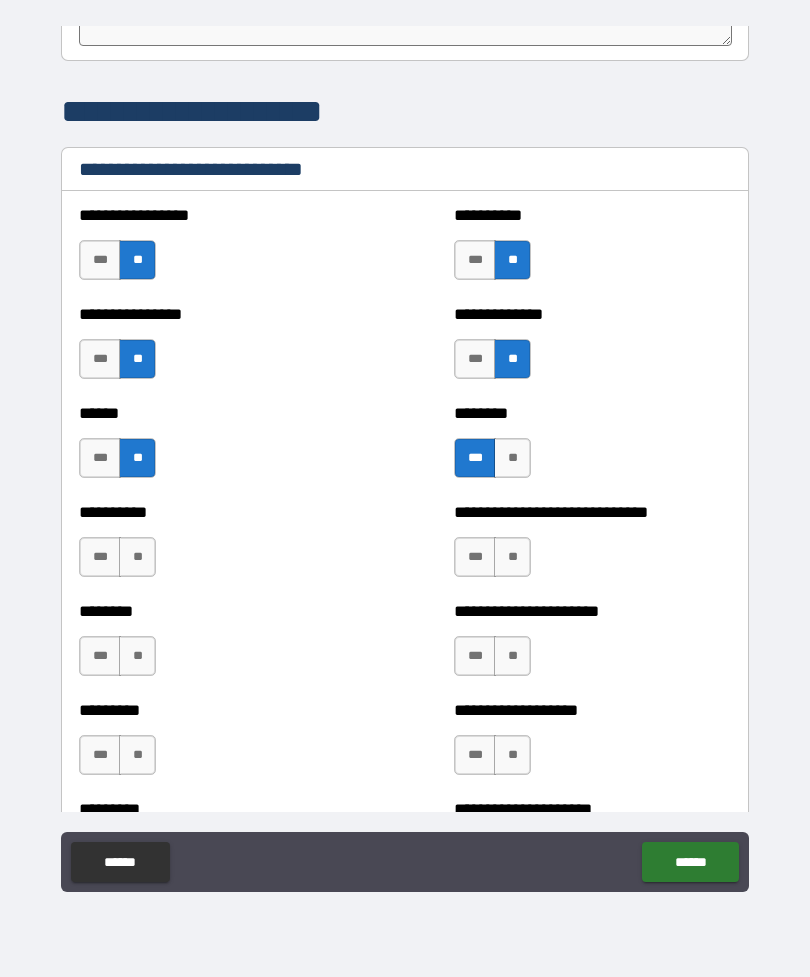 scroll, scrollTop: 6668, scrollLeft: 0, axis: vertical 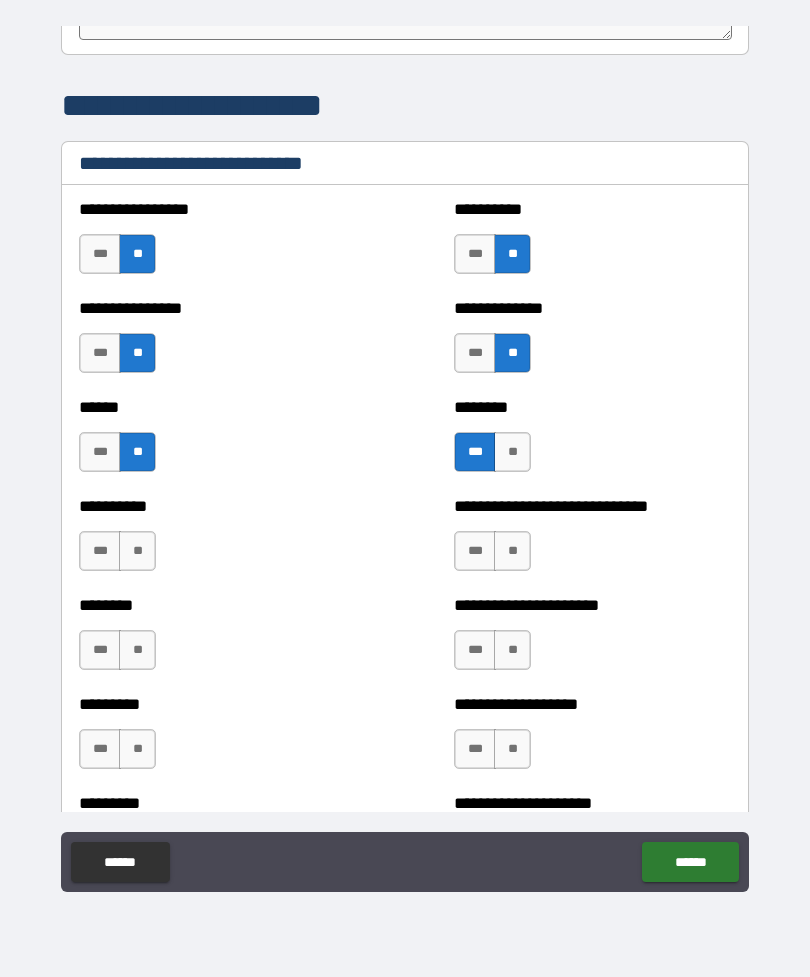 click on "***" at bounding box center (475, 551) 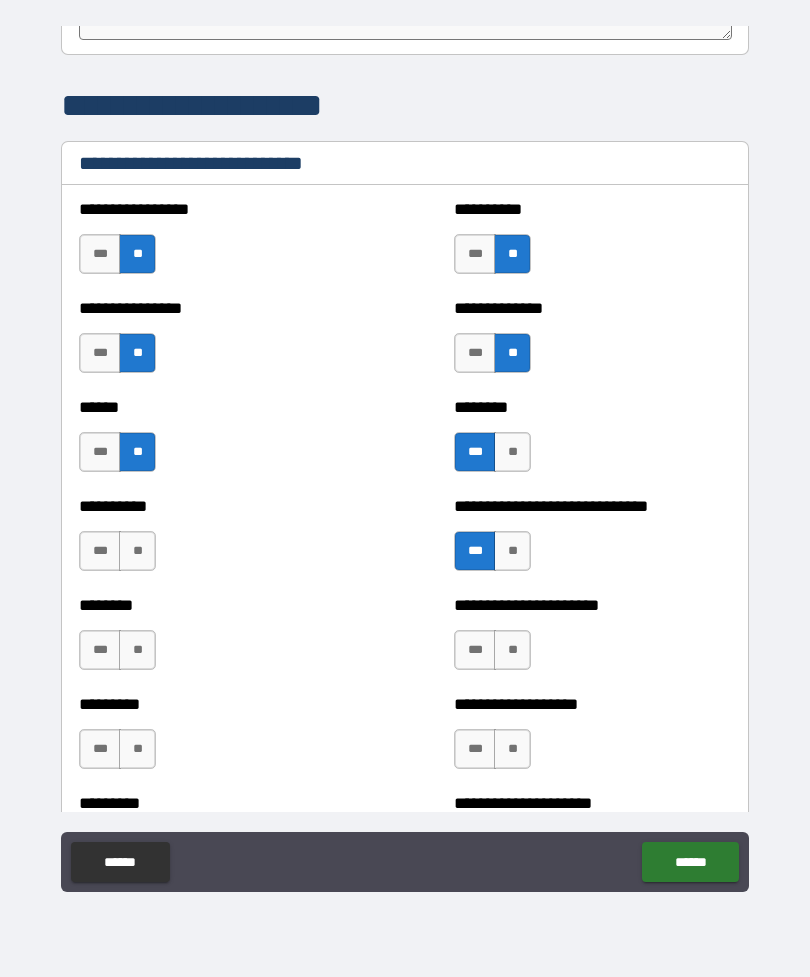 click on "**" at bounding box center [137, 551] 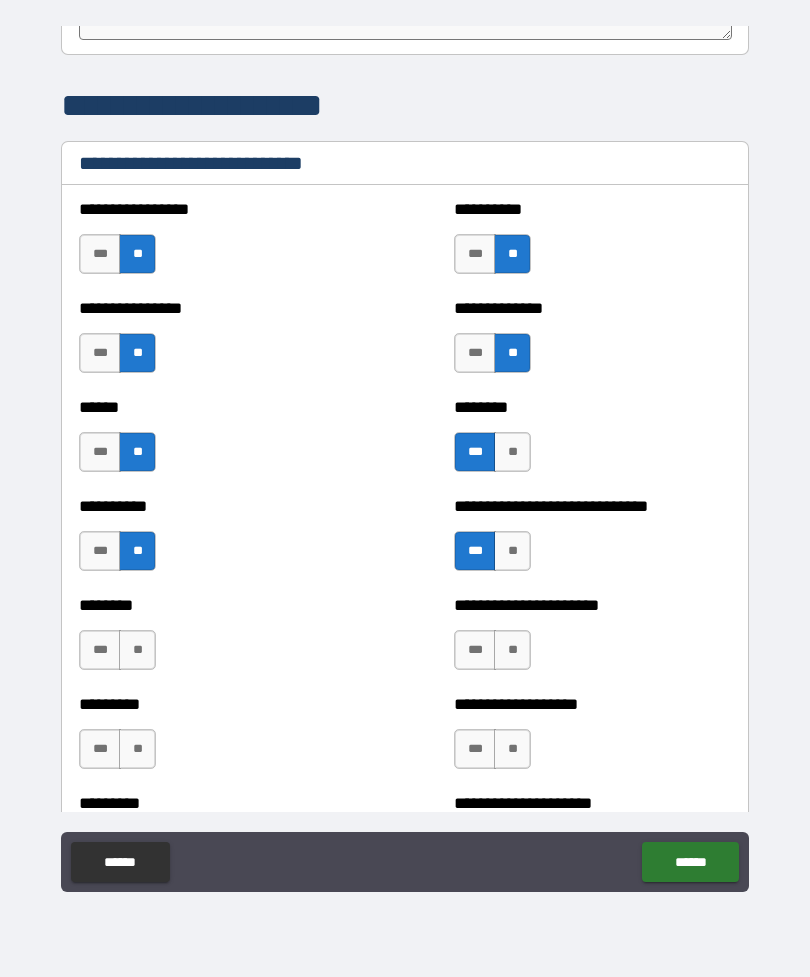 click on "***" at bounding box center [100, 650] 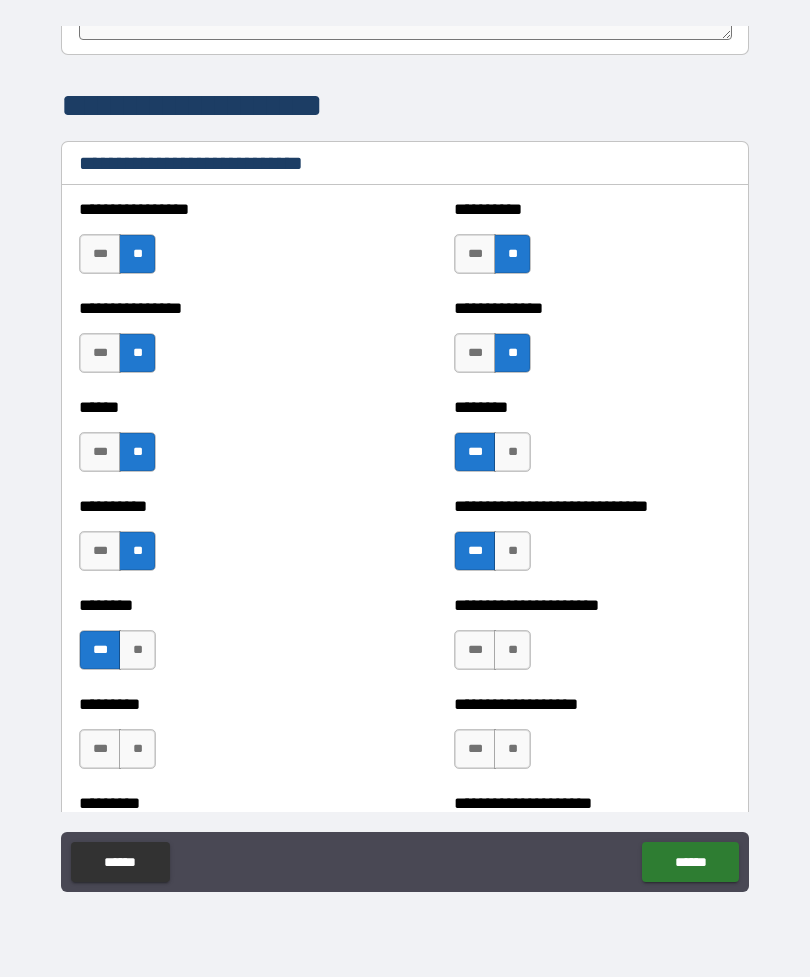 click on "***" at bounding box center (475, 650) 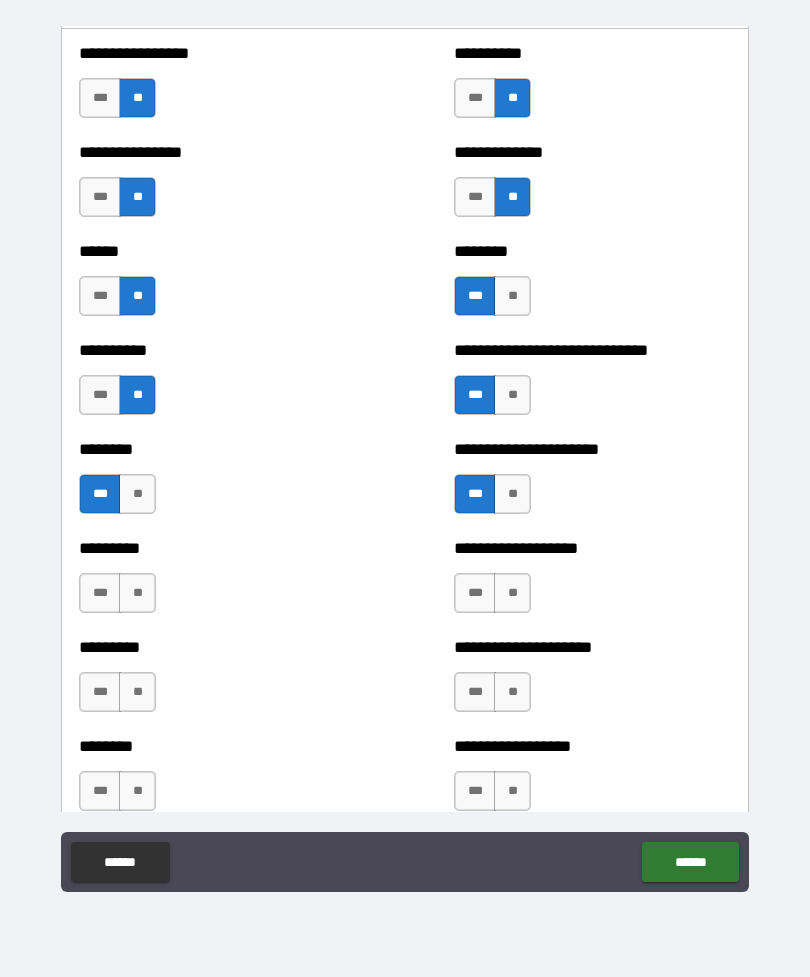 scroll, scrollTop: 6825, scrollLeft: 0, axis: vertical 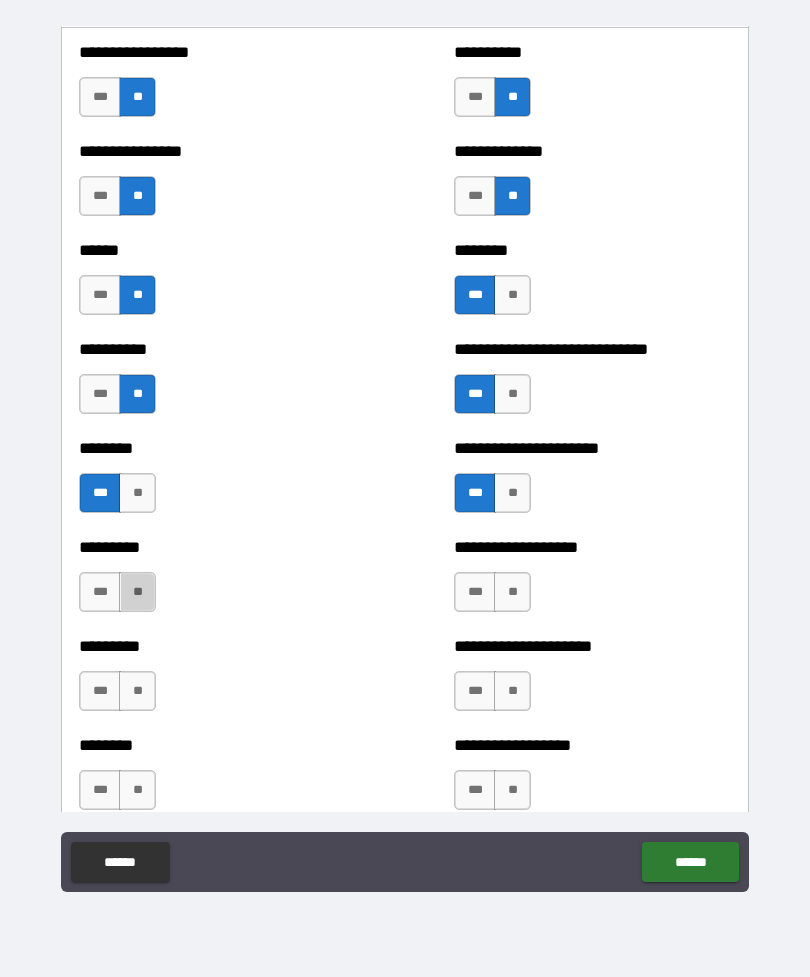 click on "**" at bounding box center [137, 592] 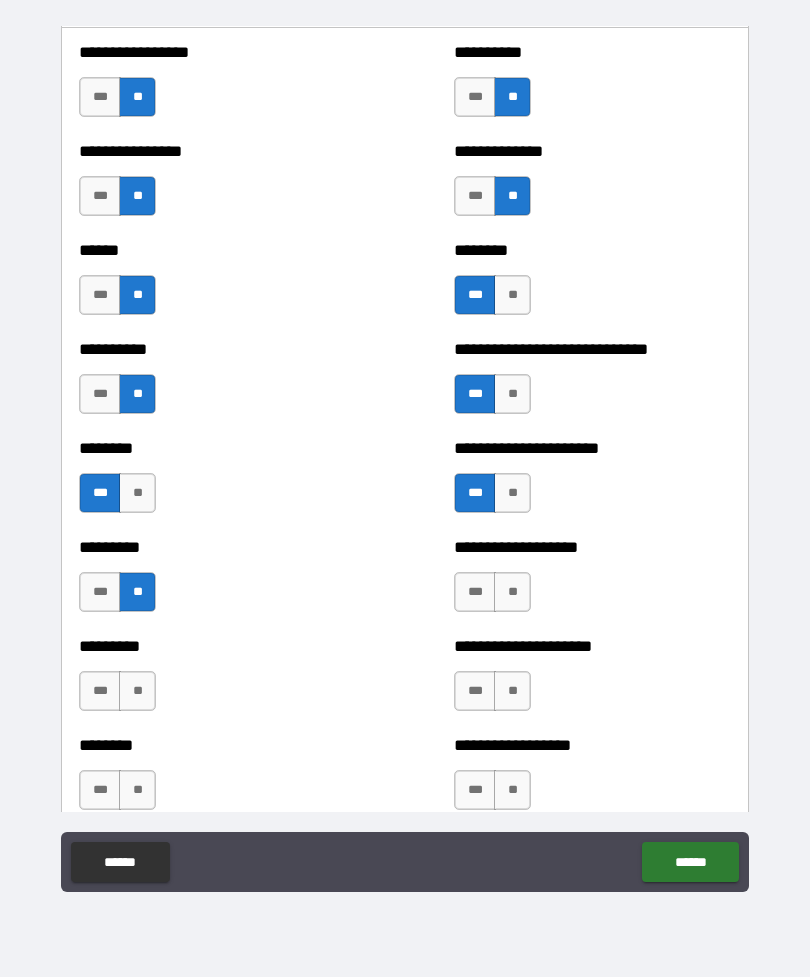 click on "**" at bounding box center [512, 592] 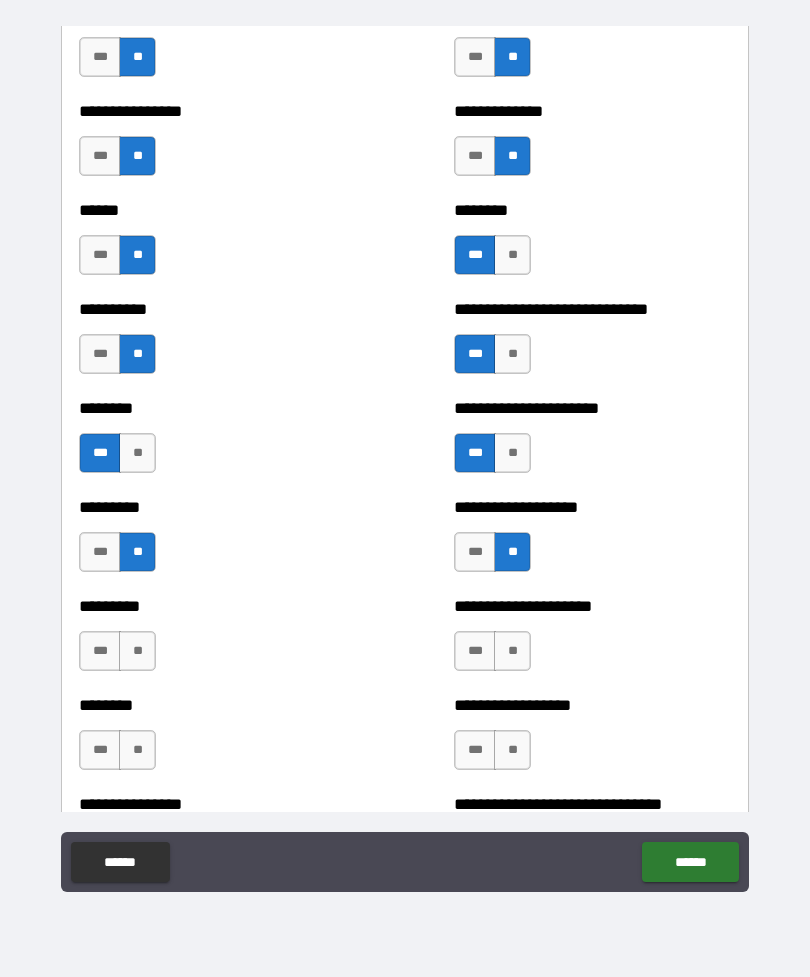 scroll, scrollTop: 6888, scrollLeft: 0, axis: vertical 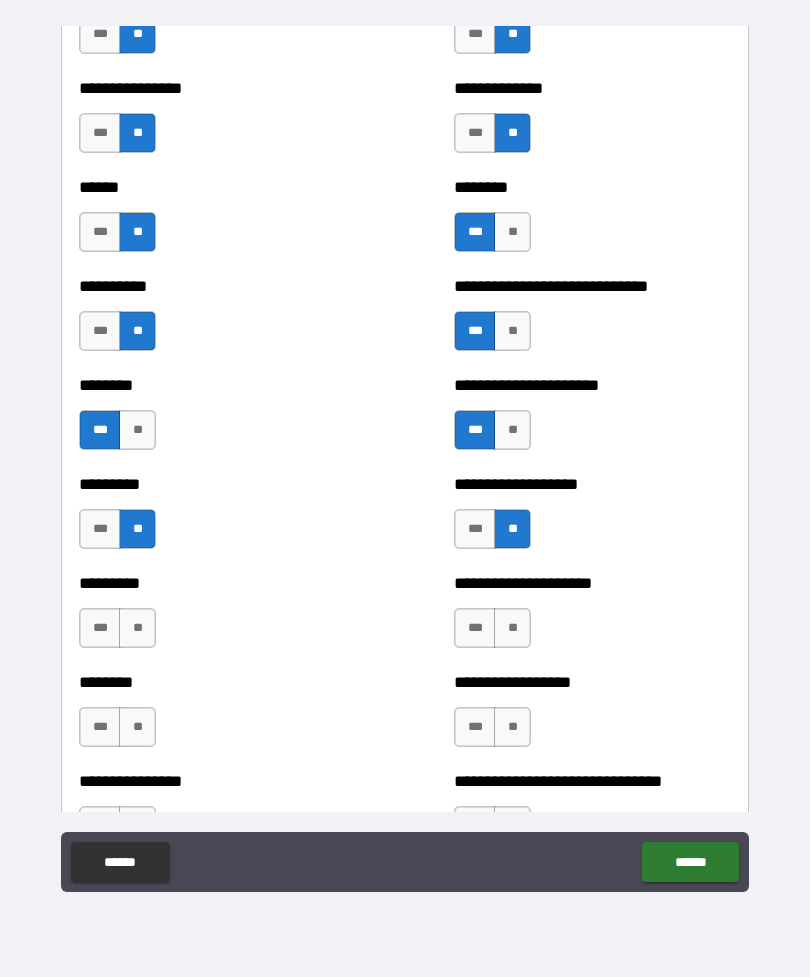click on "**" at bounding box center [137, 628] 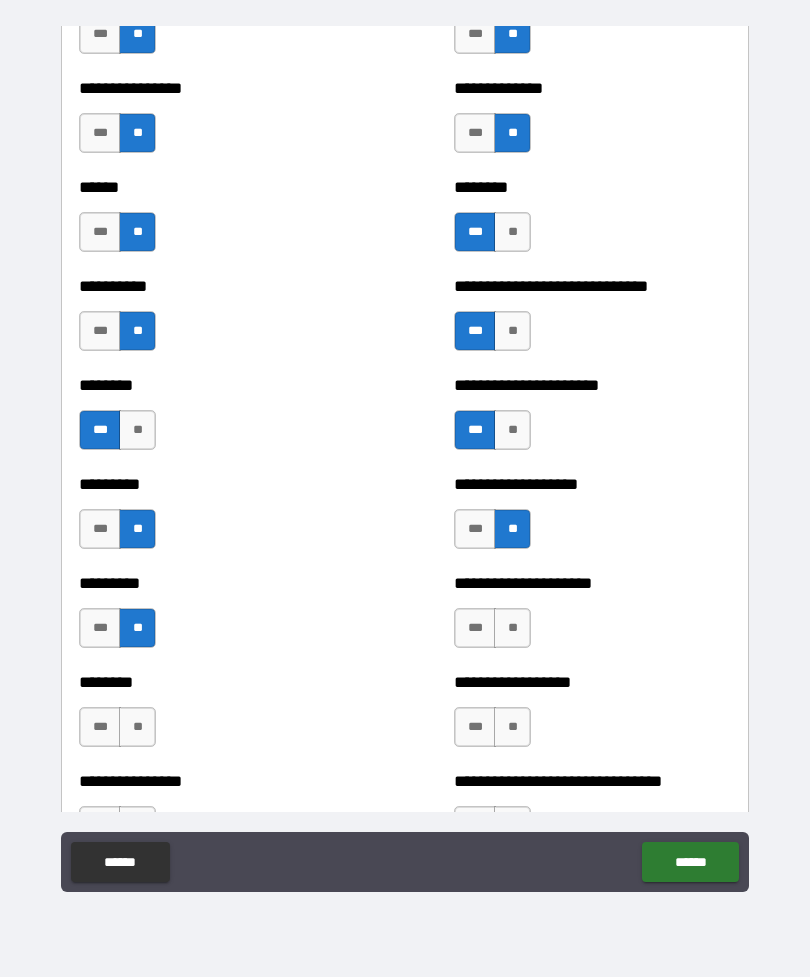 click on "**" at bounding box center (512, 628) 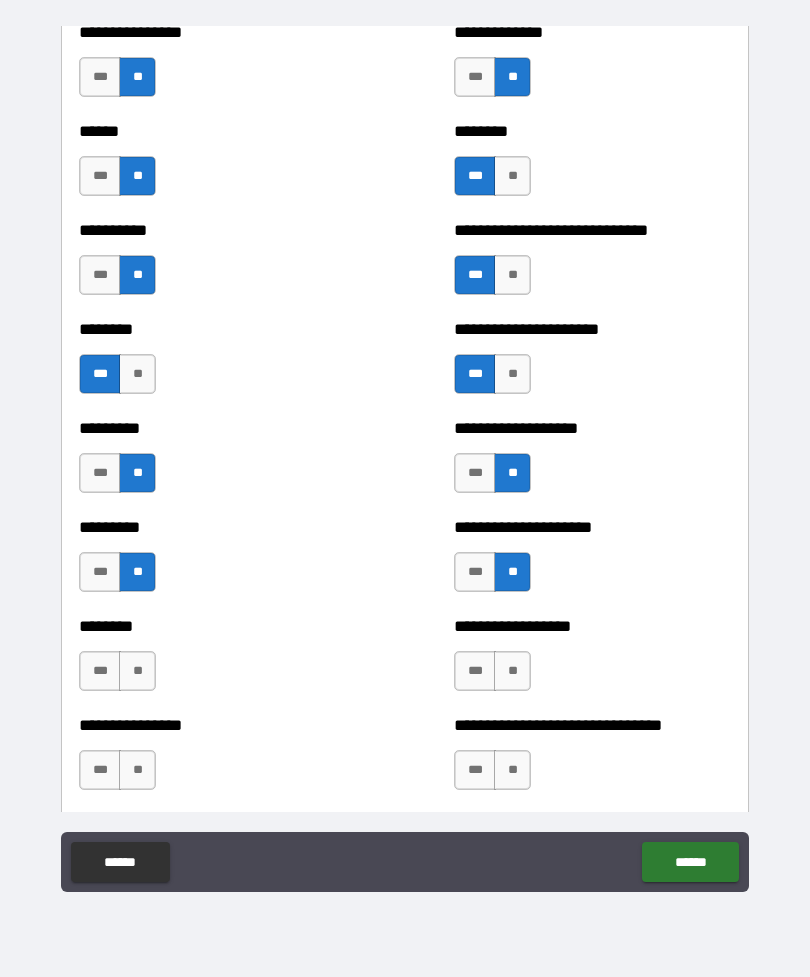 scroll, scrollTop: 6942, scrollLeft: 0, axis: vertical 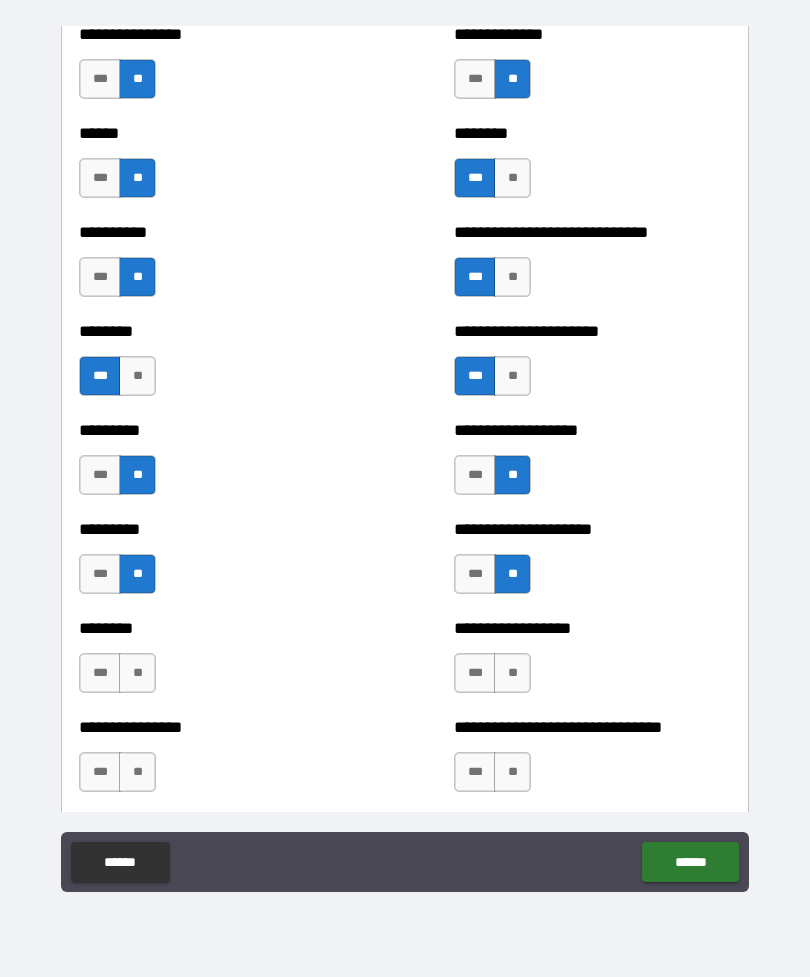click on "**" at bounding box center (512, 673) 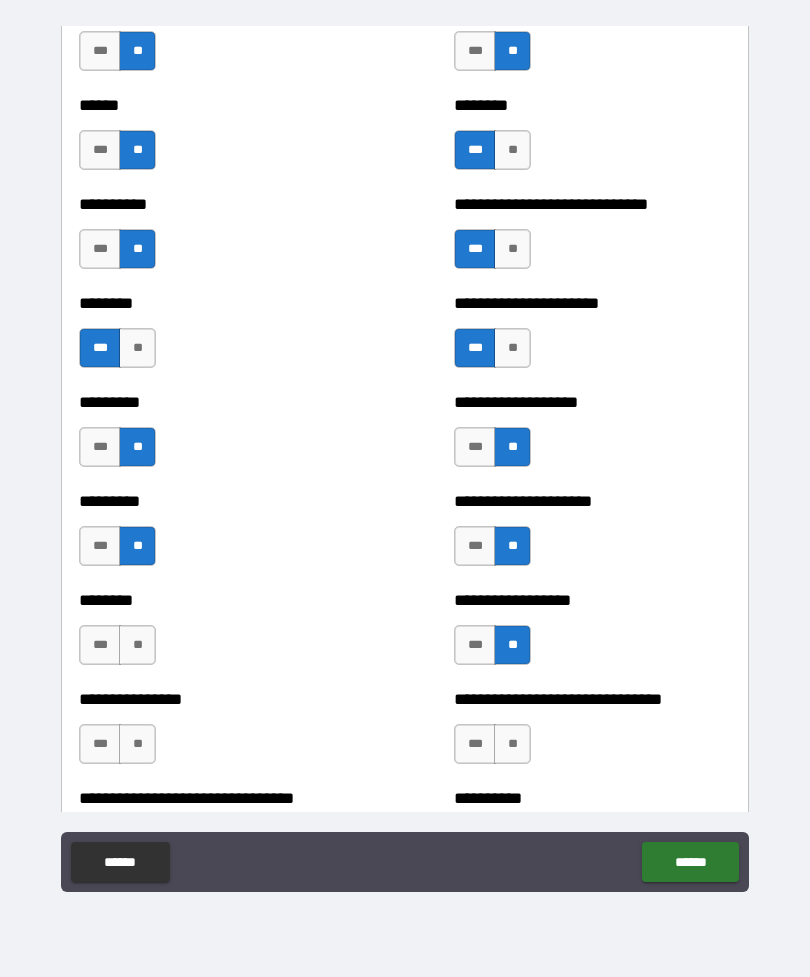 scroll, scrollTop: 6969, scrollLeft: 0, axis: vertical 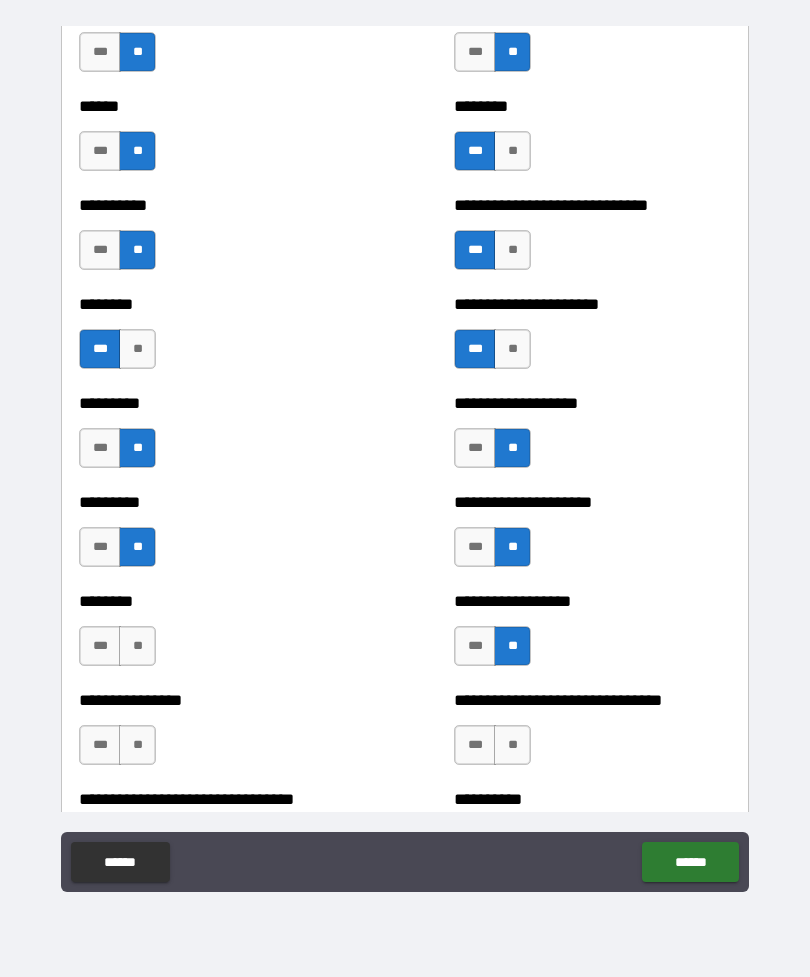 click on "**" at bounding box center (137, 646) 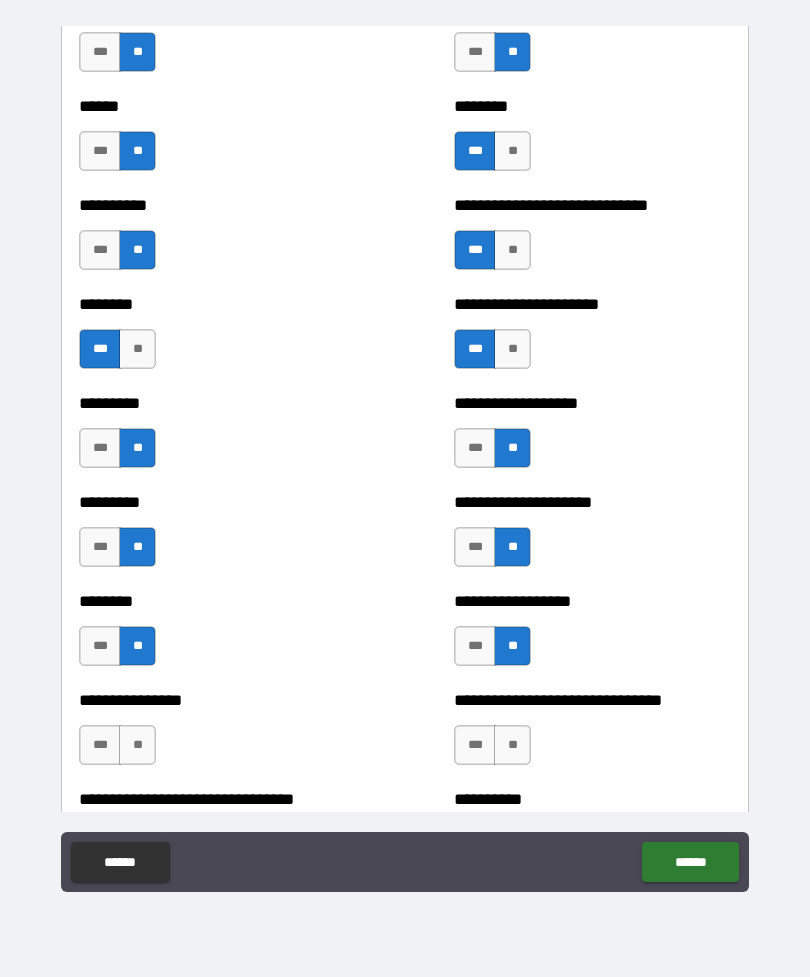 click on "**" at bounding box center [512, 745] 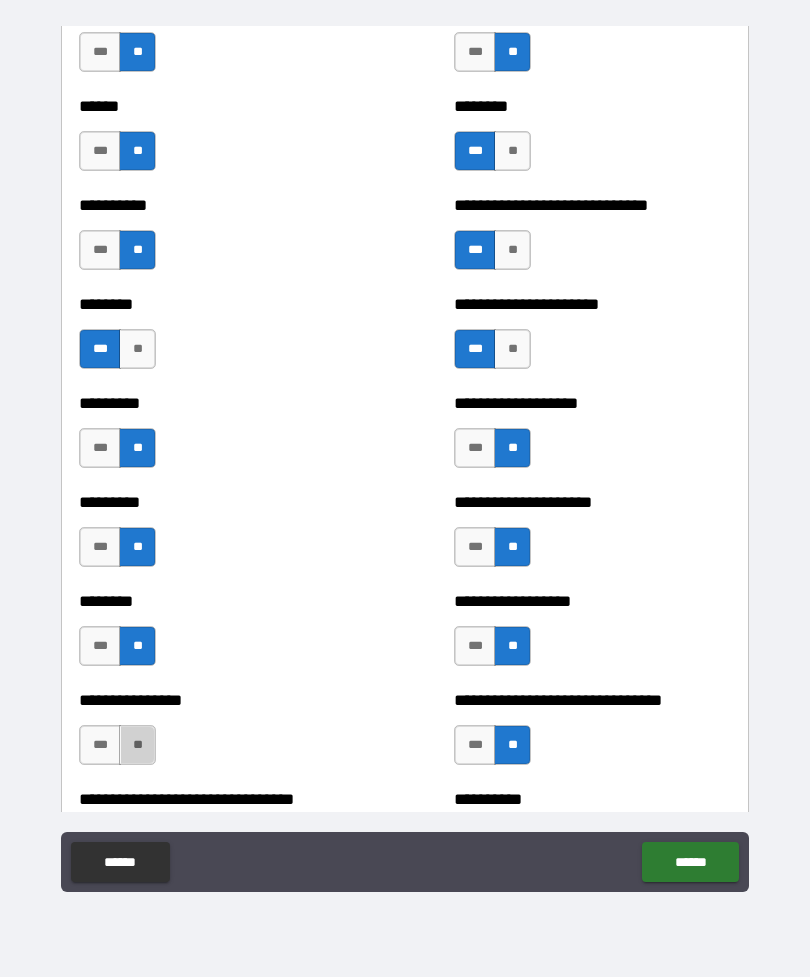 click on "**" at bounding box center (137, 745) 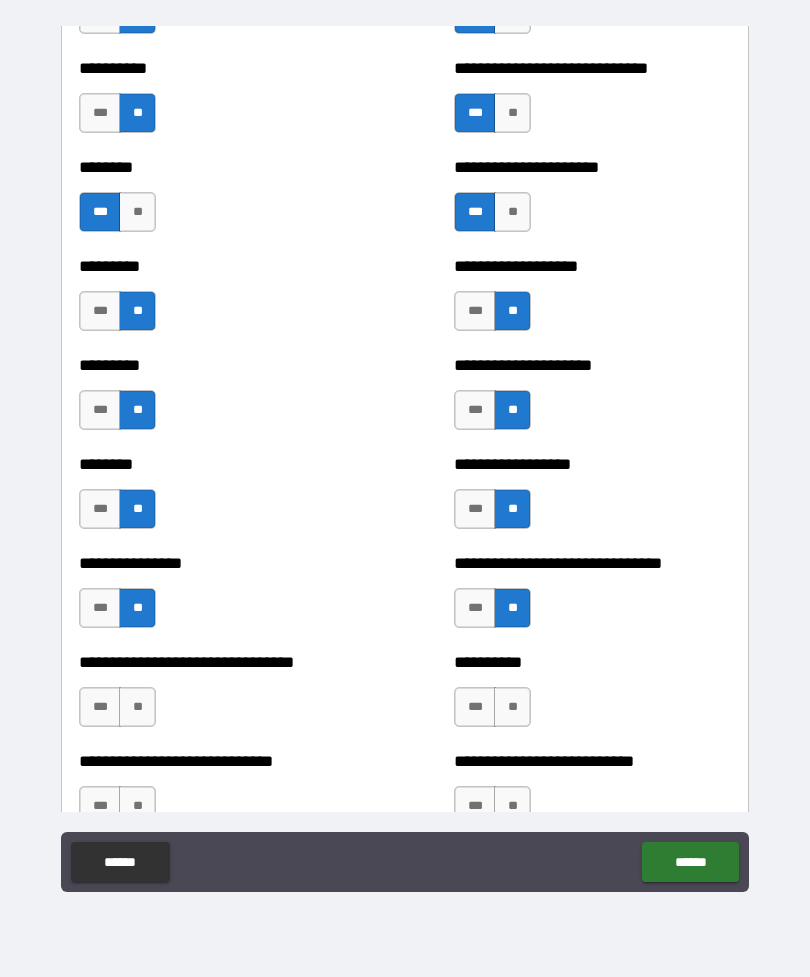 scroll, scrollTop: 7110, scrollLeft: 0, axis: vertical 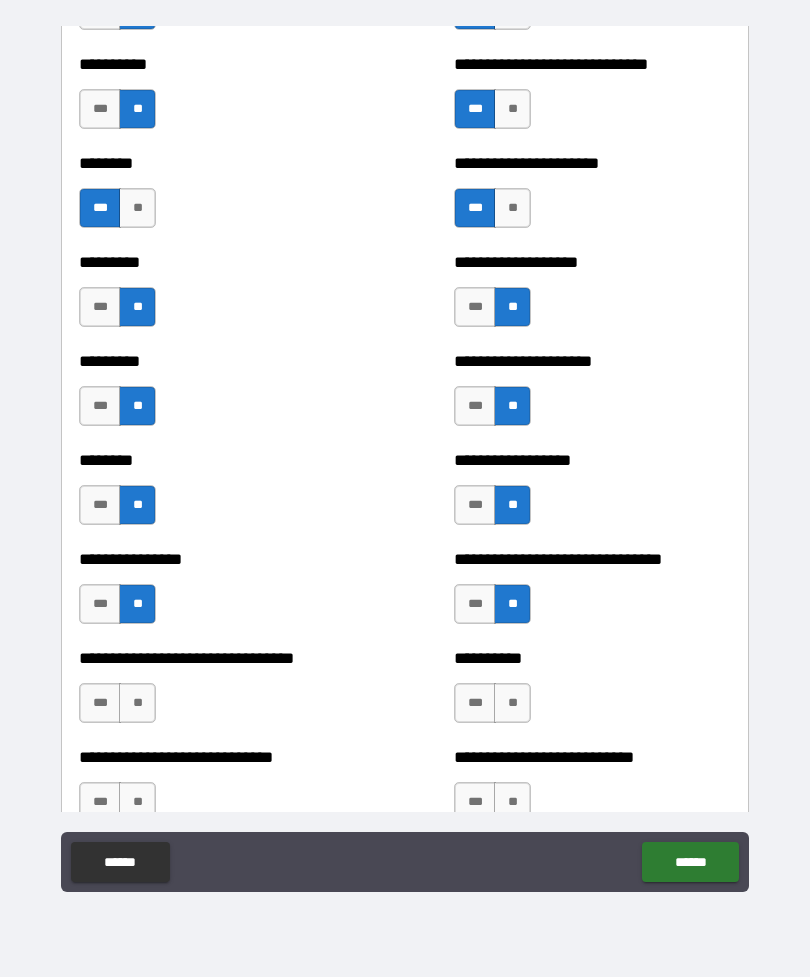 click on "**" at bounding box center (512, 703) 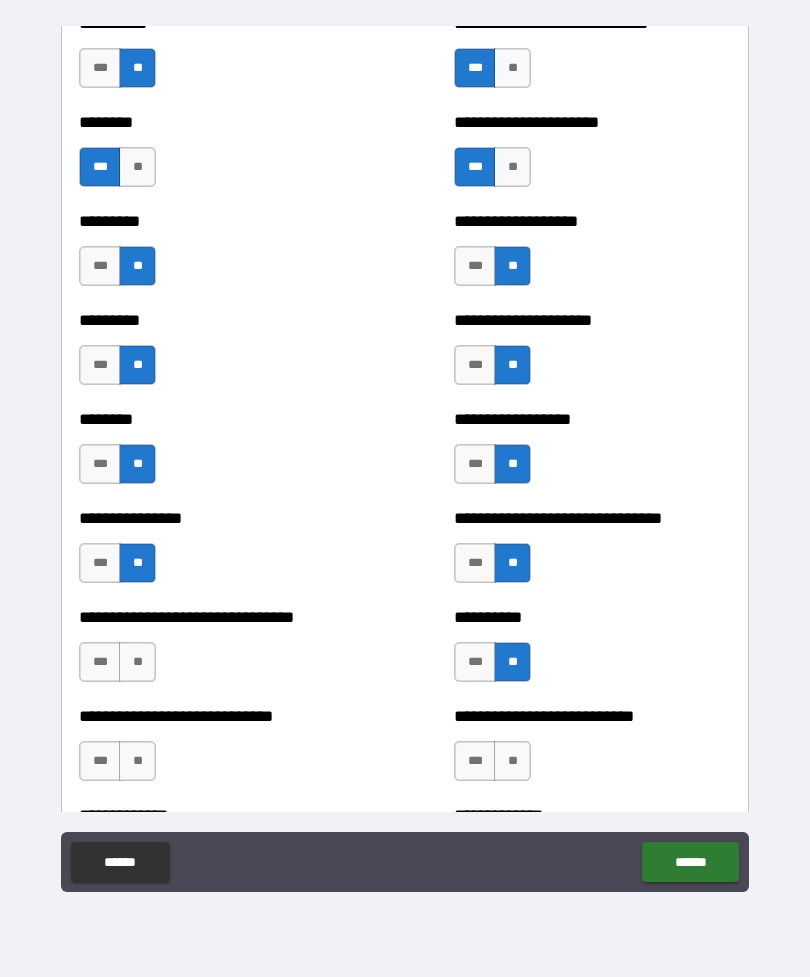 scroll, scrollTop: 7150, scrollLeft: 0, axis: vertical 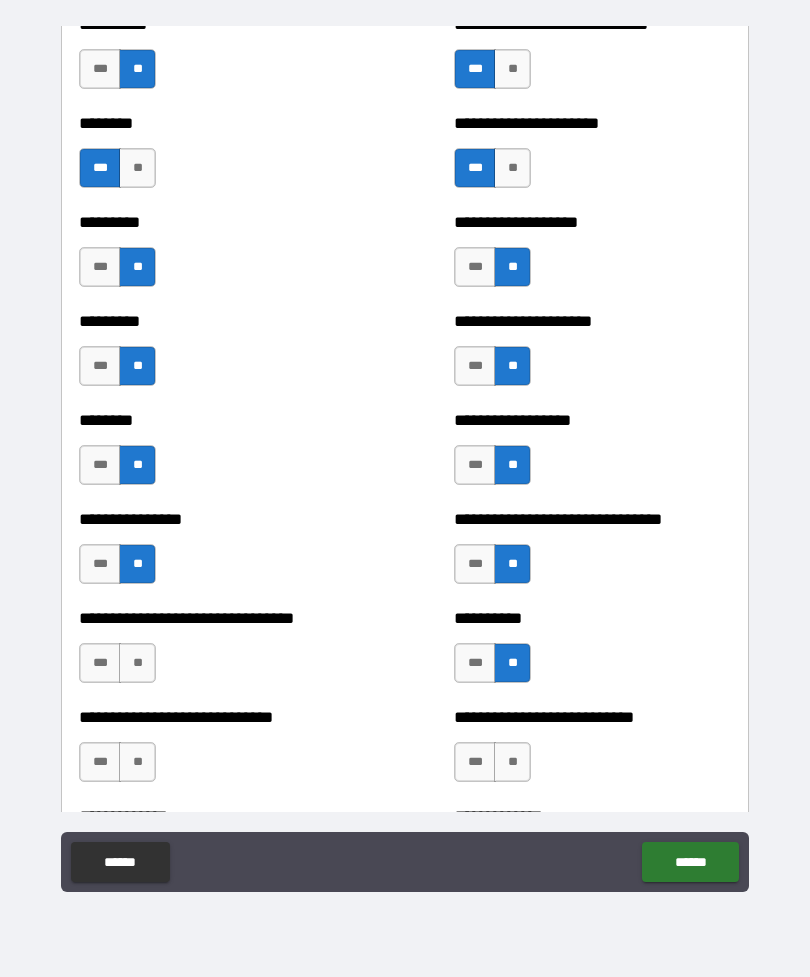 click on "***" at bounding box center [100, 663] 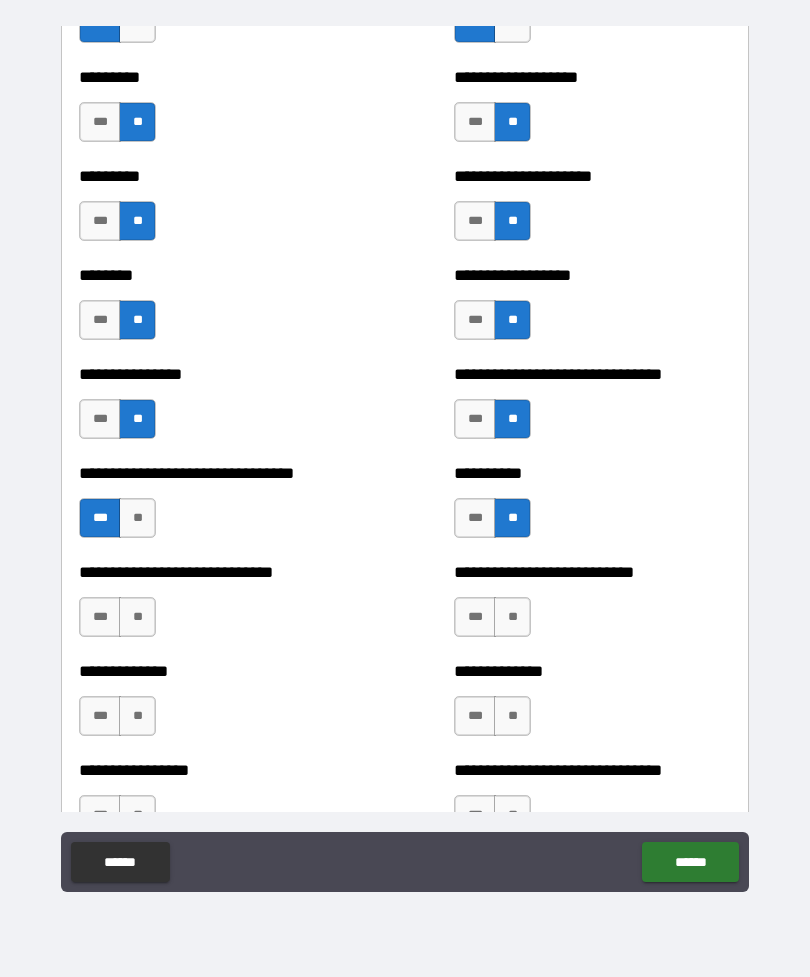 scroll, scrollTop: 7304, scrollLeft: 0, axis: vertical 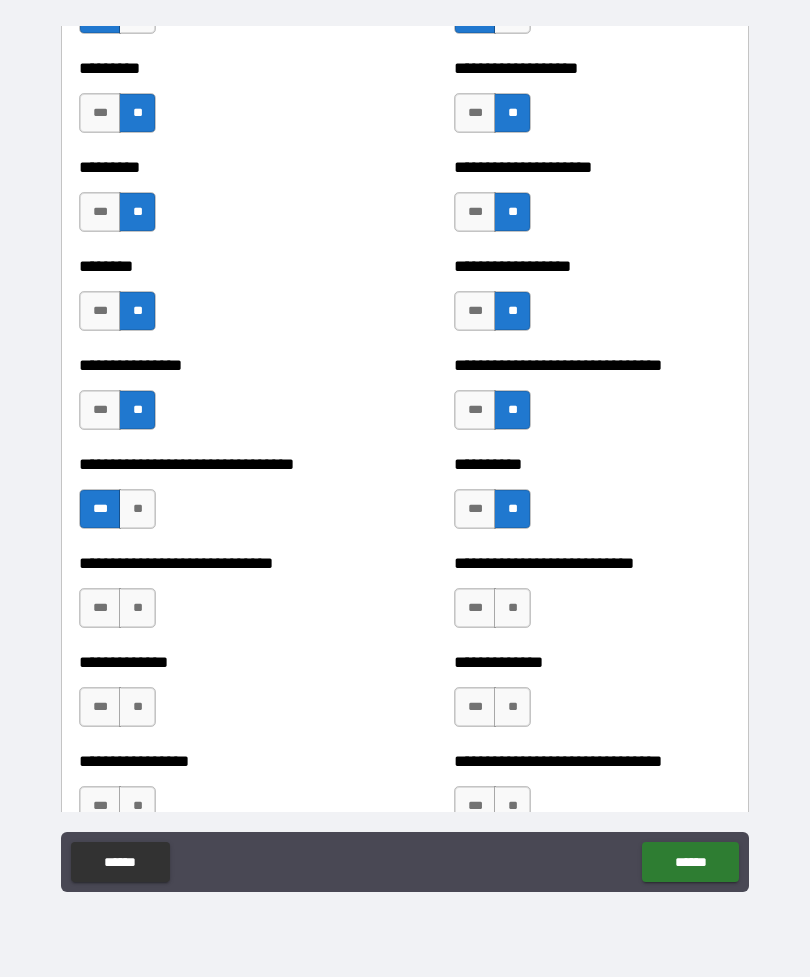 click on "**" at bounding box center (137, 608) 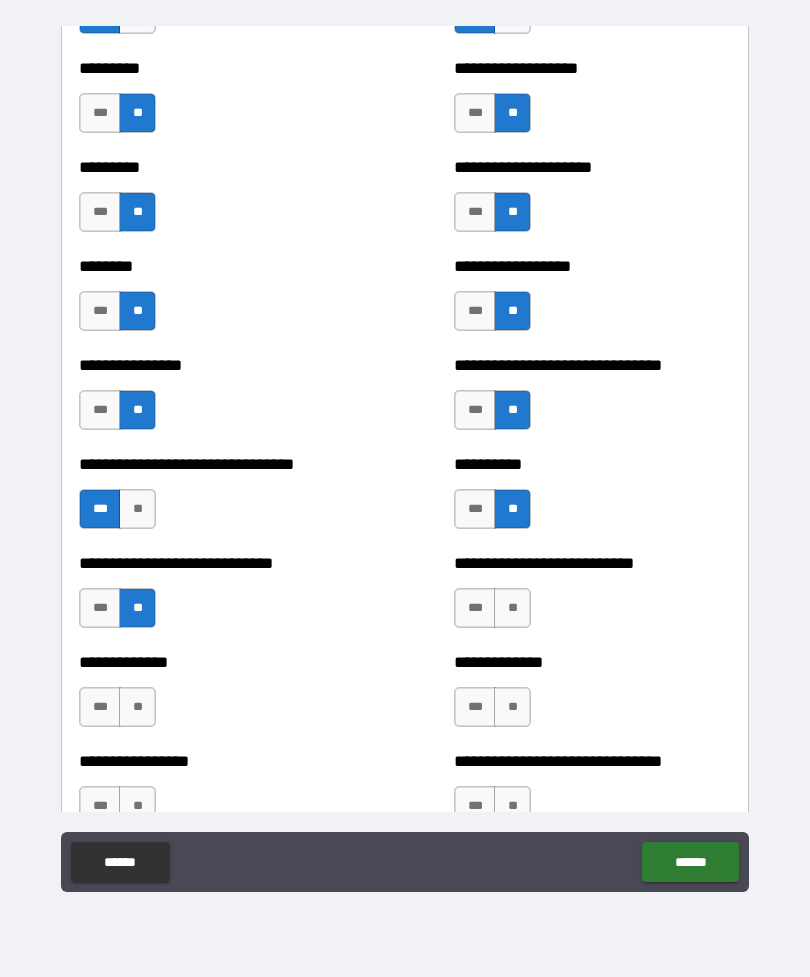 click on "**" at bounding box center (512, 608) 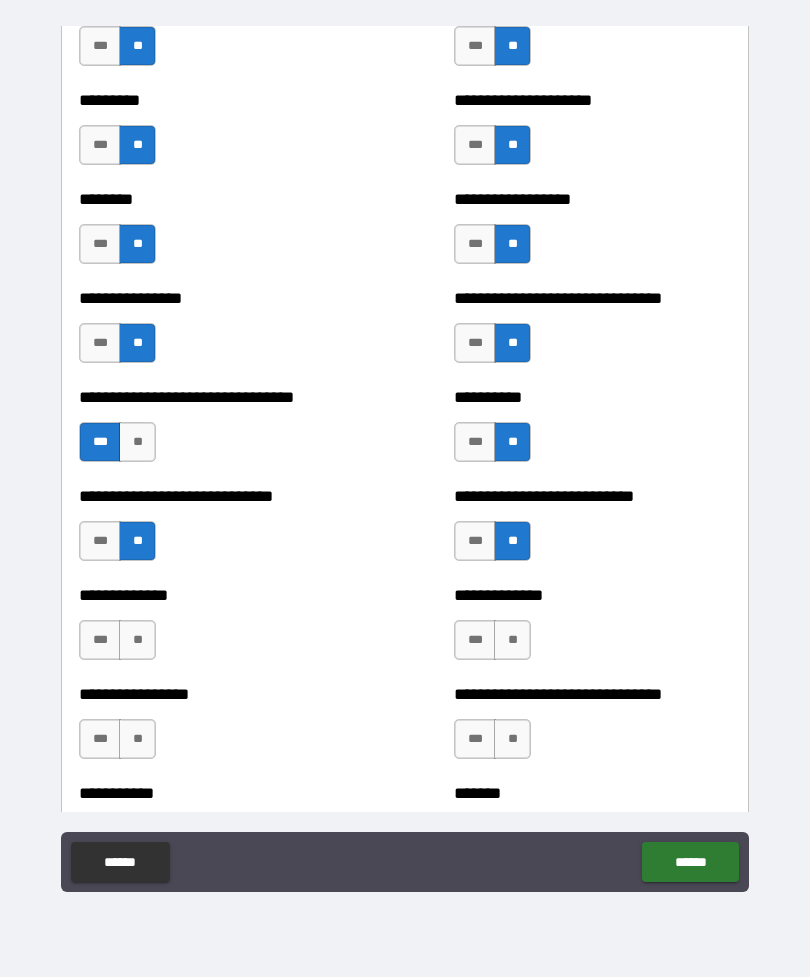 scroll, scrollTop: 7374, scrollLeft: 0, axis: vertical 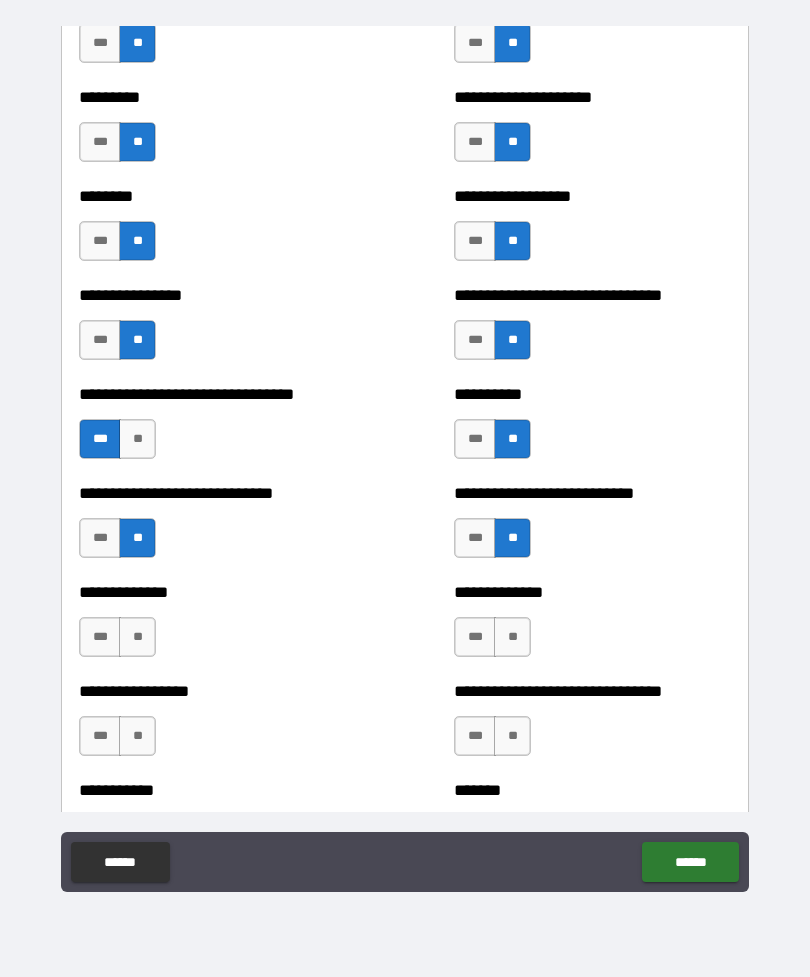 click on "**" at bounding box center (137, 637) 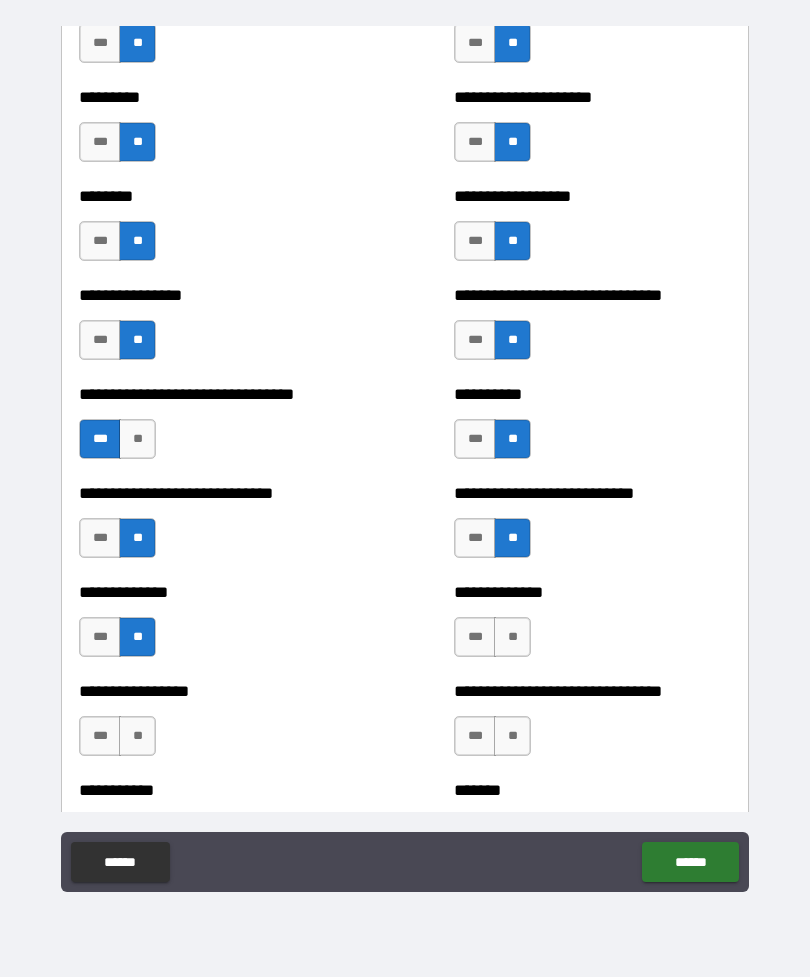 click on "***" at bounding box center [475, 637] 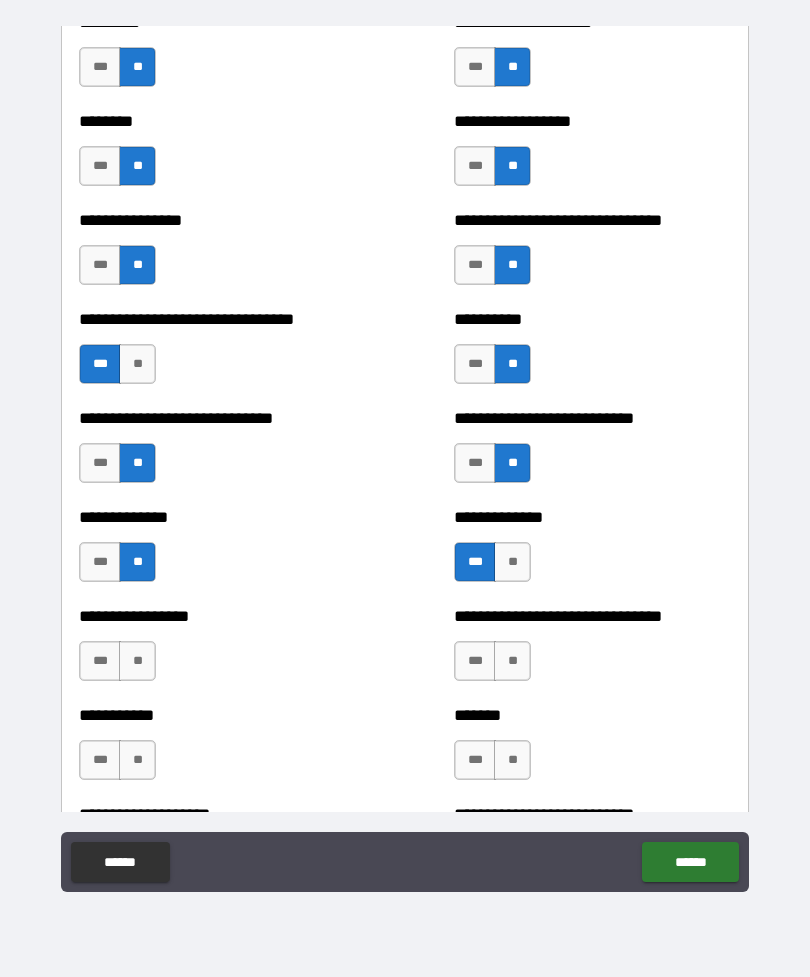 scroll, scrollTop: 7456, scrollLeft: 0, axis: vertical 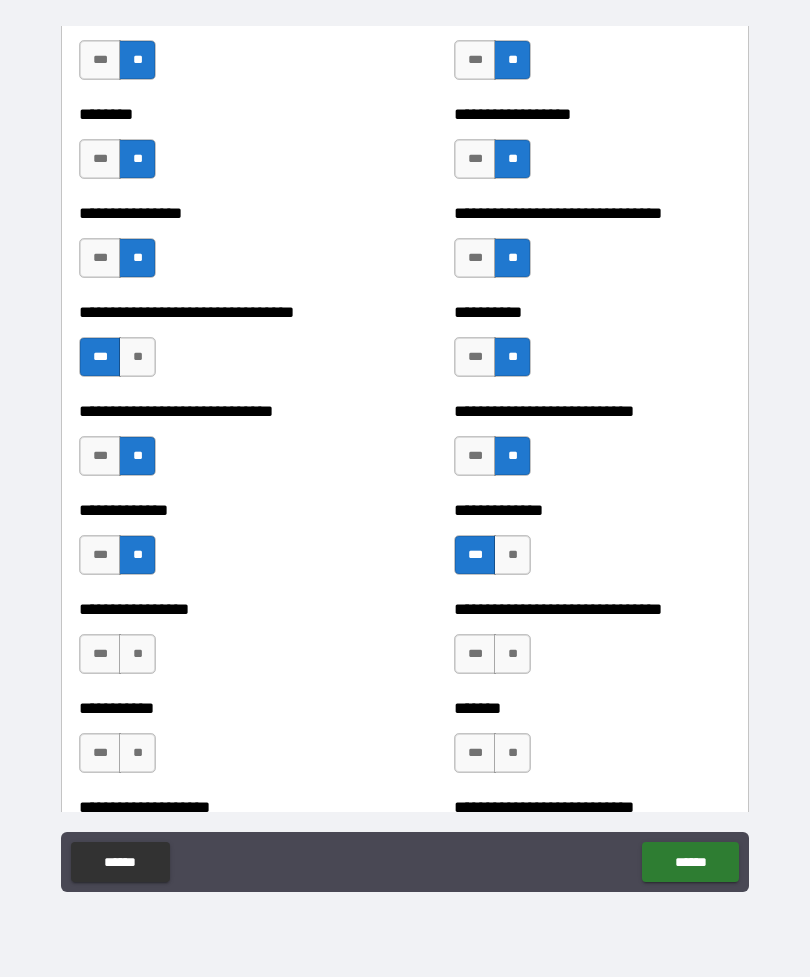 click on "**" at bounding box center (512, 654) 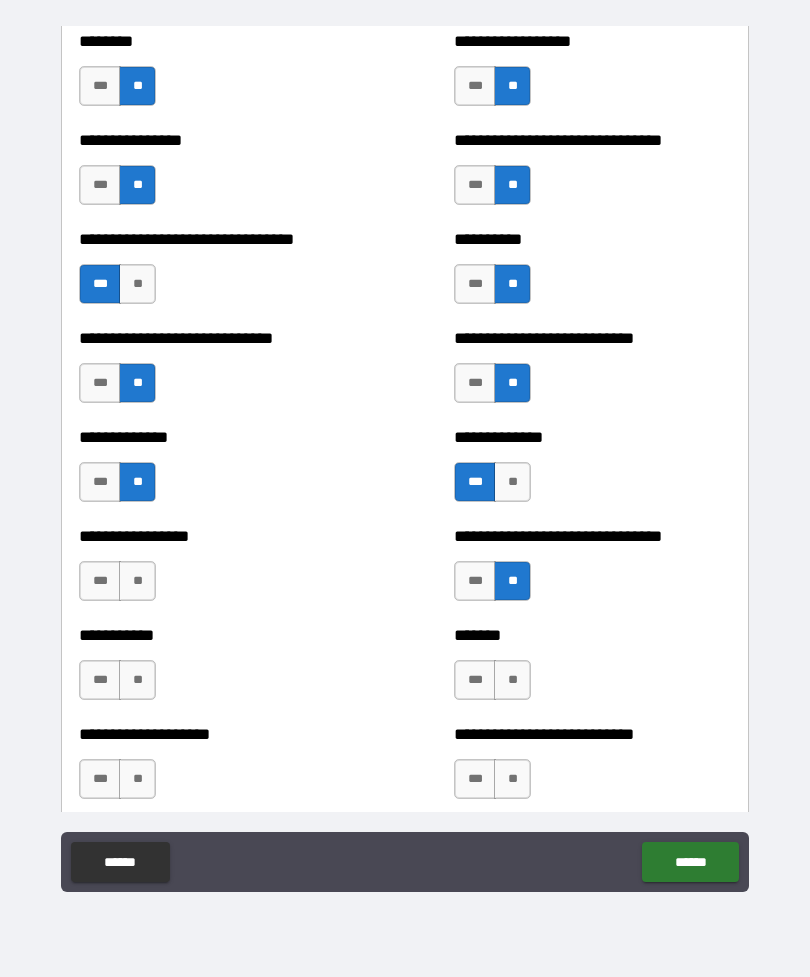 scroll, scrollTop: 7531, scrollLeft: 0, axis: vertical 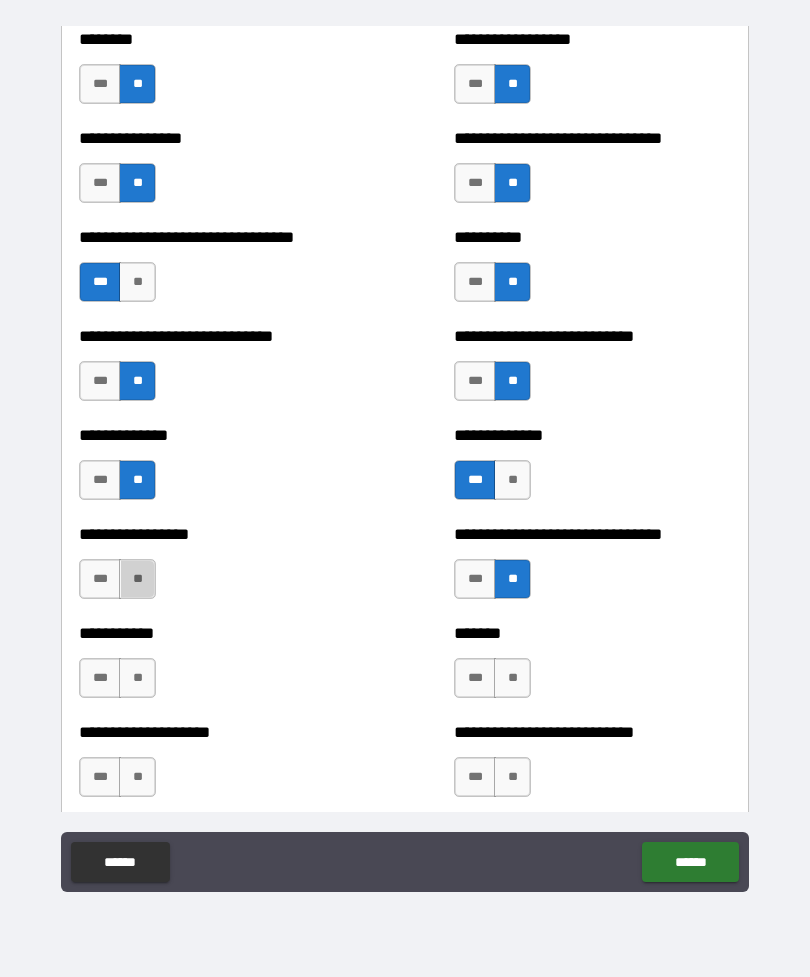 click on "**" at bounding box center (137, 579) 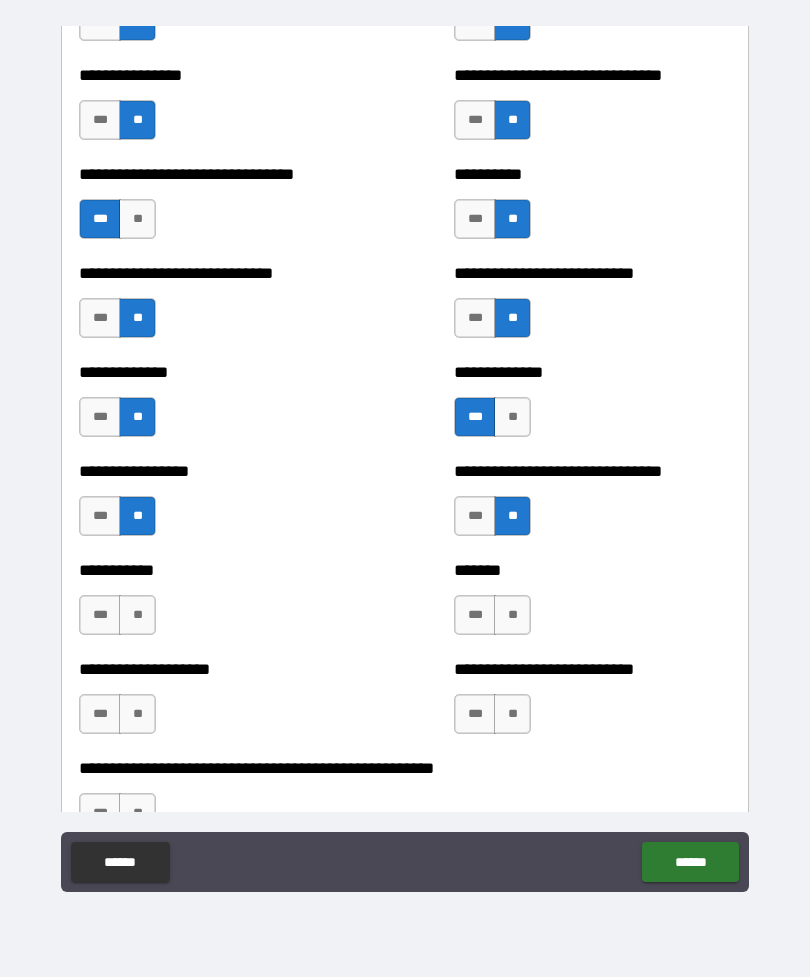 scroll, scrollTop: 7596, scrollLeft: 0, axis: vertical 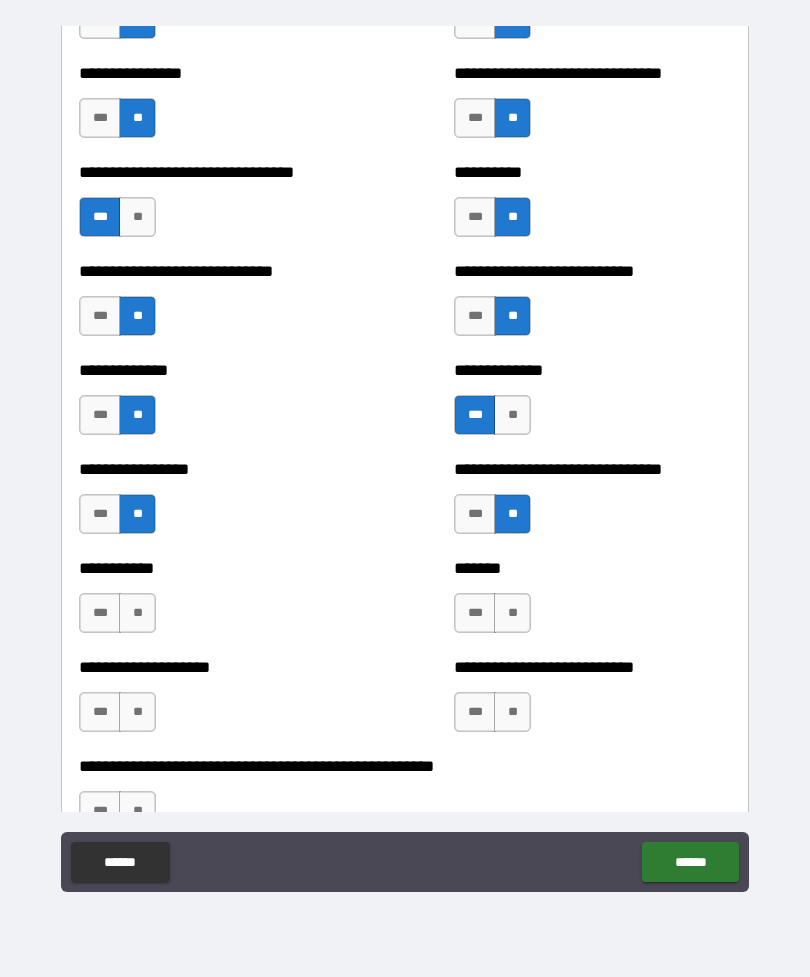 click on "**" at bounding box center [137, 613] 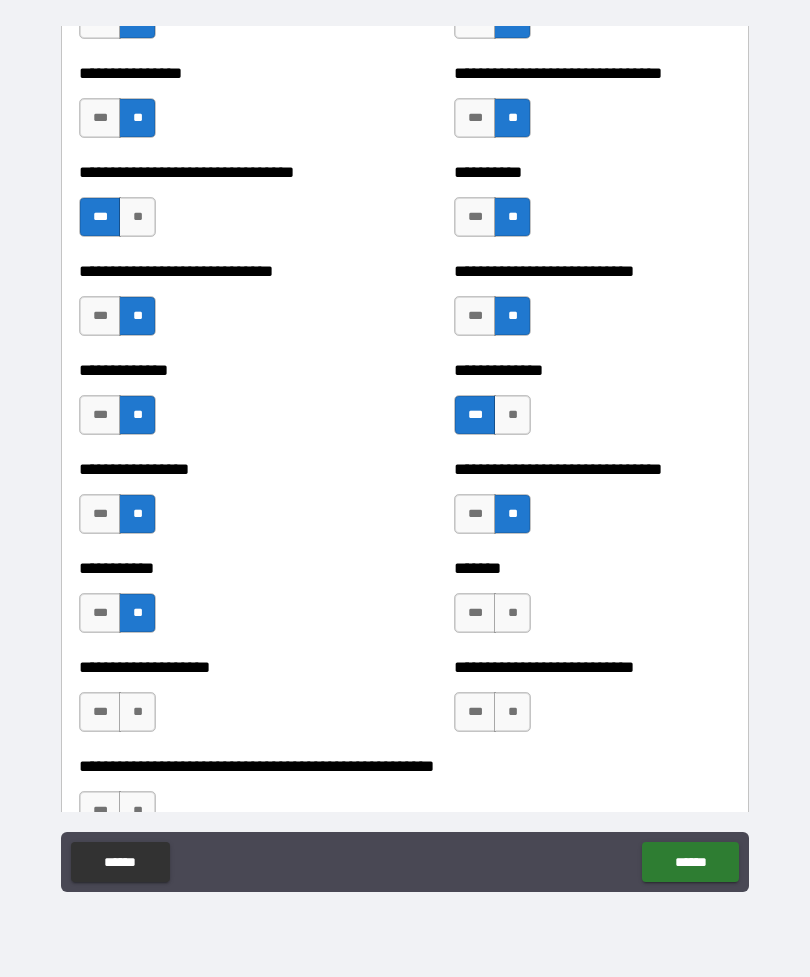 click on "***" at bounding box center [475, 613] 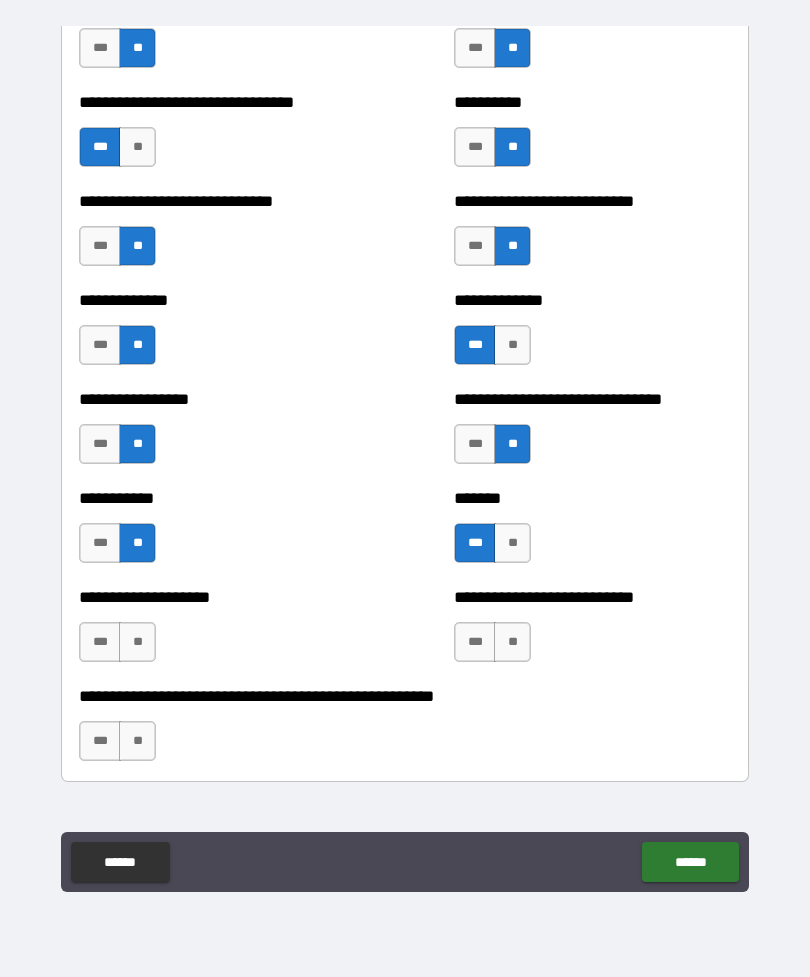 scroll, scrollTop: 7667, scrollLeft: 0, axis: vertical 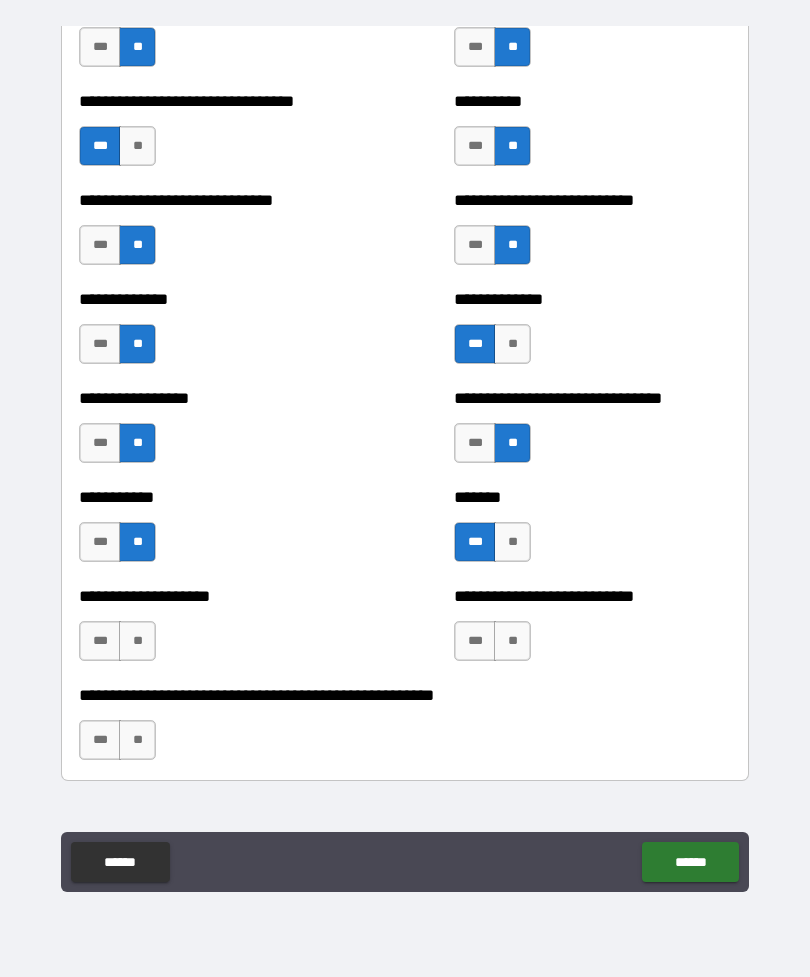 click on "**" at bounding box center (137, 641) 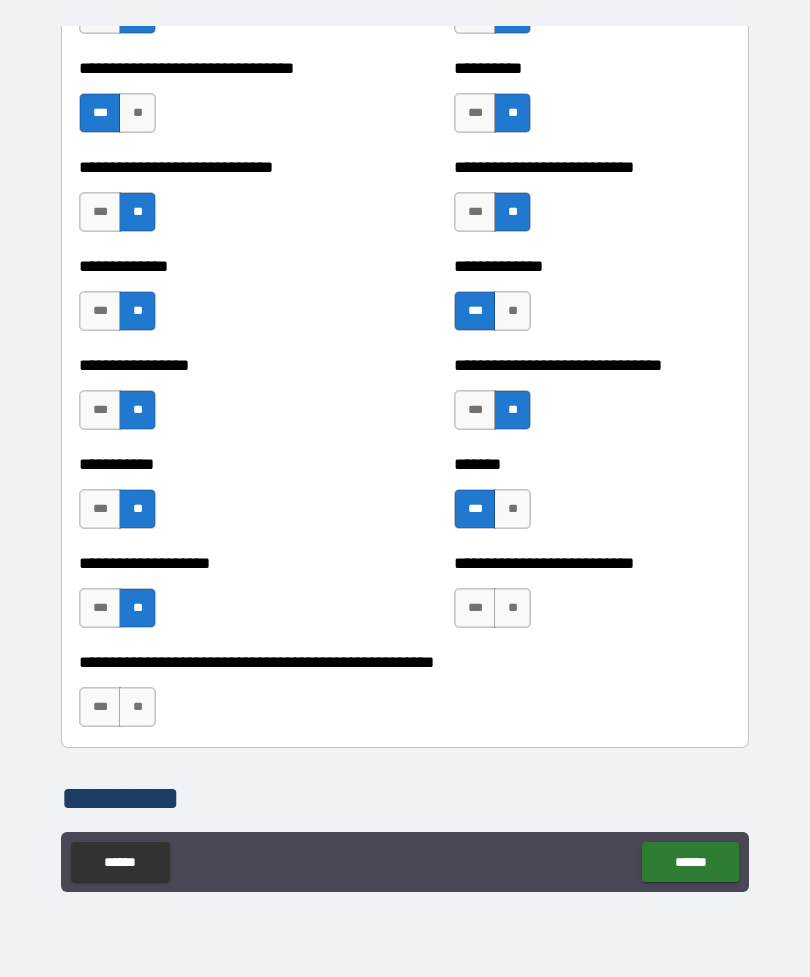 scroll, scrollTop: 7701, scrollLeft: 0, axis: vertical 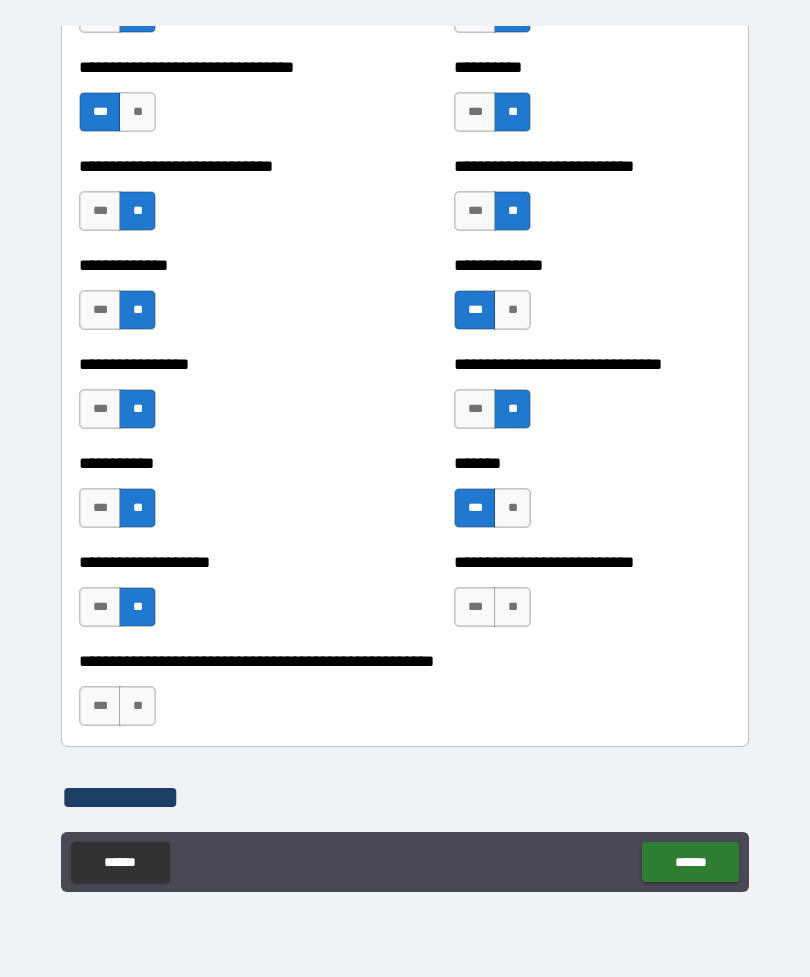 click on "**" at bounding box center [137, 706] 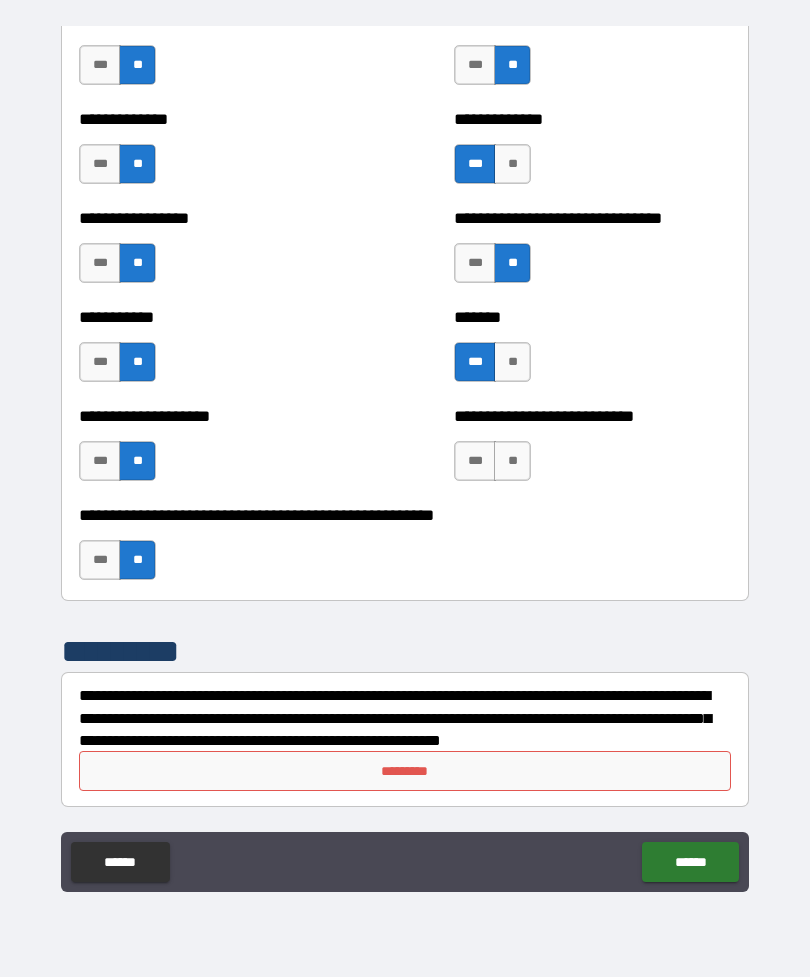 scroll, scrollTop: 7847, scrollLeft: 0, axis: vertical 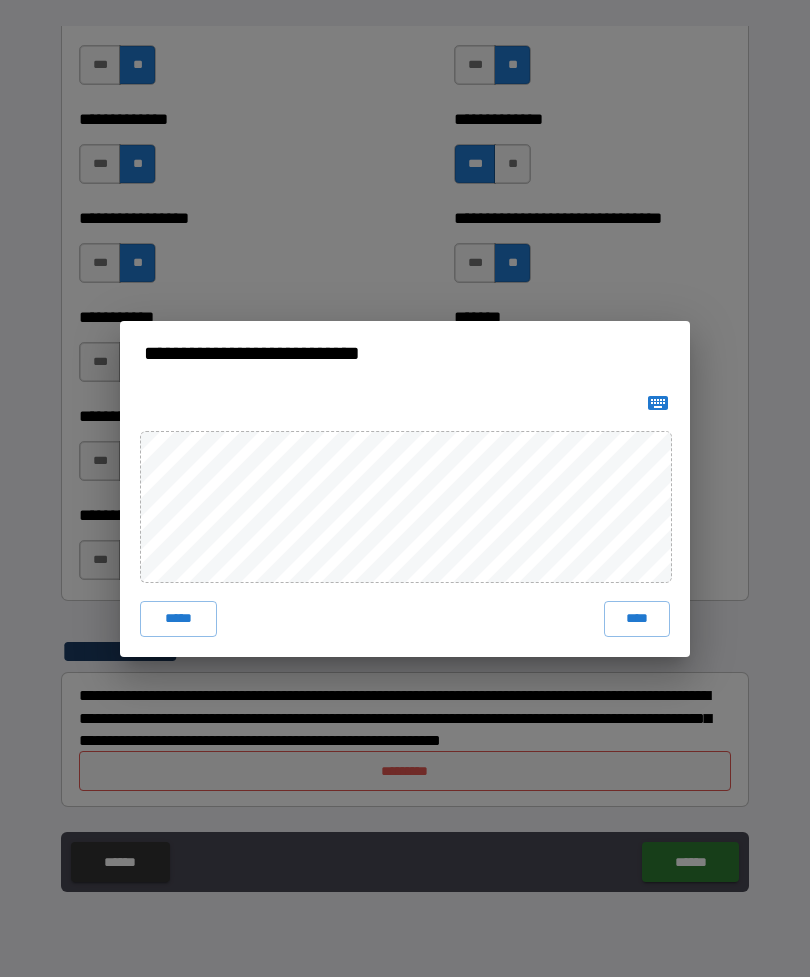 click on "****" at bounding box center (637, 619) 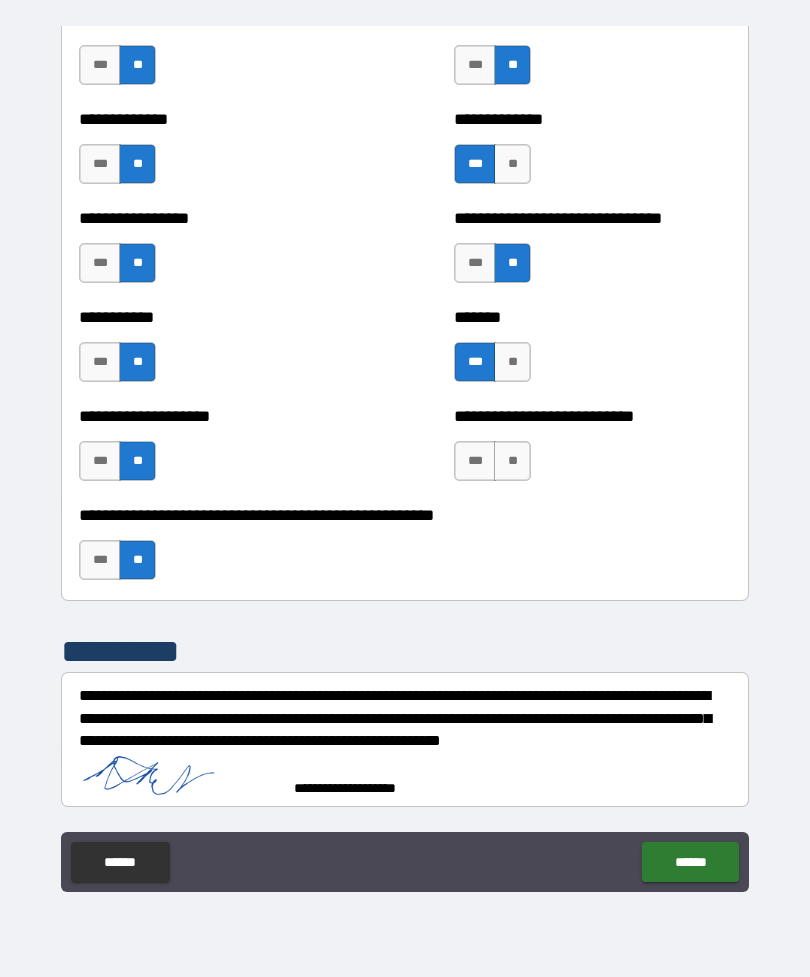 scroll, scrollTop: 7837, scrollLeft: 0, axis: vertical 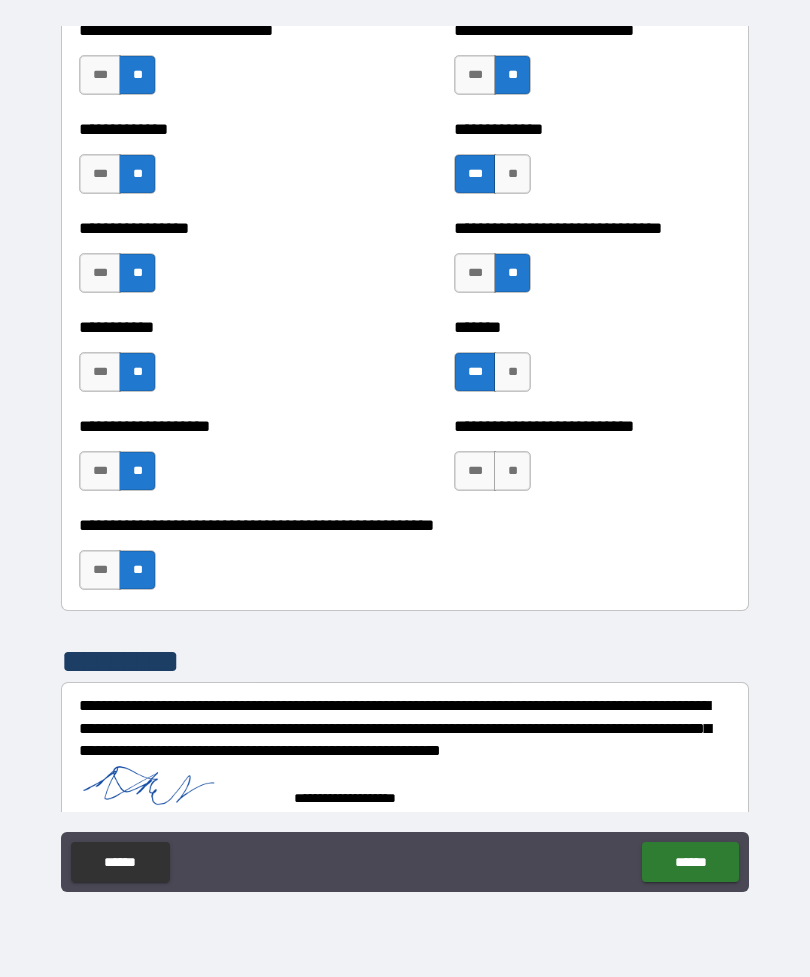 click on "******" at bounding box center [690, 862] 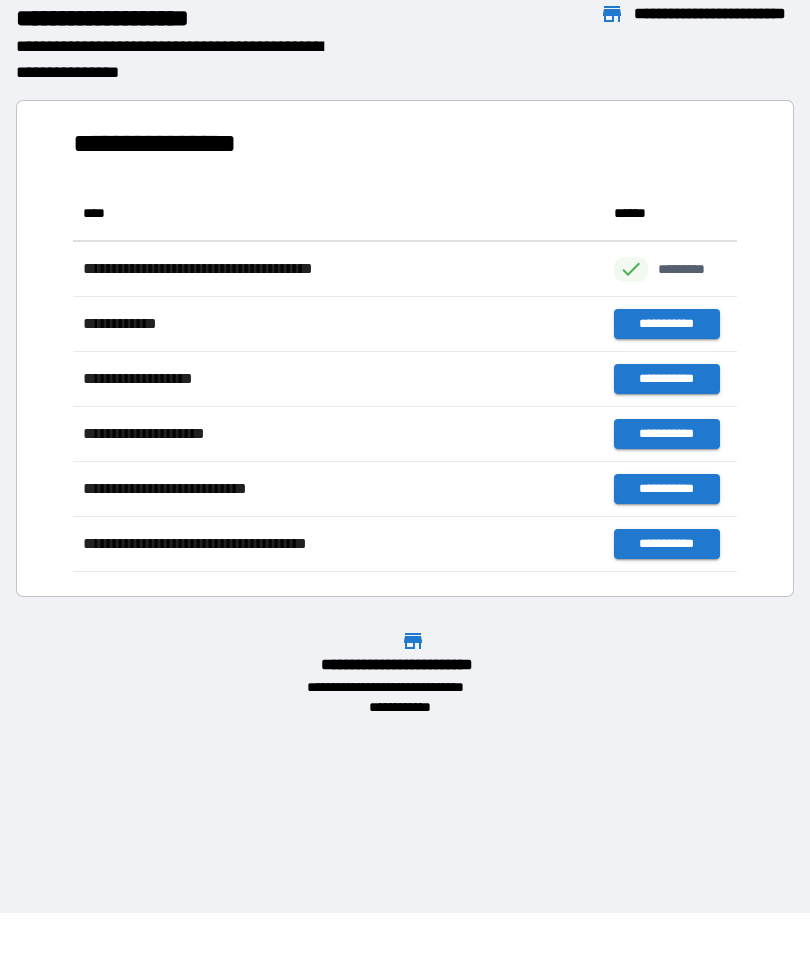 scroll, scrollTop: 1, scrollLeft: 1, axis: both 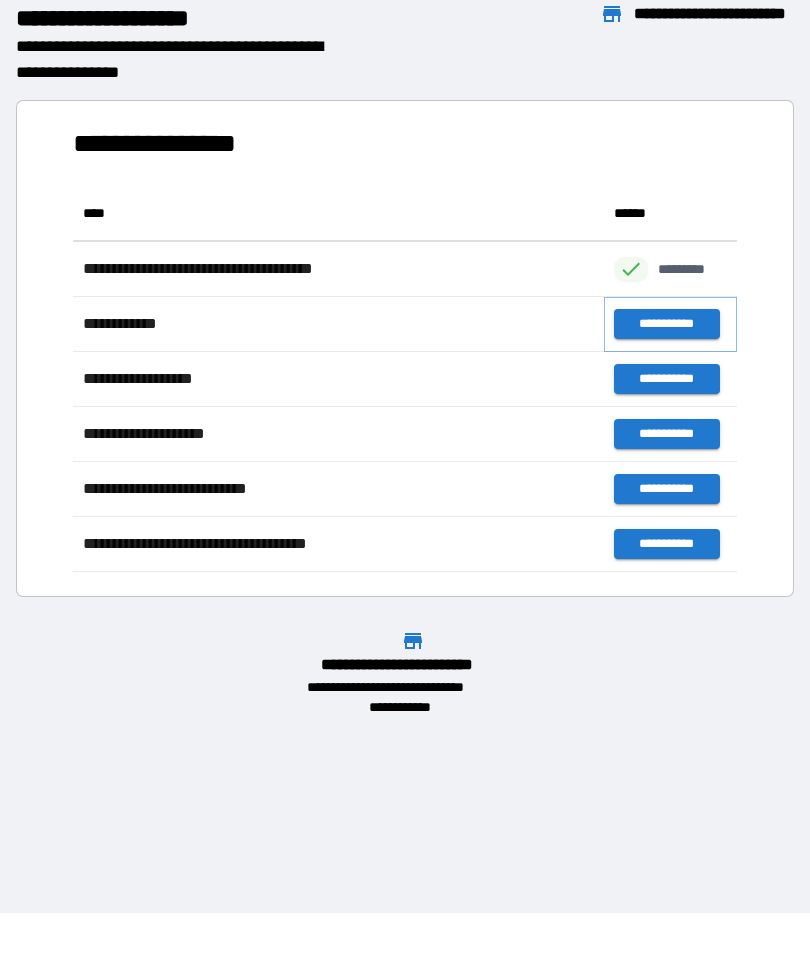 click on "**********" at bounding box center [666, 324] 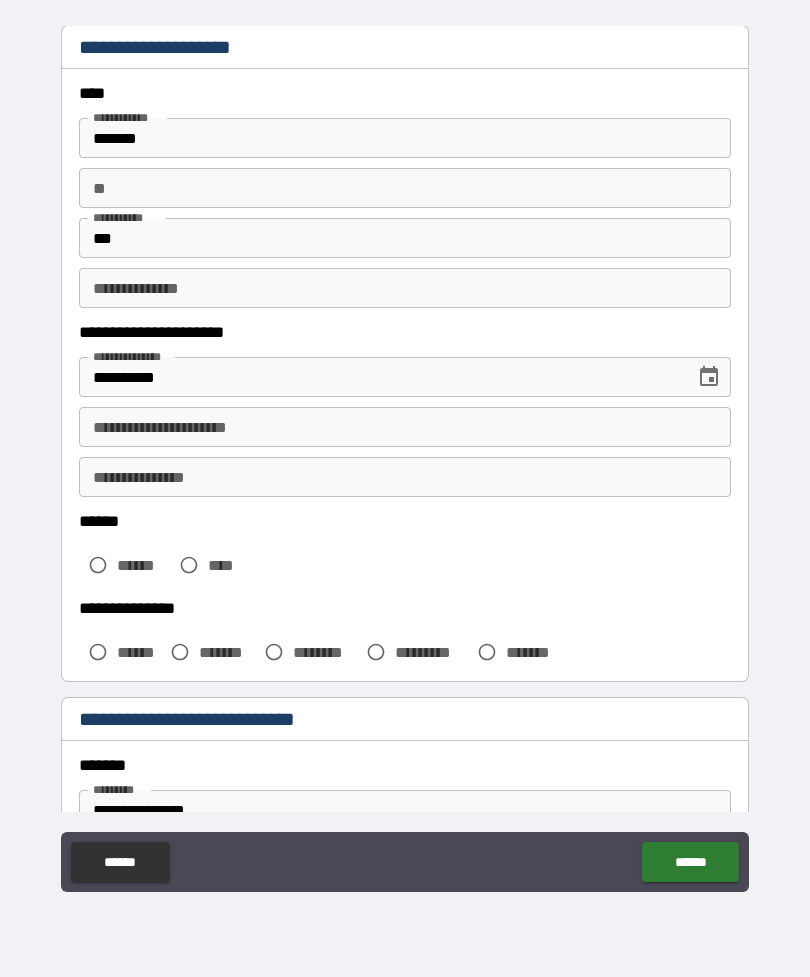scroll, scrollTop: 66, scrollLeft: 0, axis: vertical 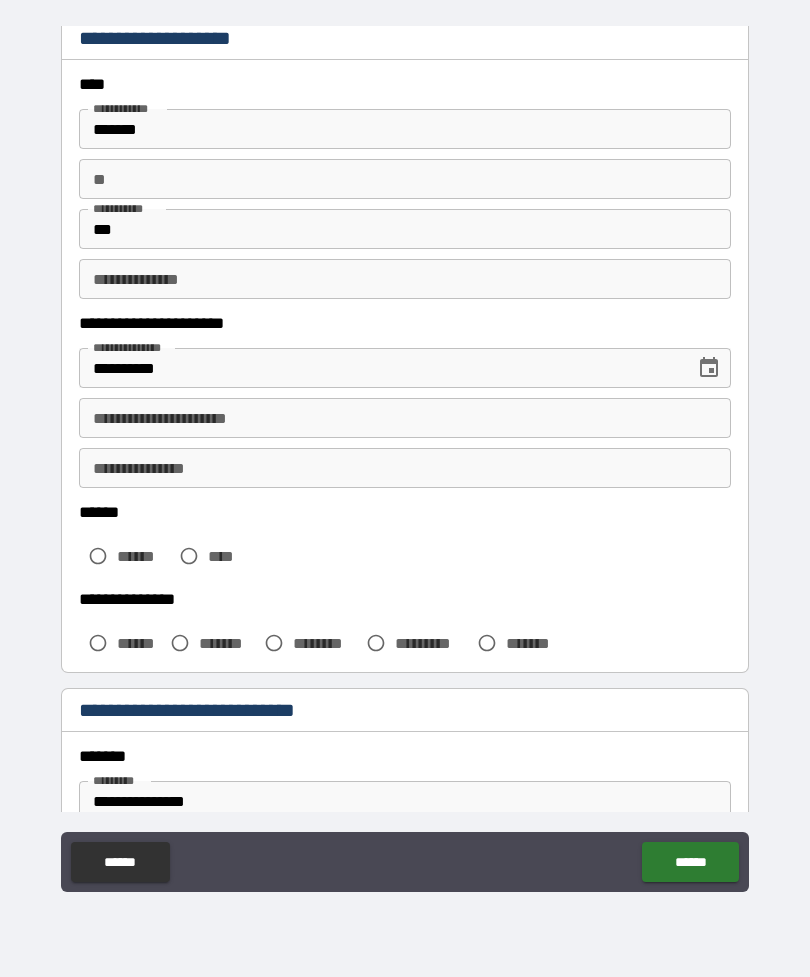 click on "**********" at bounding box center [405, 418] 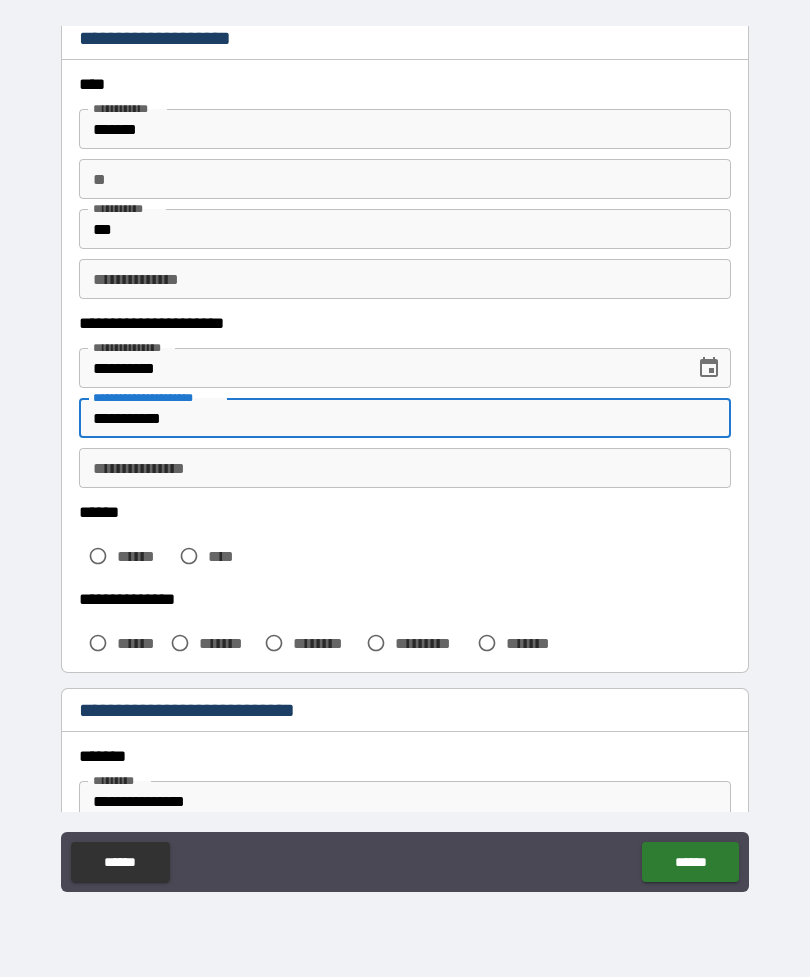 type on "**********" 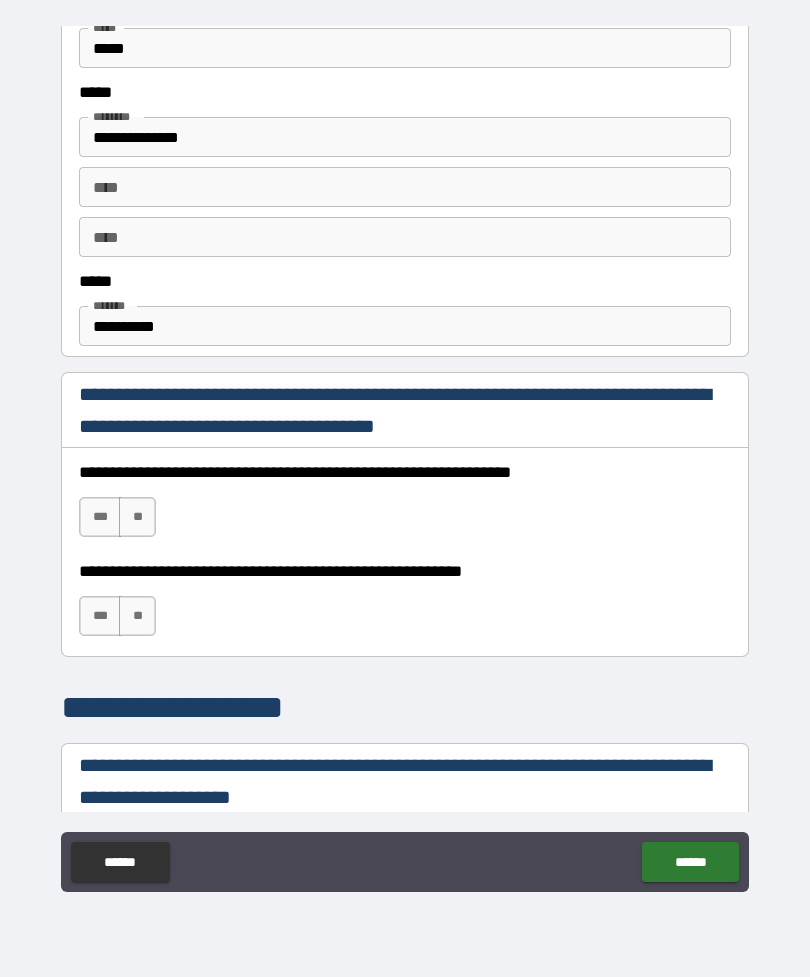 scroll, scrollTop: 1013, scrollLeft: 0, axis: vertical 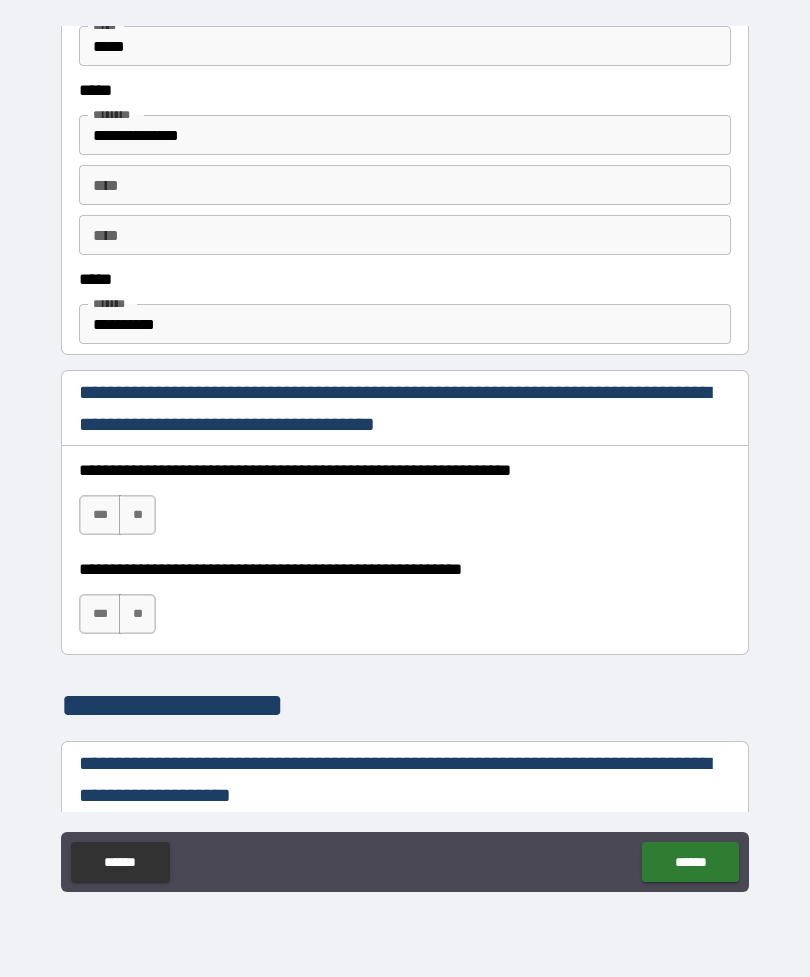 click on "***" at bounding box center [100, 515] 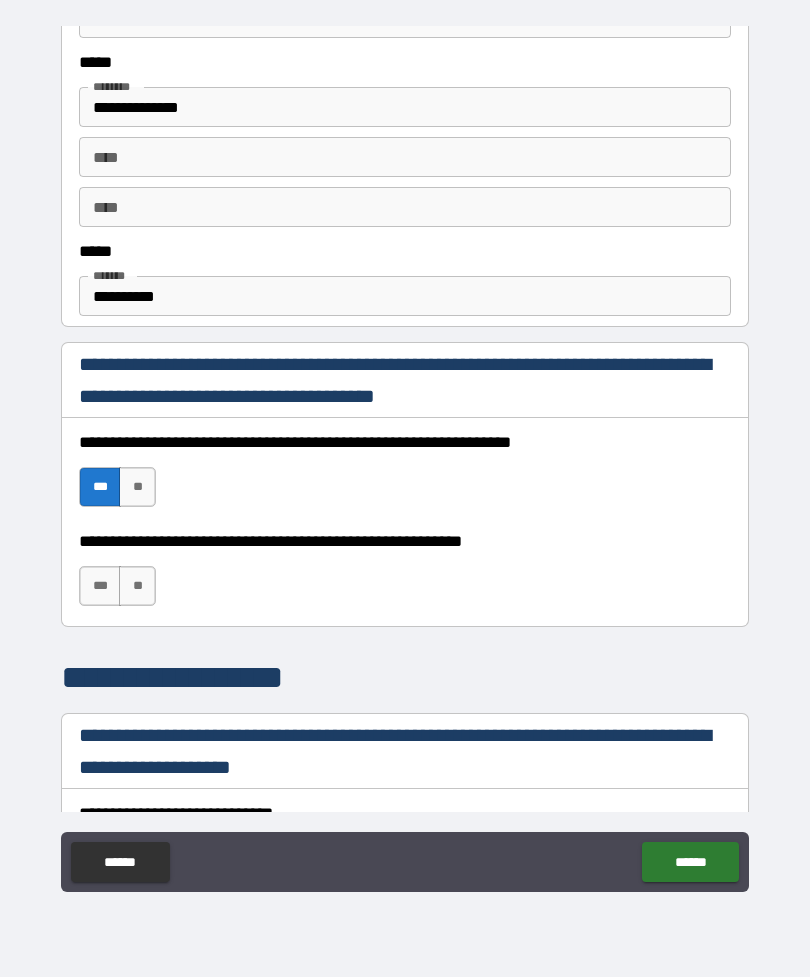 scroll, scrollTop: 1043, scrollLeft: 0, axis: vertical 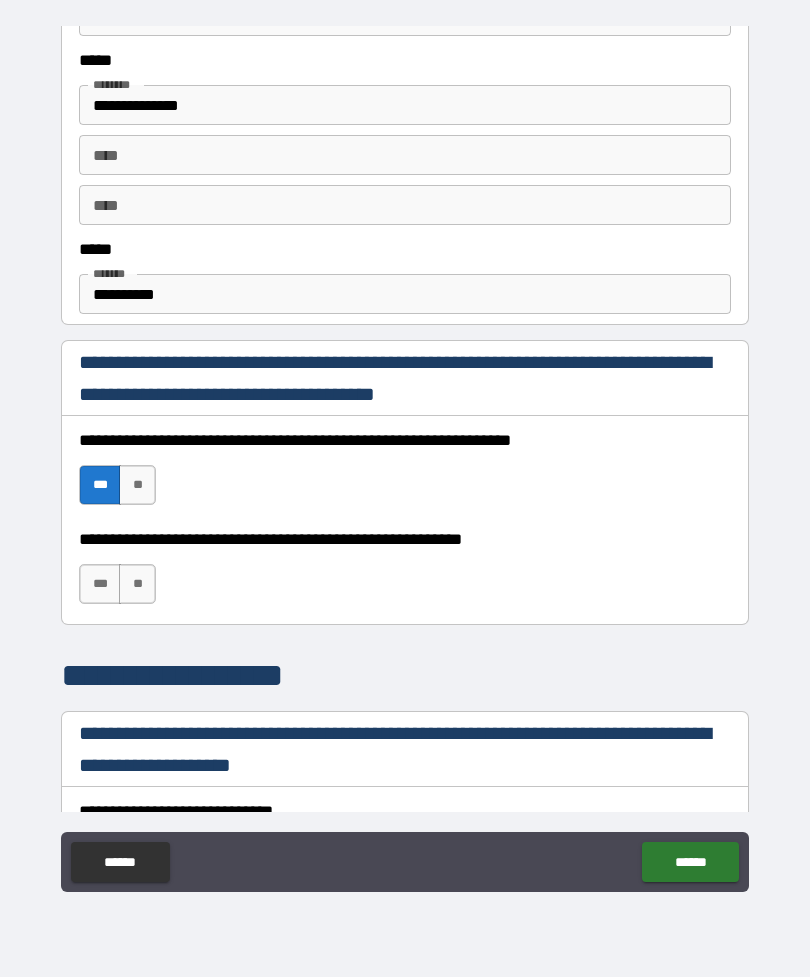 click on "***" at bounding box center (100, 584) 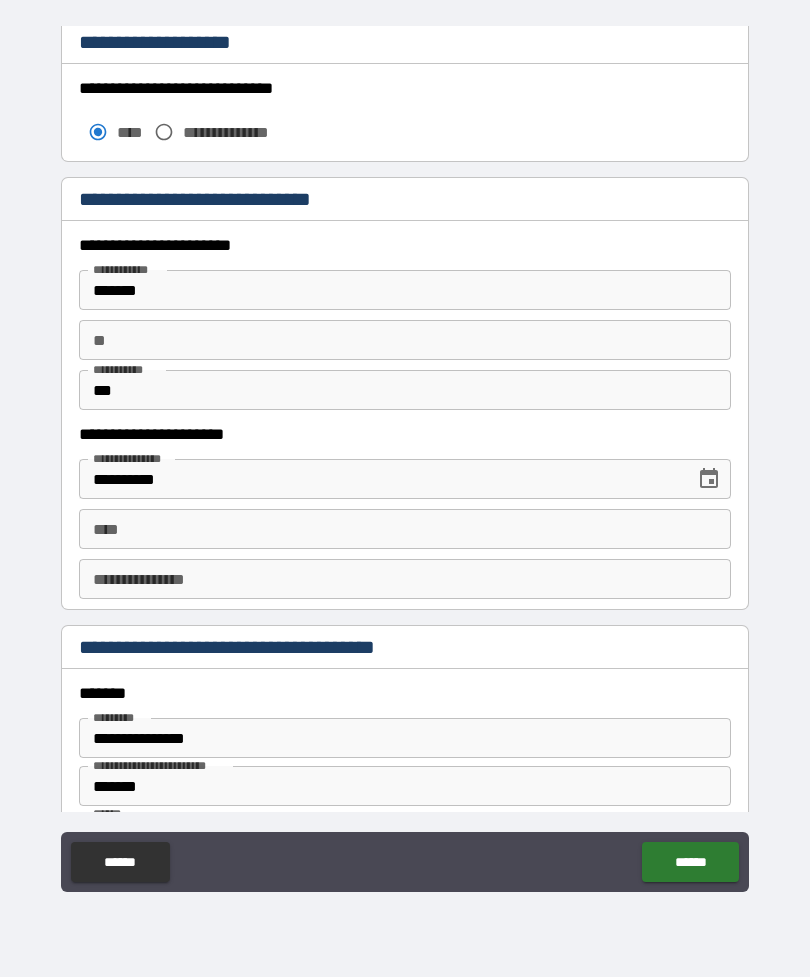 scroll, scrollTop: 1768, scrollLeft: 0, axis: vertical 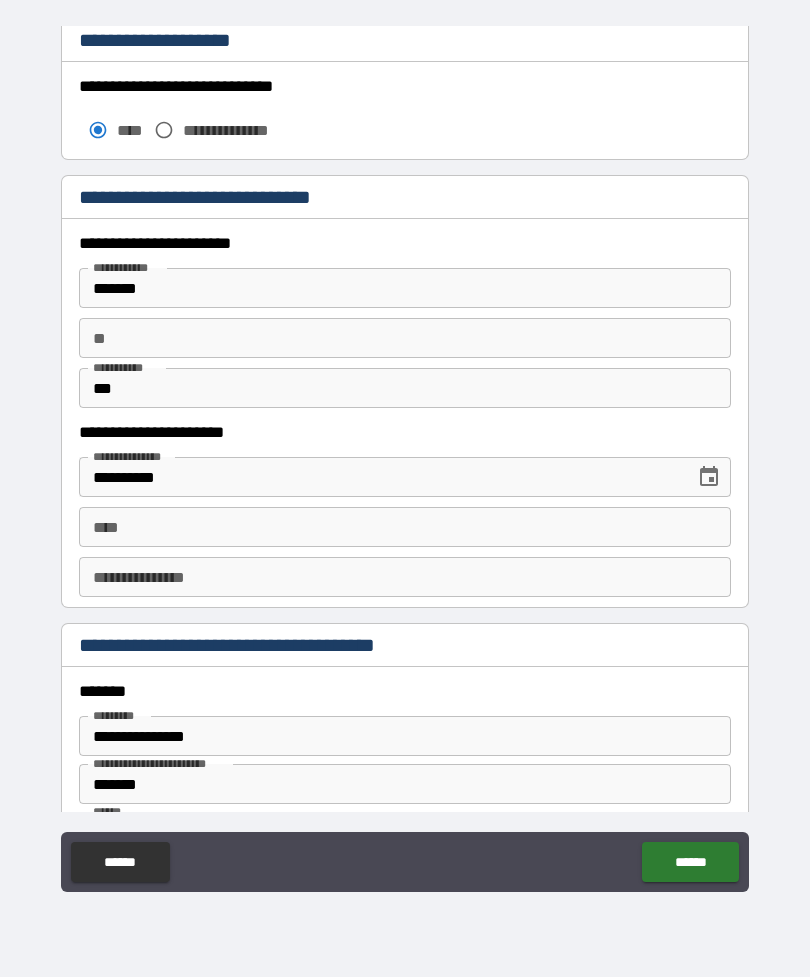 click on "**** ****" at bounding box center (405, 527) 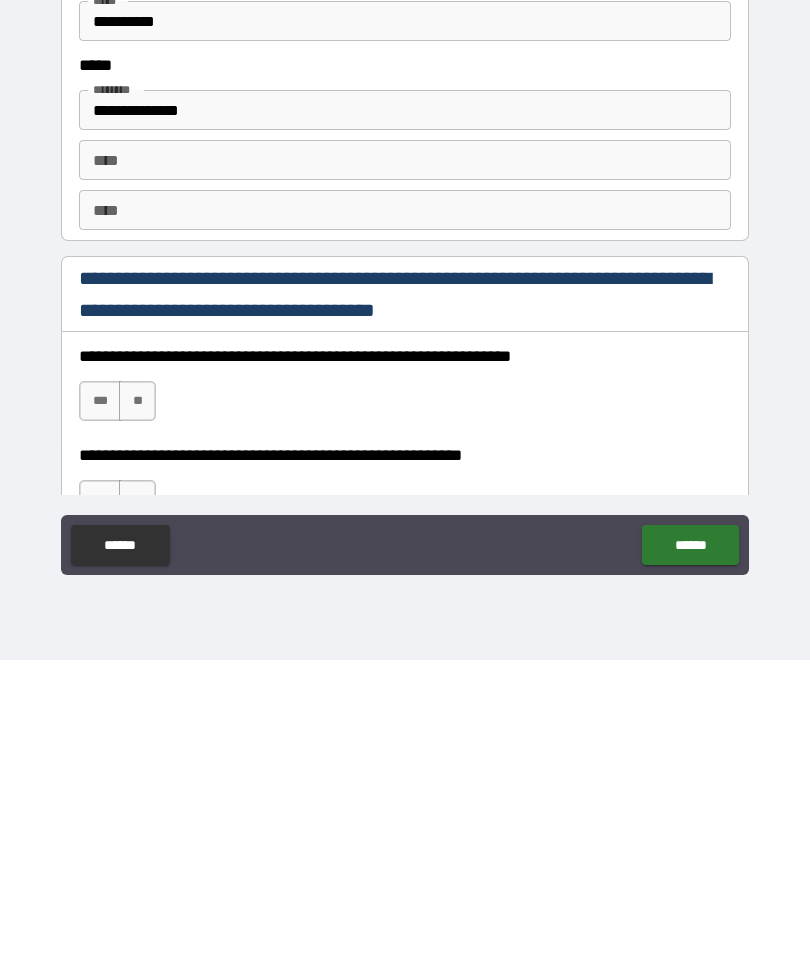 scroll, scrollTop: 2462, scrollLeft: 0, axis: vertical 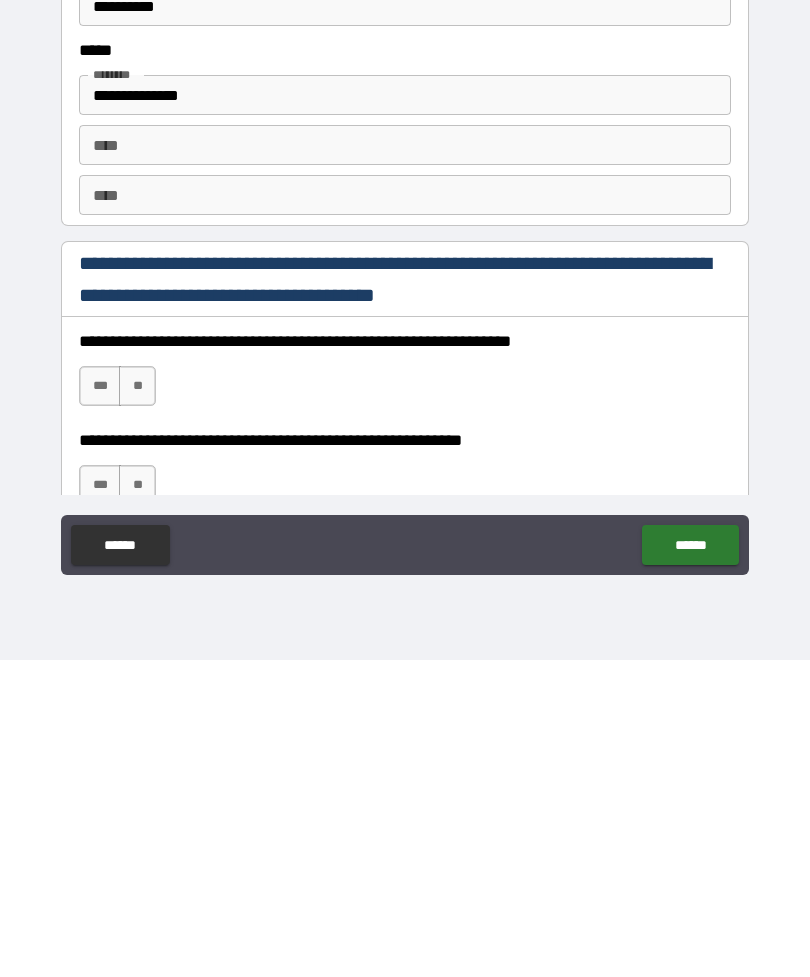 type on "**********" 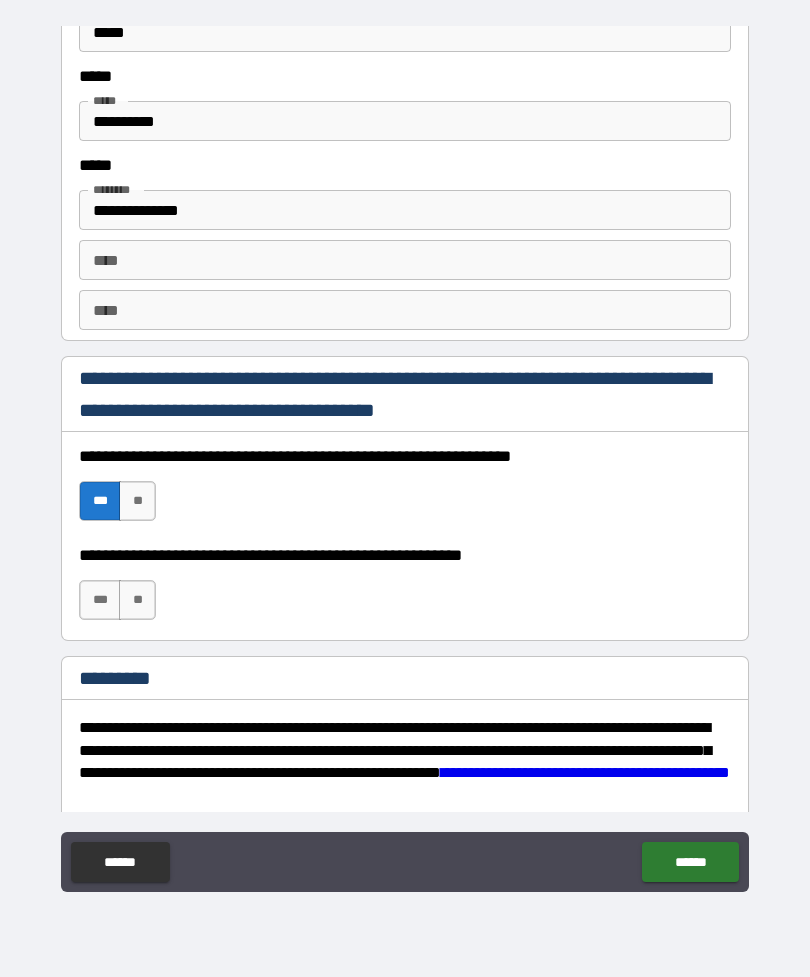 scroll, scrollTop: 2674, scrollLeft: 0, axis: vertical 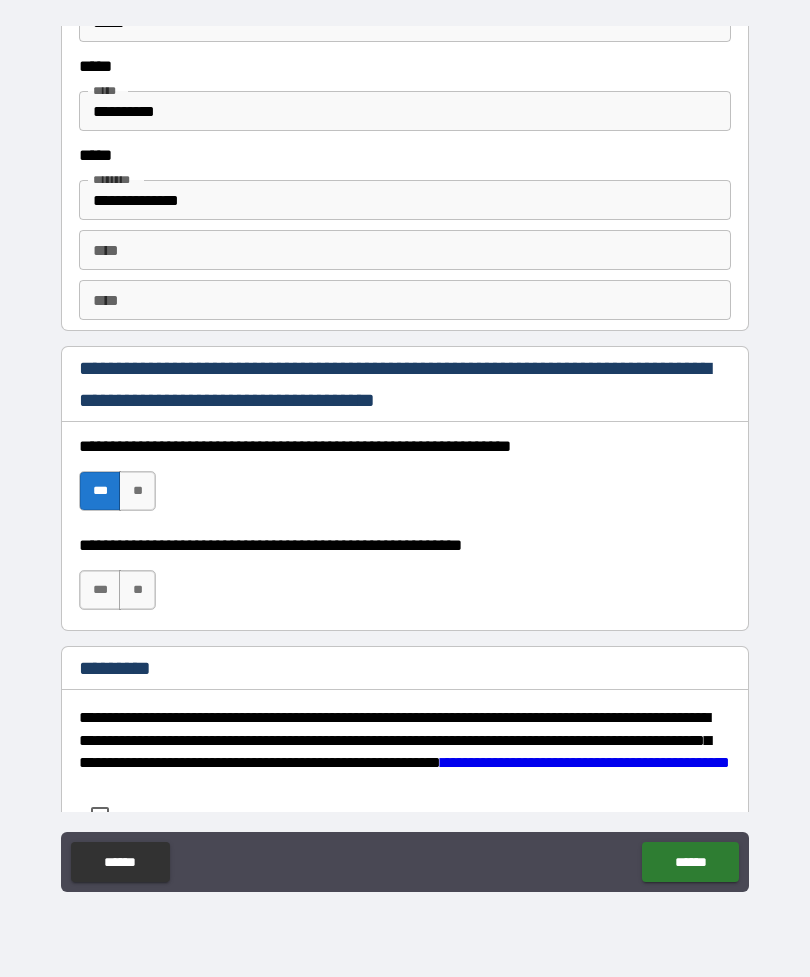 click on "***" at bounding box center [100, 590] 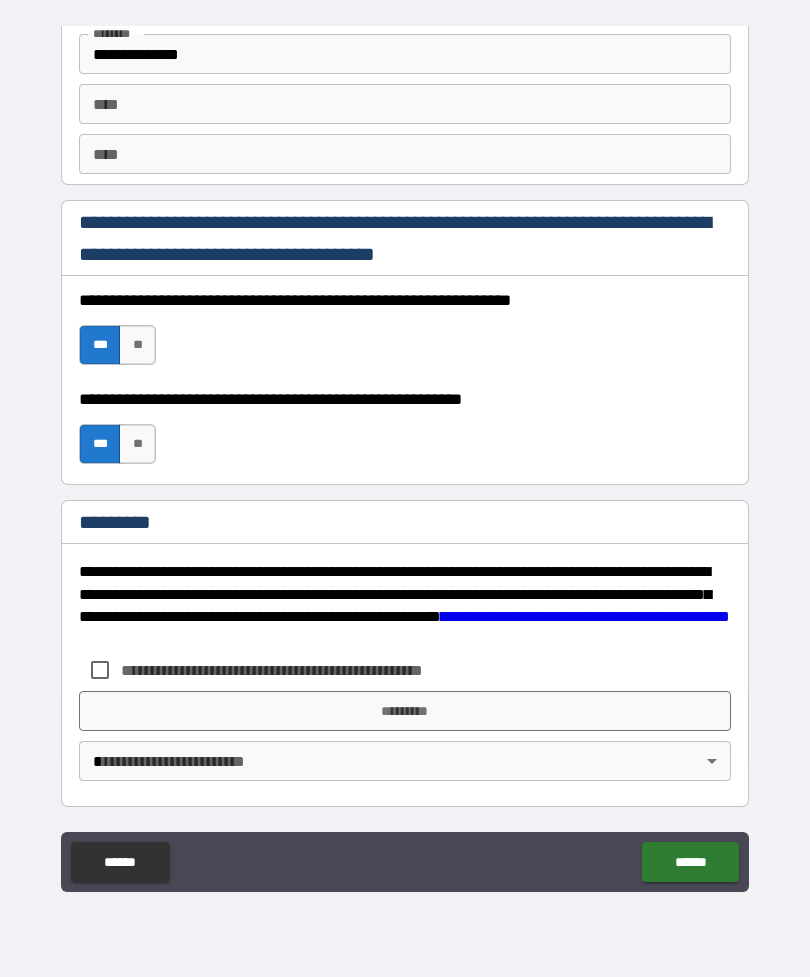 scroll, scrollTop: 2820, scrollLeft: 0, axis: vertical 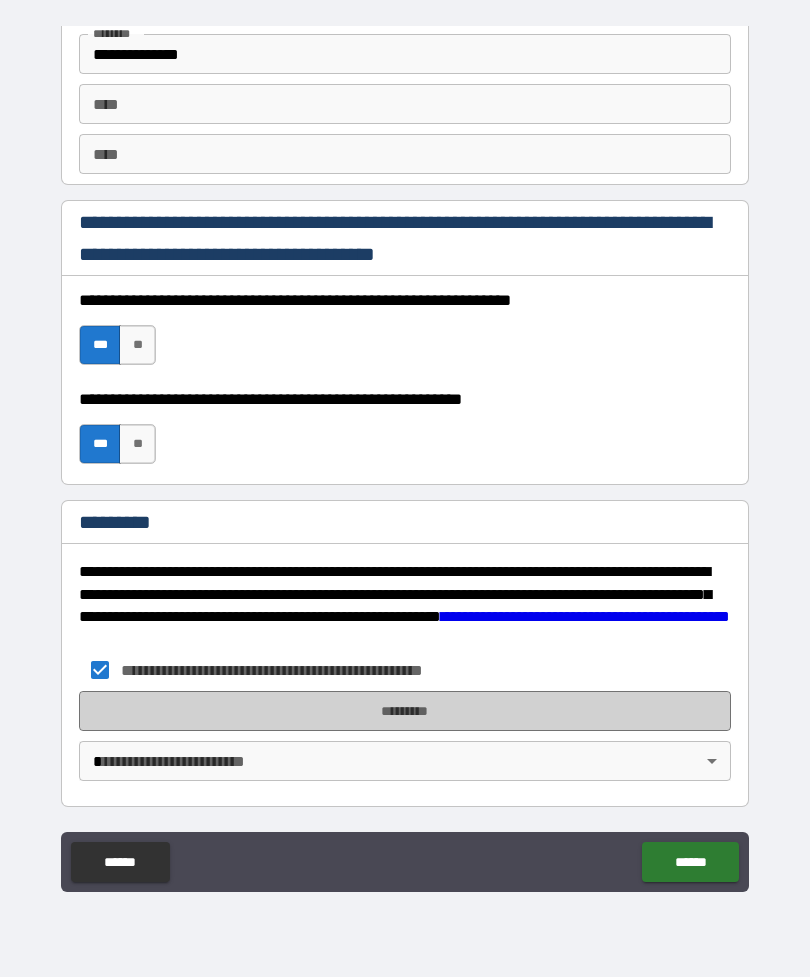 click on "*********" at bounding box center [405, 711] 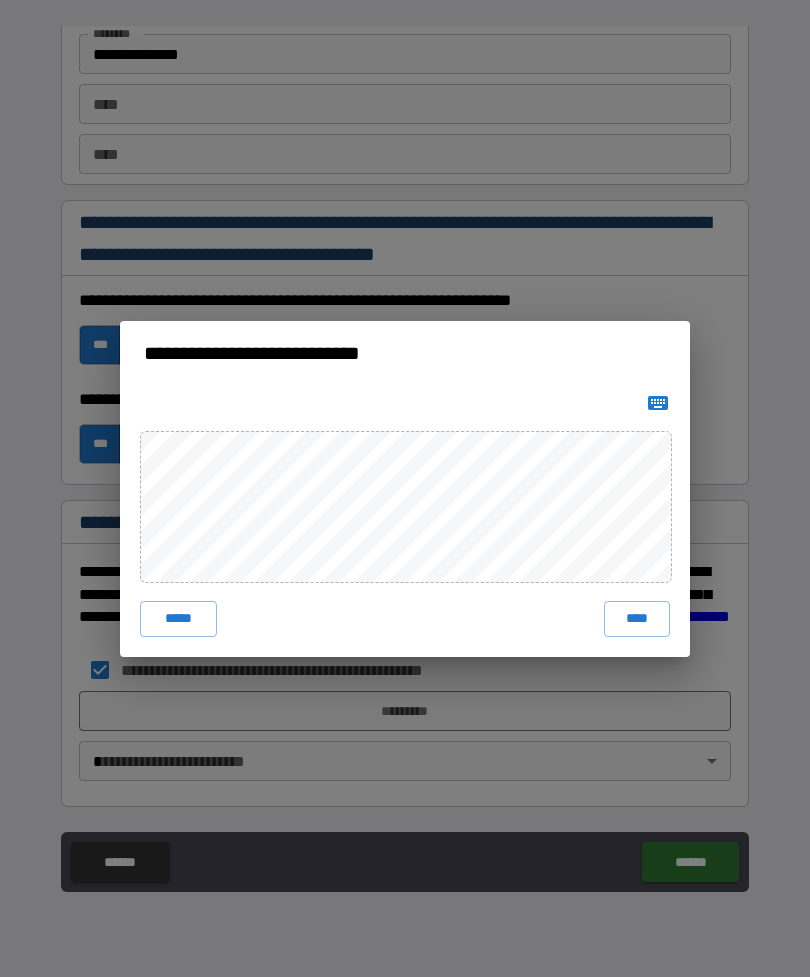 click on "****" at bounding box center [637, 619] 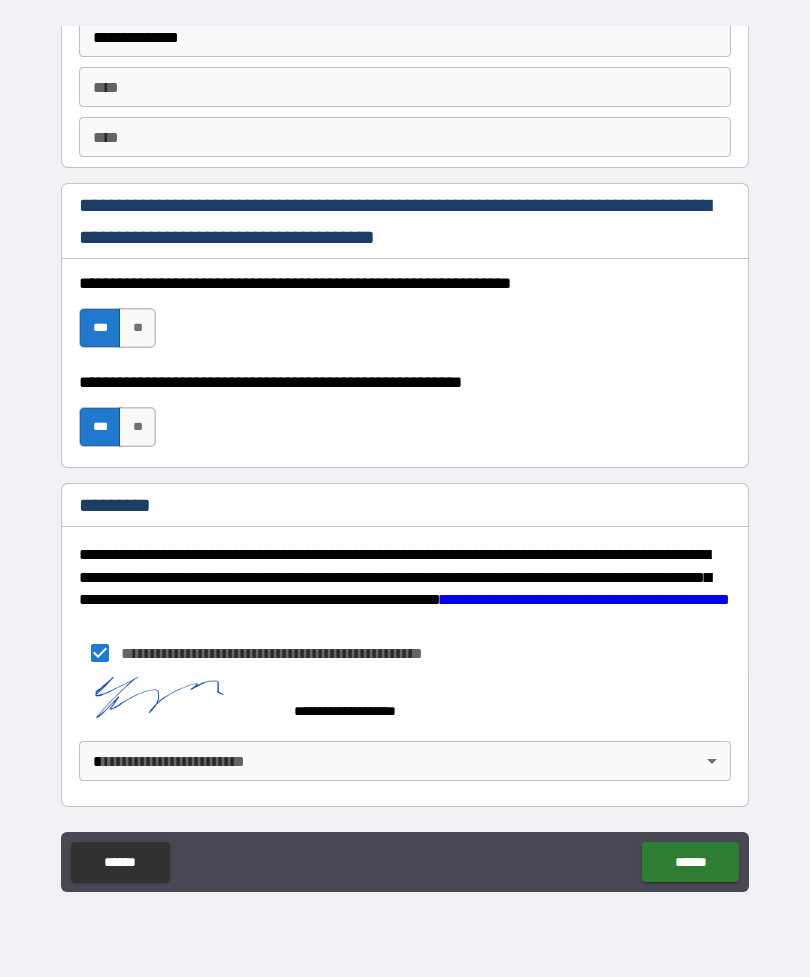 scroll, scrollTop: 2837, scrollLeft: 0, axis: vertical 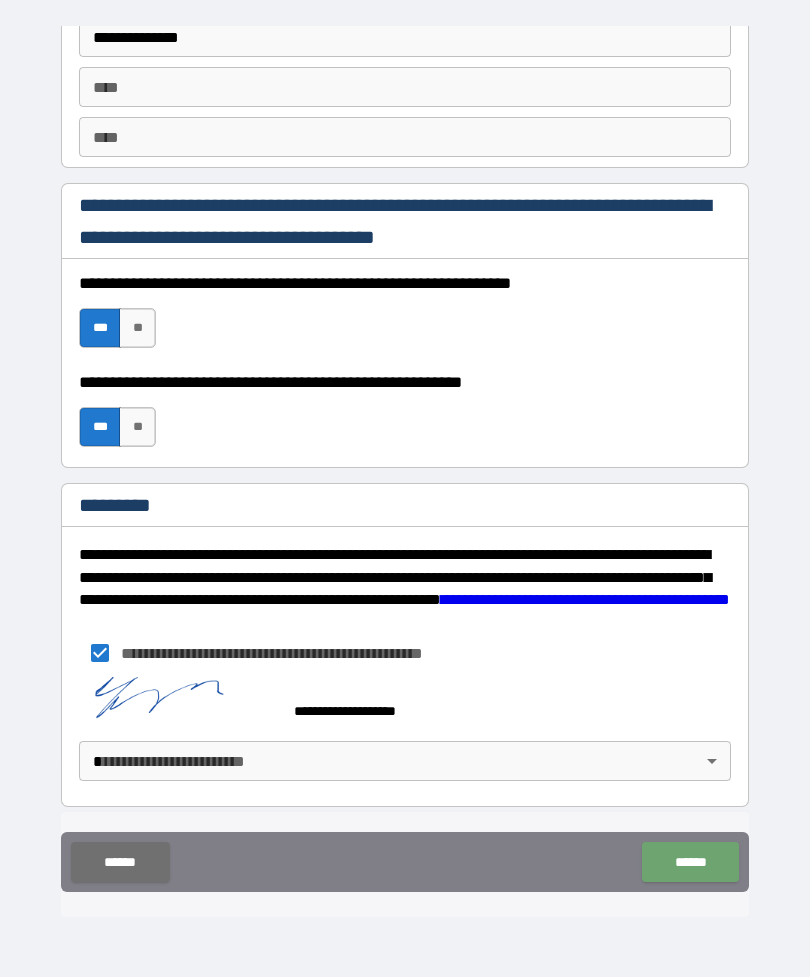 click on "******" at bounding box center (690, 862) 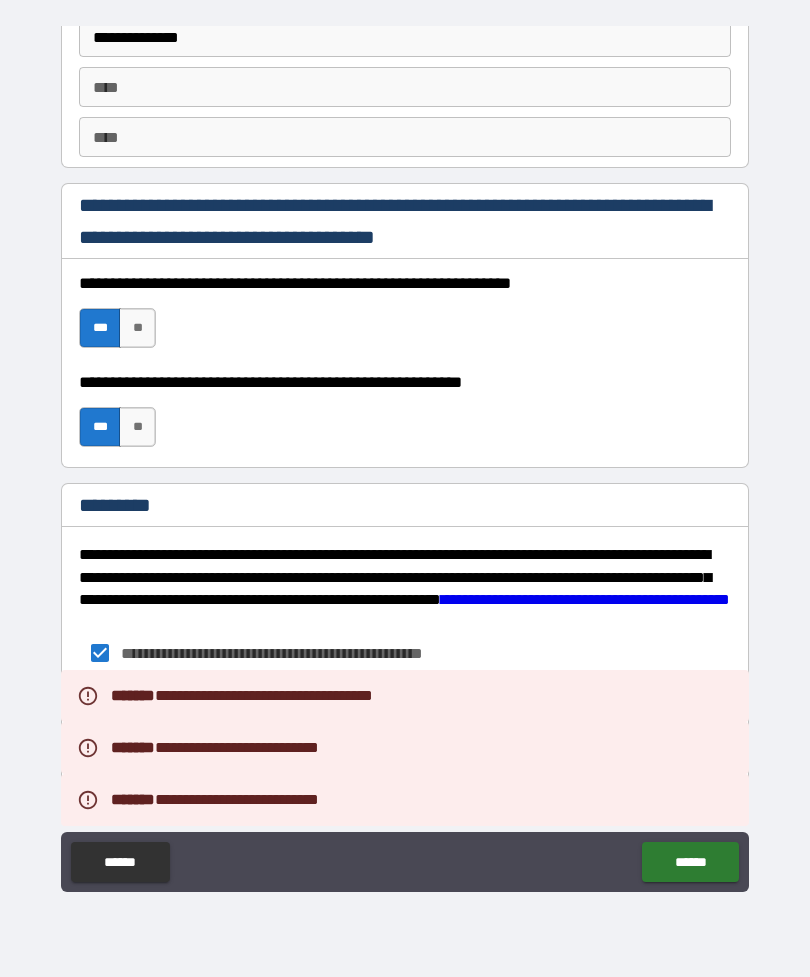 scroll, scrollTop: 2837, scrollLeft: 0, axis: vertical 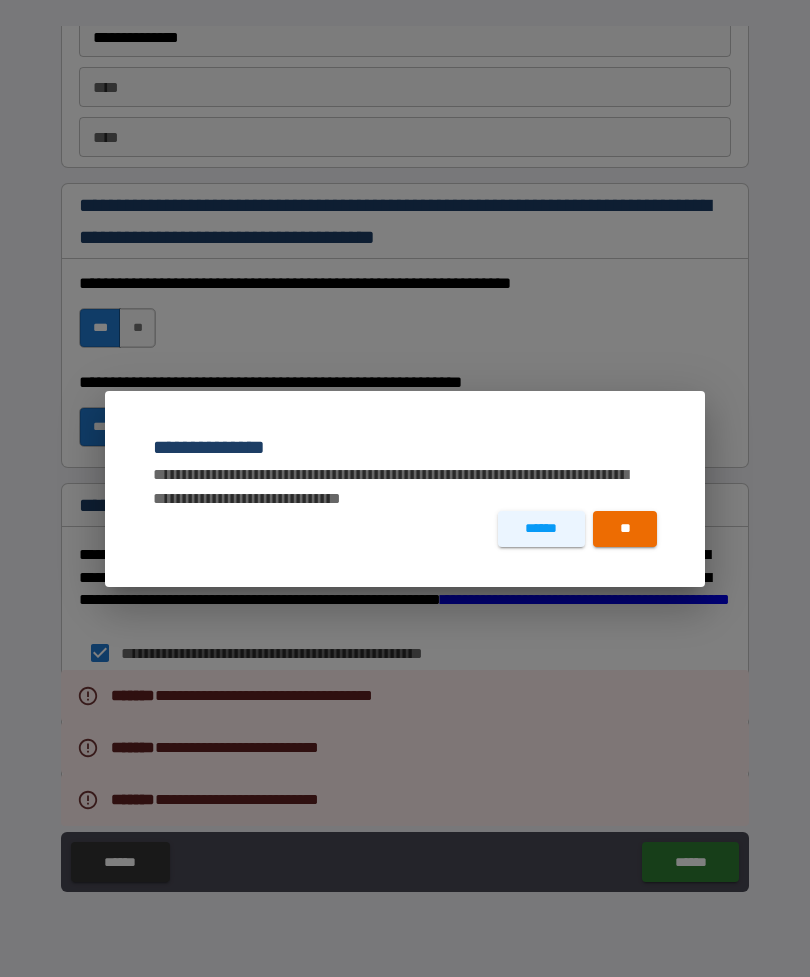 click on "******" at bounding box center [541, 529] 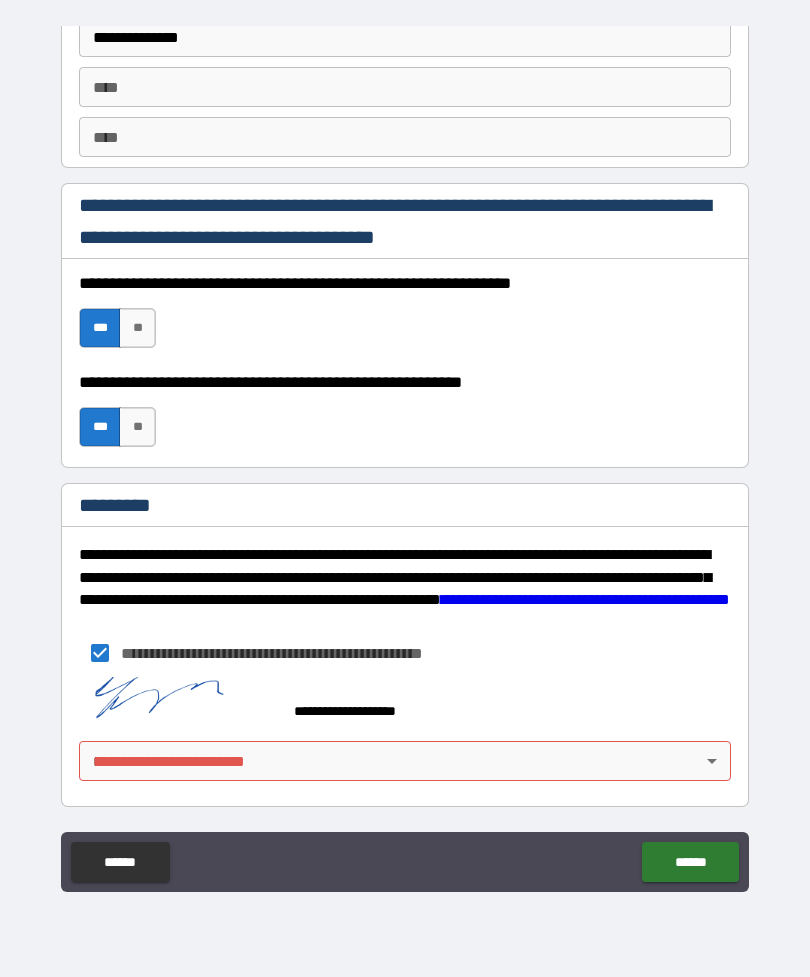 click on "**********" at bounding box center (405, 456) 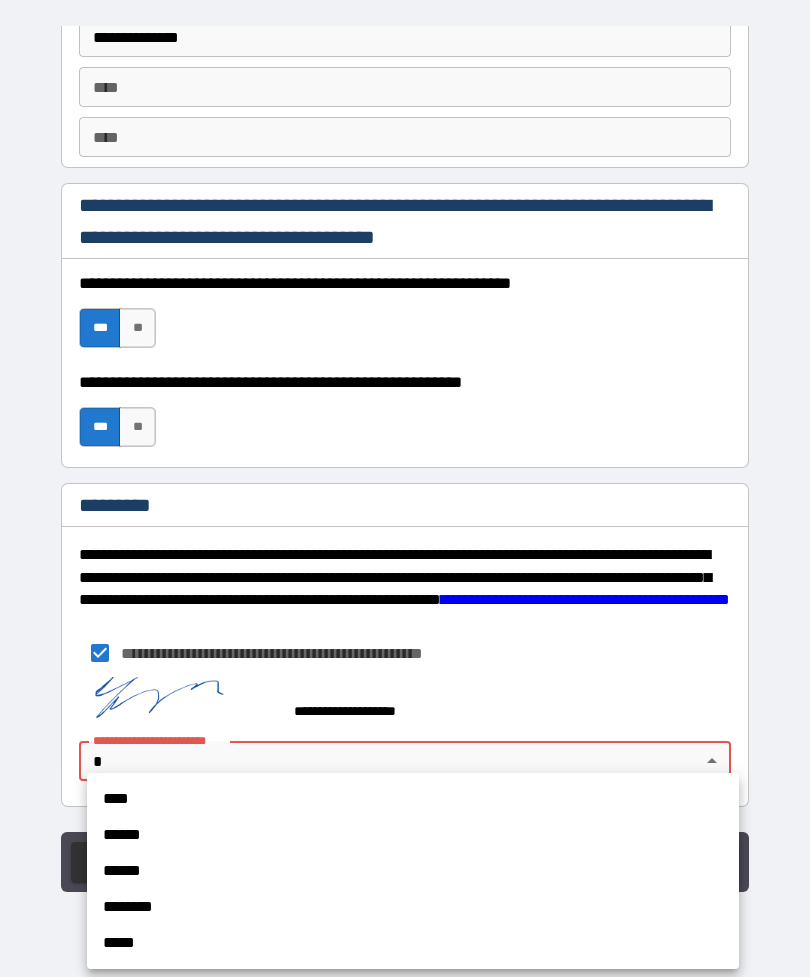click on "****" at bounding box center (413, 799) 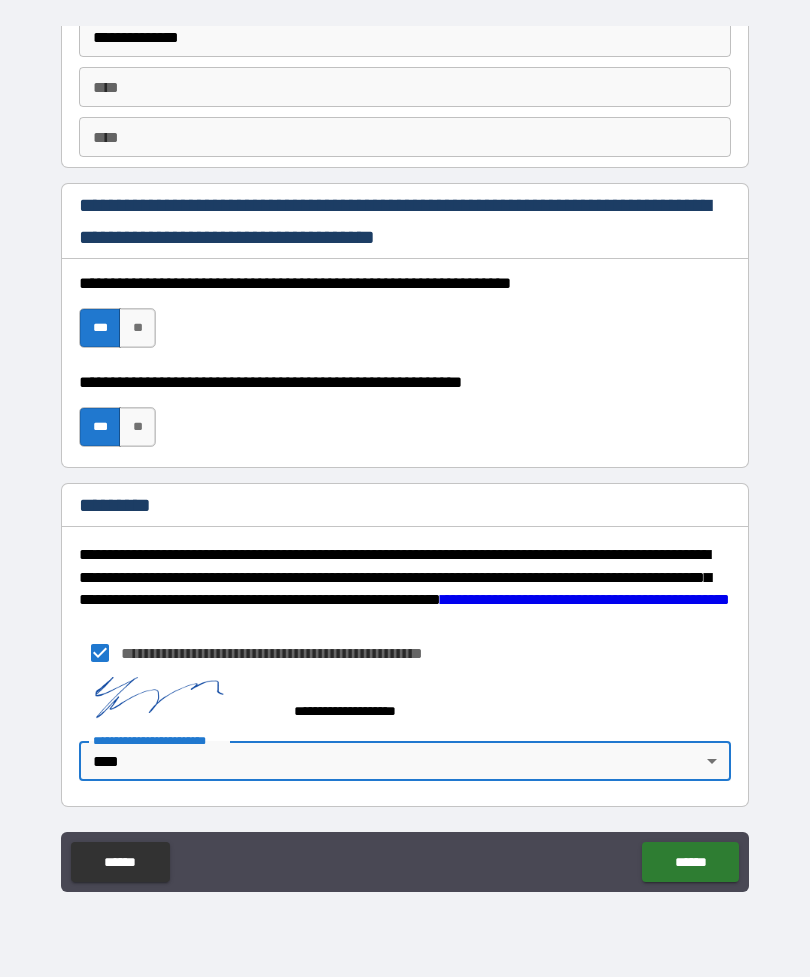 click on "******" at bounding box center (690, 862) 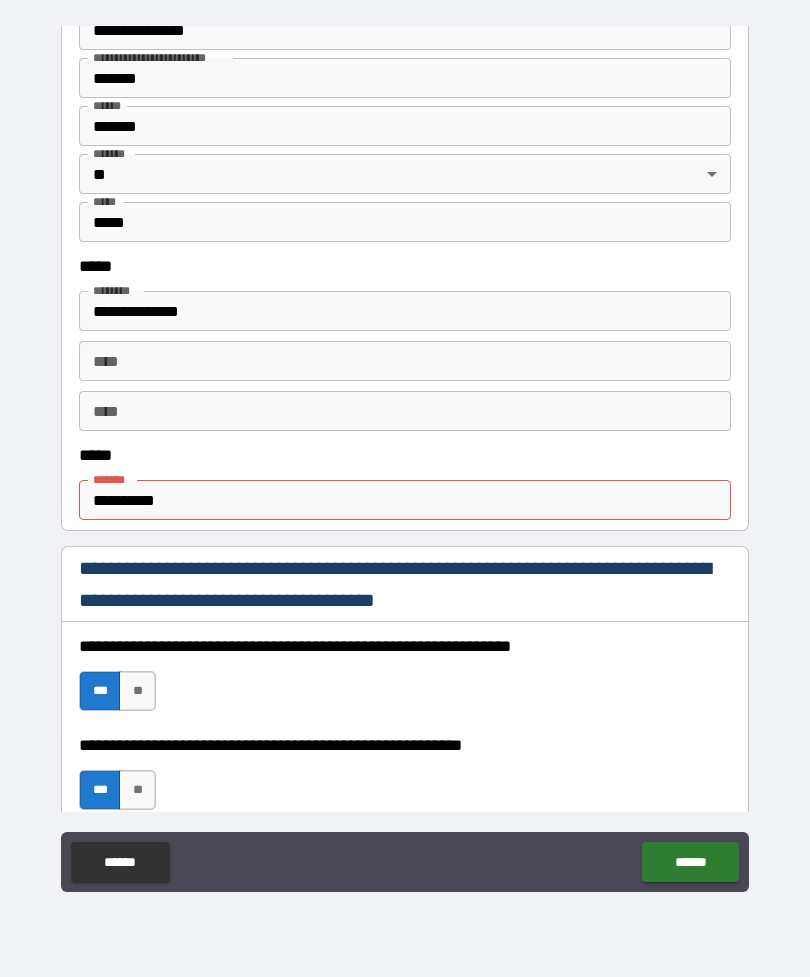 scroll, scrollTop: 832, scrollLeft: 0, axis: vertical 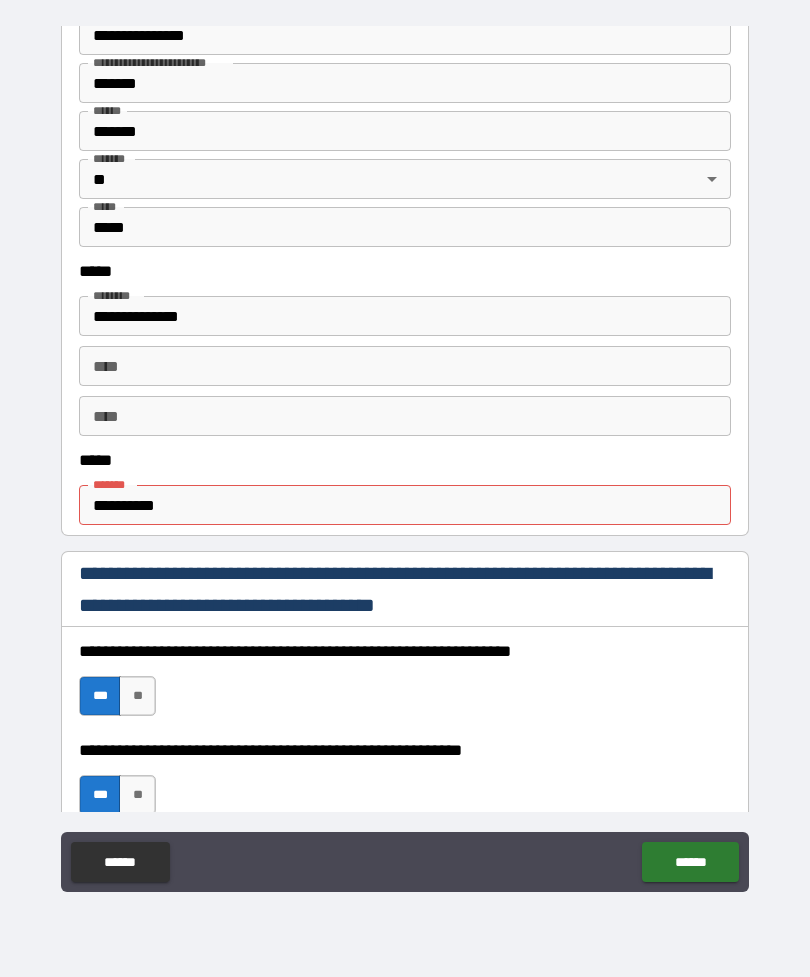 click on "**********" at bounding box center [405, 505] 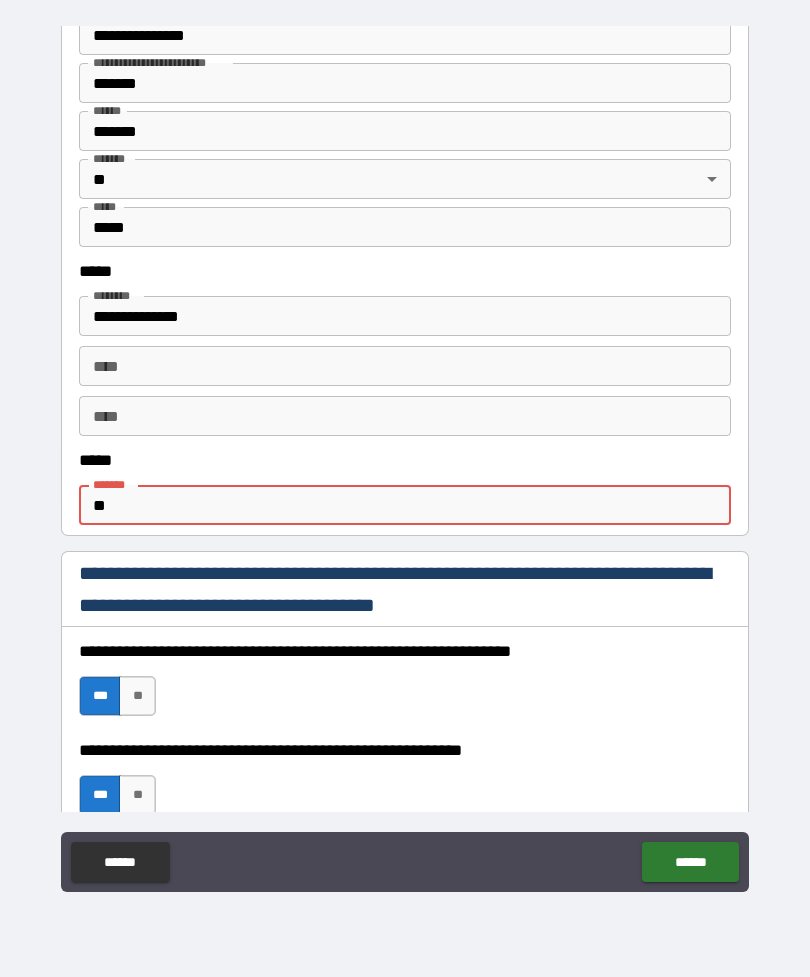 type on "*" 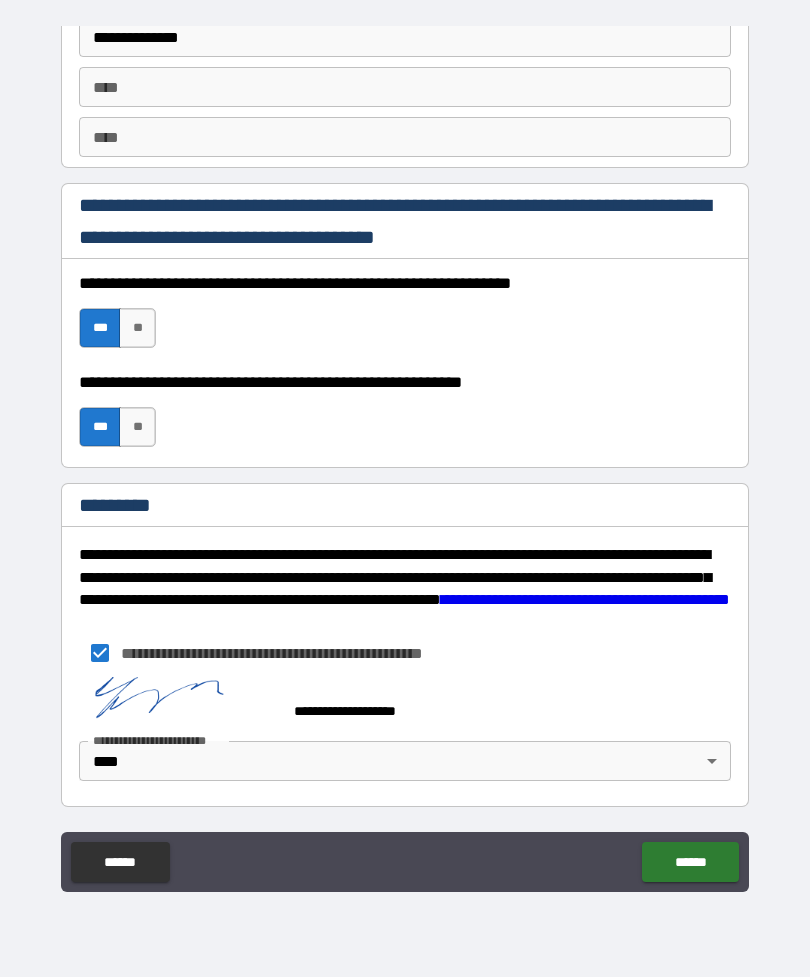 scroll, scrollTop: 2837, scrollLeft: 0, axis: vertical 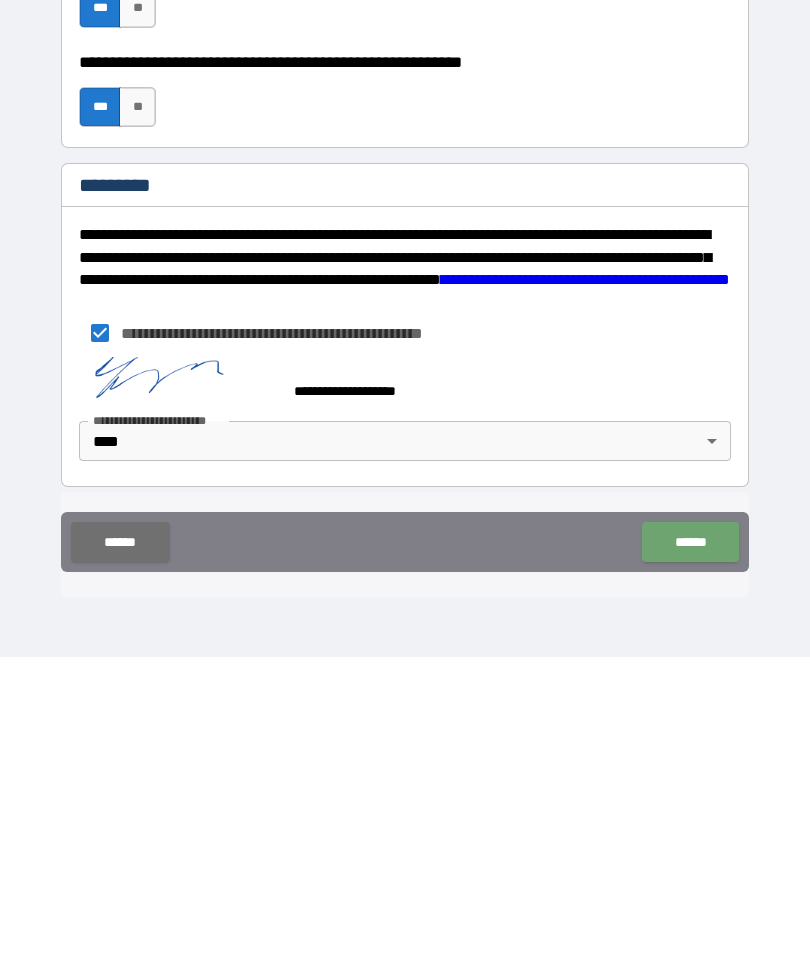 type on "**********" 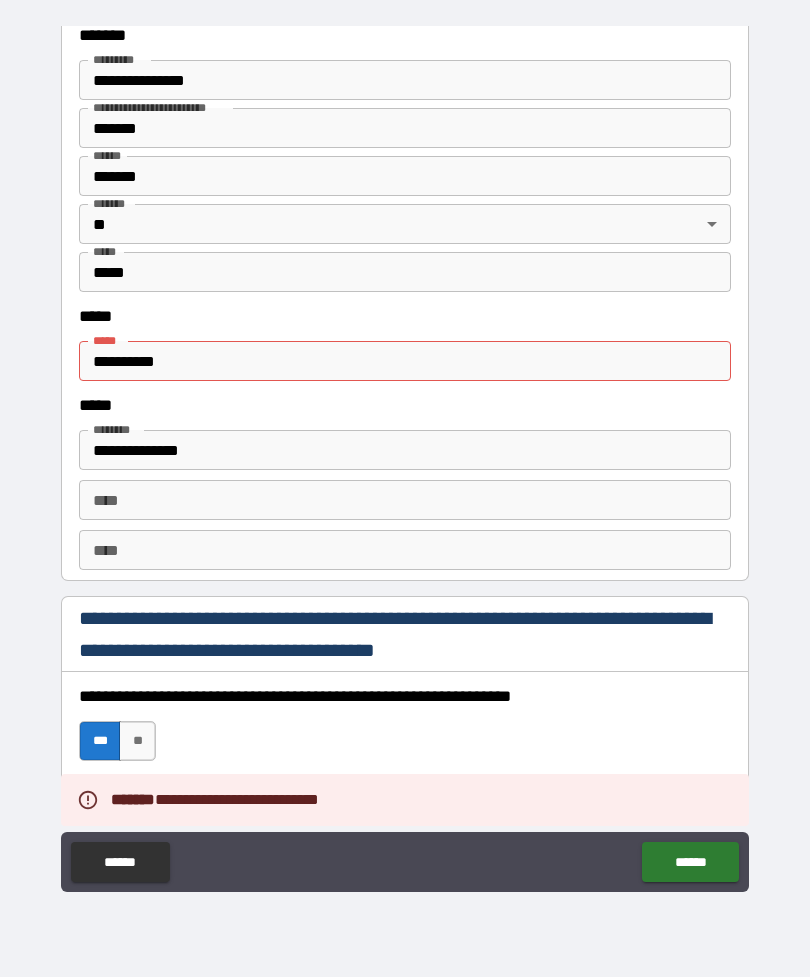 scroll, scrollTop: 2412, scrollLeft: 0, axis: vertical 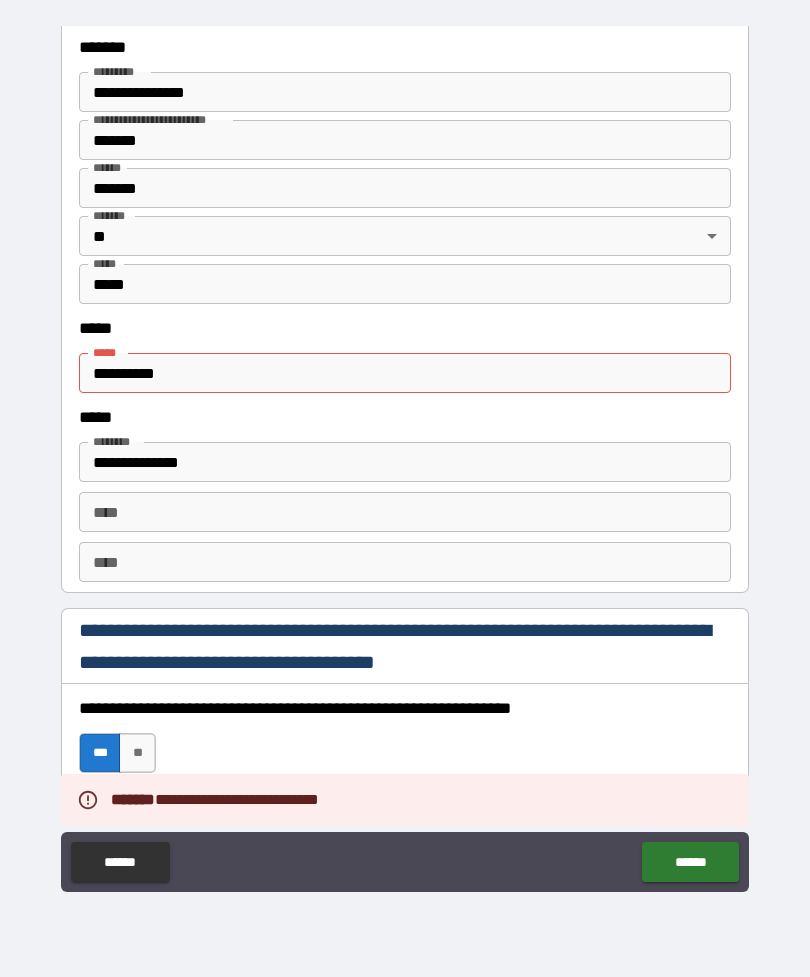 click on "**********" at bounding box center [405, 373] 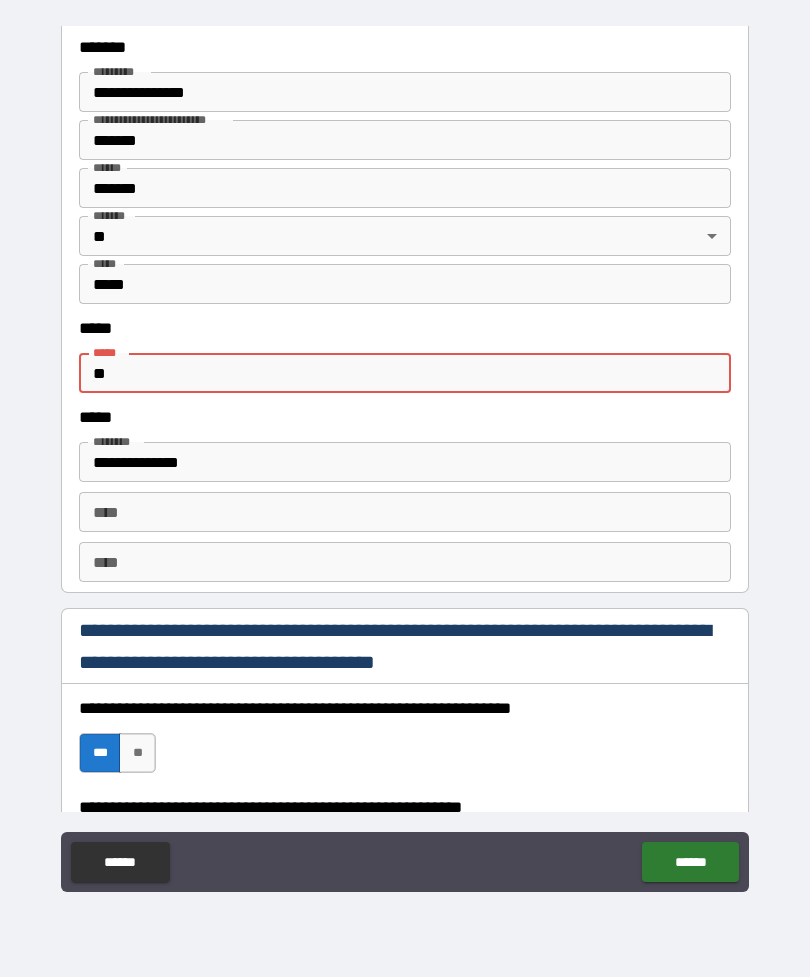 type on "*" 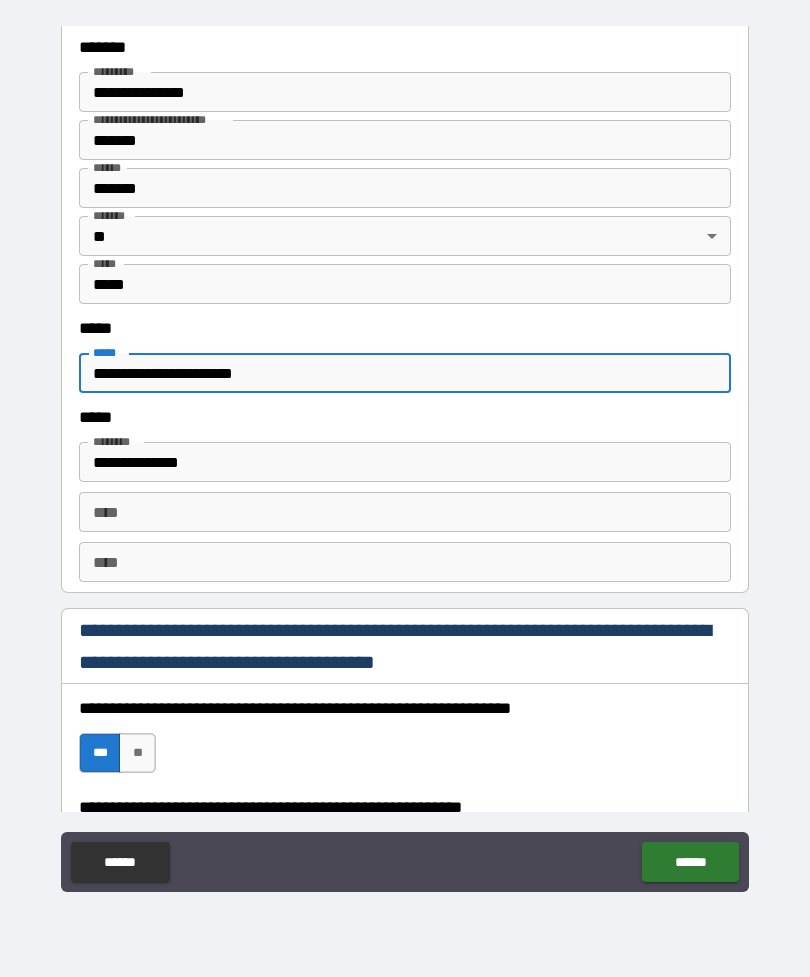 type on "**********" 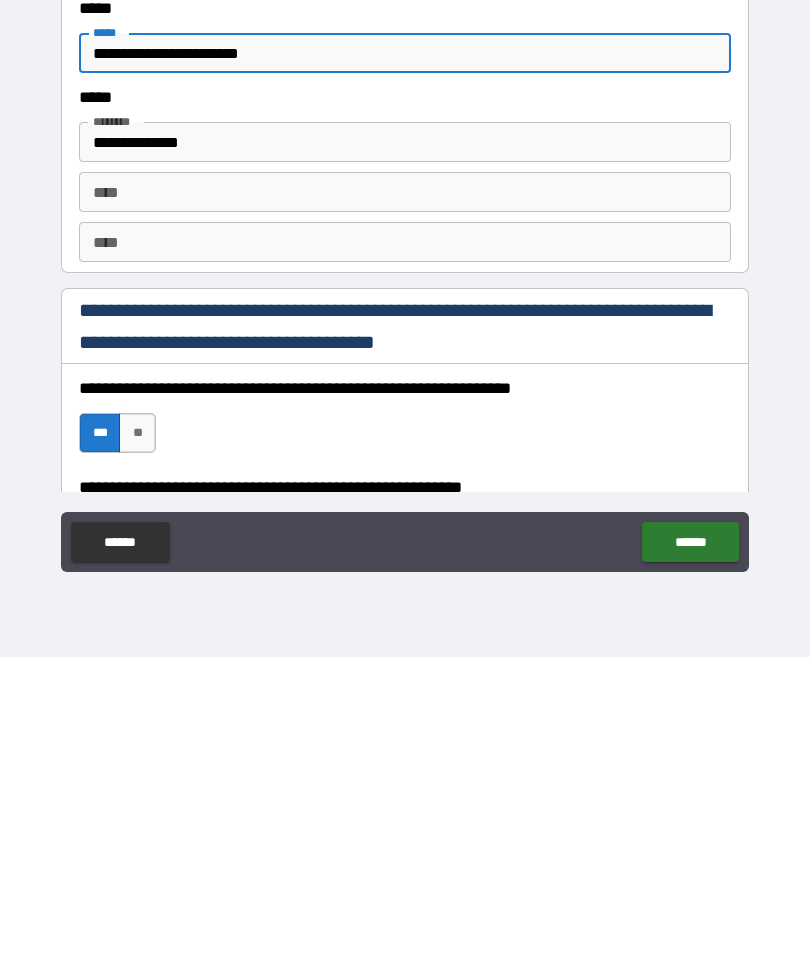 click on "******" at bounding box center [690, 862] 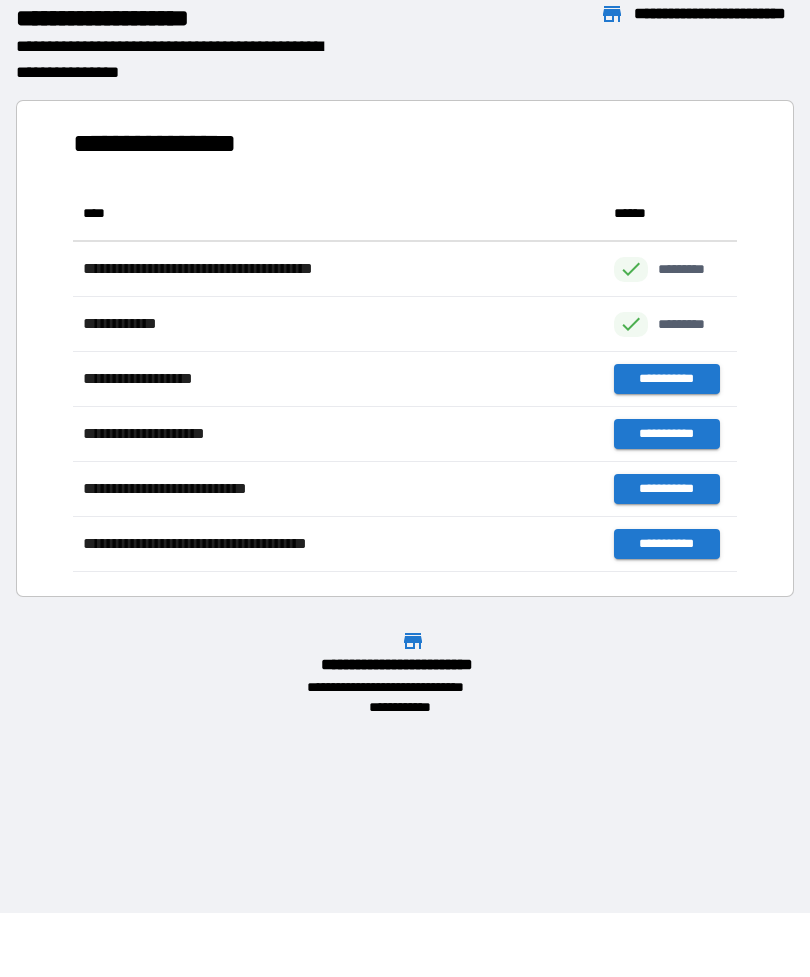 scroll, scrollTop: 1, scrollLeft: 1, axis: both 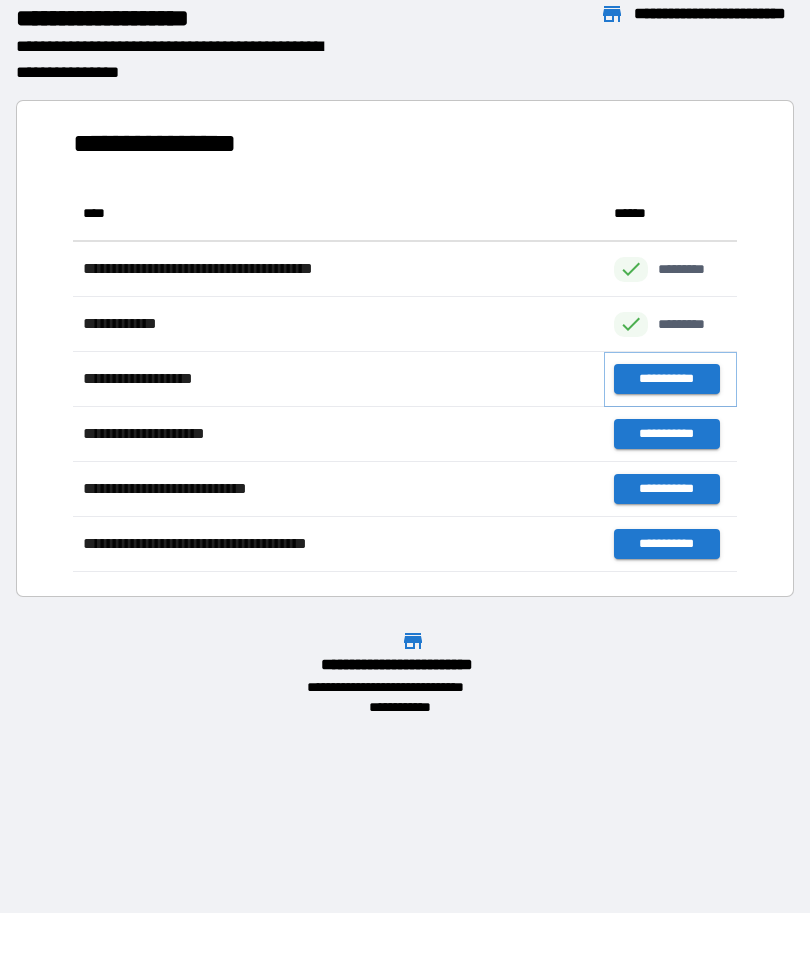 click on "**********" at bounding box center [666, 379] 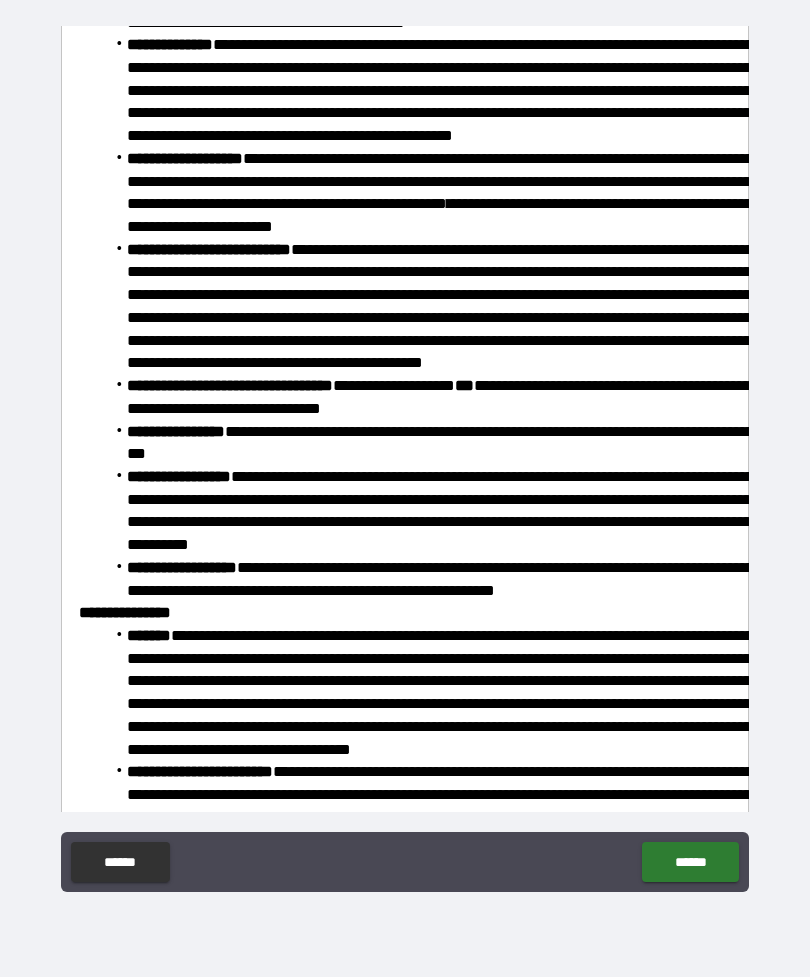 scroll, scrollTop: 1387, scrollLeft: 0, axis: vertical 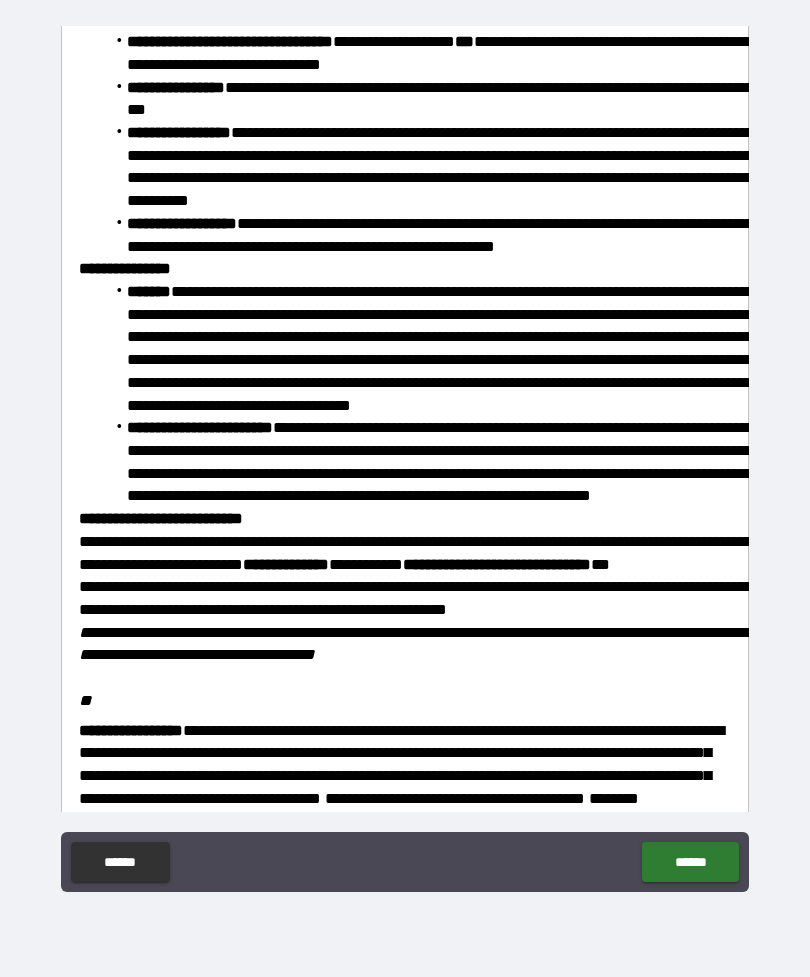 click on "**********" at bounding box center [488, 461] 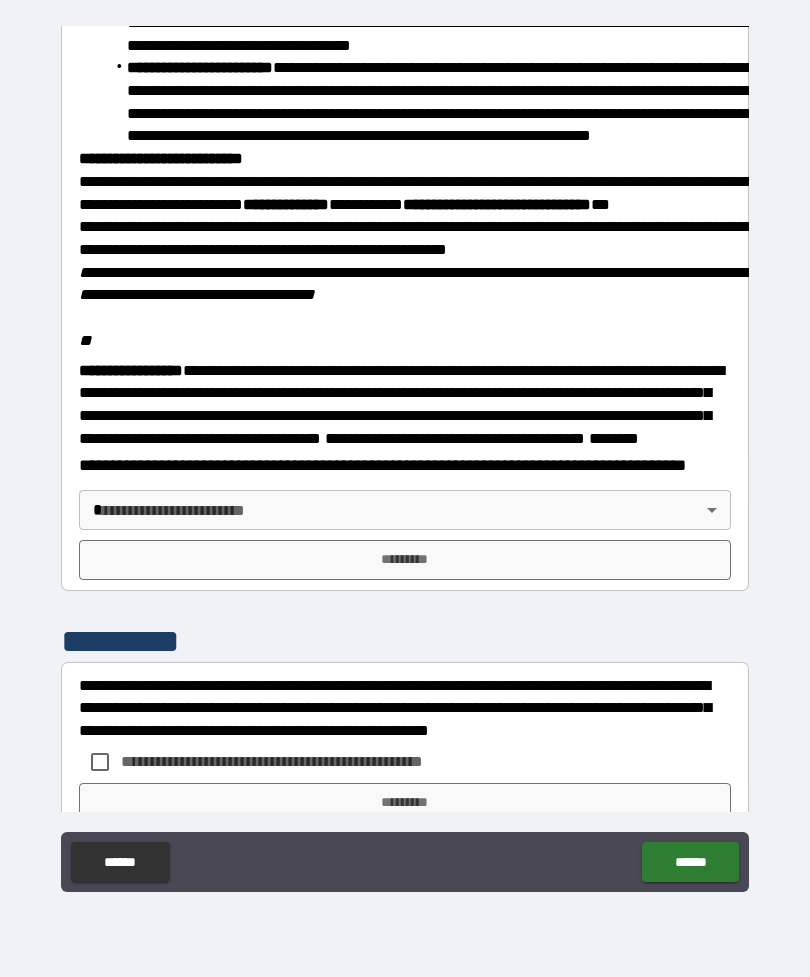 scroll, scrollTop: 2096, scrollLeft: 0, axis: vertical 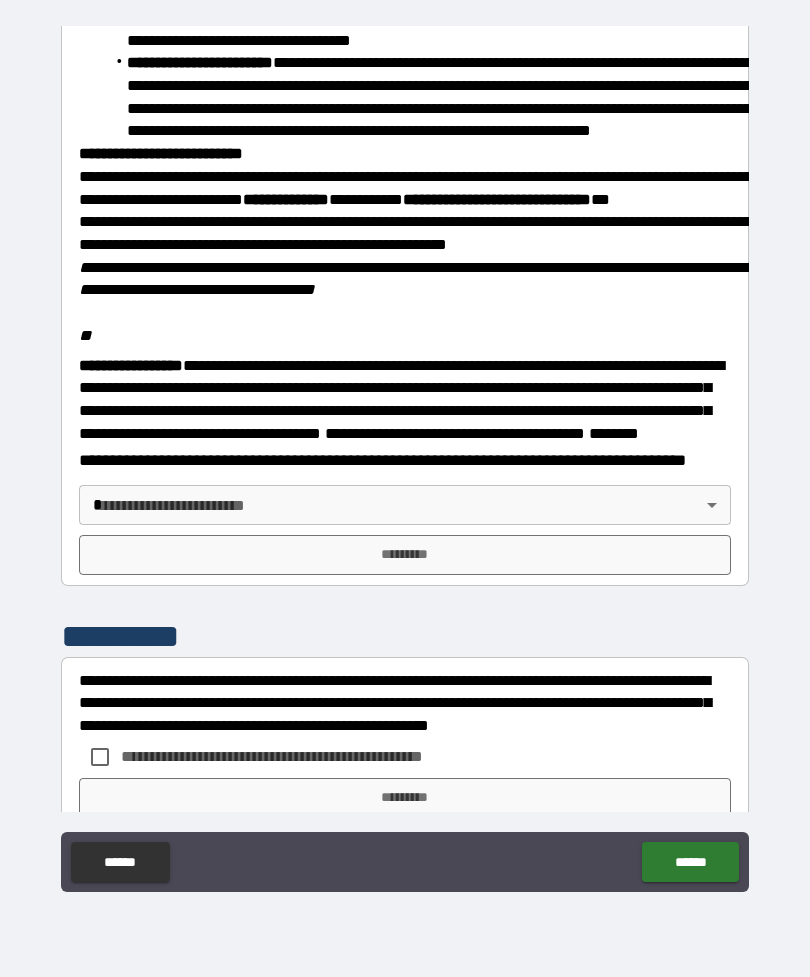 click on "**********" at bounding box center (405, 456) 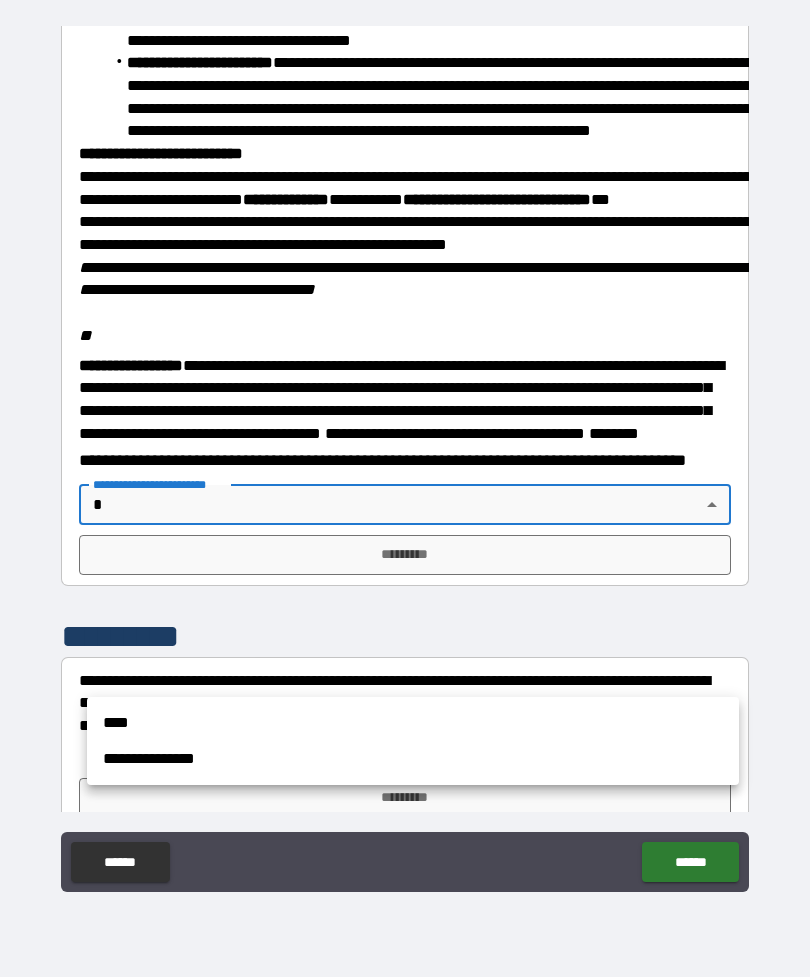 click on "****" at bounding box center (413, 723) 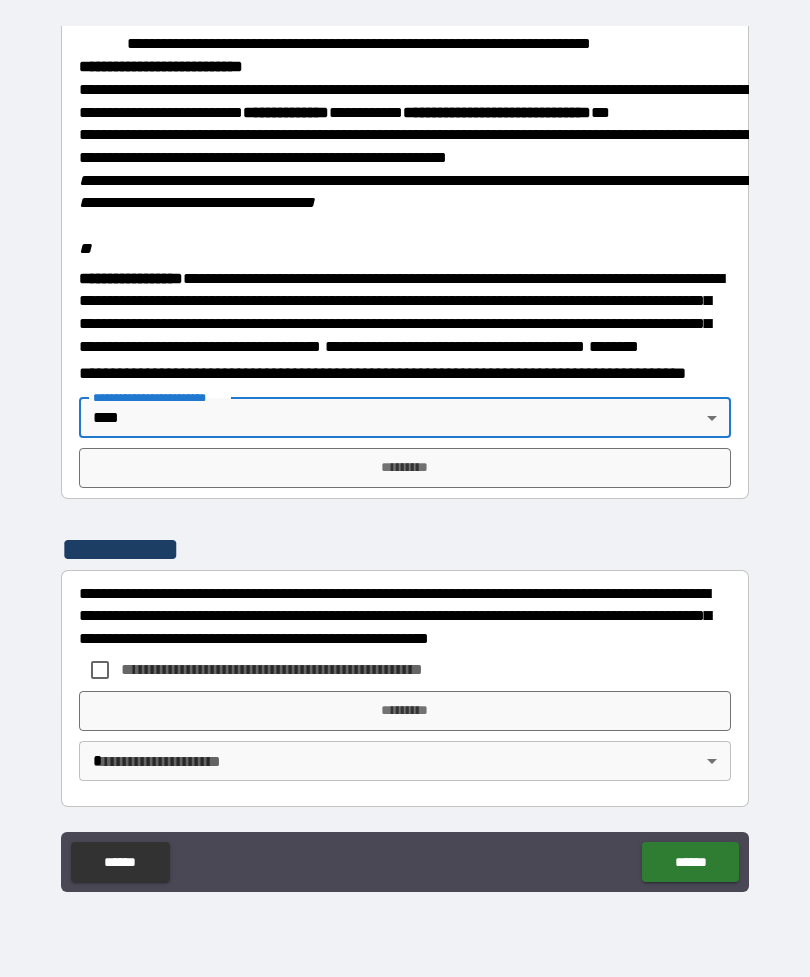 scroll, scrollTop: 2345, scrollLeft: 0, axis: vertical 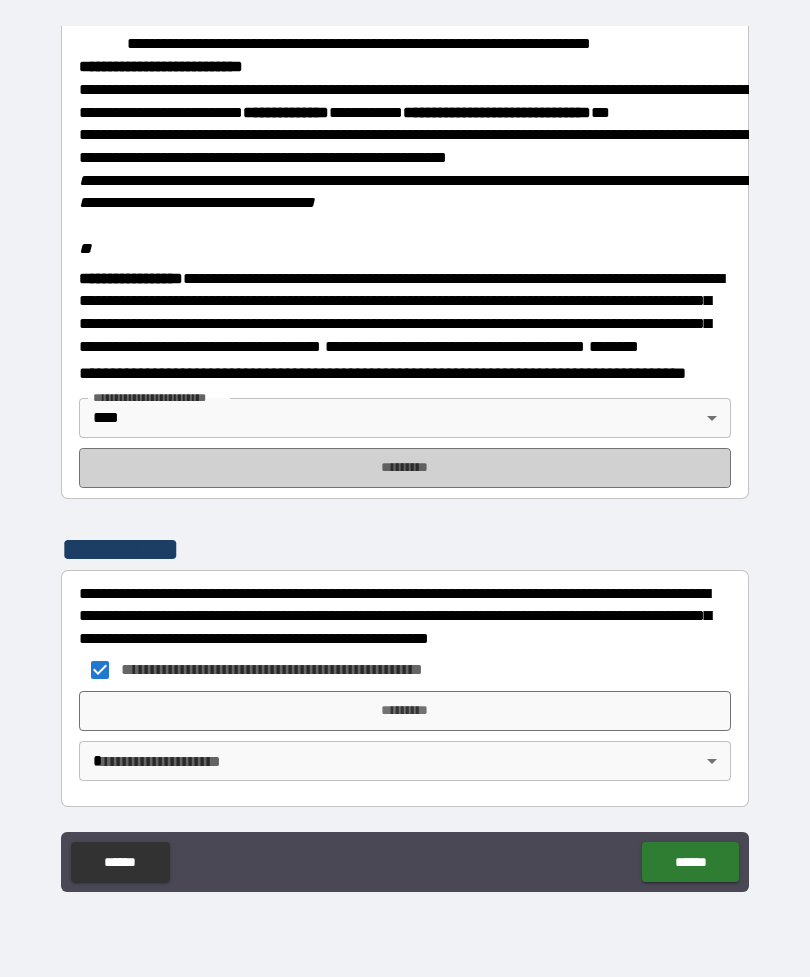 click on "*********" at bounding box center [405, 468] 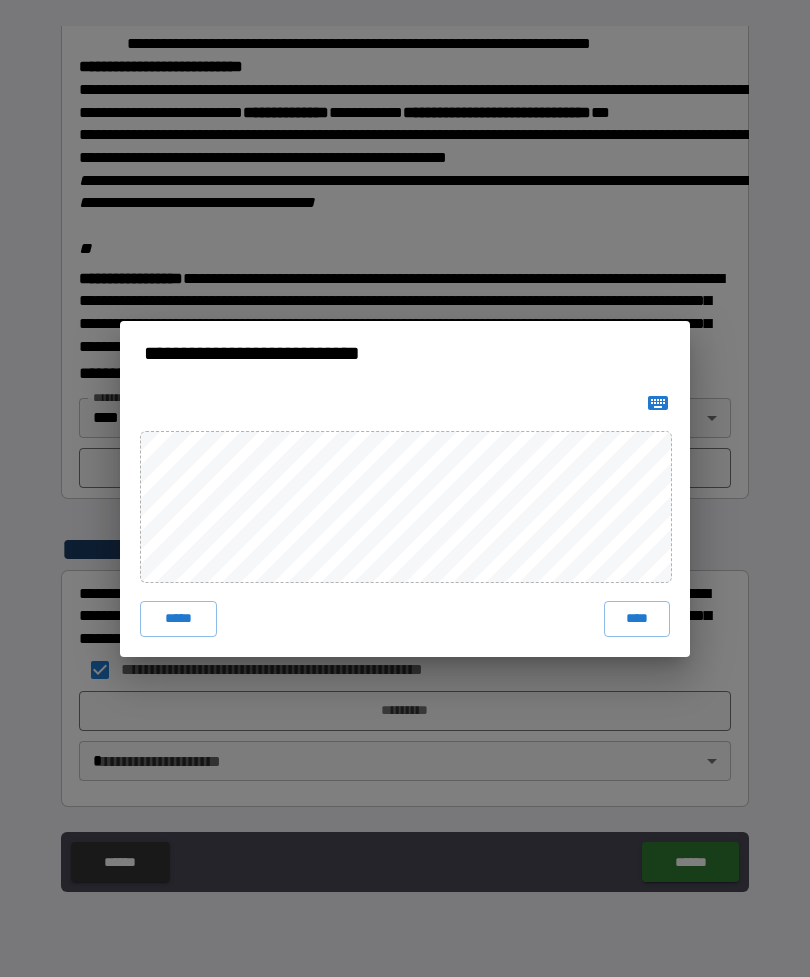 click on "****" at bounding box center [637, 619] 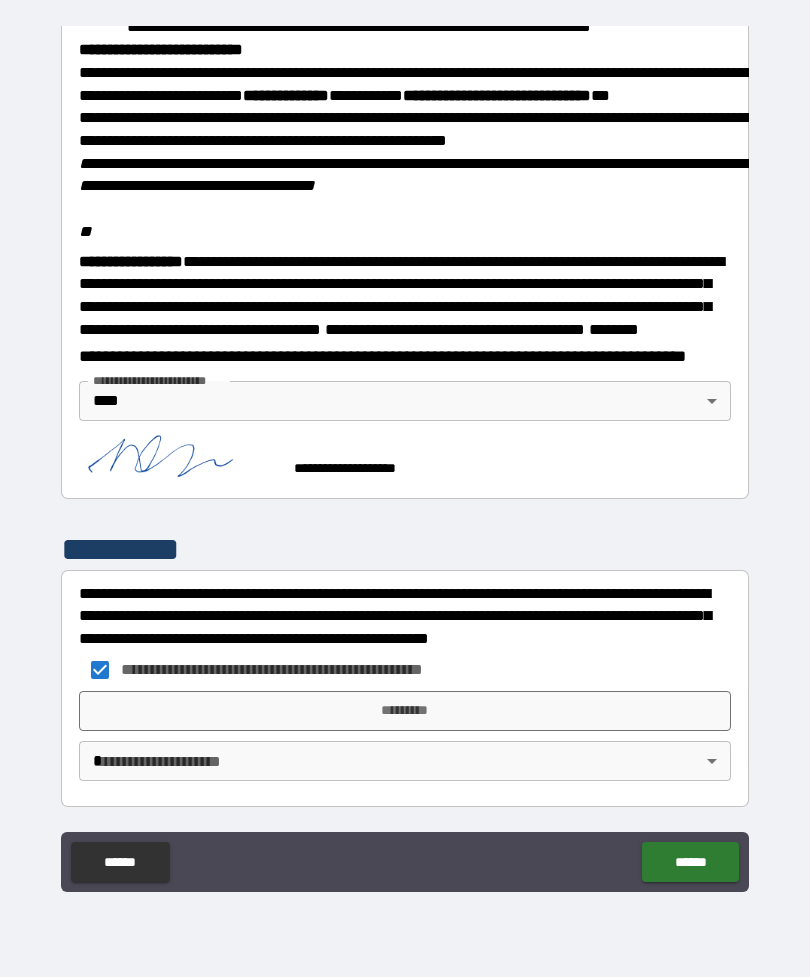 scroll, scrollTop: 2362, scrollLeft: 0, axis: vertical 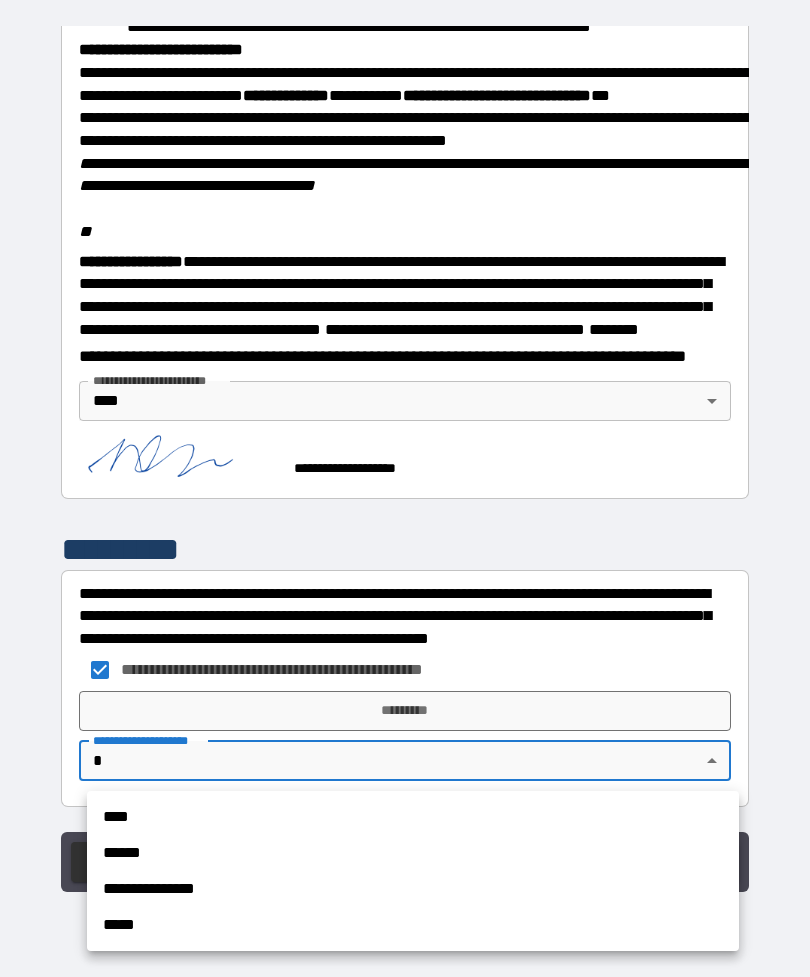 click on "****" at bounding box center [413, 817] 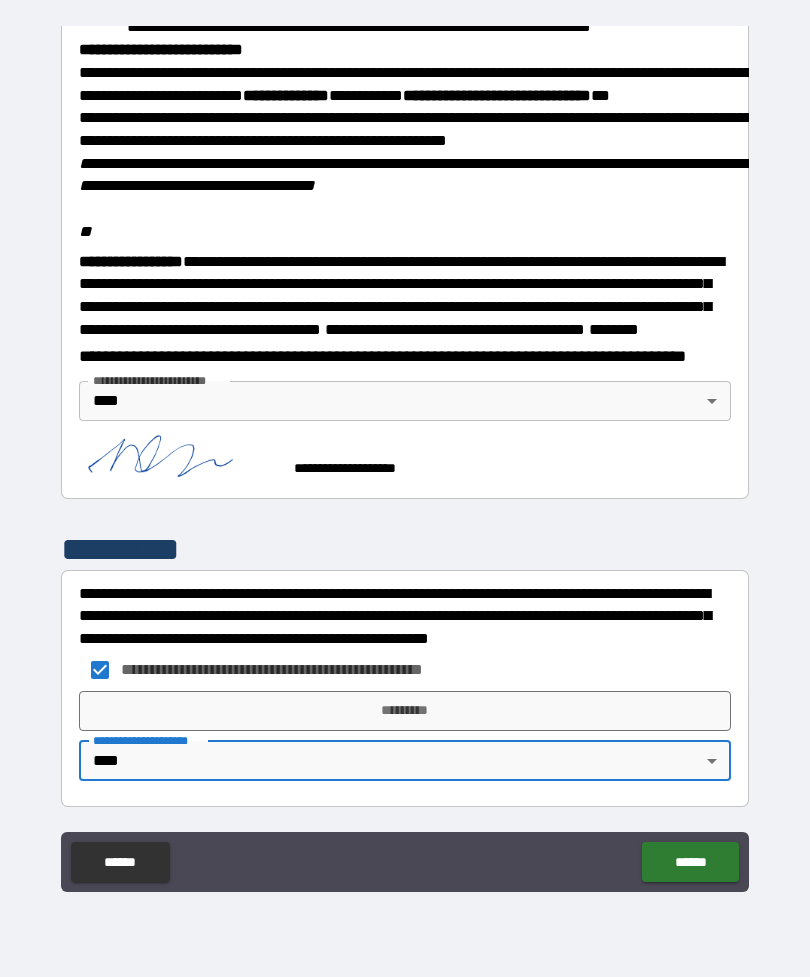 type on "****" 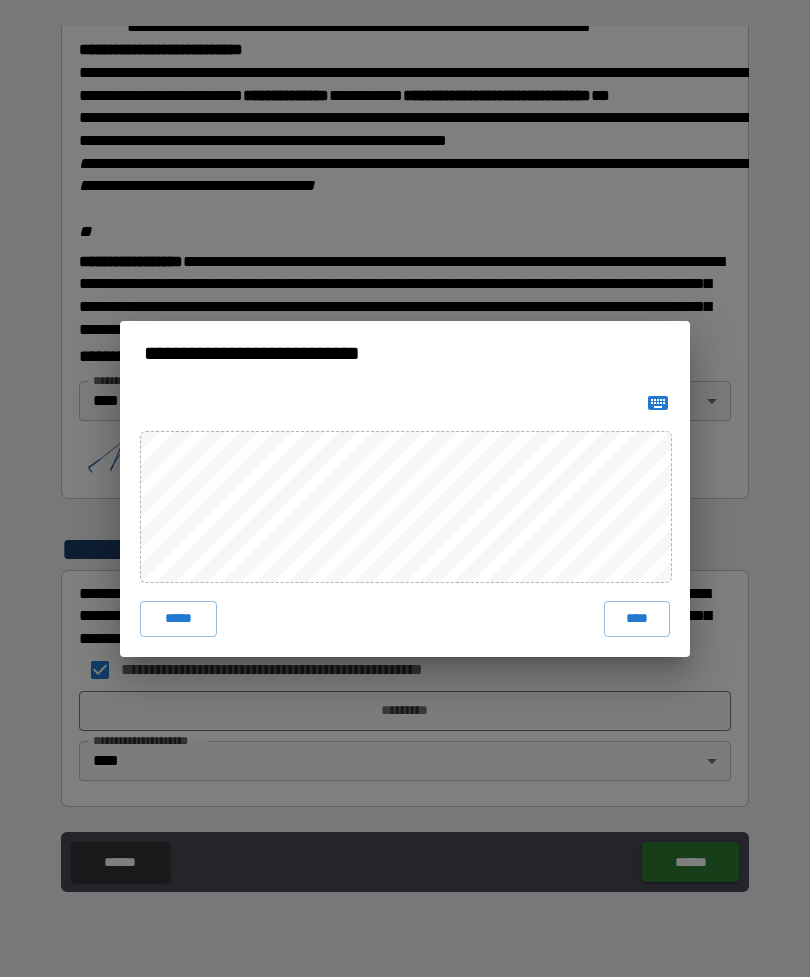 click on "****" at bounding box center (637, 619) 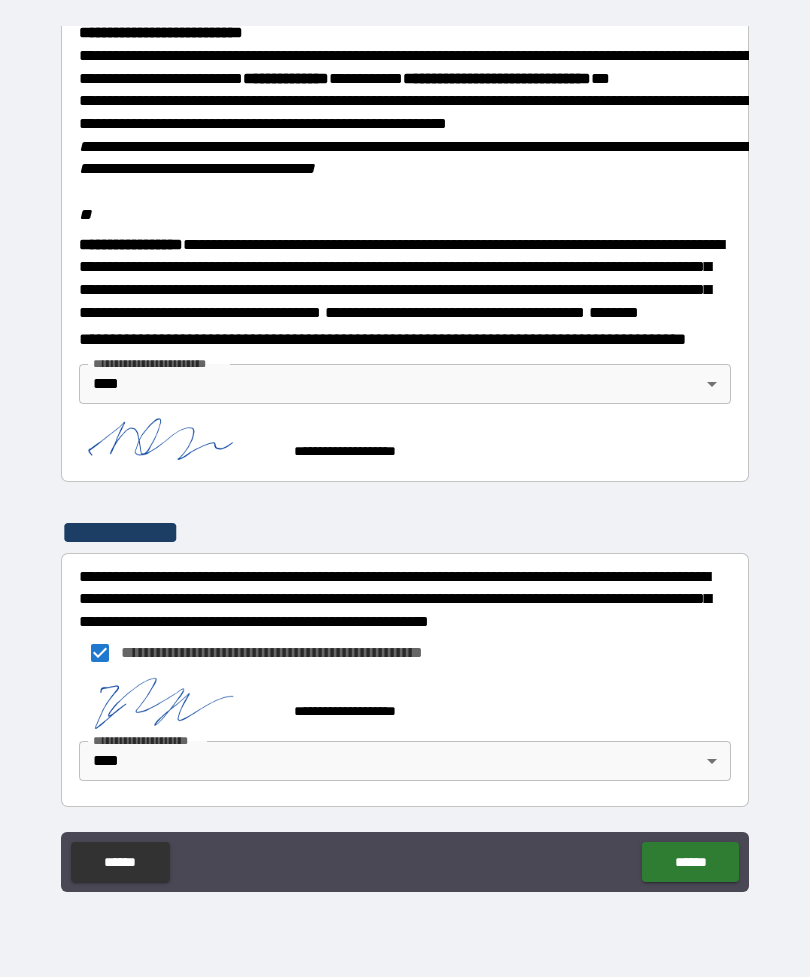 scroll, scrollTop: 2352, scrollLeft: 0, axis: vertical 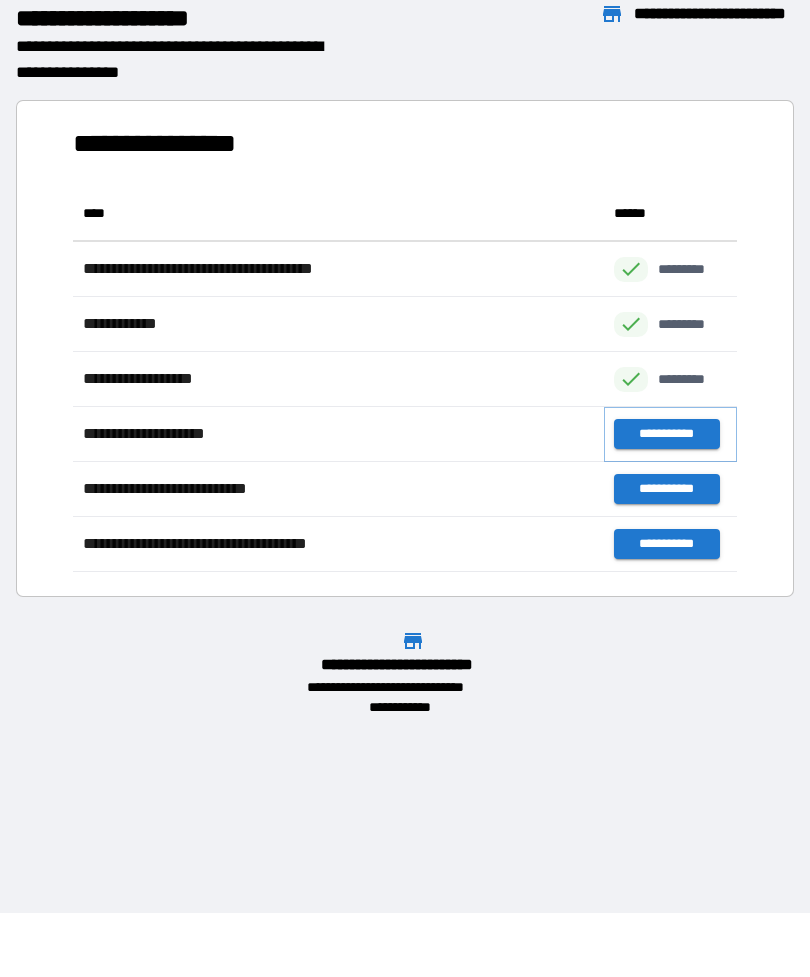 click on "**********" at bounding box center [666, 434] 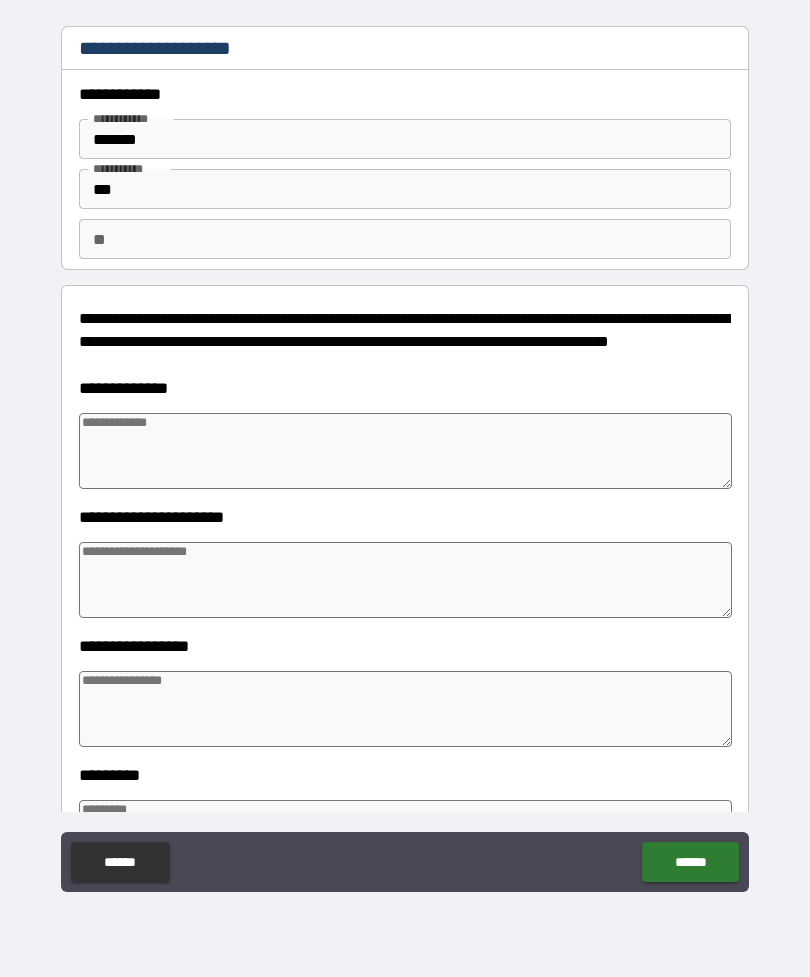 type on "*" 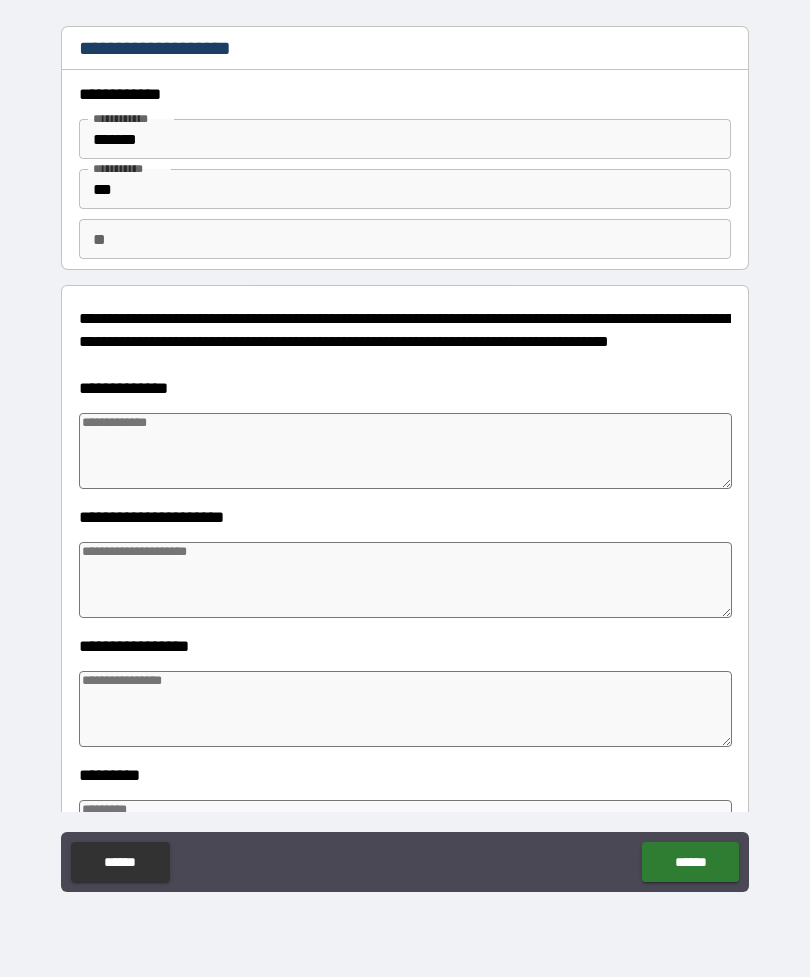 type on "*" 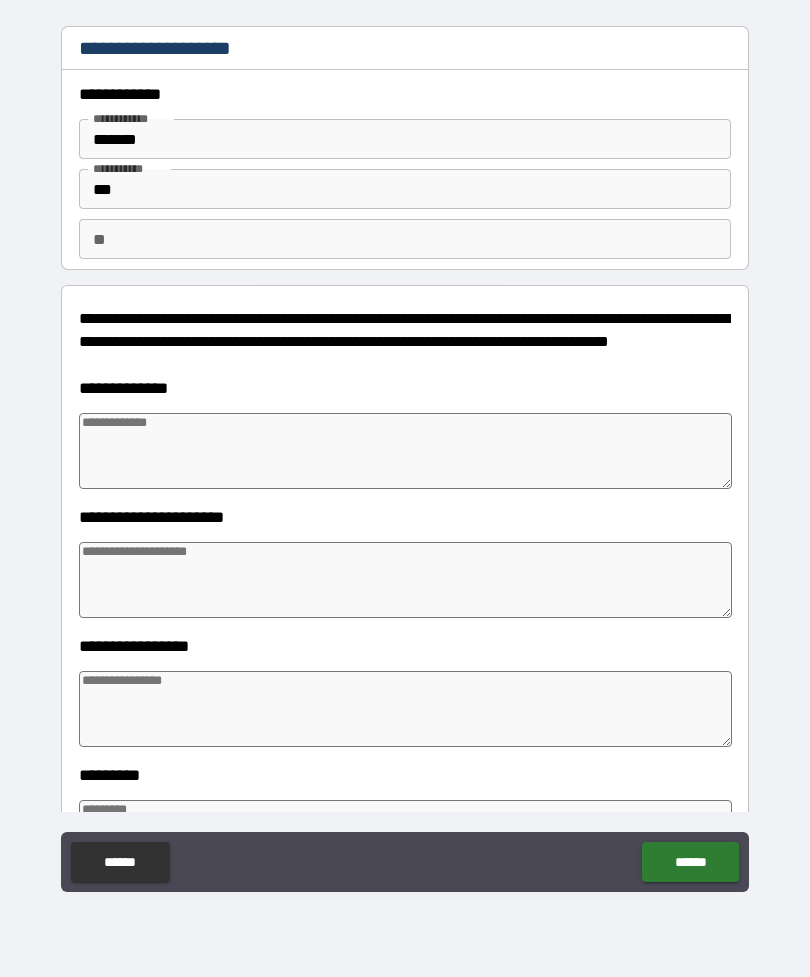 scroll, scrollTop: 0, scrollLeft: 0, axis: both 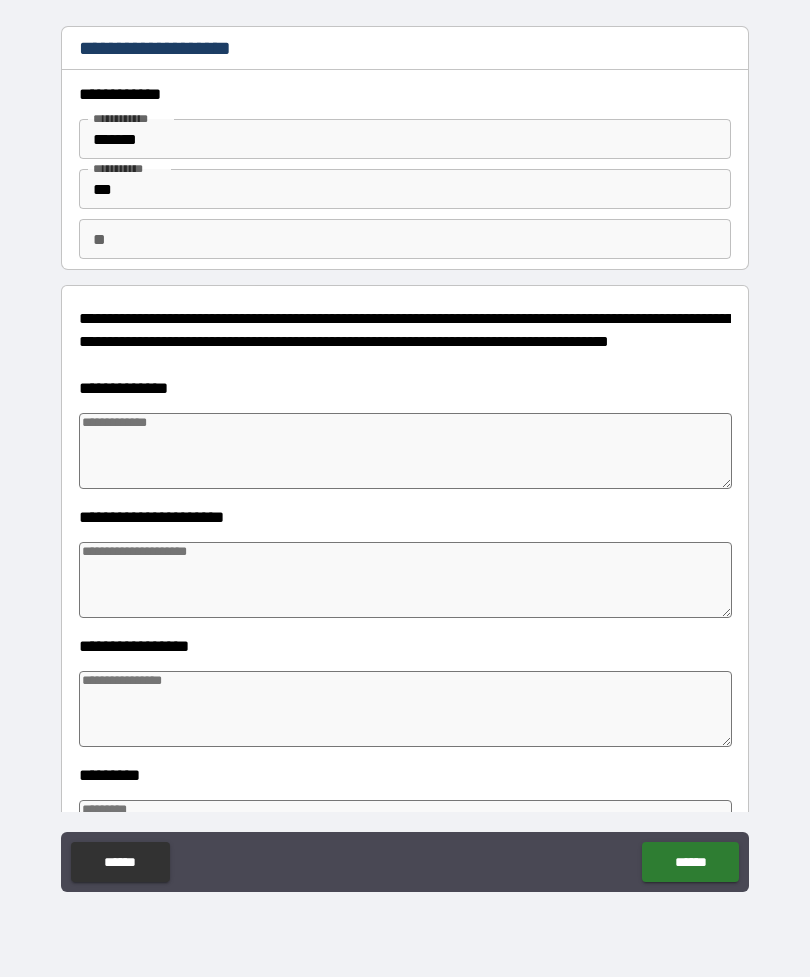 click at bounding box center [405, 451] 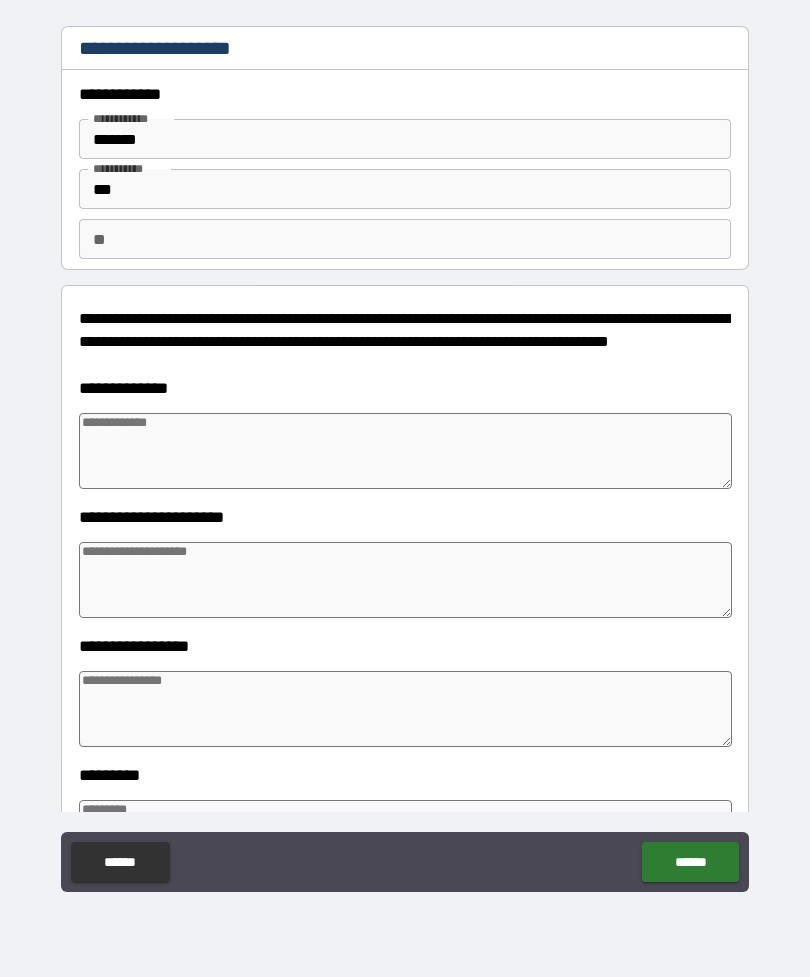 type on "*" 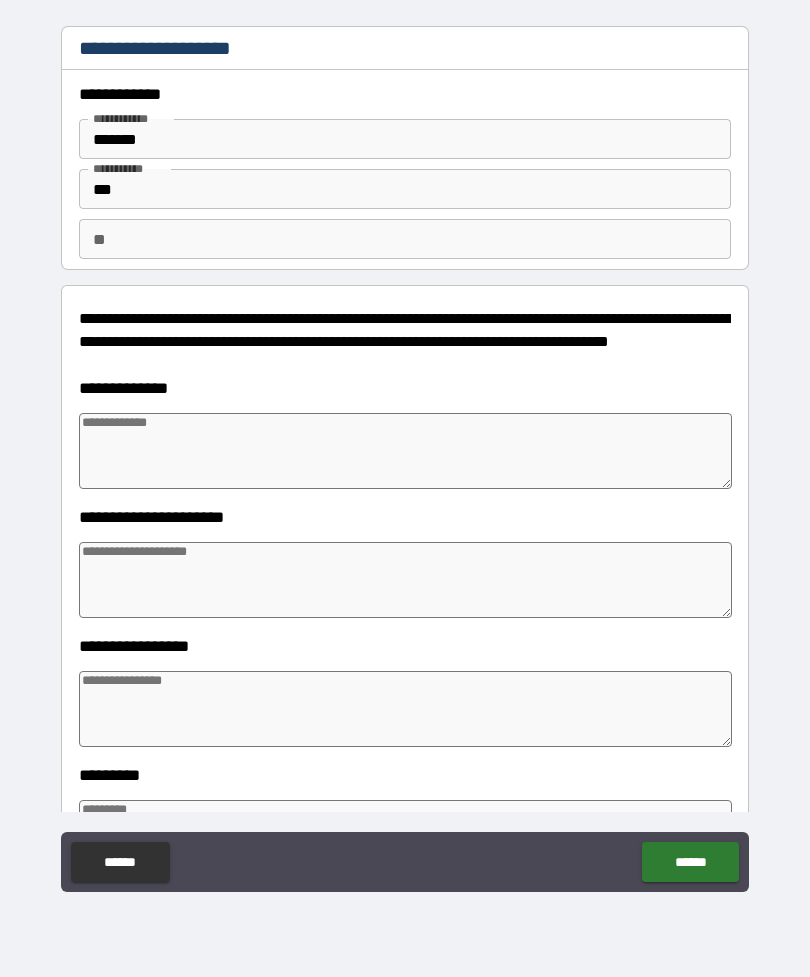 type on "*" 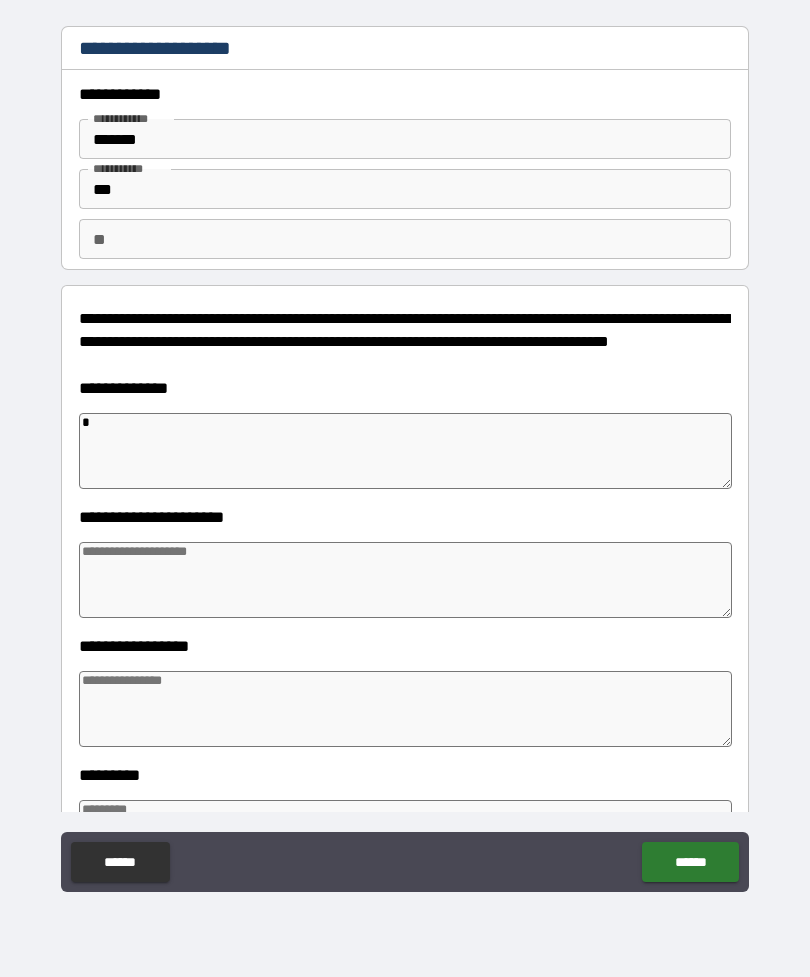 type on "*" 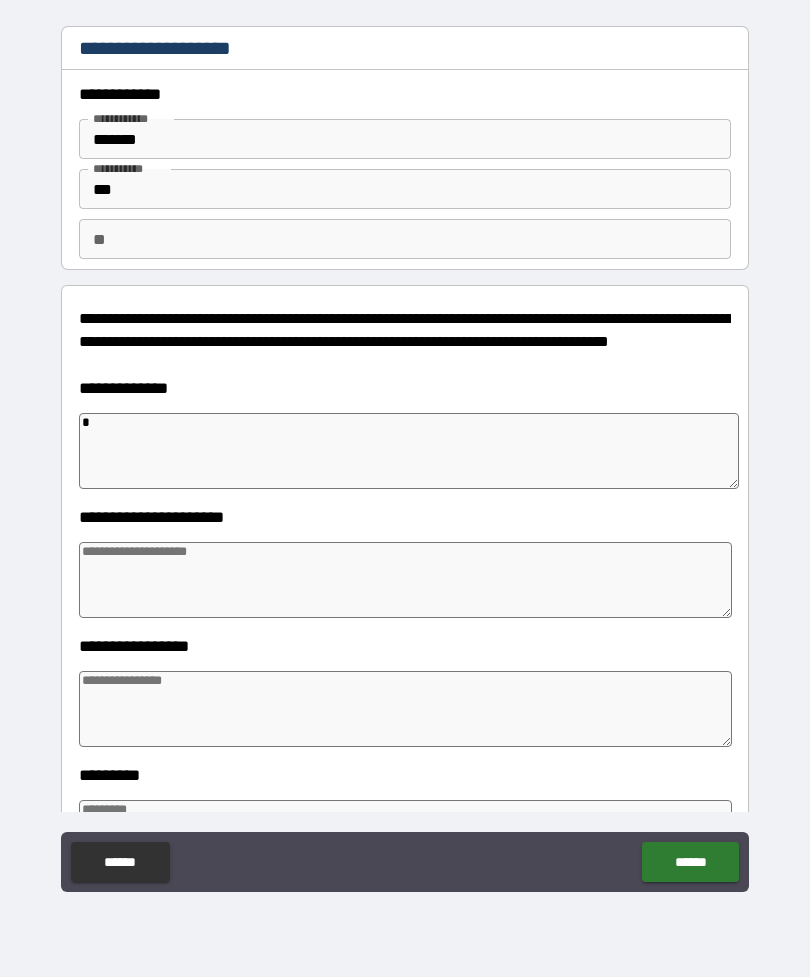 type on "**" 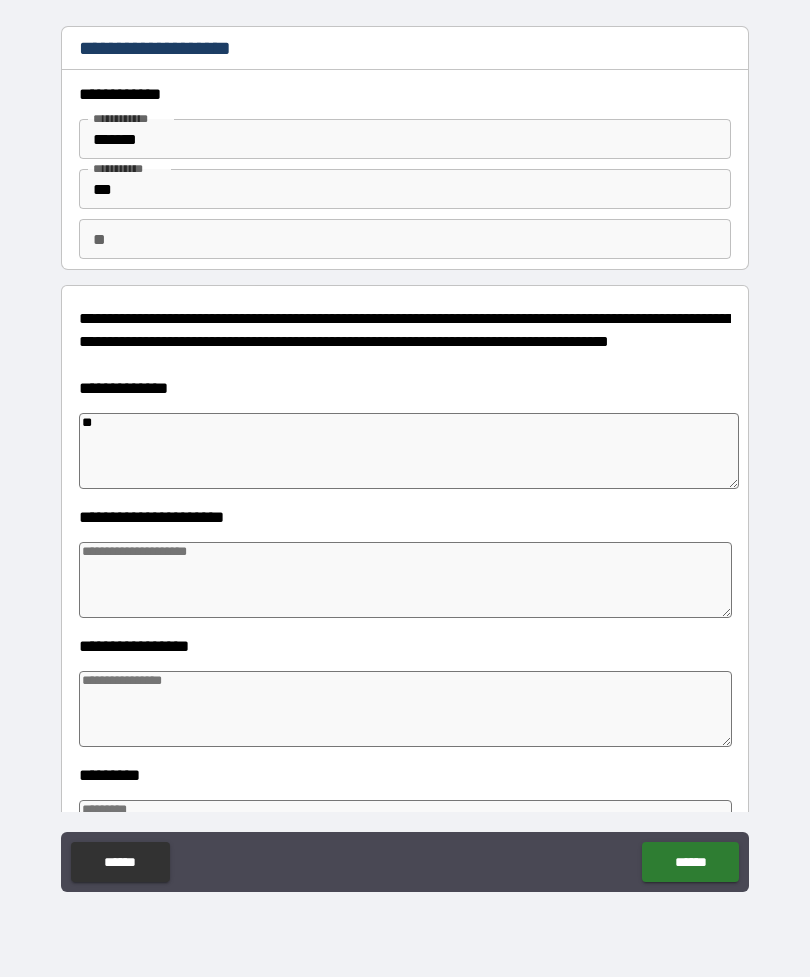 type on "*" 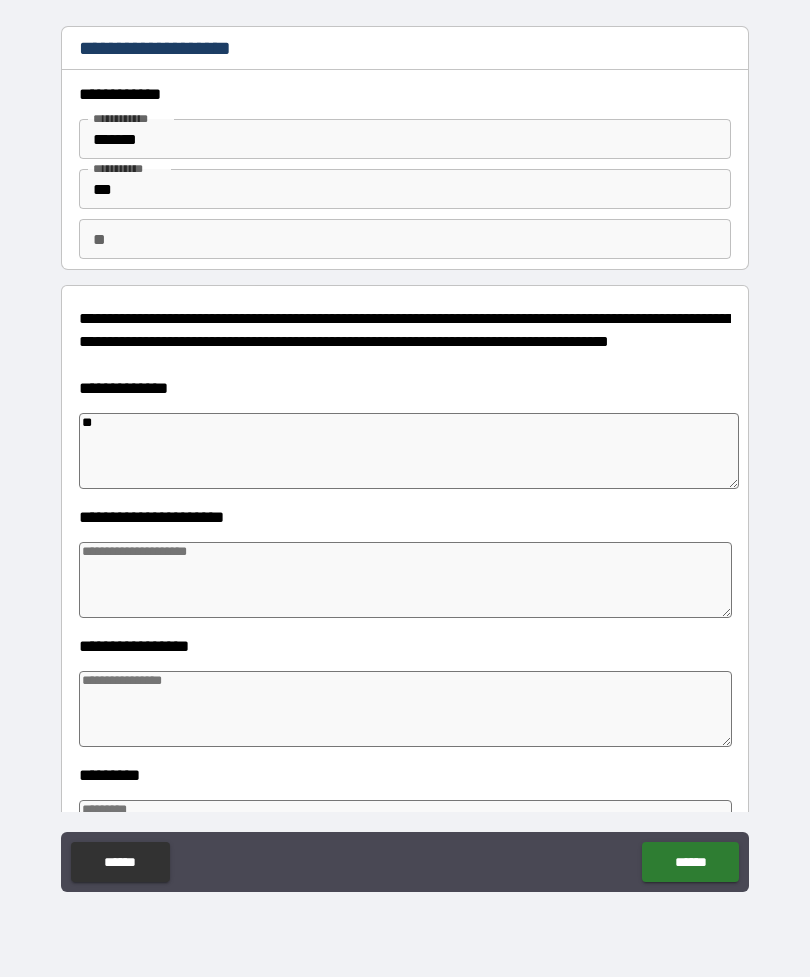 type on "*" 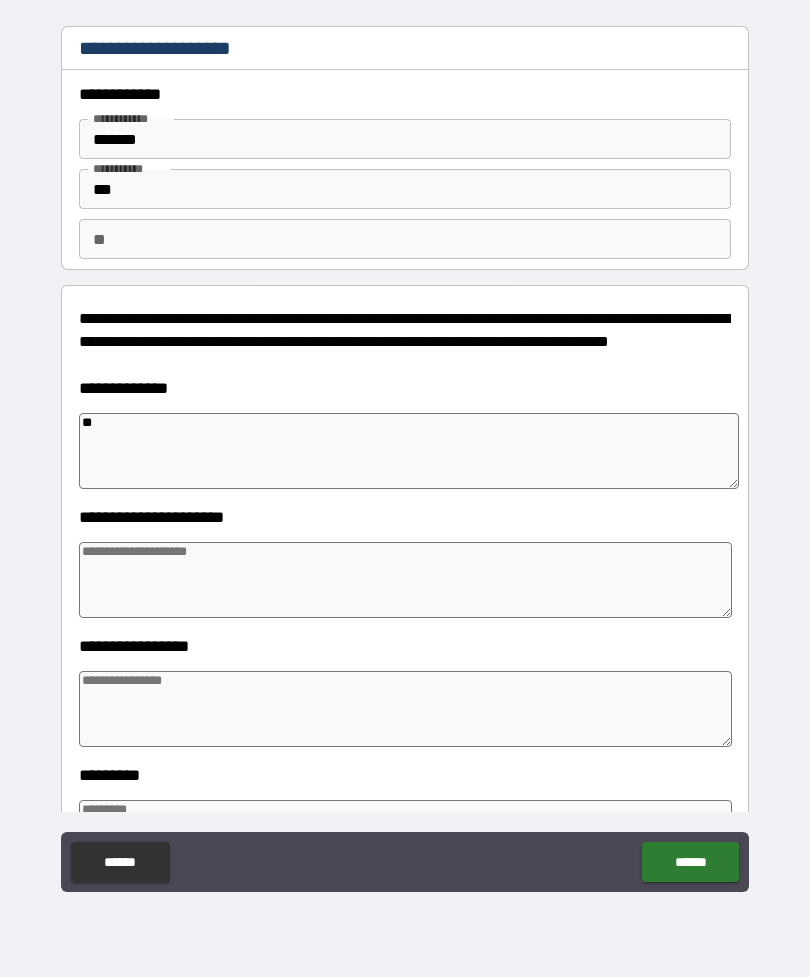 type on "*" 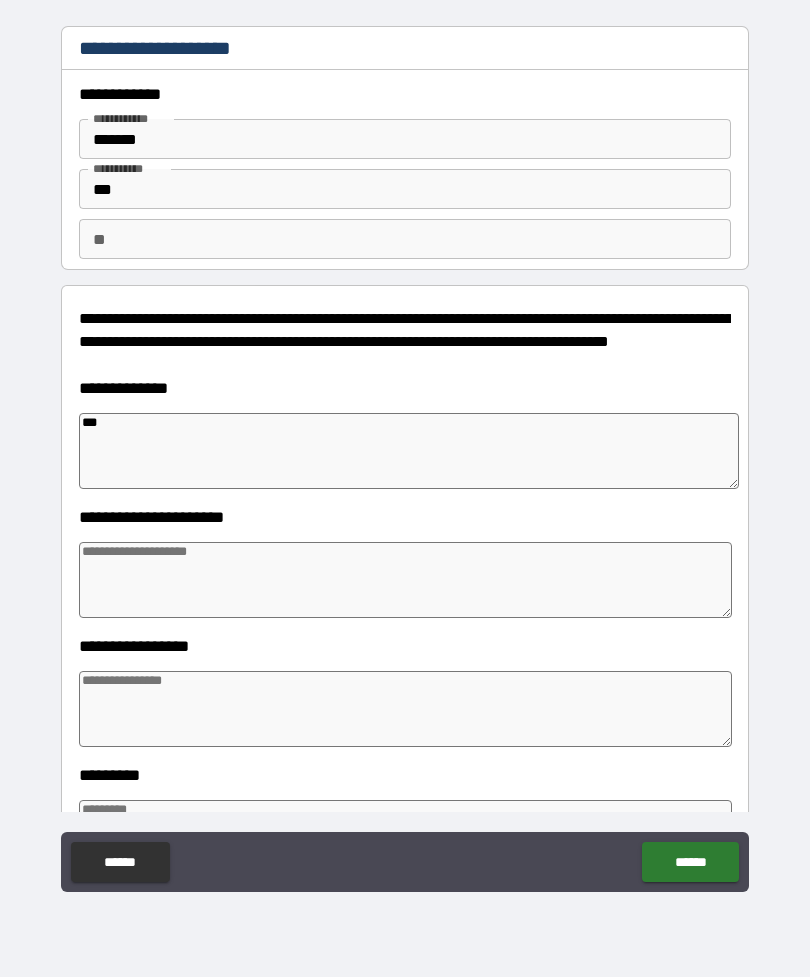 type on "*" 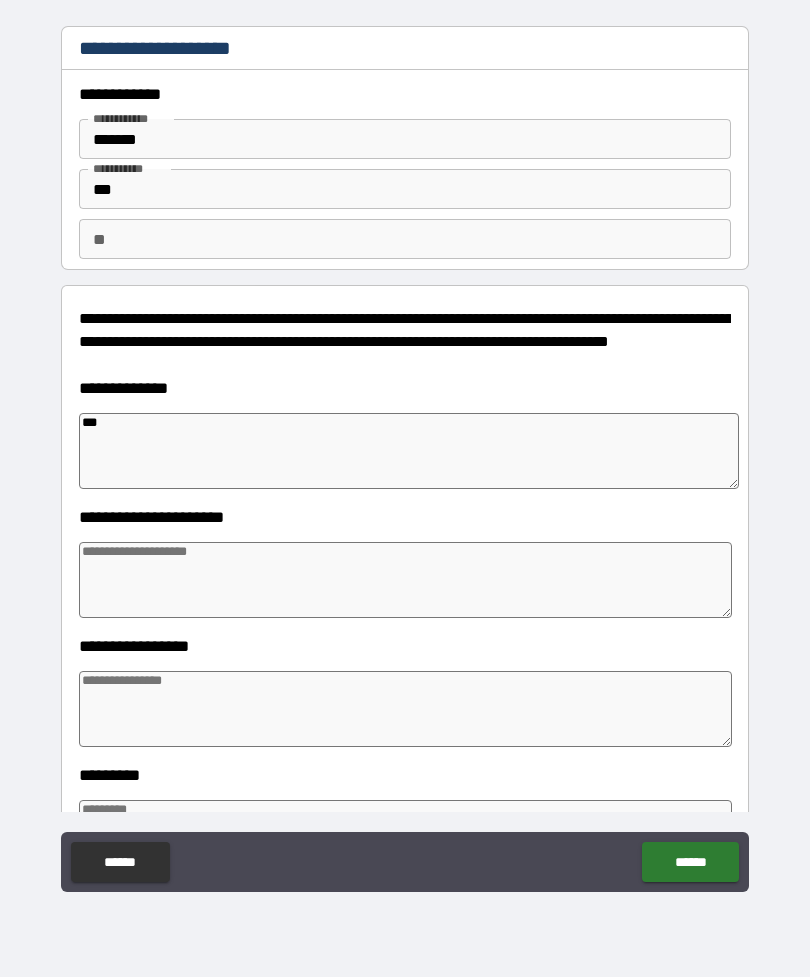 type on "*" 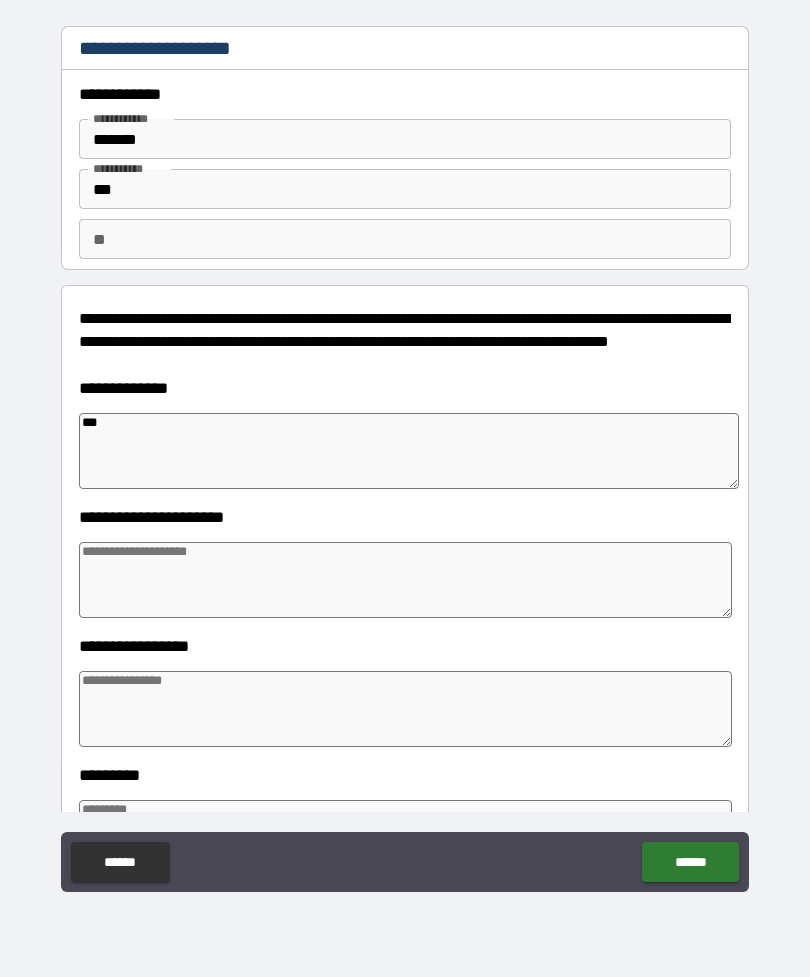 type on "*" 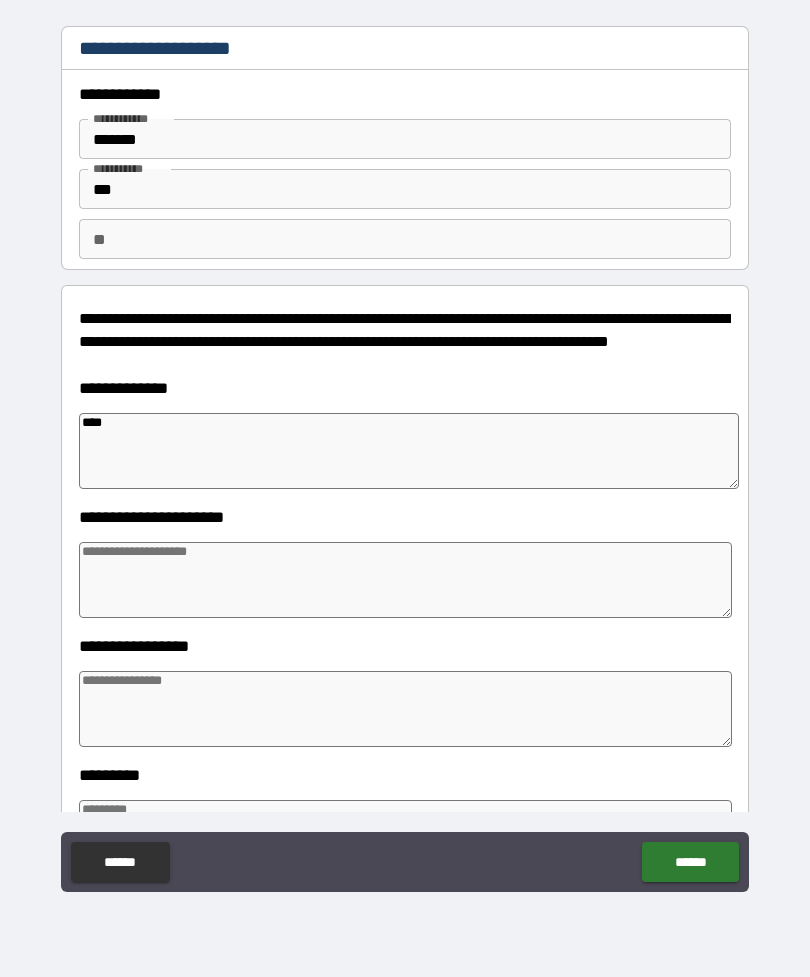 type on "*" 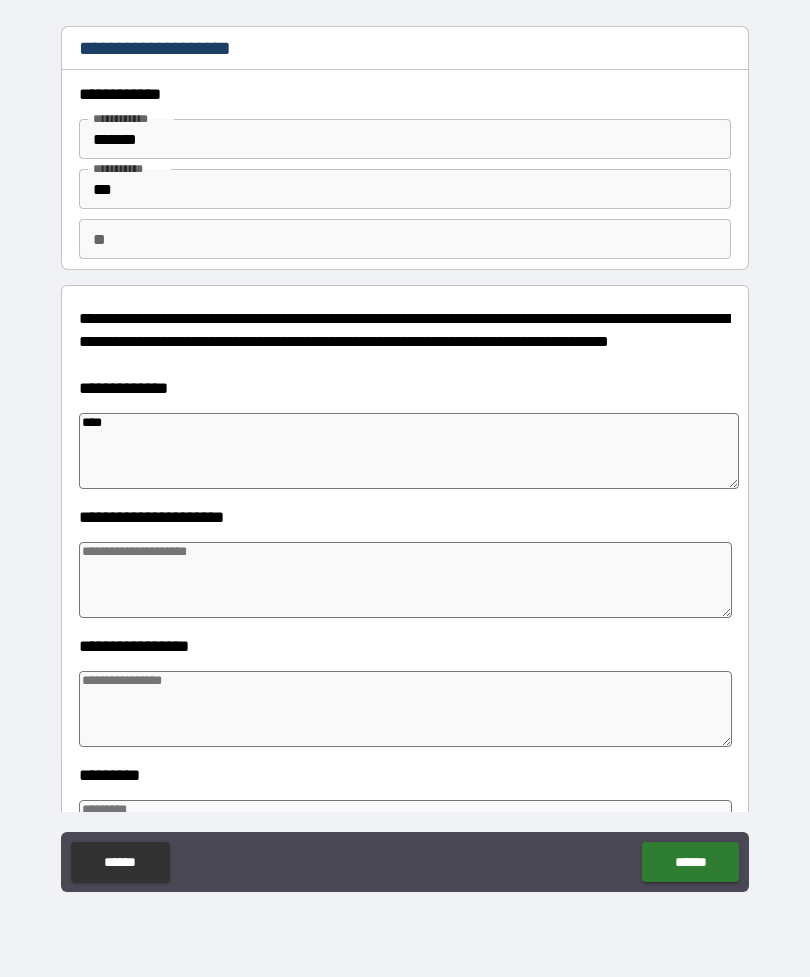 type on "*" 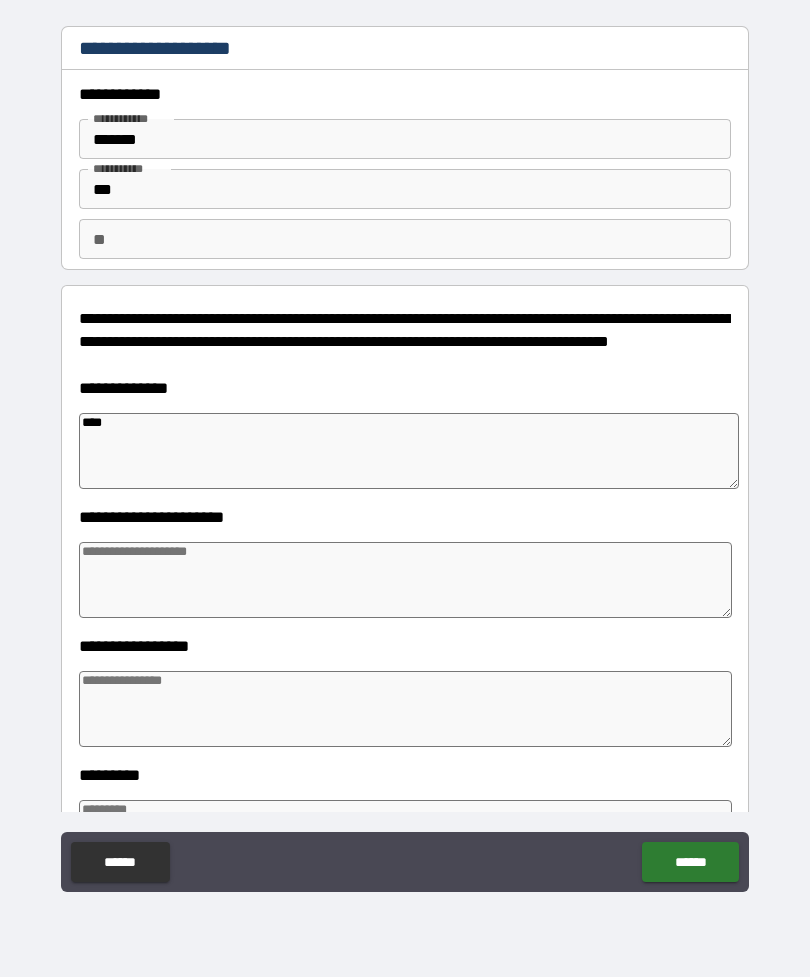 type on "*" 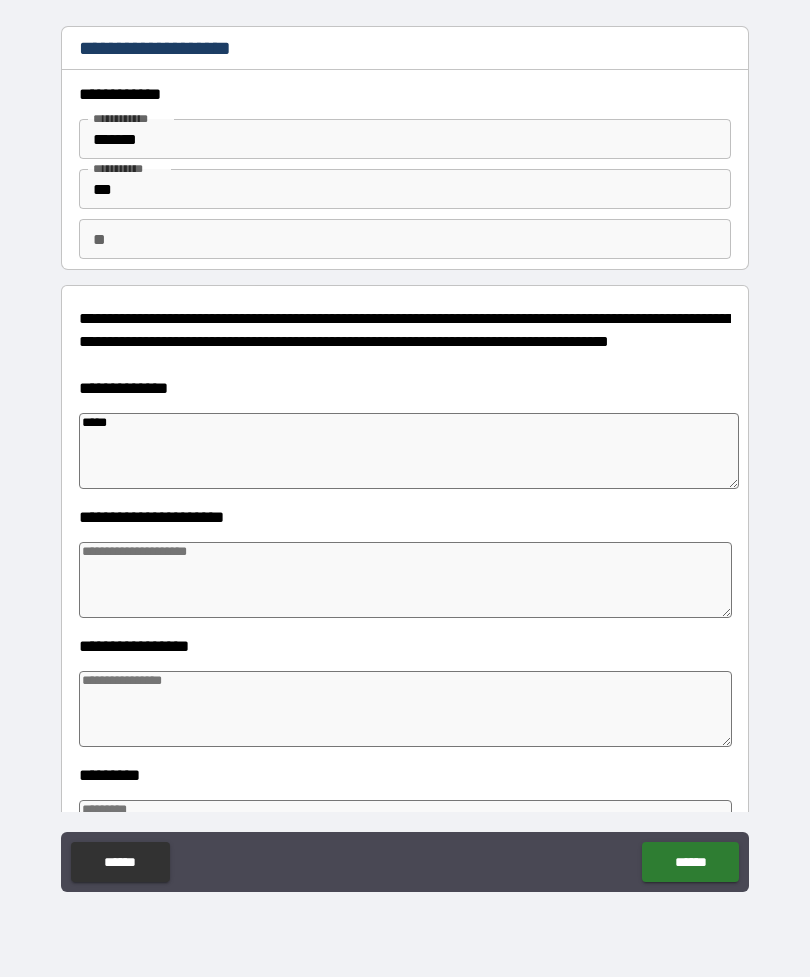 type on "*" 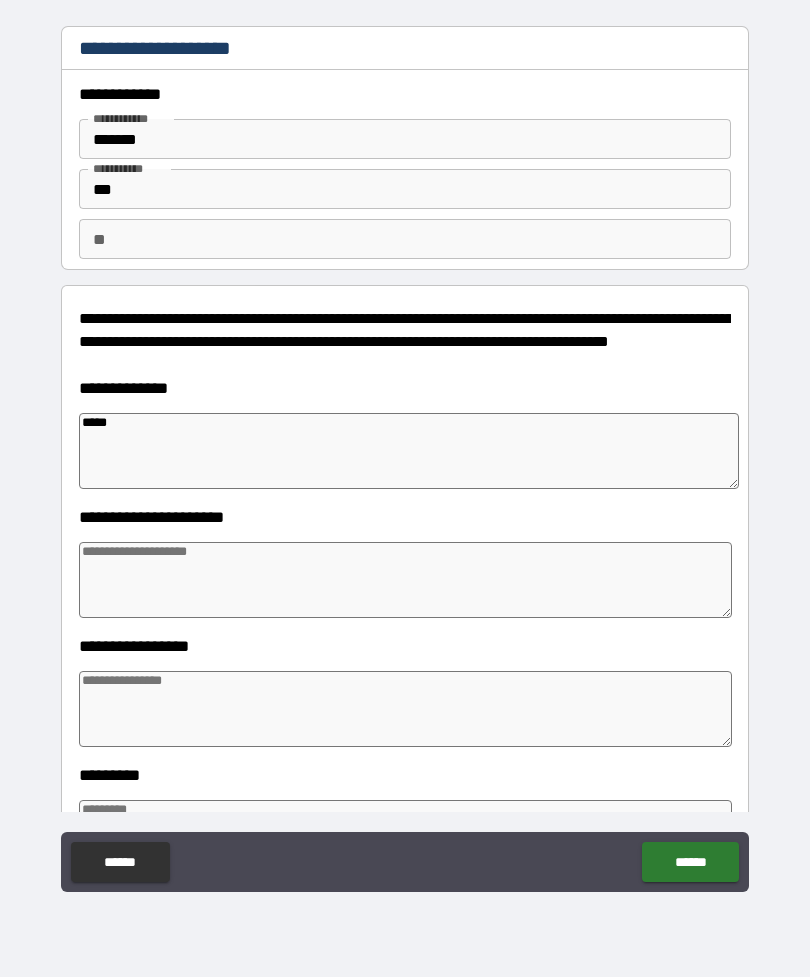 type on "*" 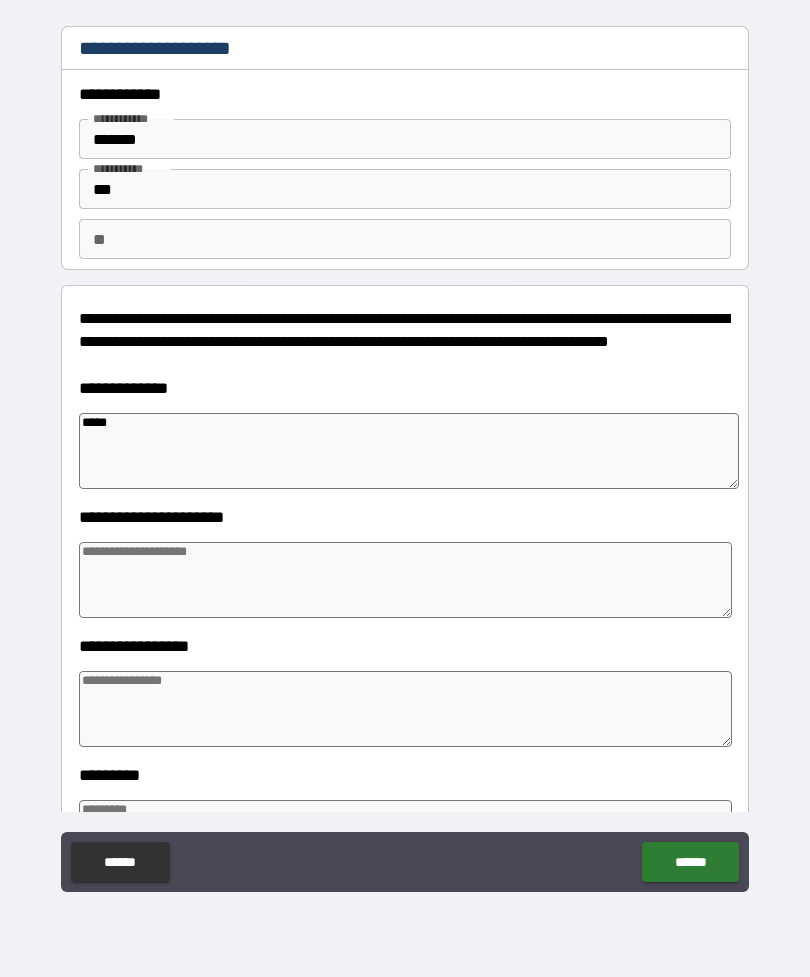 type on "*" 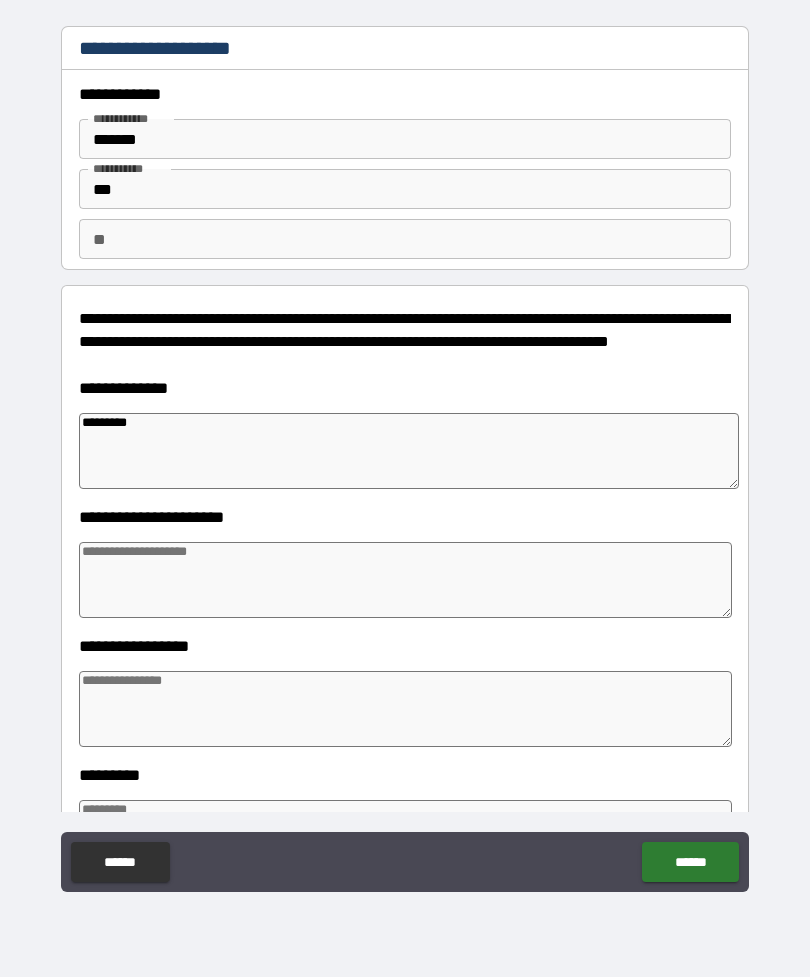 type on "*********" 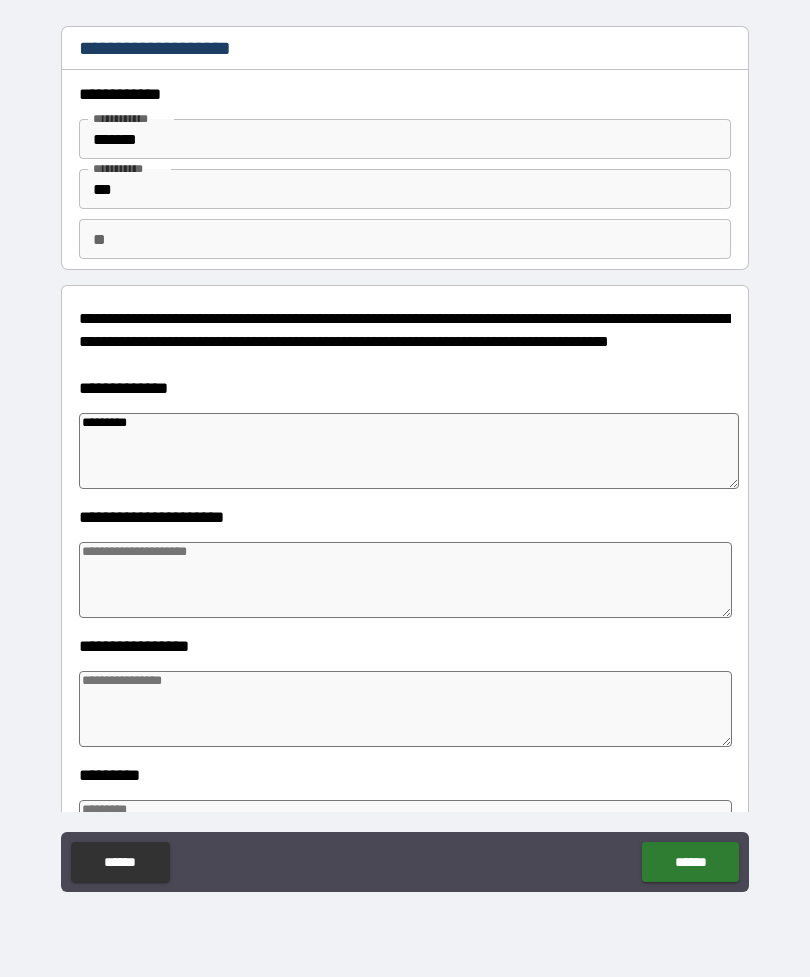 type on "*" 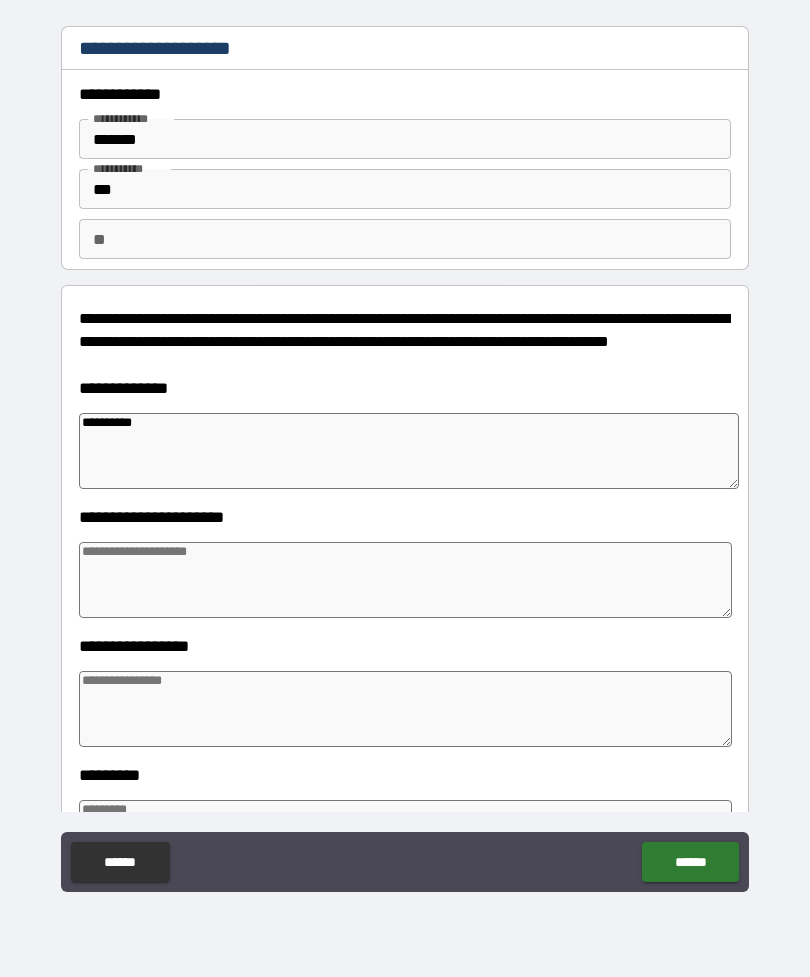 type on "*" 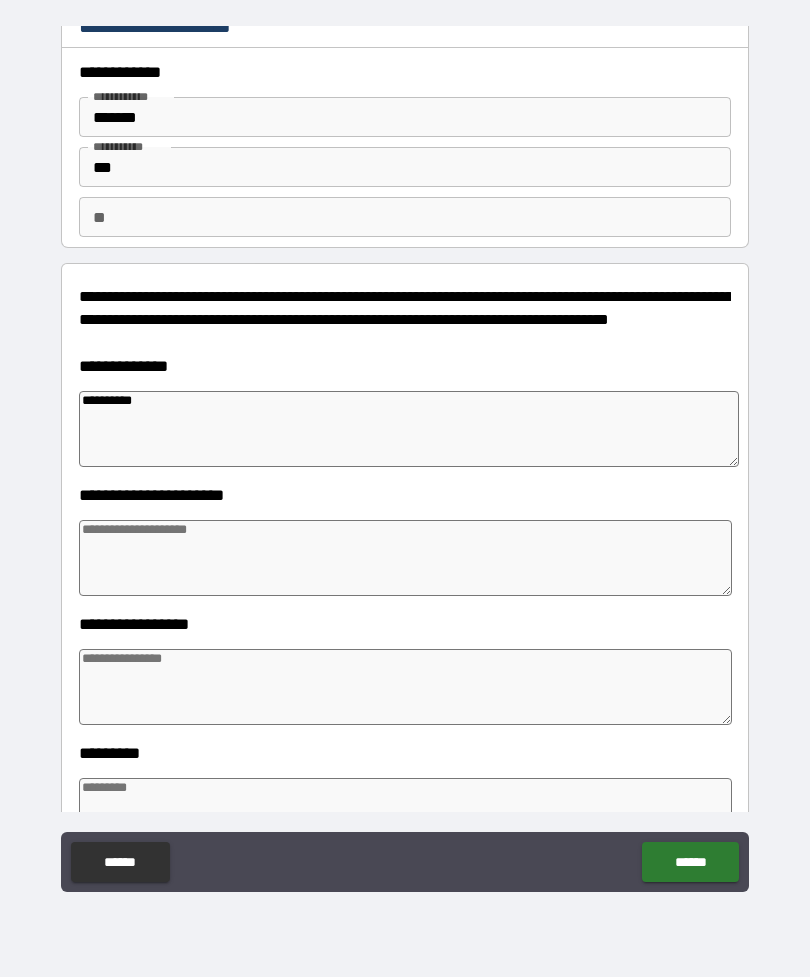 scroll, scrollTop: 24, scrollLeft: 0, axis: vertical 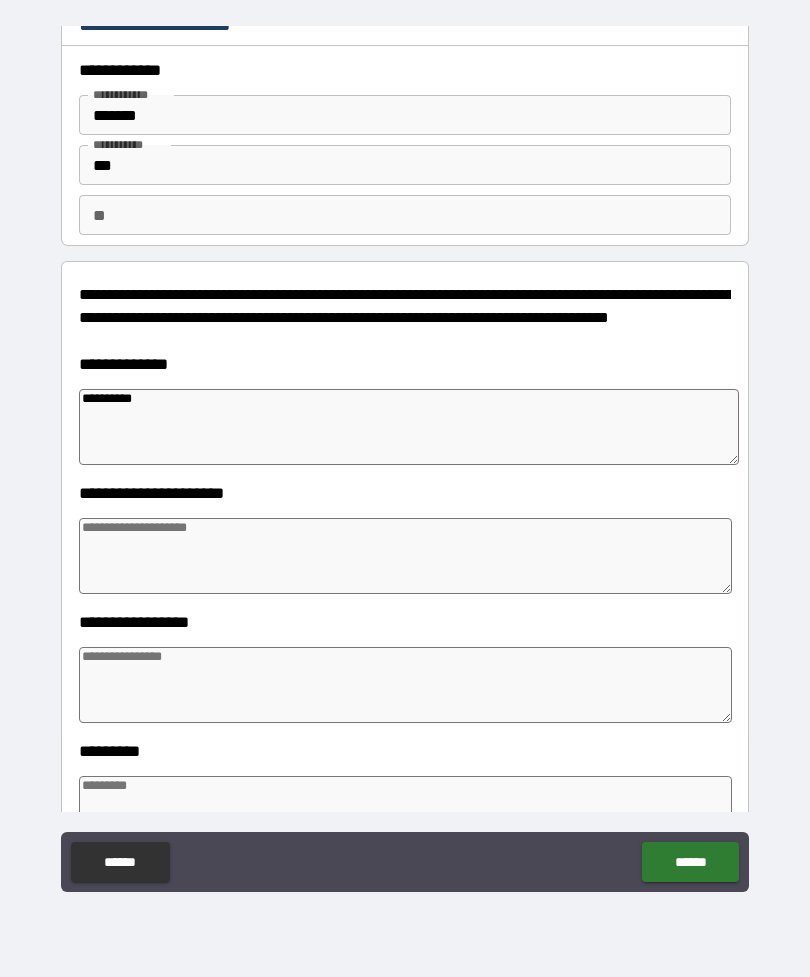 type on "*********" 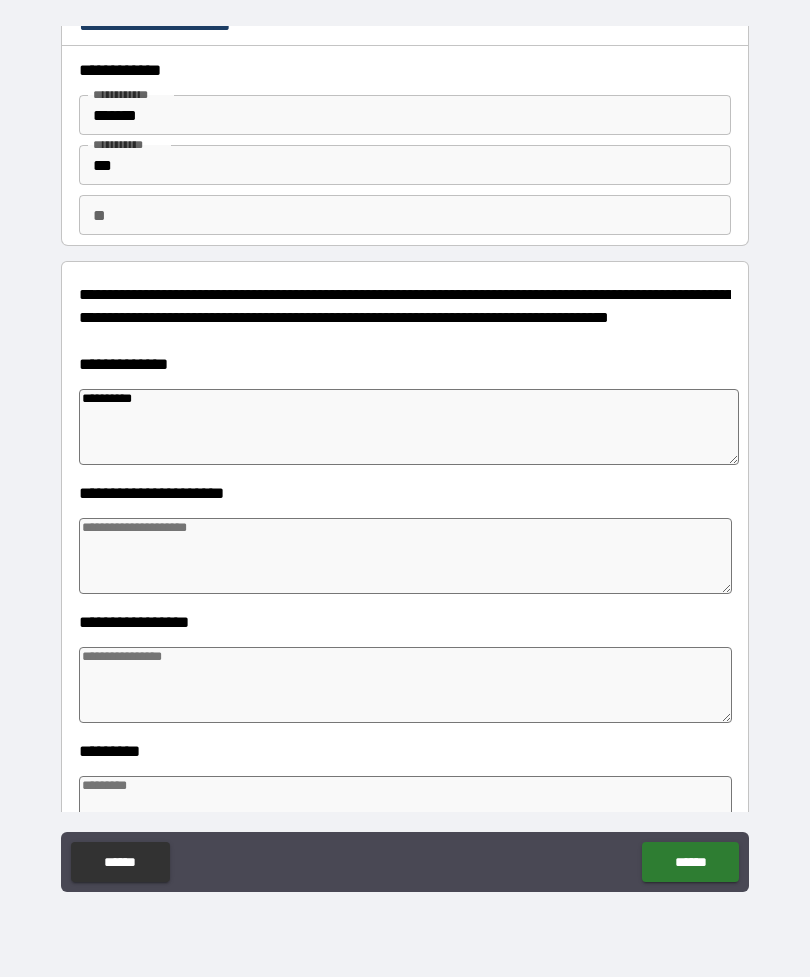 type on "*" 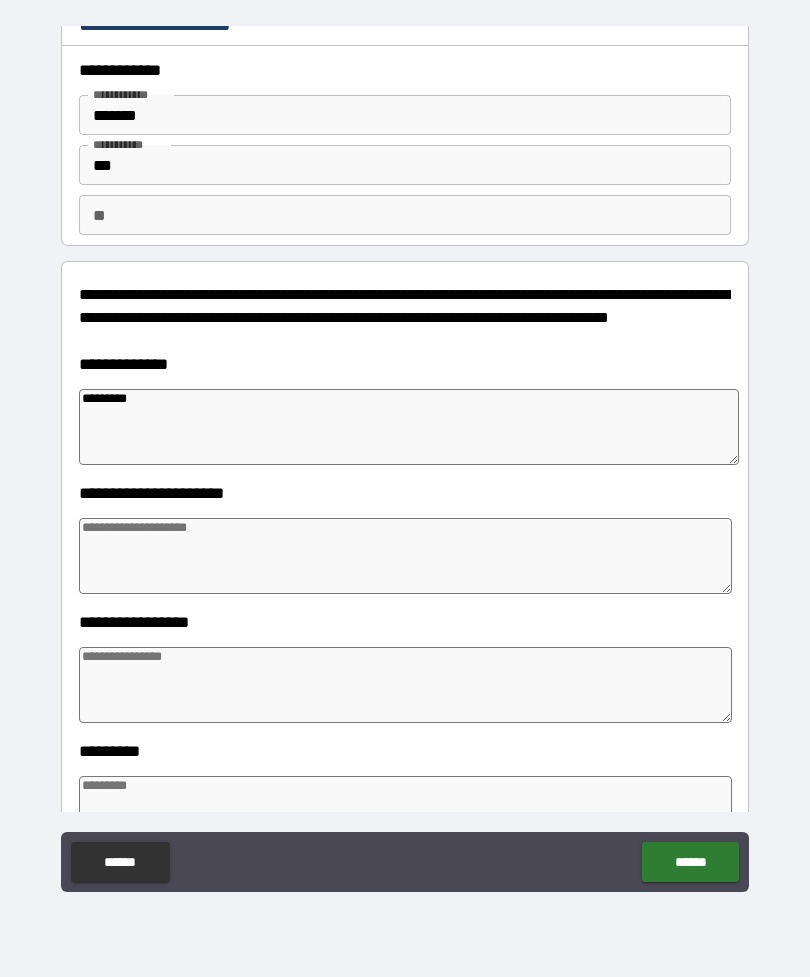 type on "*" 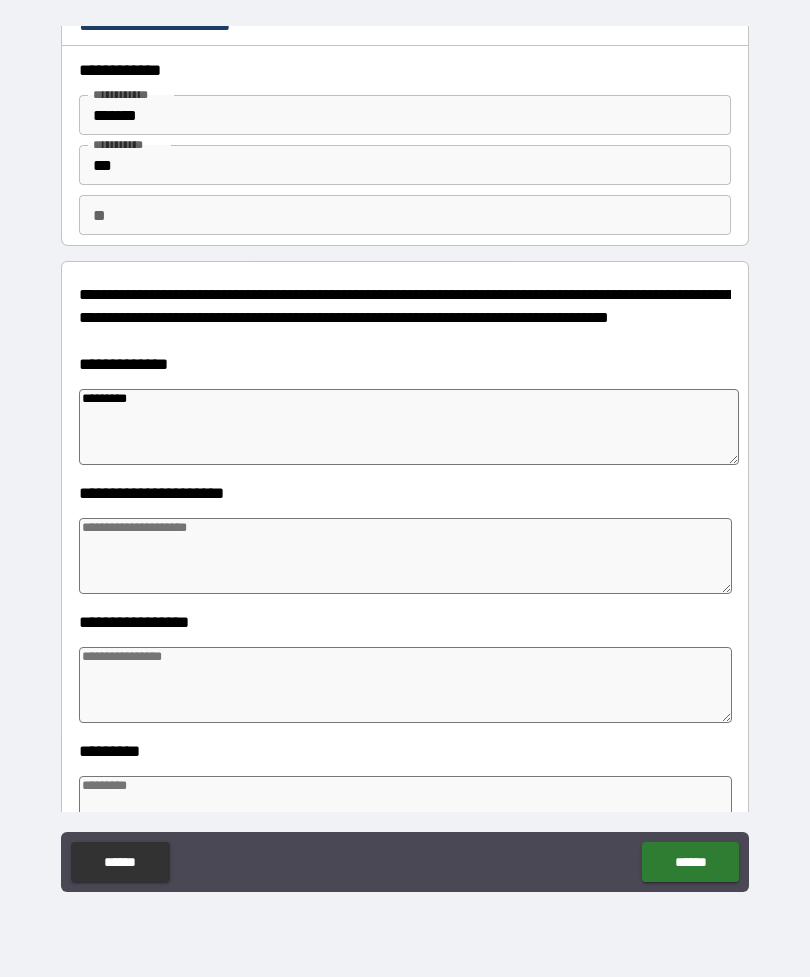 type on "*" 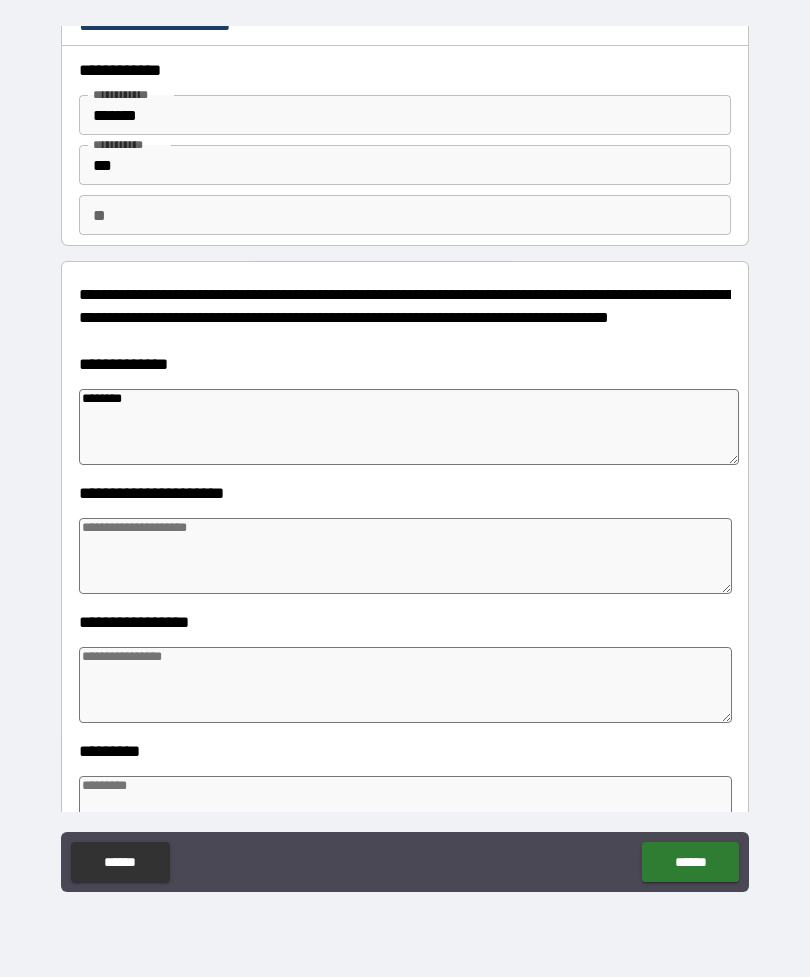 type on "*" 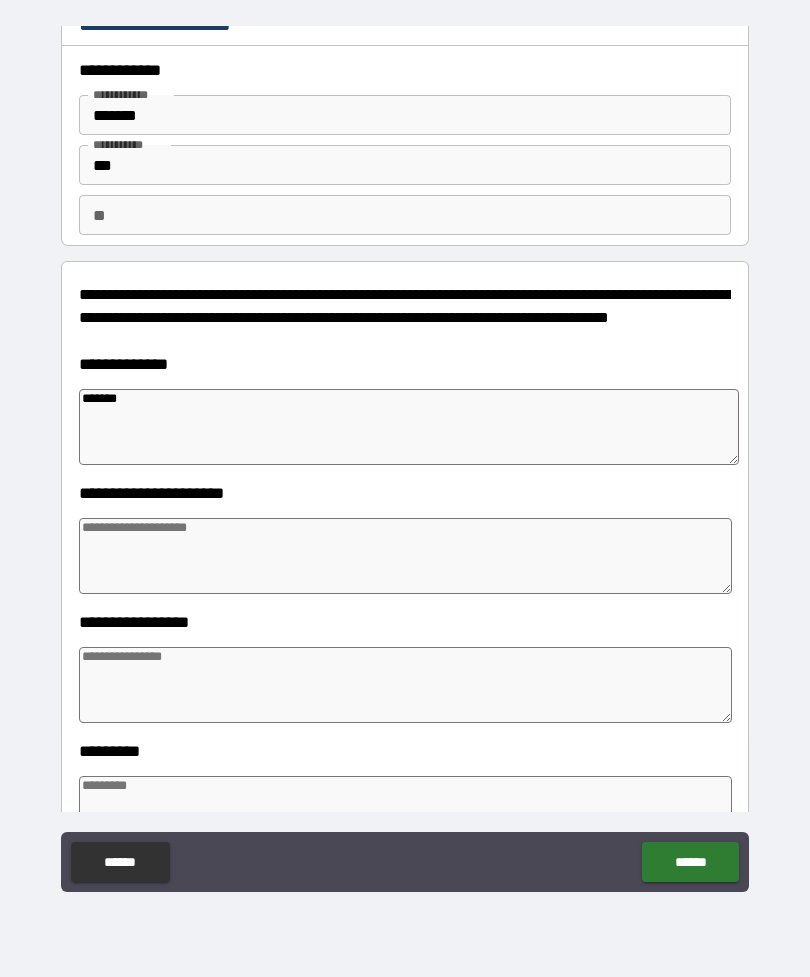 type on "*" 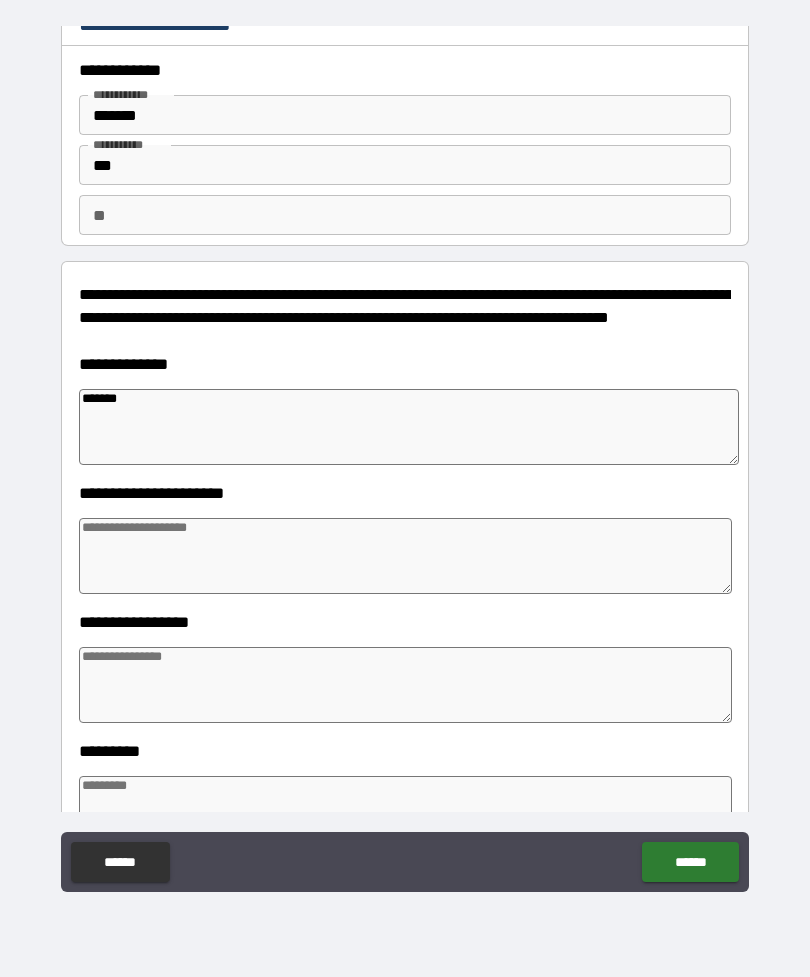 type on "******" 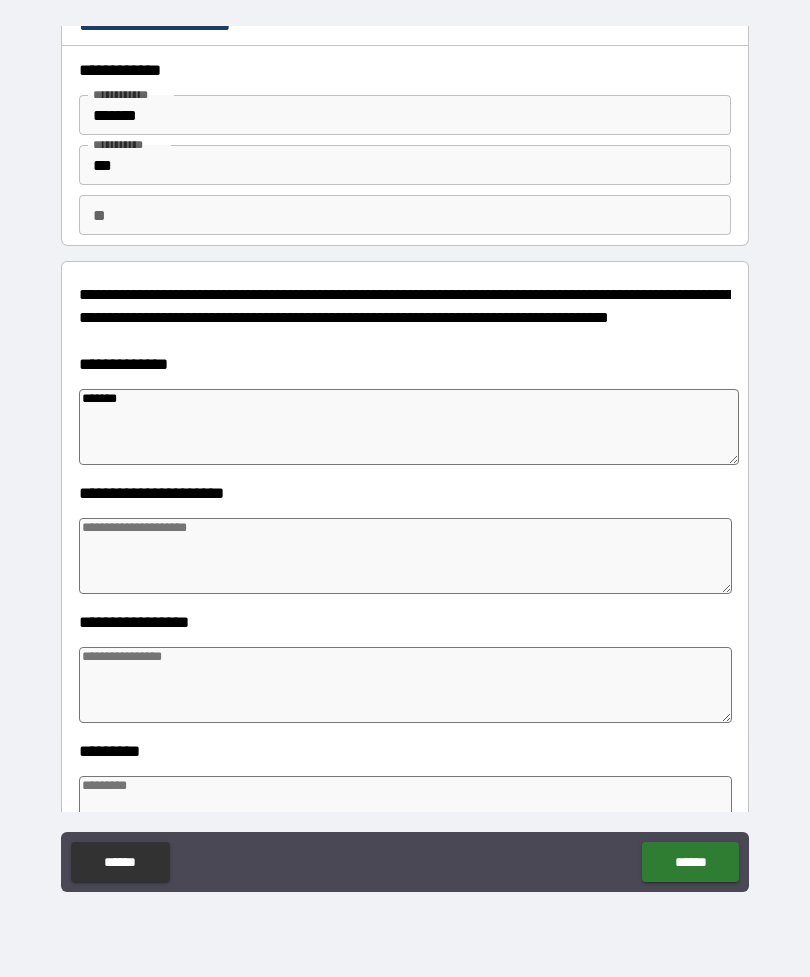 type on "*" 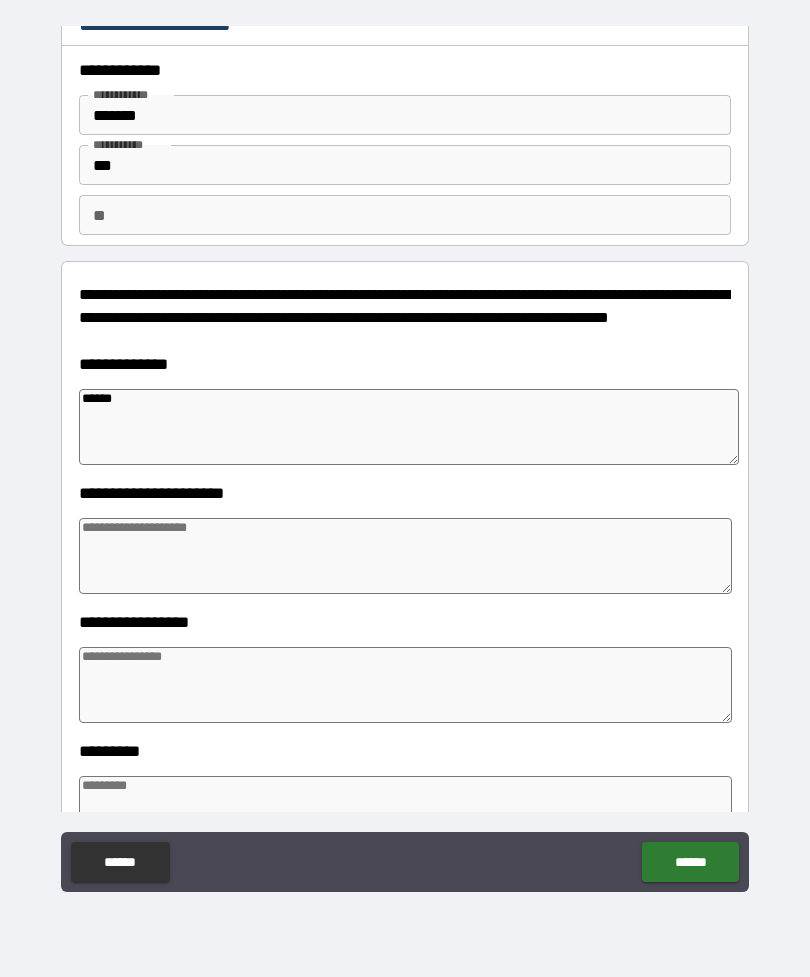 type on "*****" 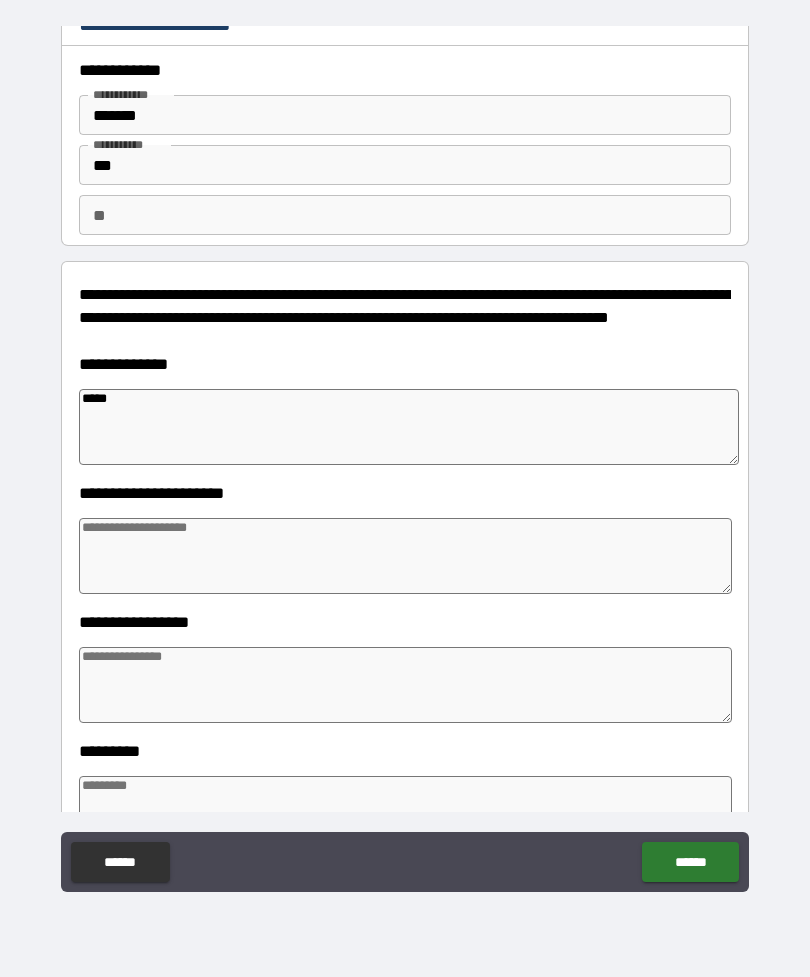 type on "*" 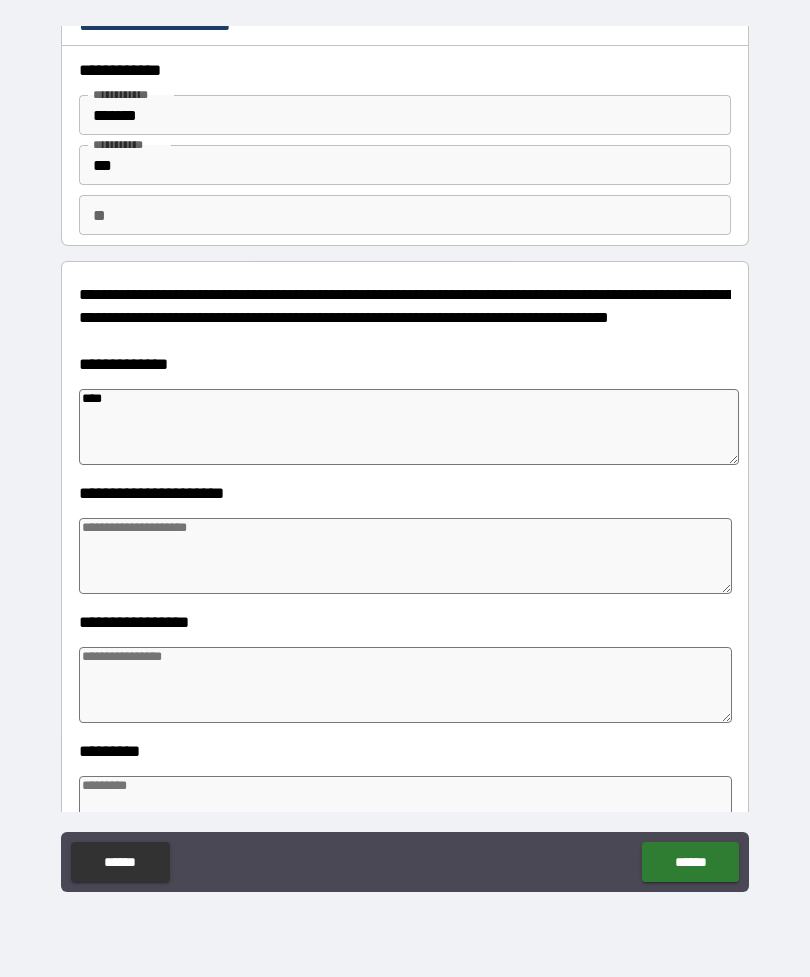 type on "*" 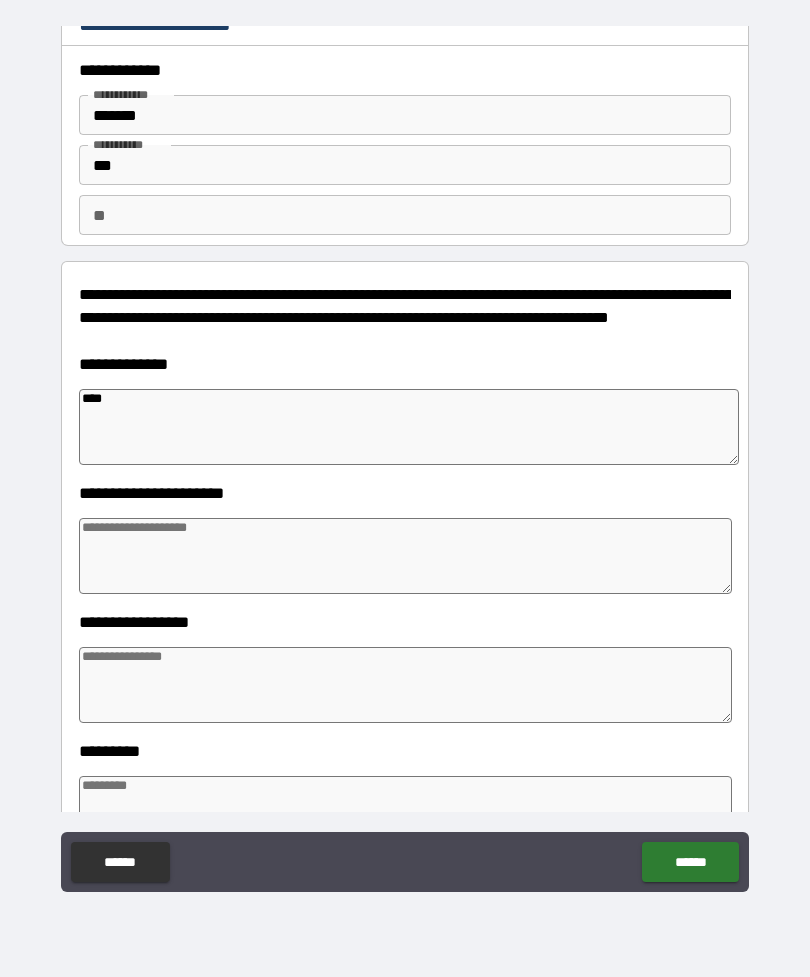 type on "***" 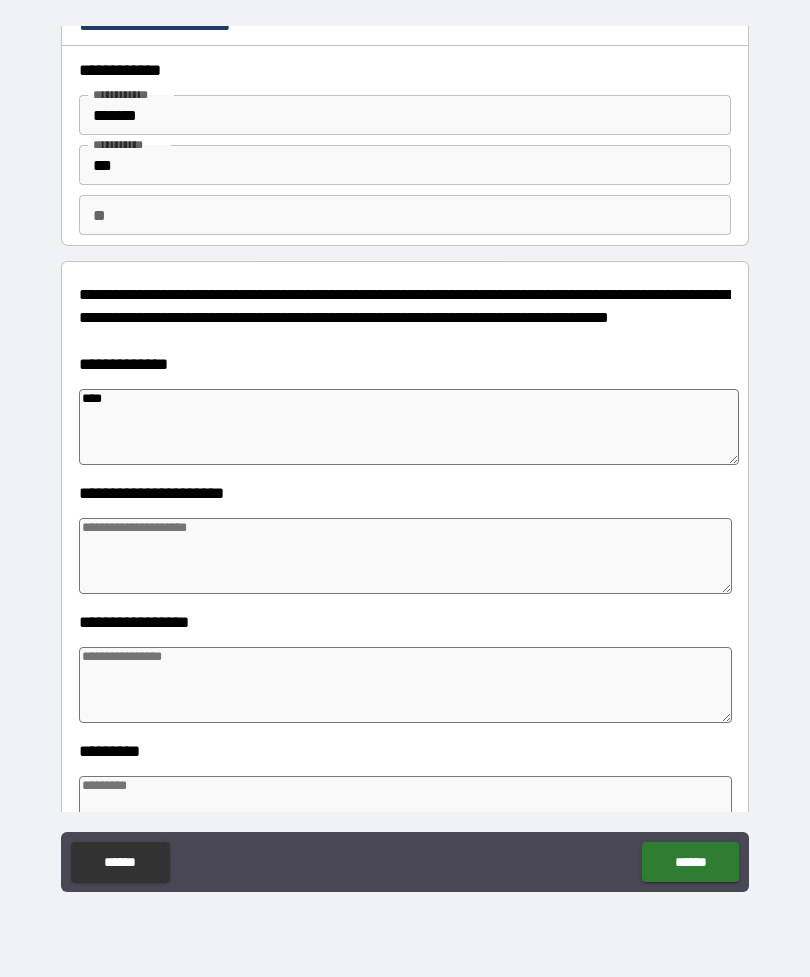 type on "*" 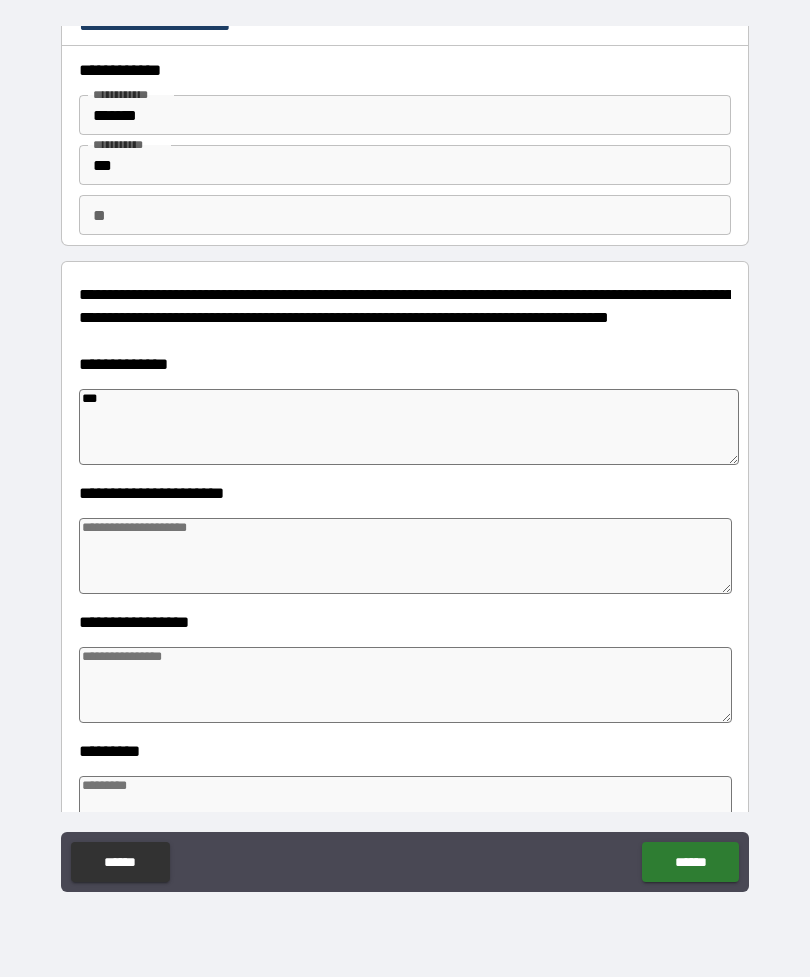 type on "**" 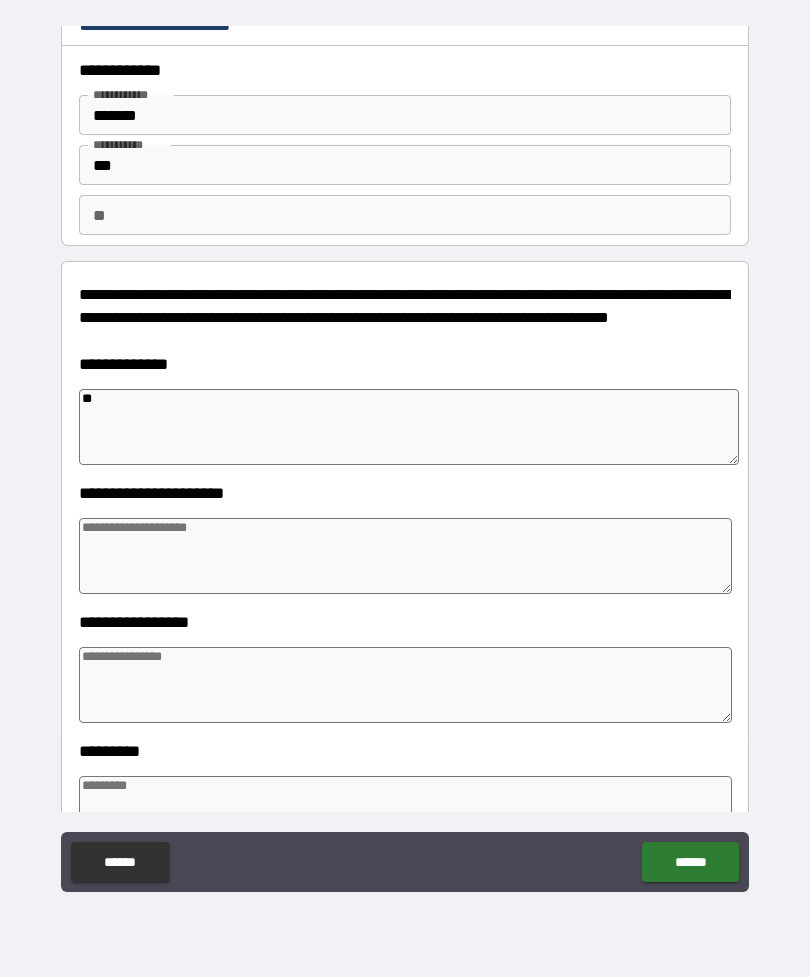 type on "*" 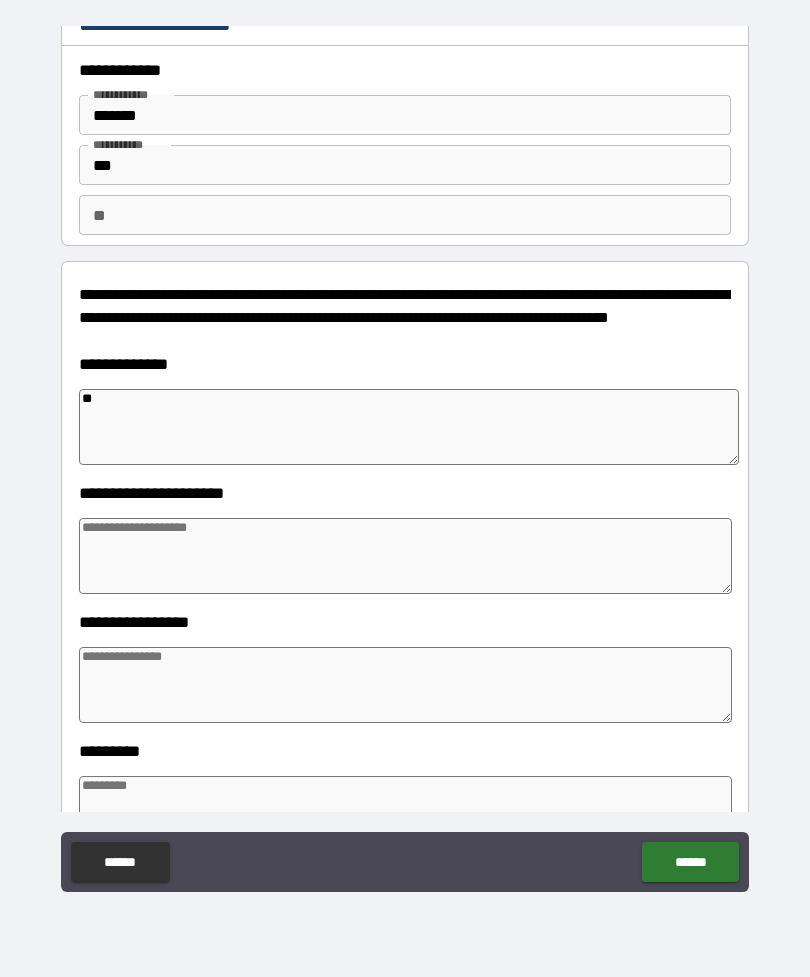 type on "*" 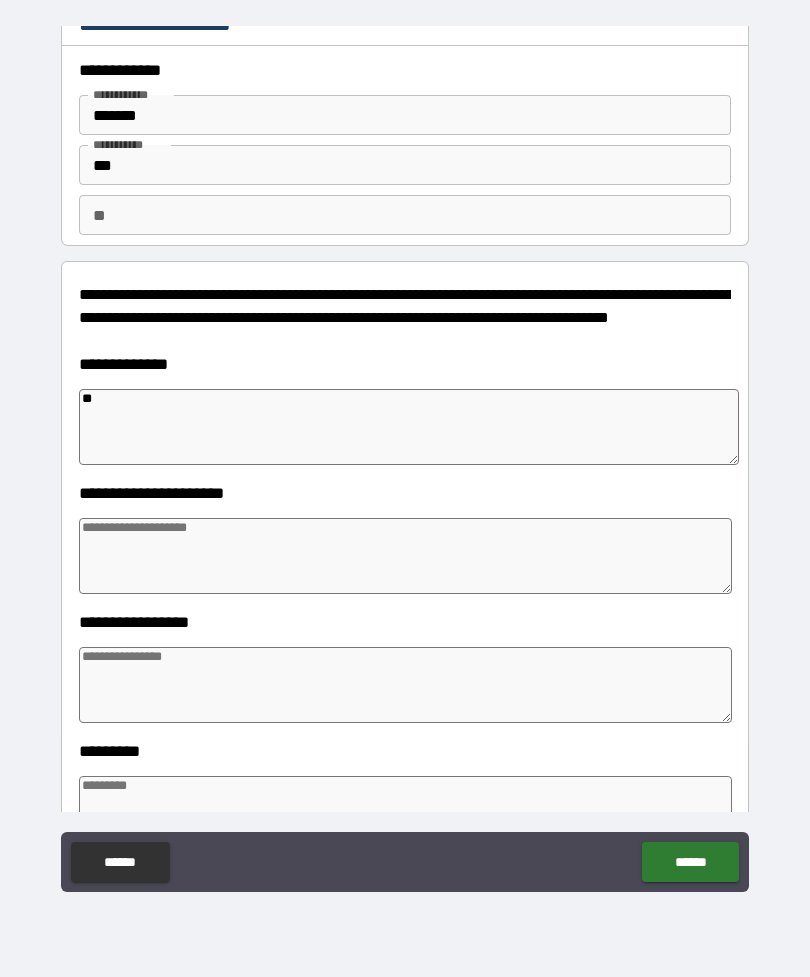 type on "*" 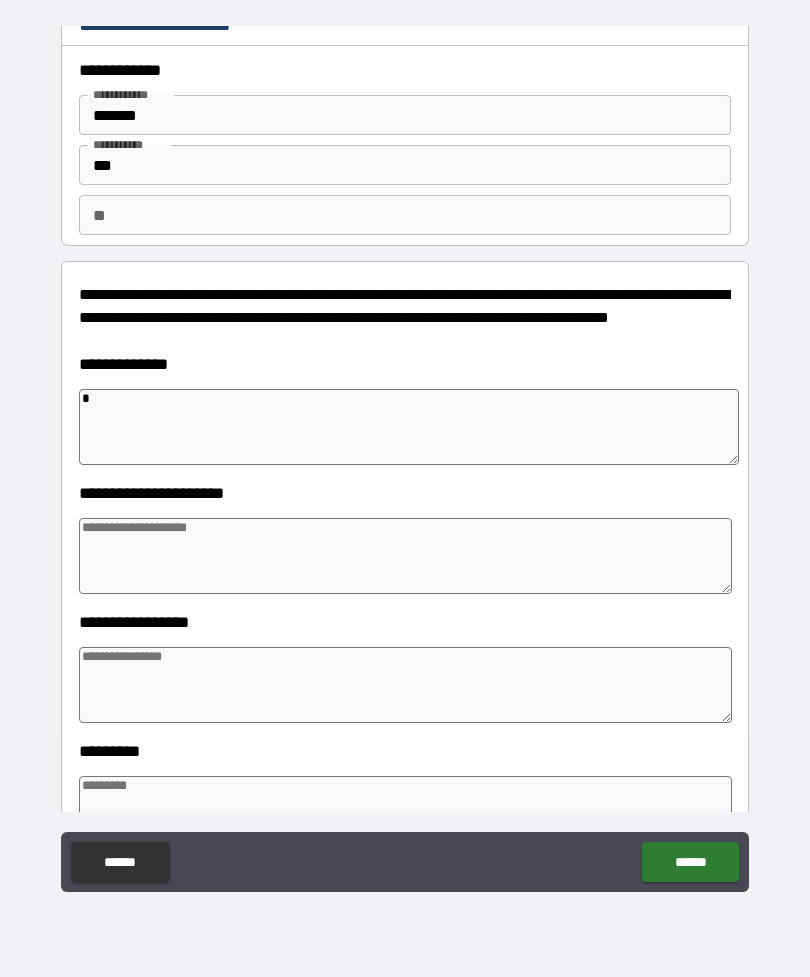 type 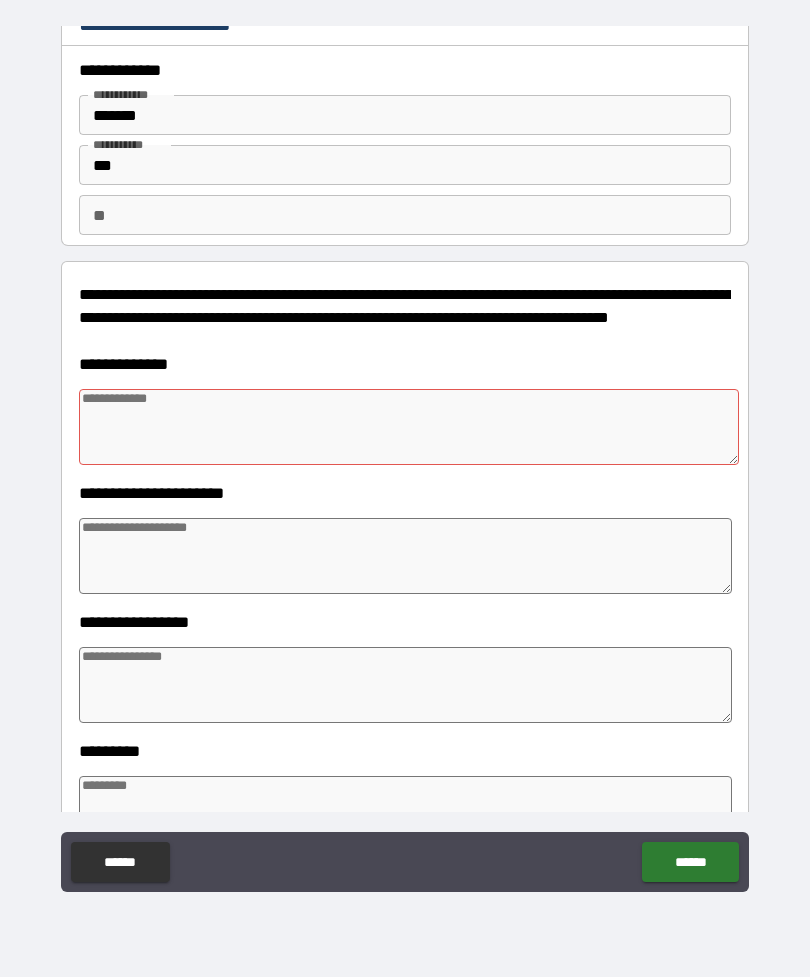 type on "*" 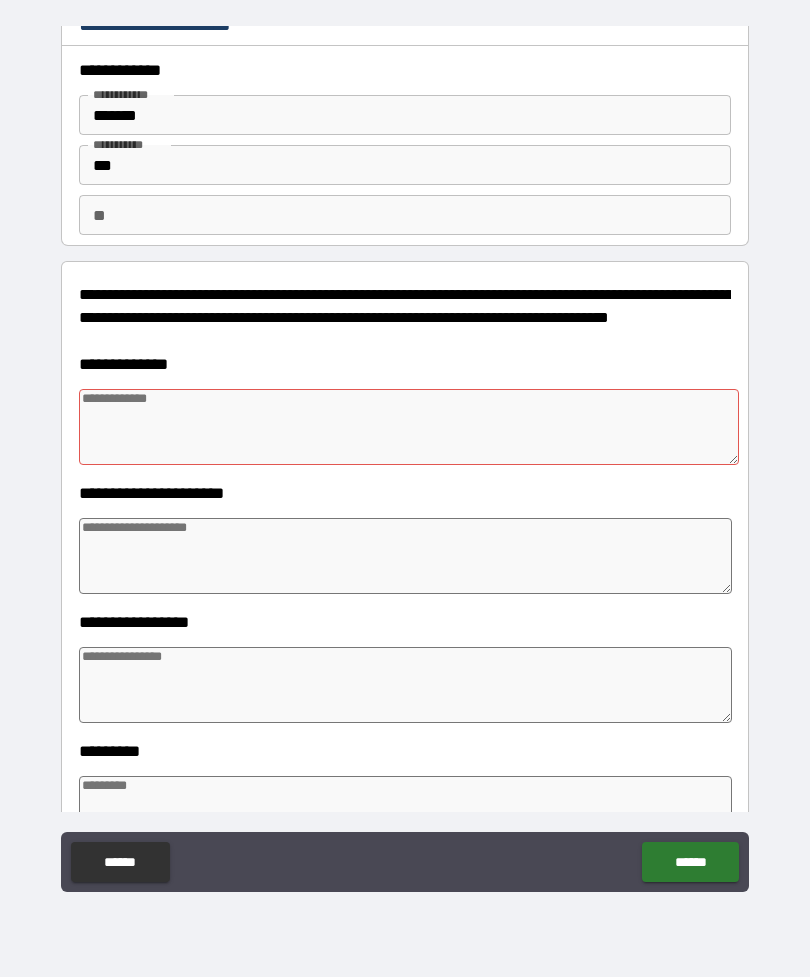 type on "*" 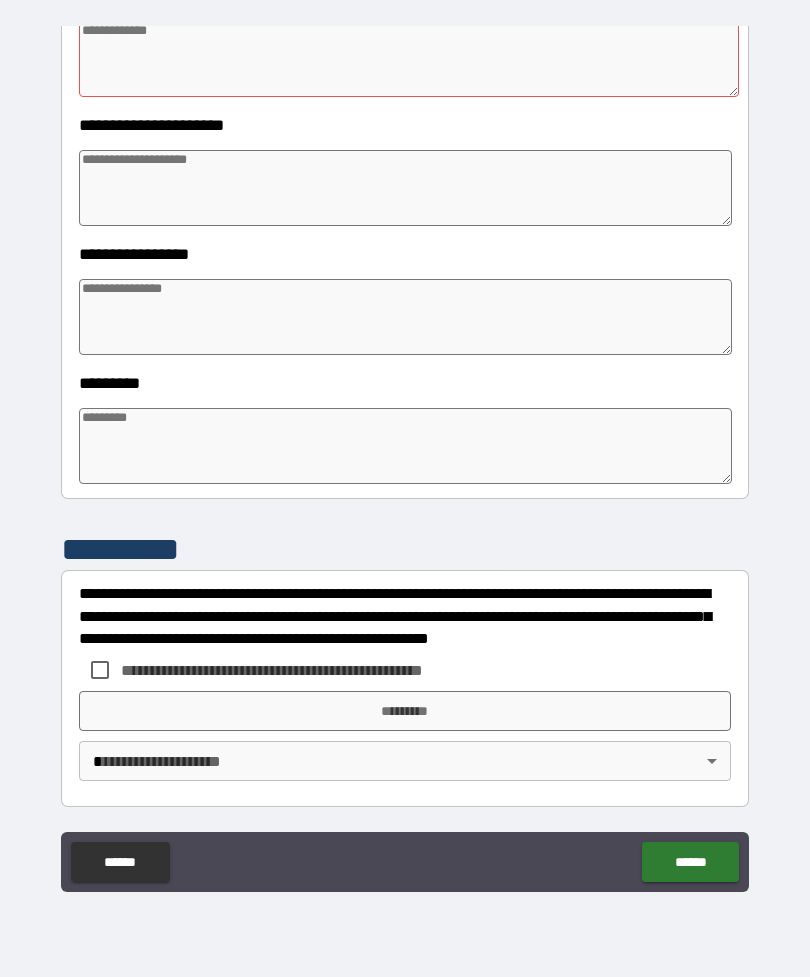 scroll, scrollTop: 392, scrollLeft: 0, axis: vertical 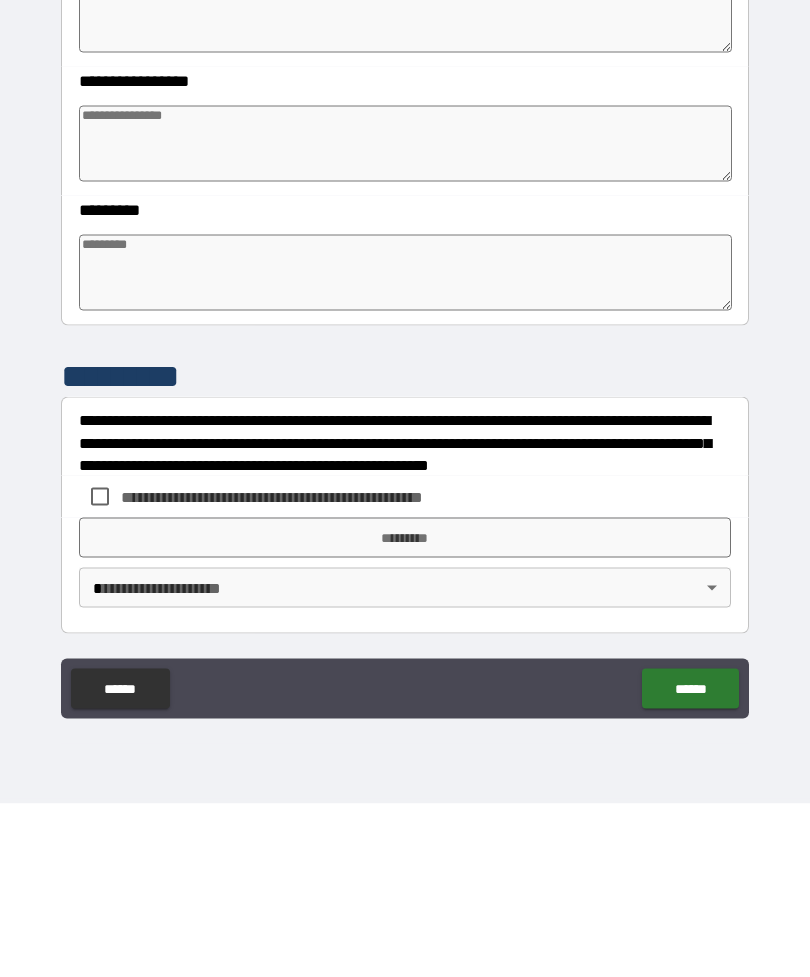 type on "*" 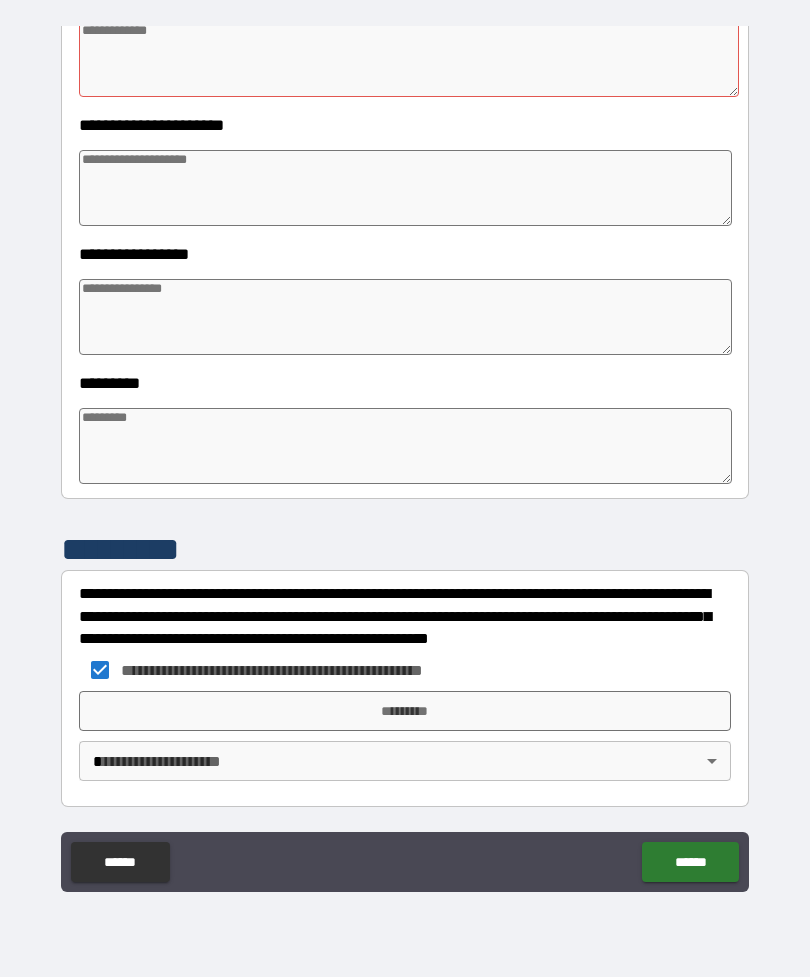 type on "*" 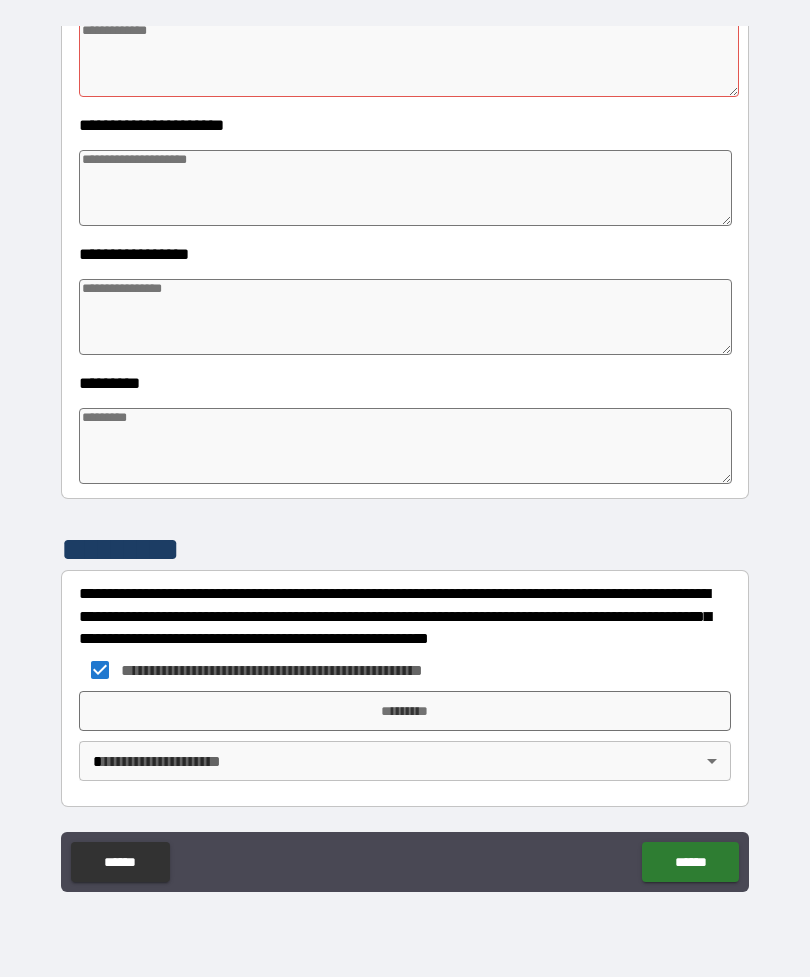 type on "*" 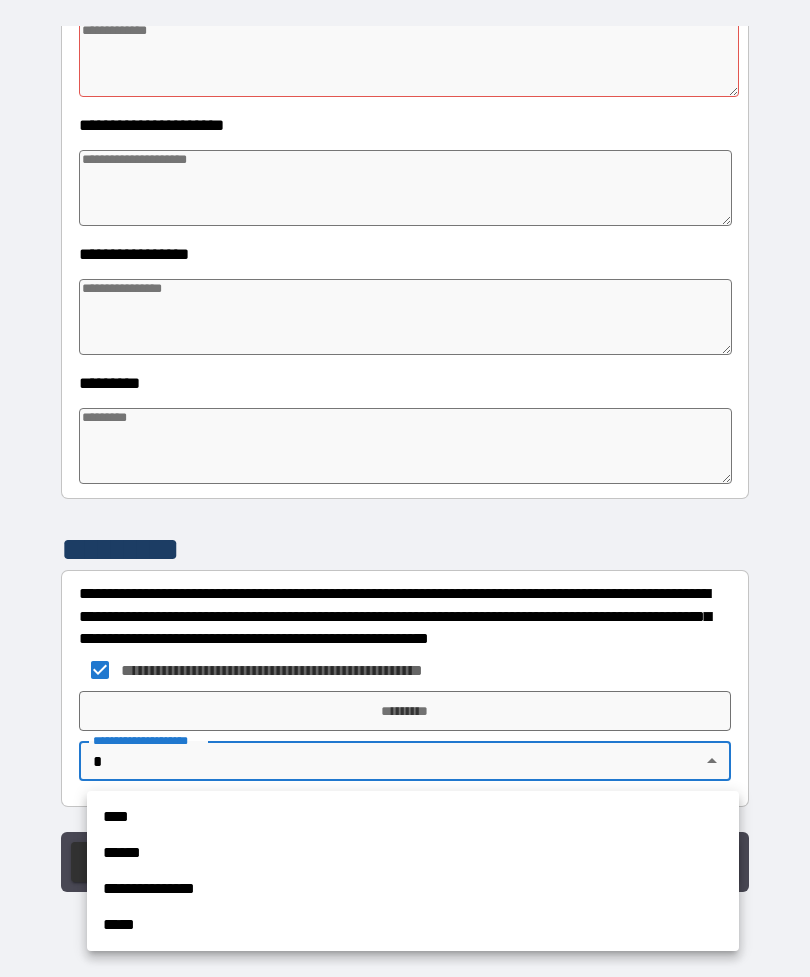 click on "****" at bounding box center (413, 817) 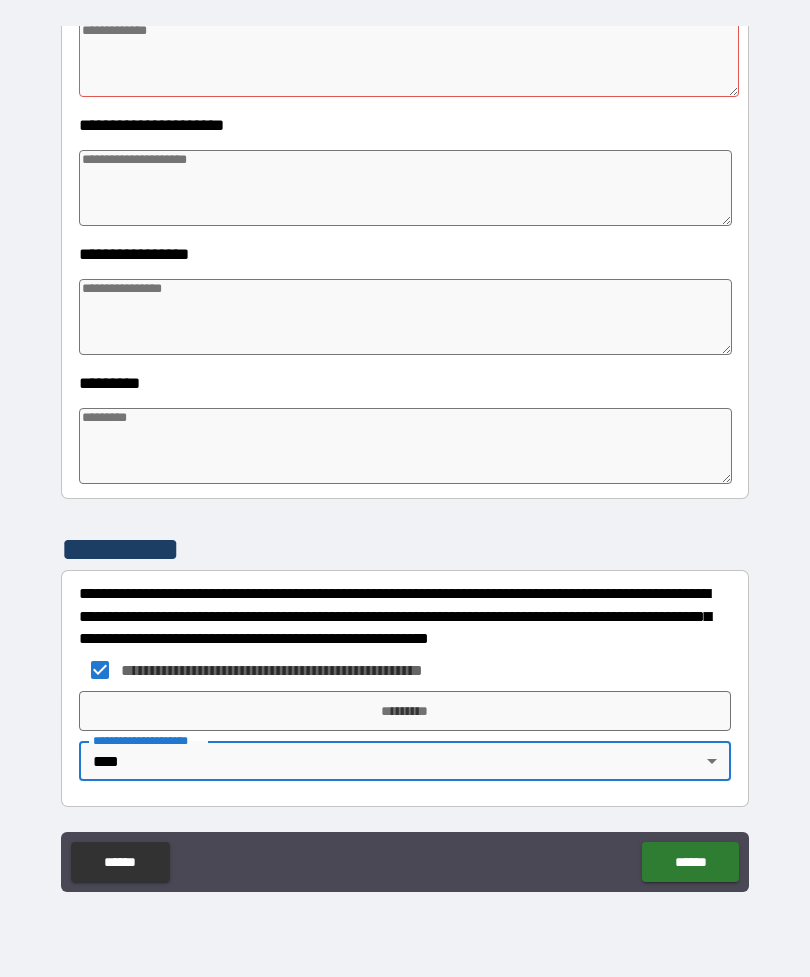 type on "*" 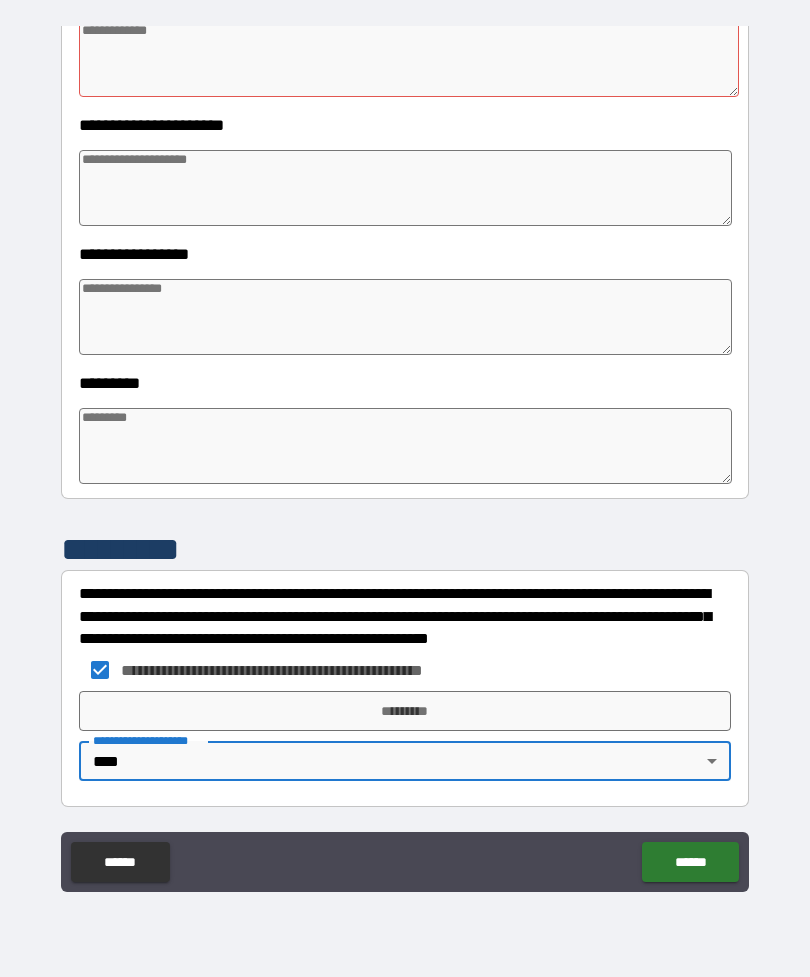 type on "*" 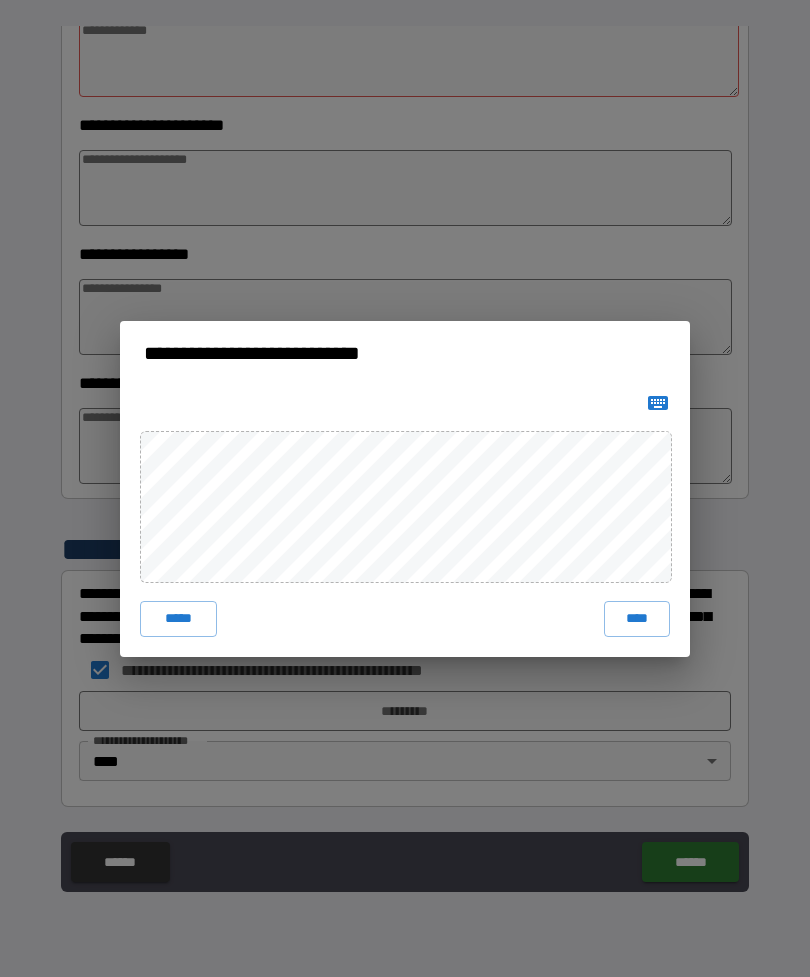click on "****" at bounding box center (637, 619) 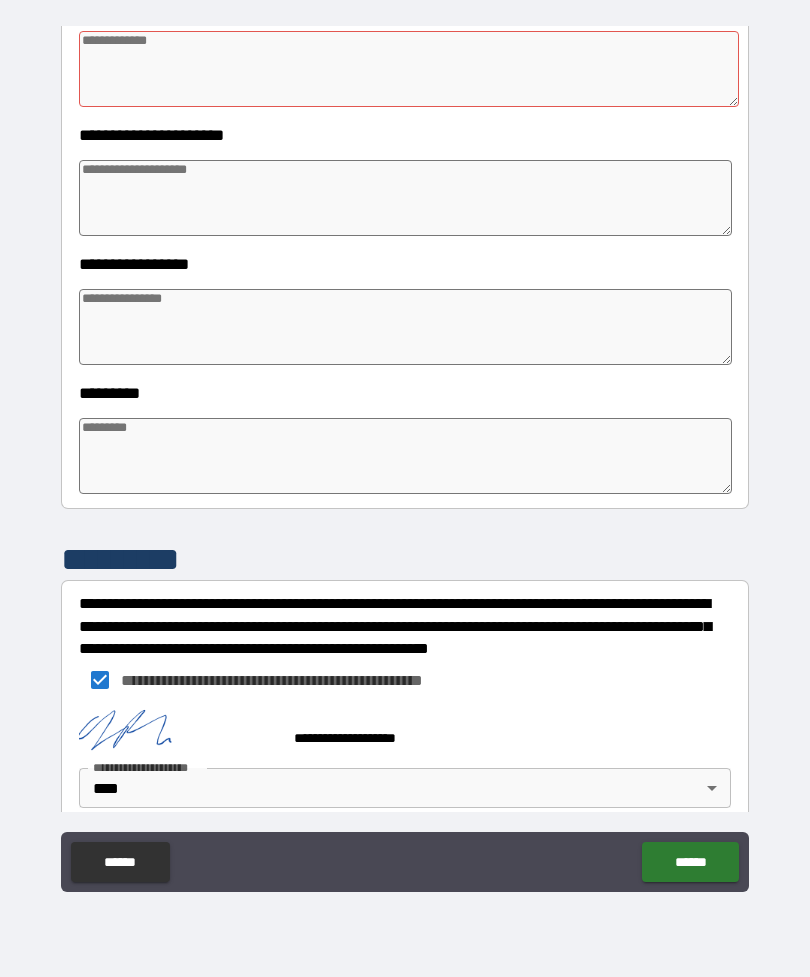 type on "*" 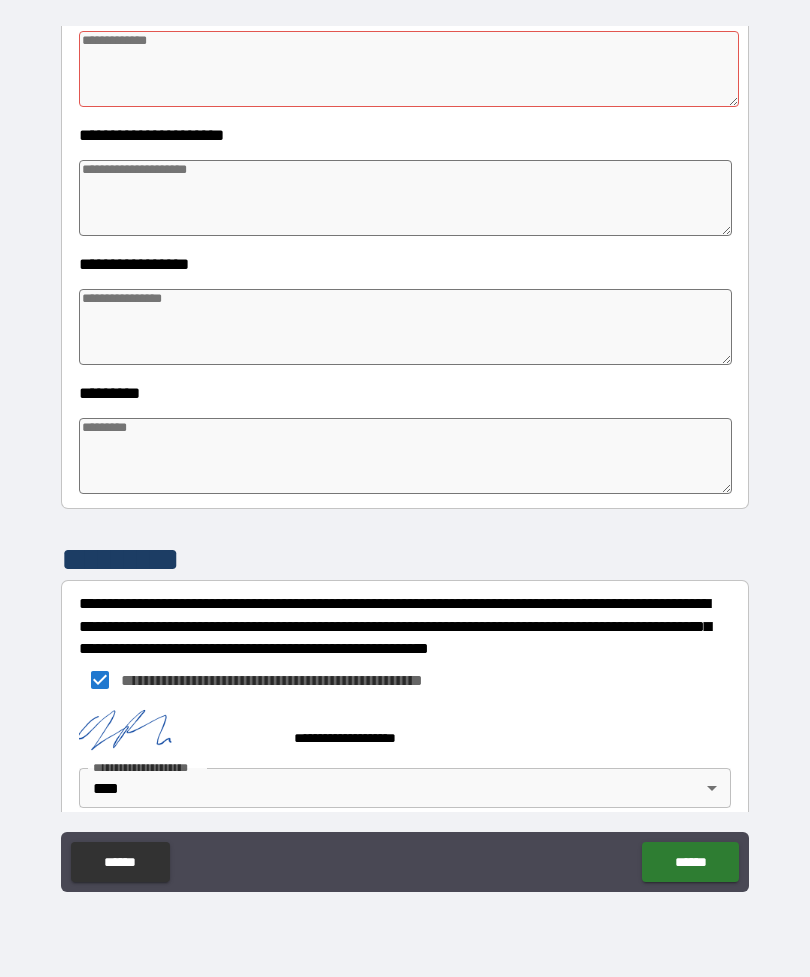 type on "*" 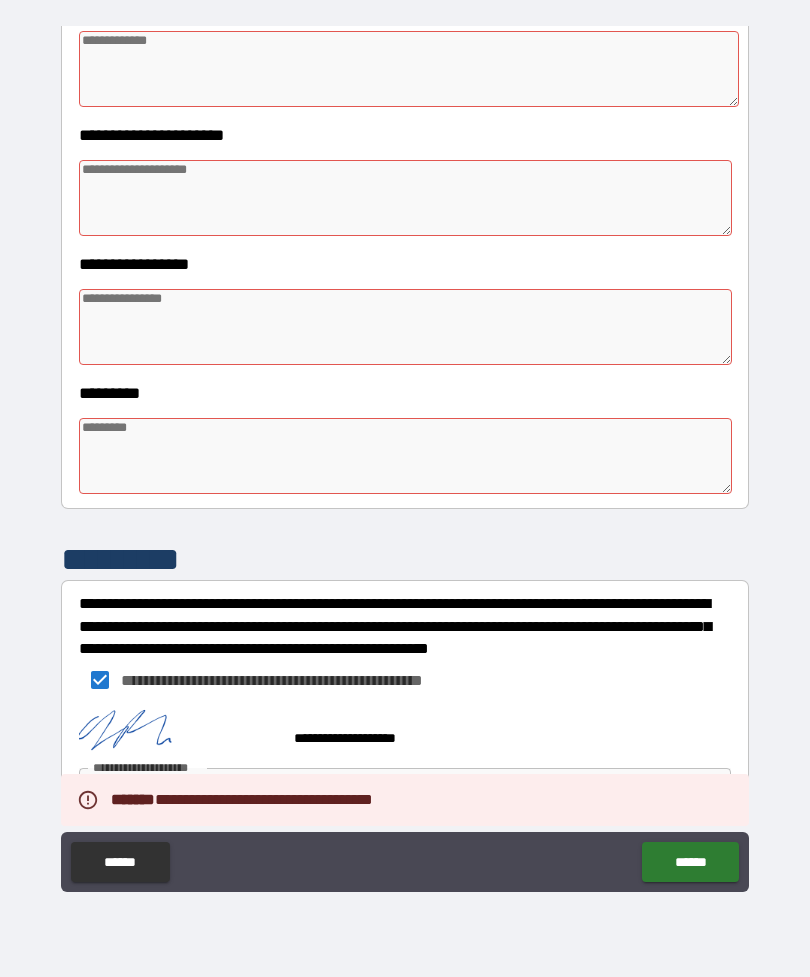 type on "*" 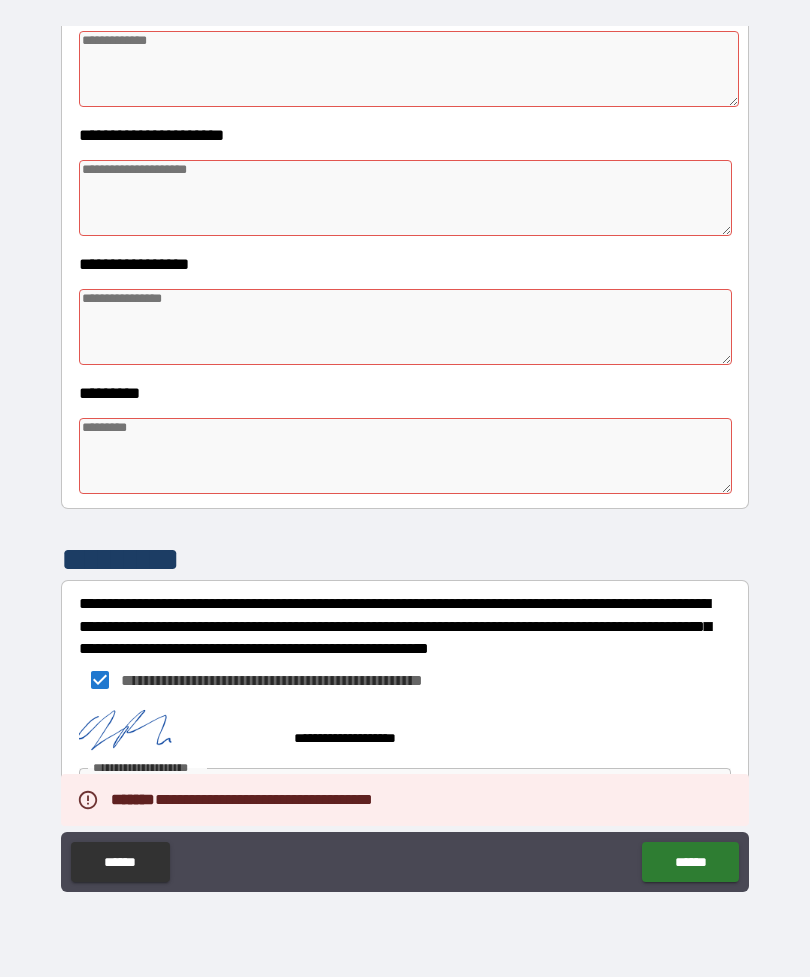 type on "*" 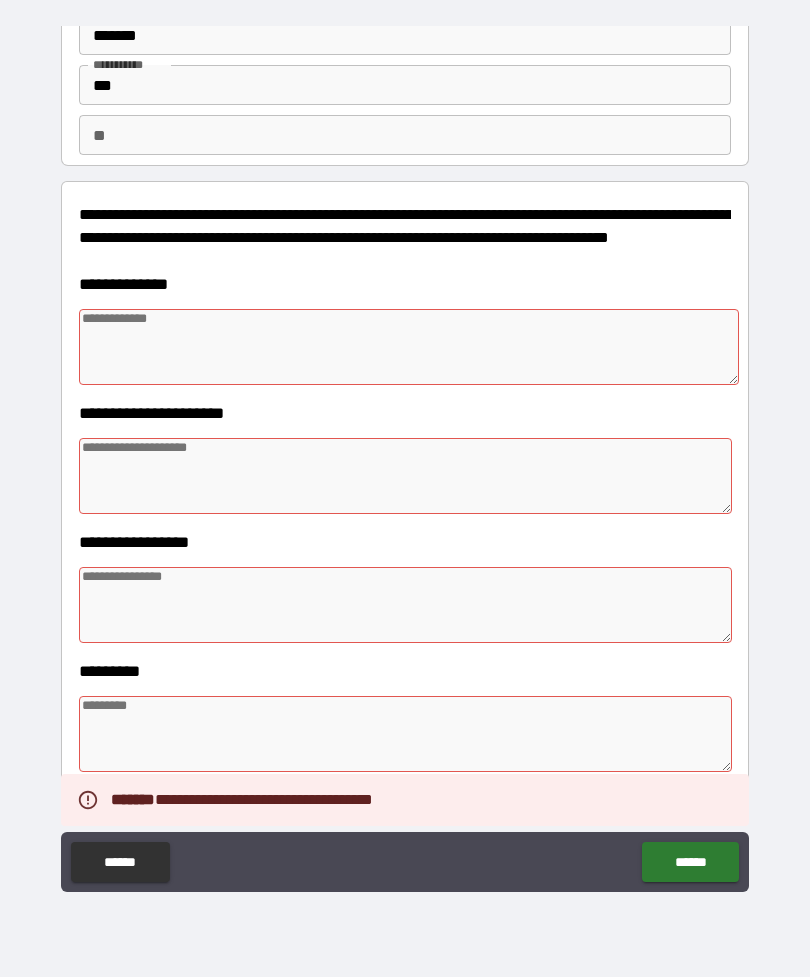 scroll, scrollTop: 107, scrollLeft: 0, axis: vertical 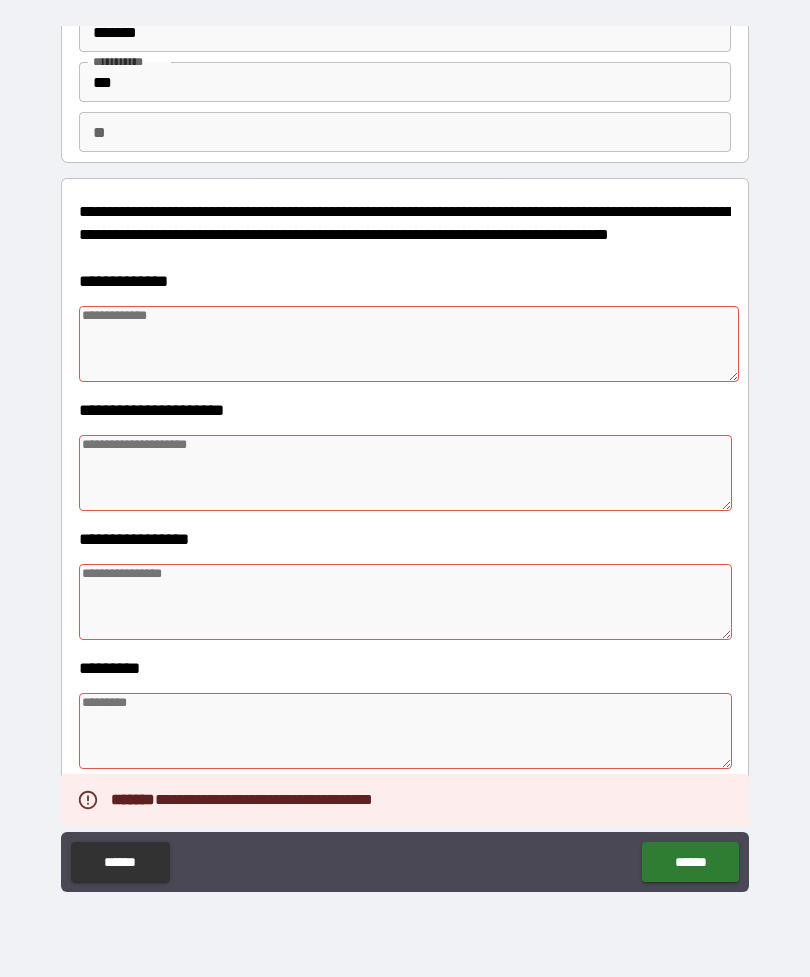 click at bounding box center (409, 344) 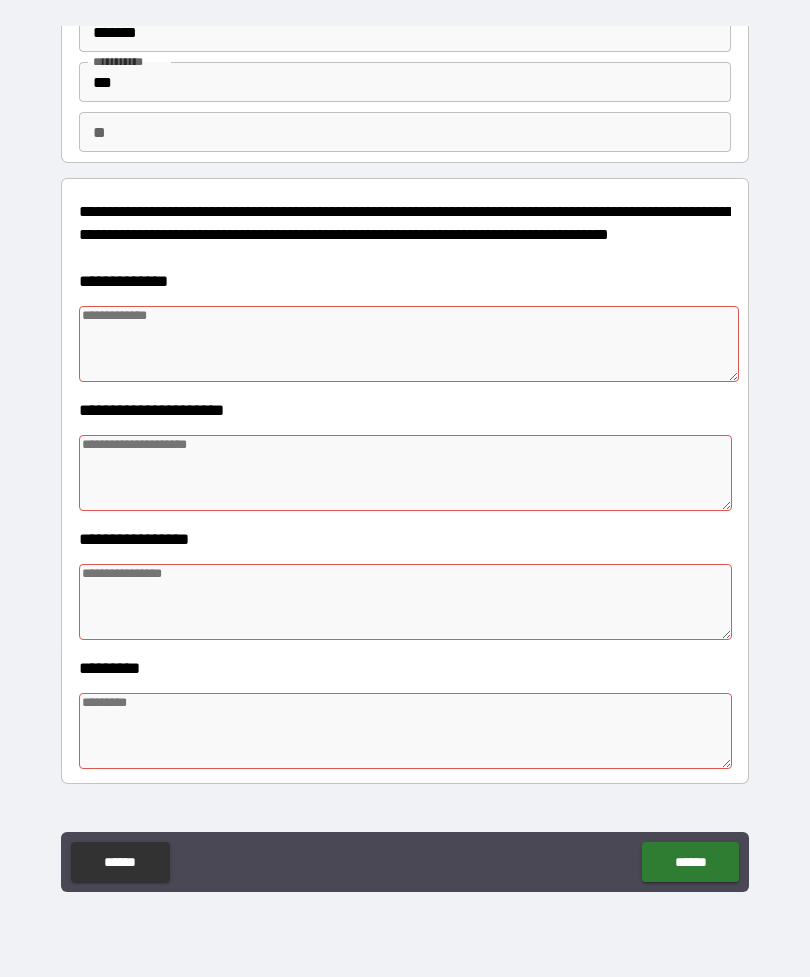 type on "*" 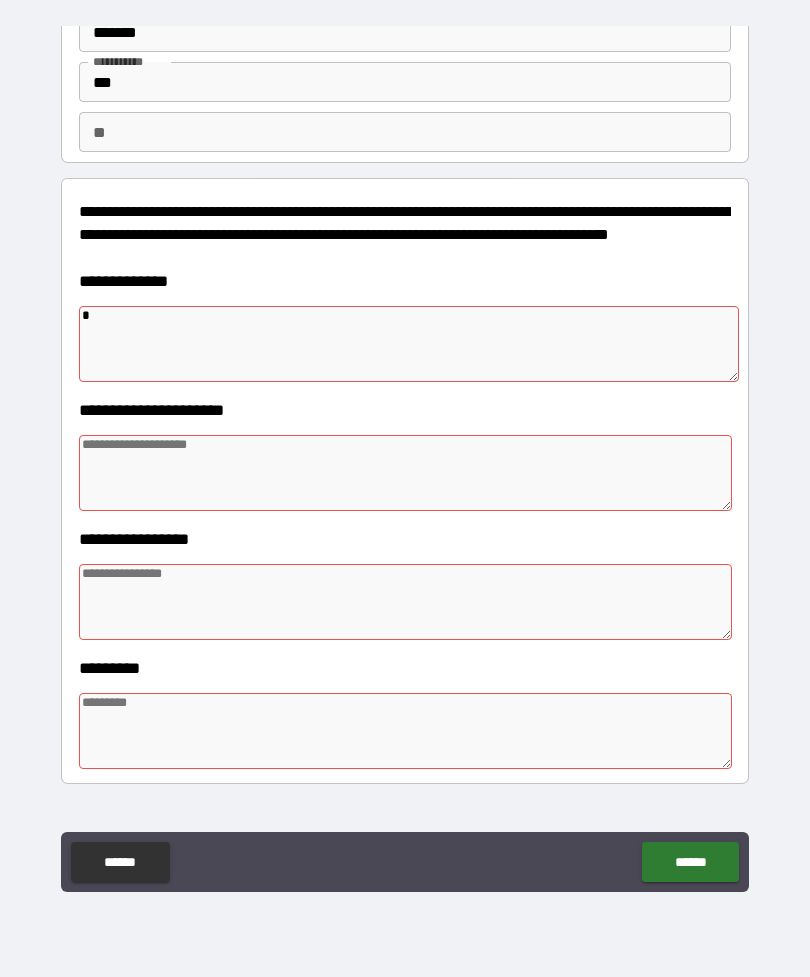 type on "*" 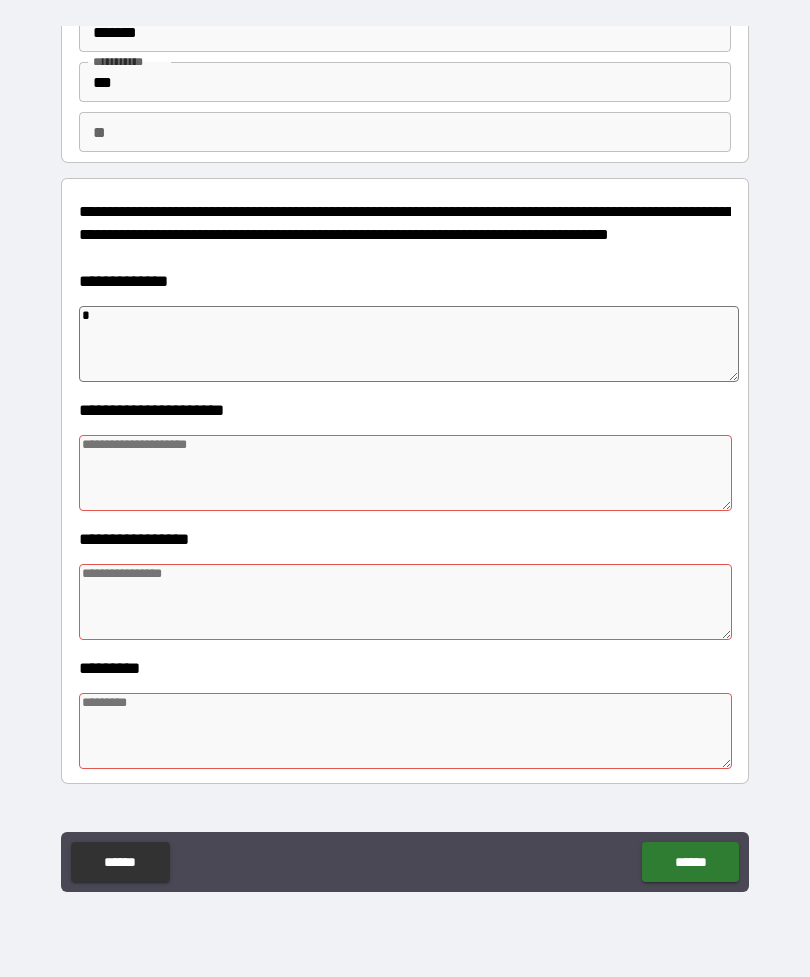 type on "**" 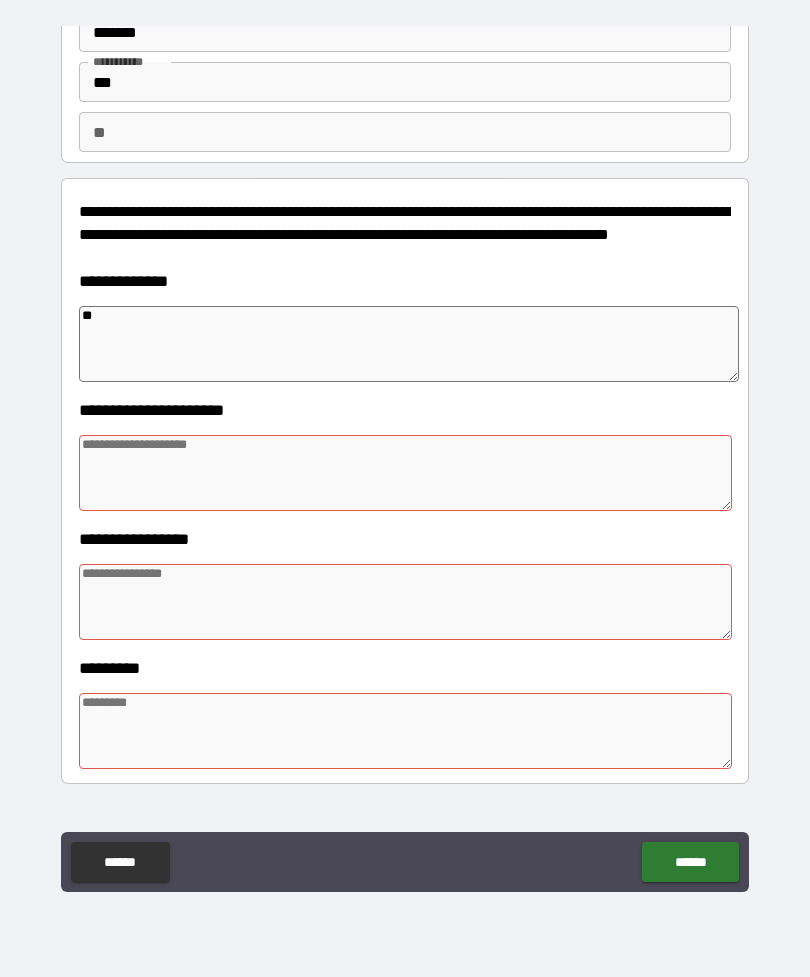 type on "*" 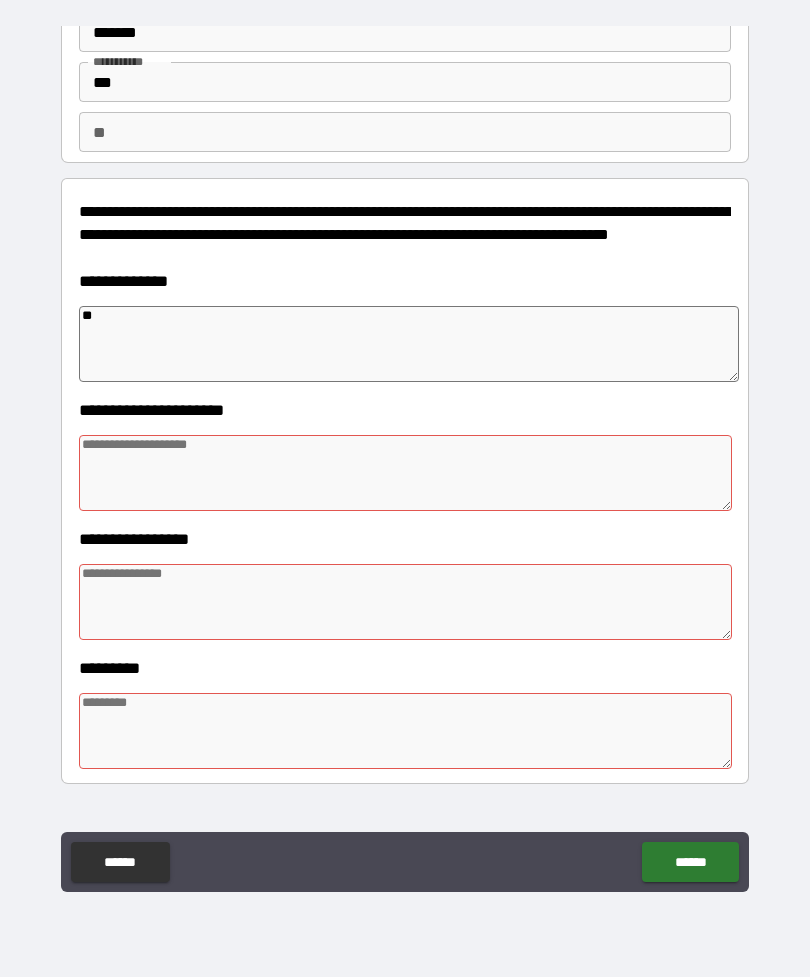 type on "*" 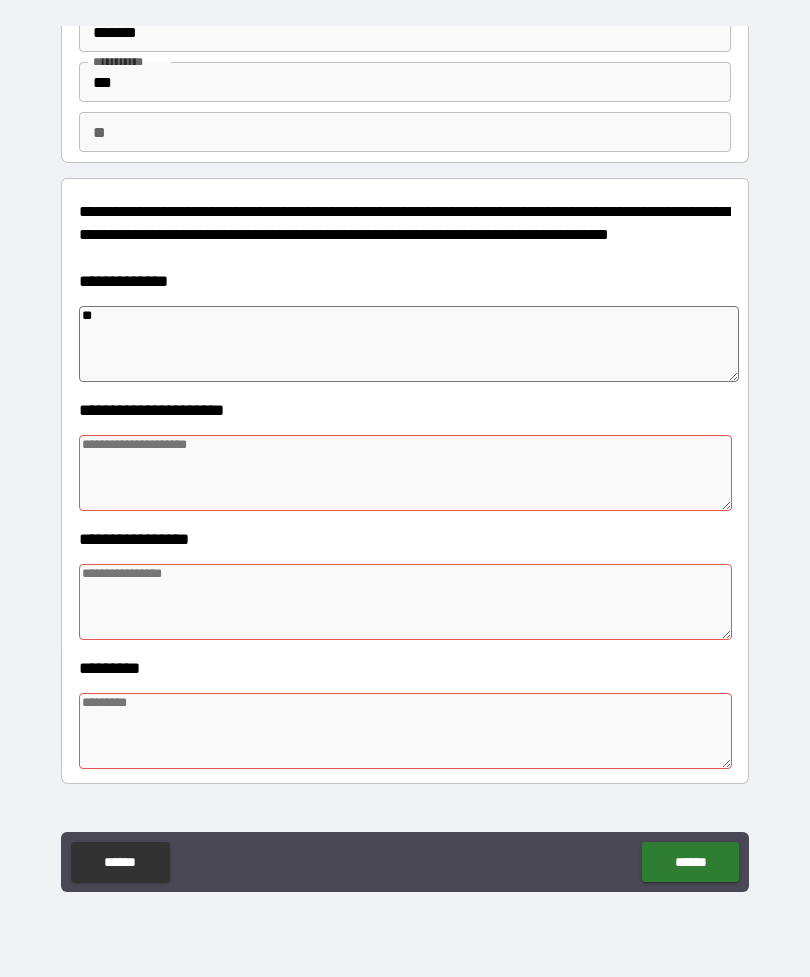 type on "*" 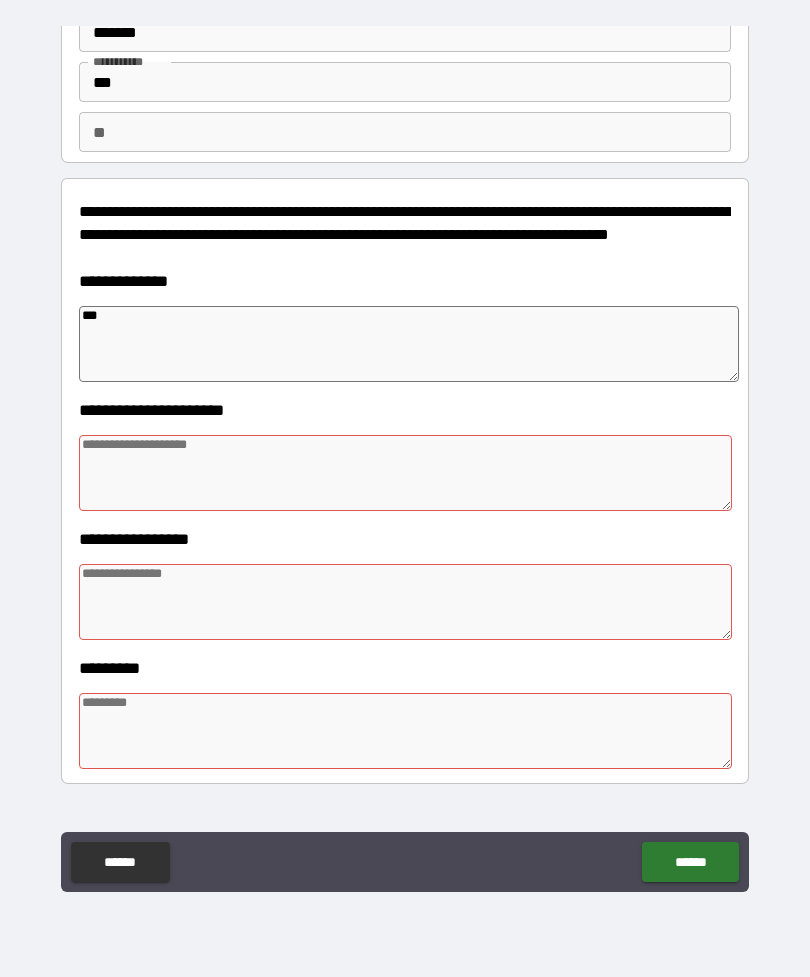 type on "*" 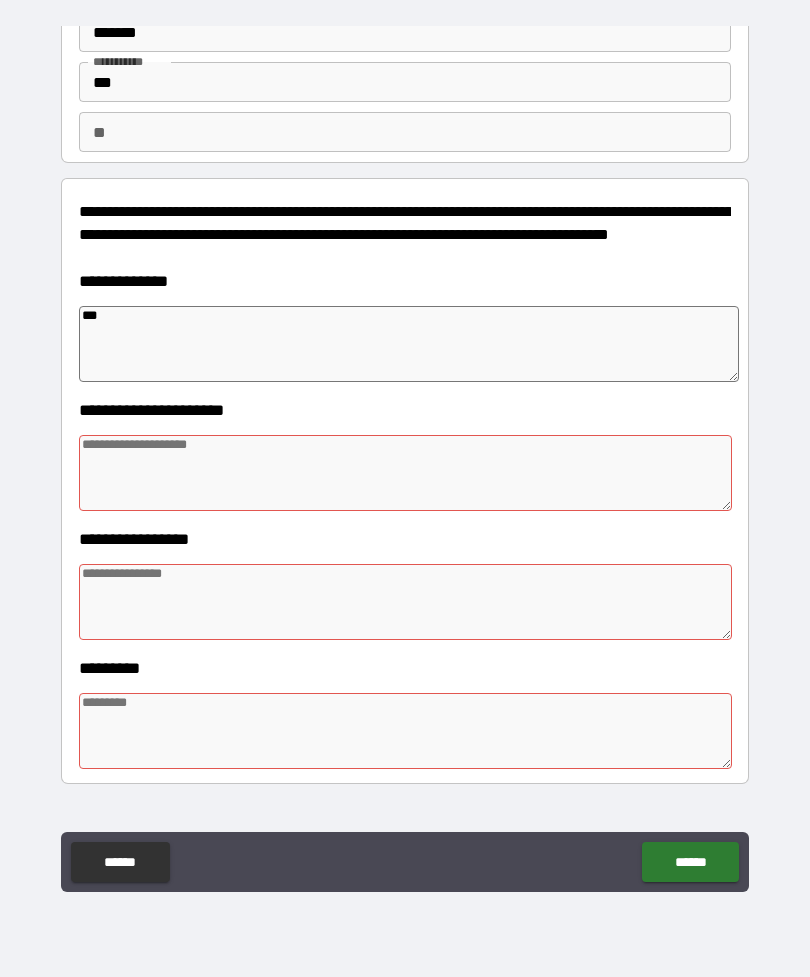 type on "*" 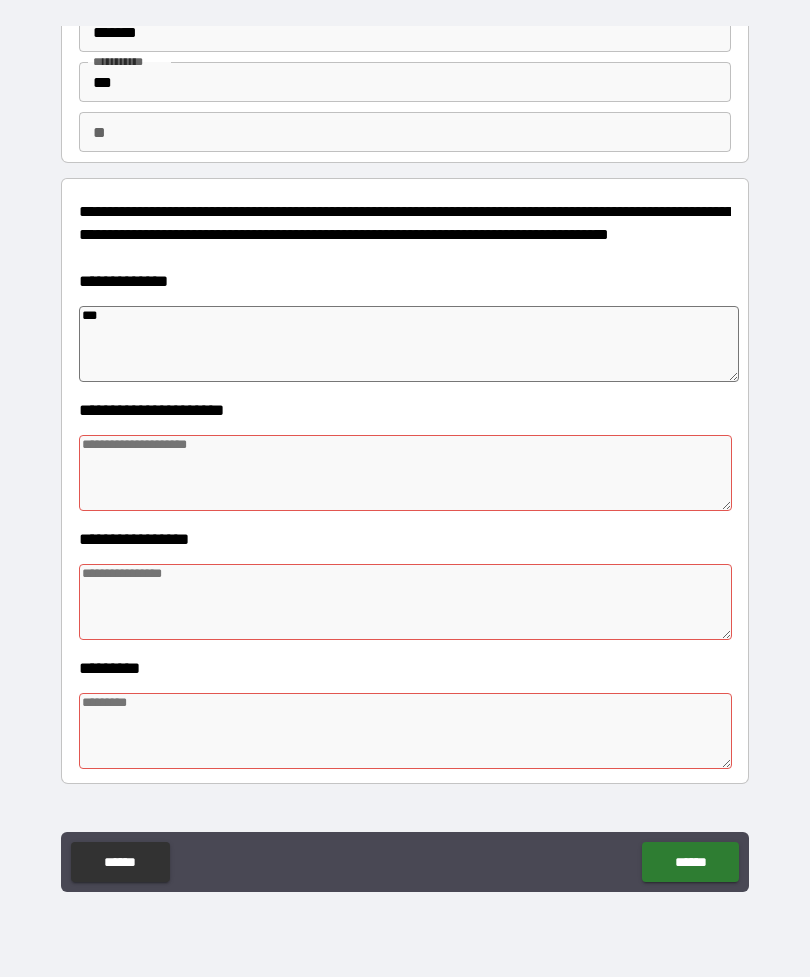 type on "*********" 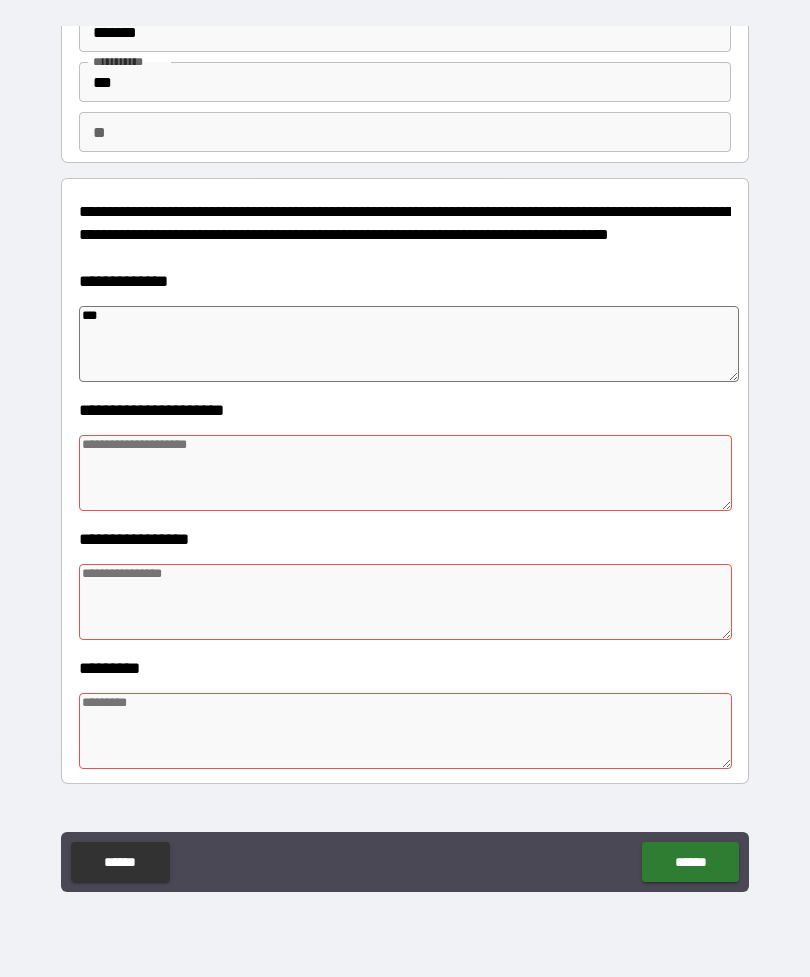 type on "*" 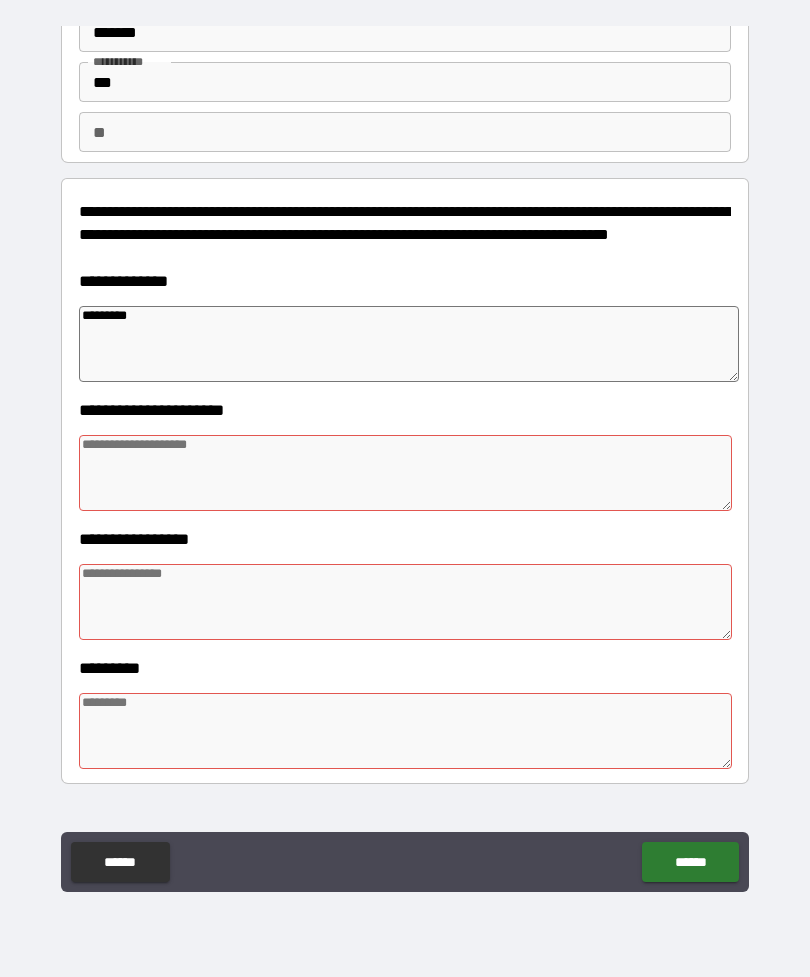 type on "*********" 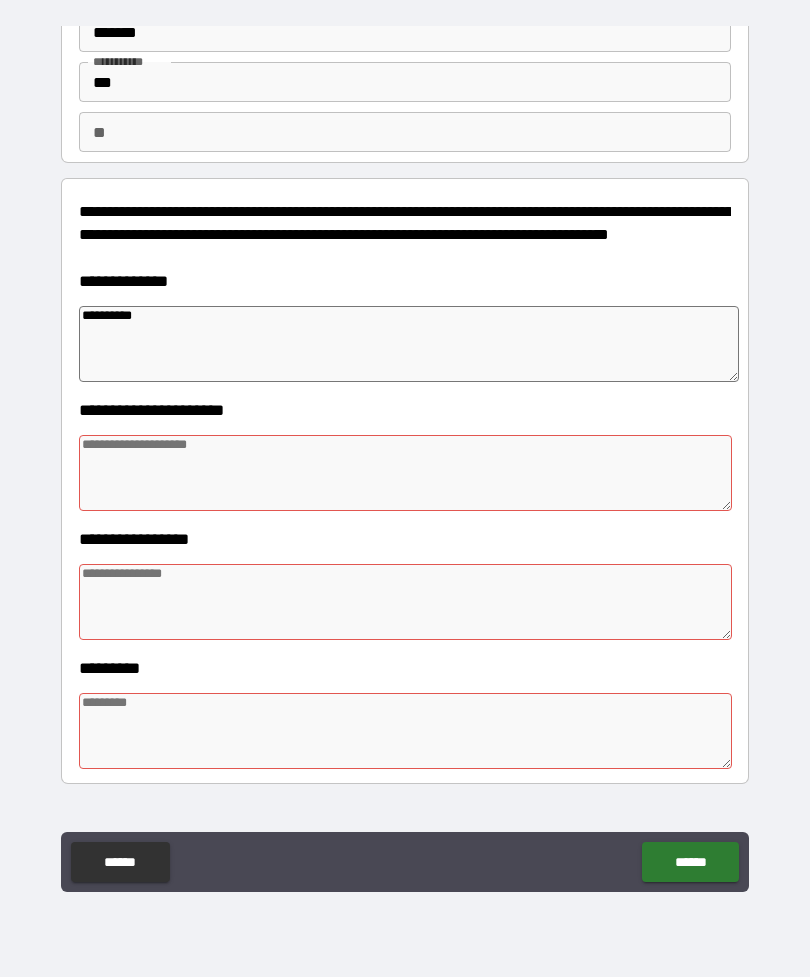 click at bounding box center (405, 473) 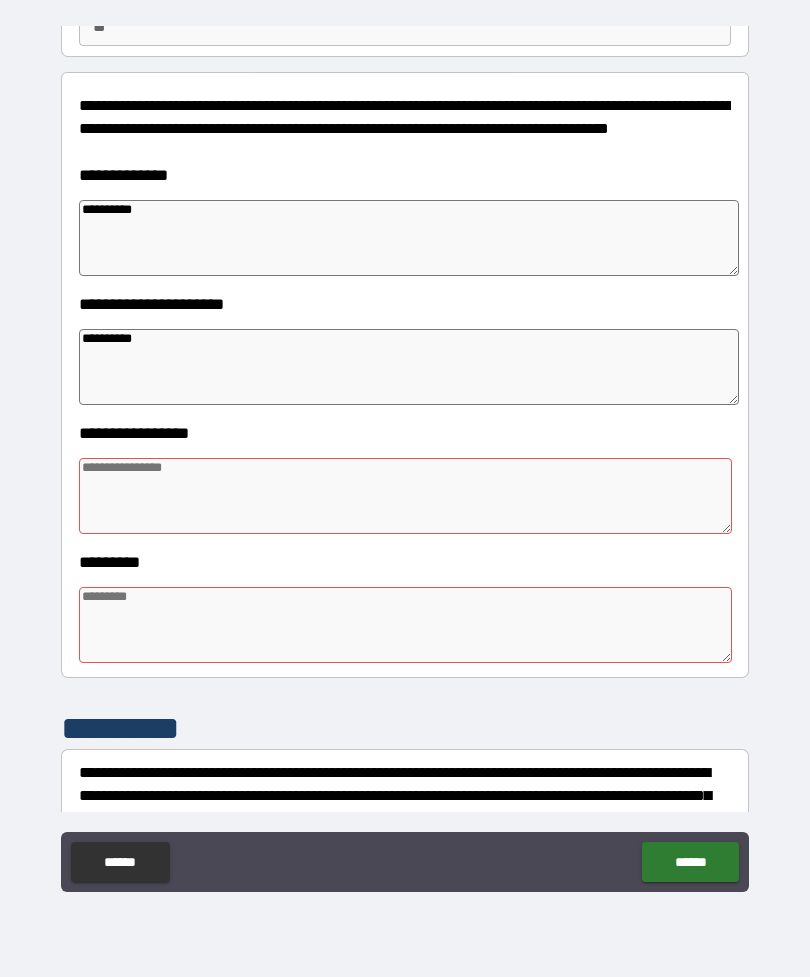 scroll, scrollTop: 214, scrollLeft: 0, axis: vertical 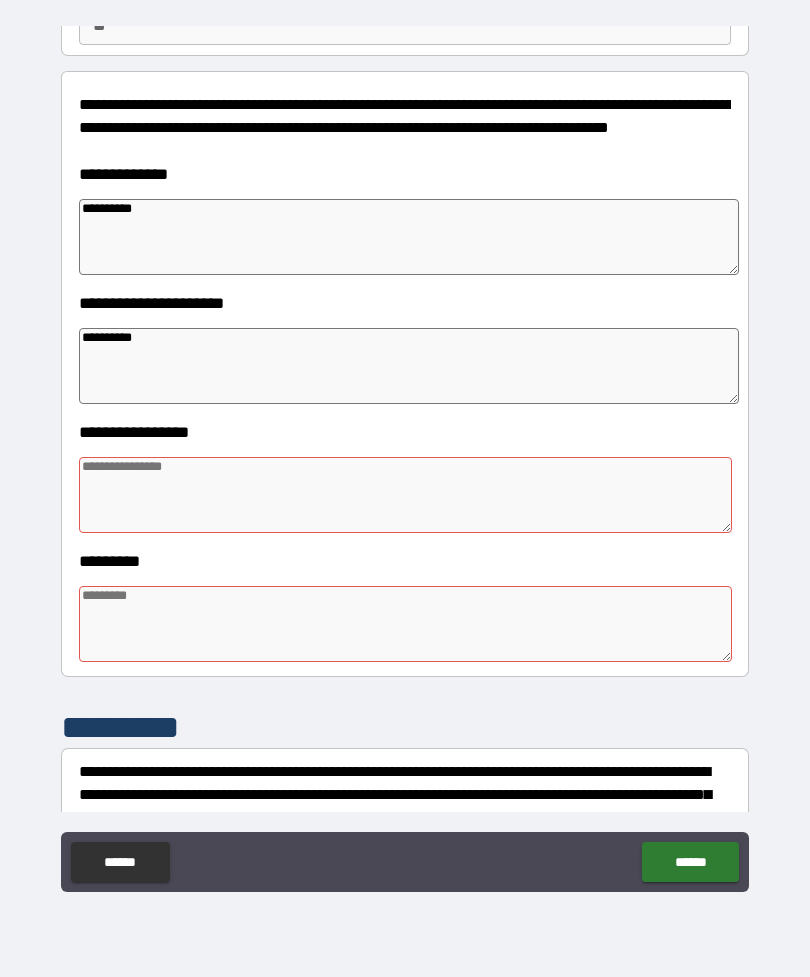 click at bounding box center (405, 495) 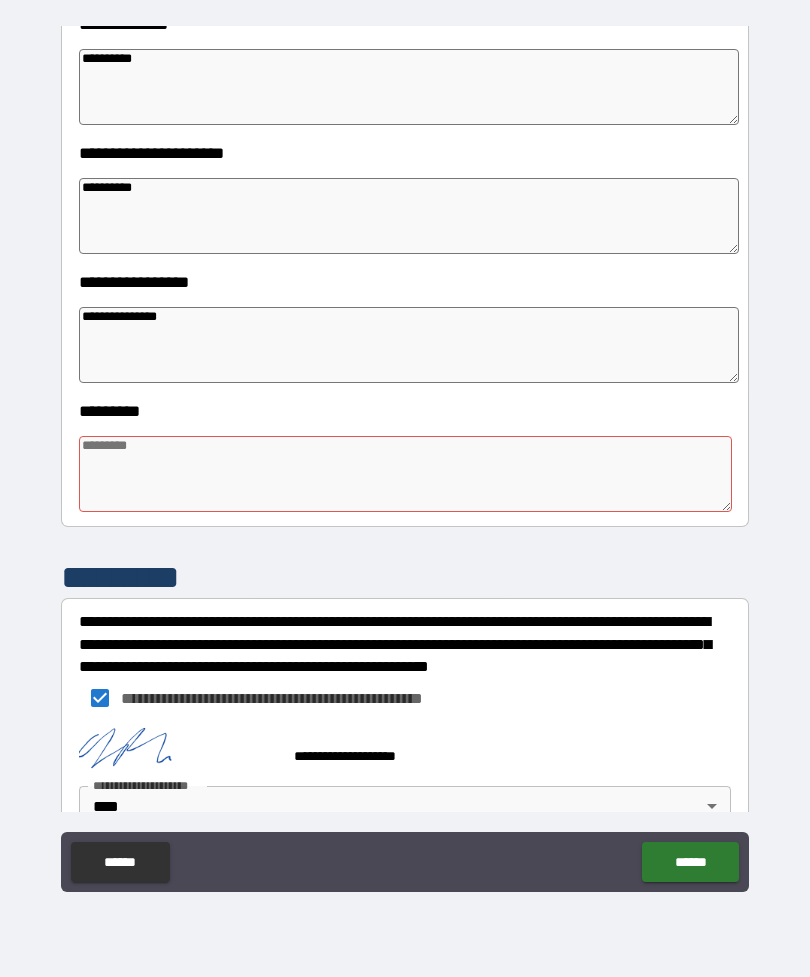 scroll, scrollTop: 371, scrollLeft: 0, axis: vertical 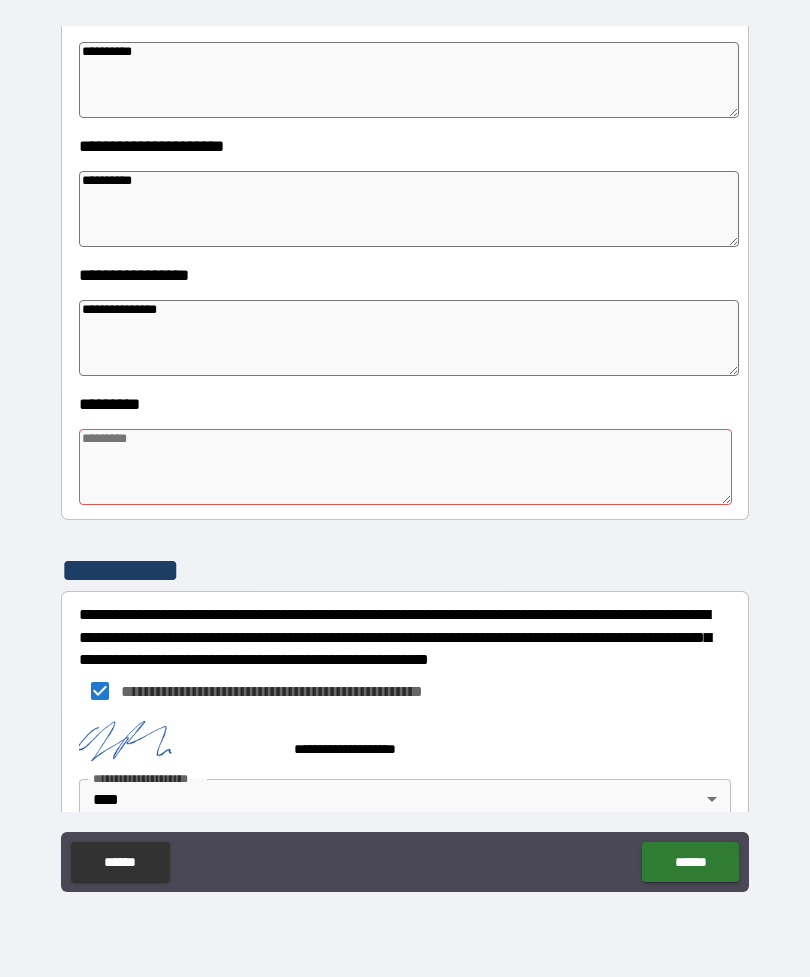 click at bounding box center [405, 467] 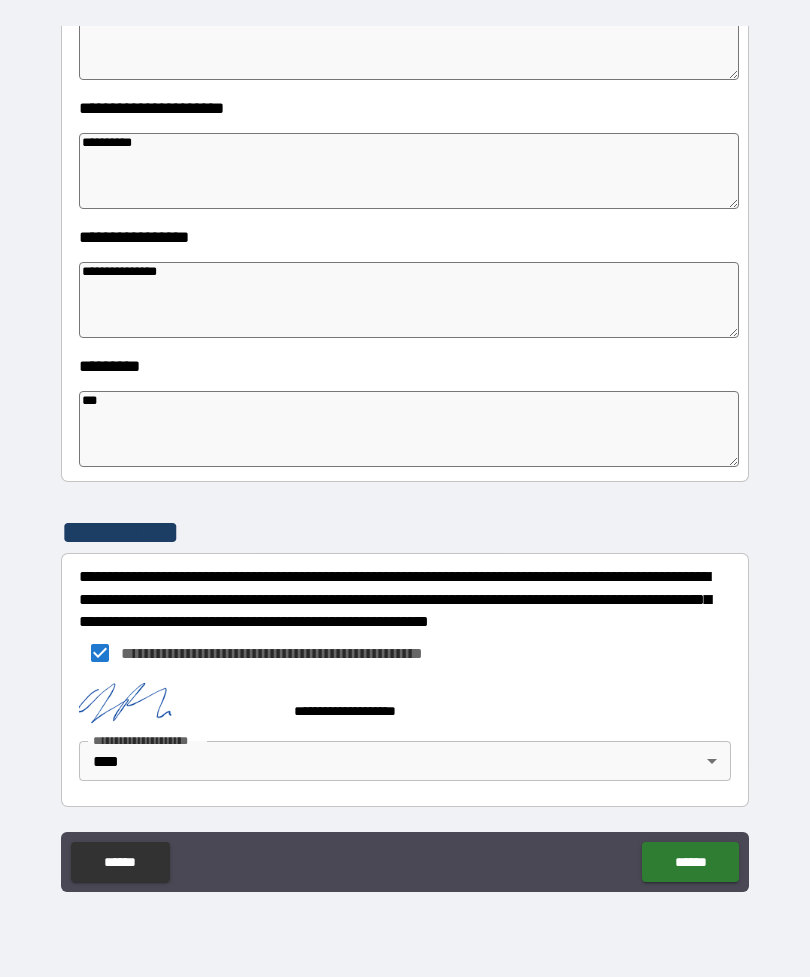 scroll, scrollTop: 409, scrollLeft: 0, axis: vertical 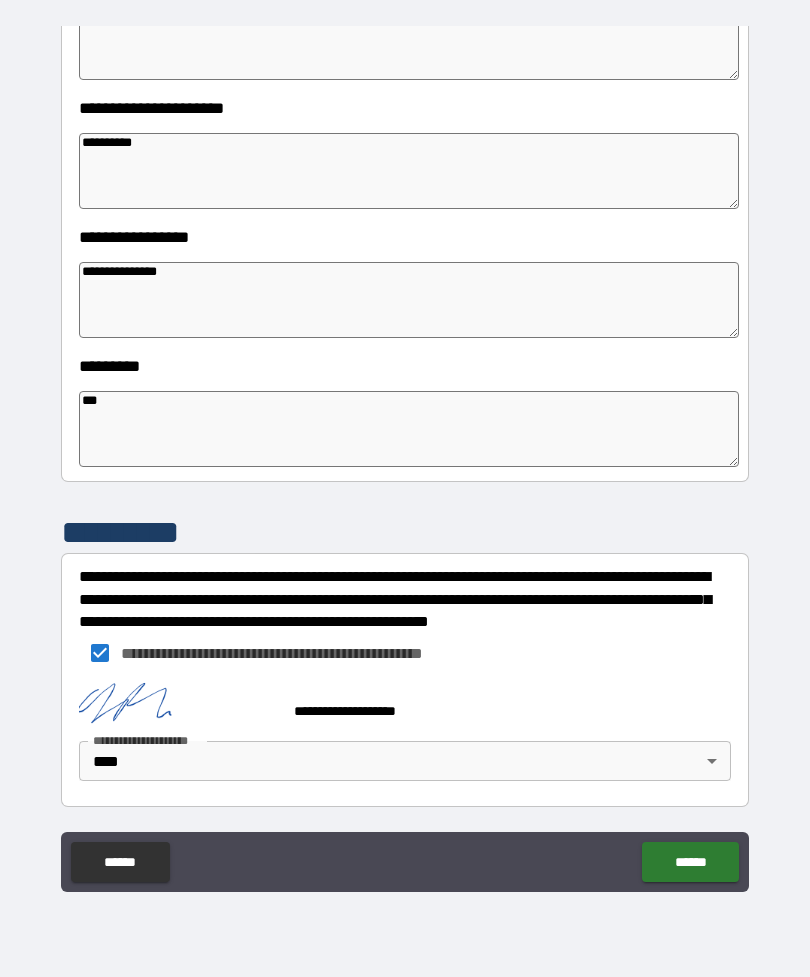 click on "**********" at bounding box center (405, 459) 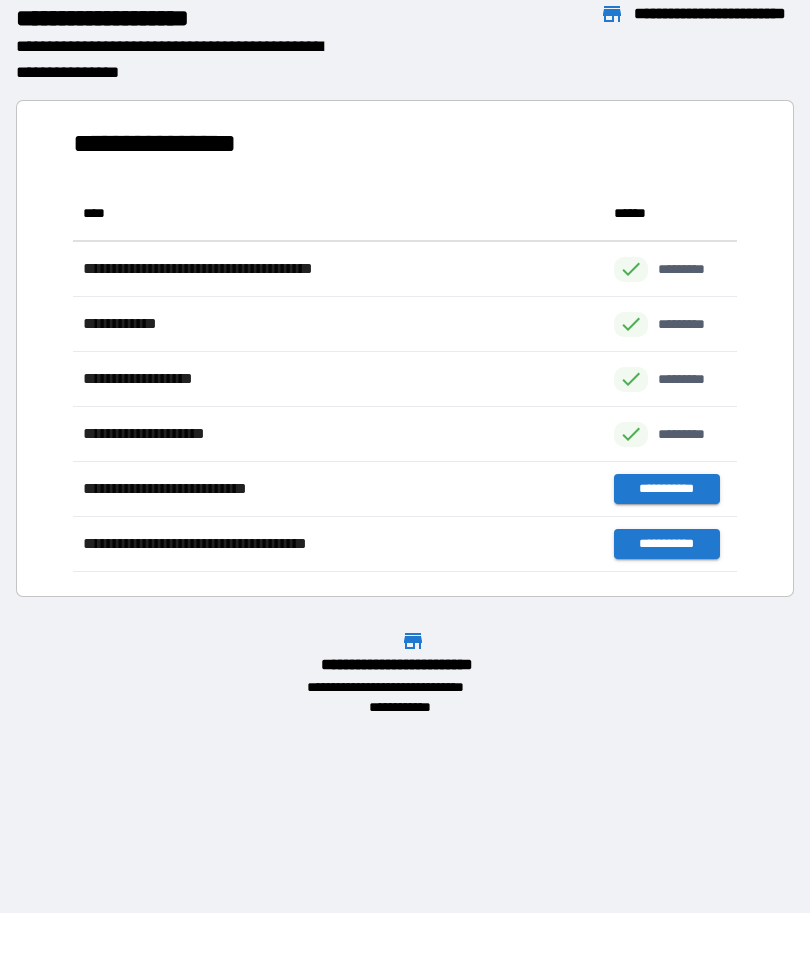 scroll, scrollTop: 386, scrollLeft: 664, axis: both 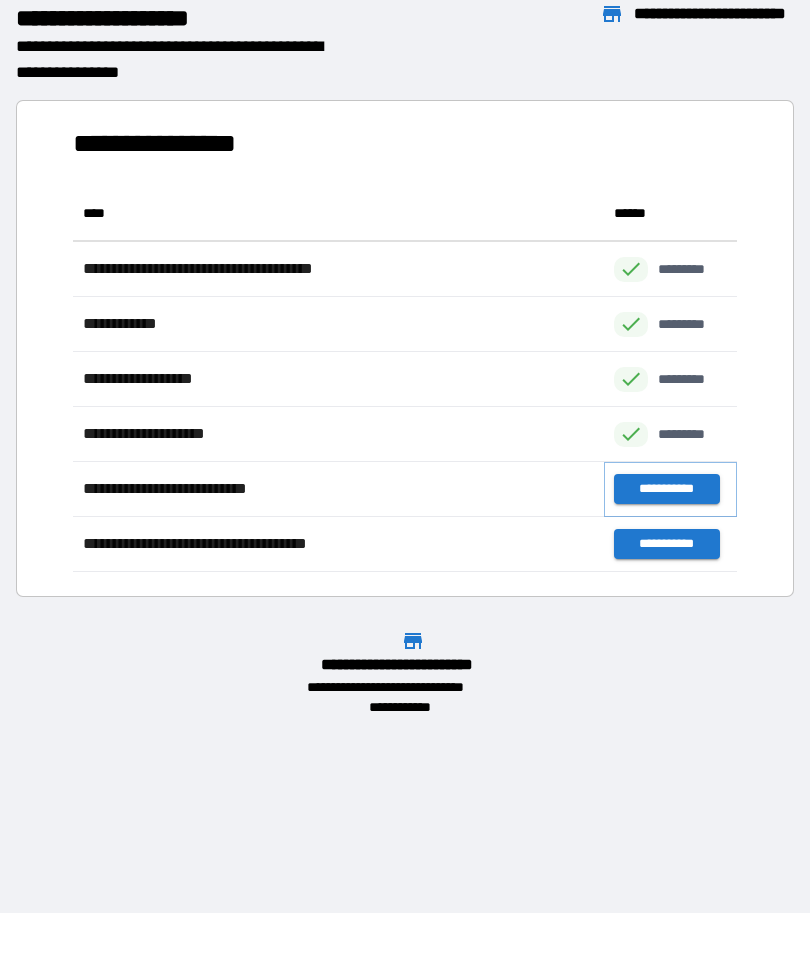 click on "**********" at bounding box center [666, 489] 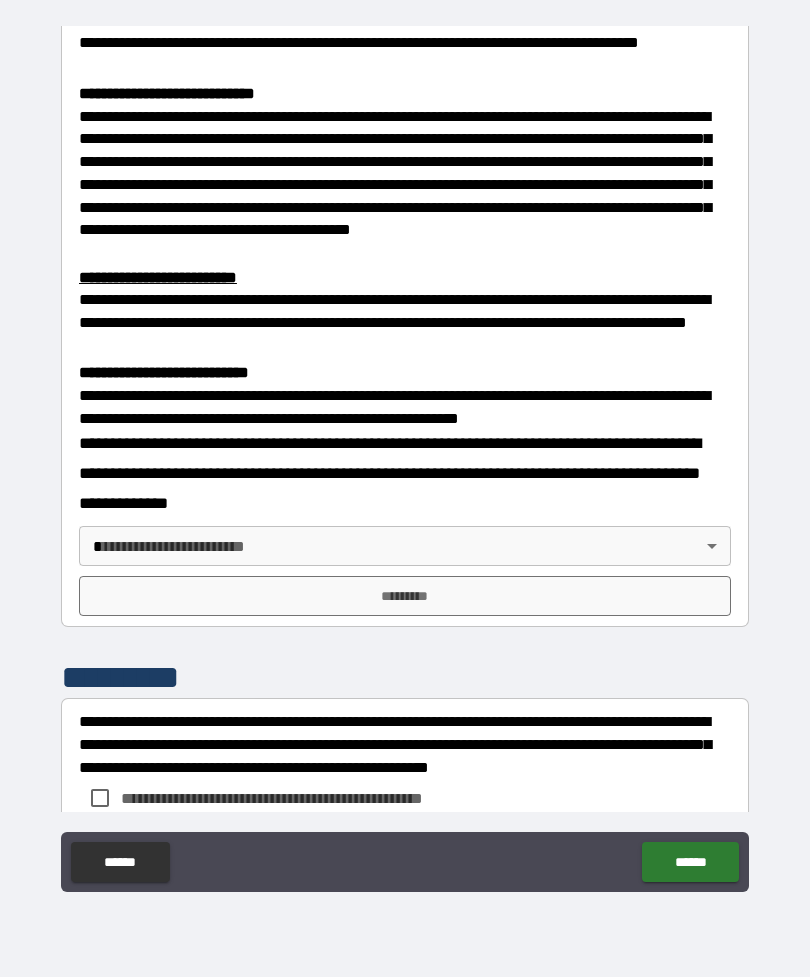 scroll, scrollTop: 434, scrollLeft: 0, axis: vertical 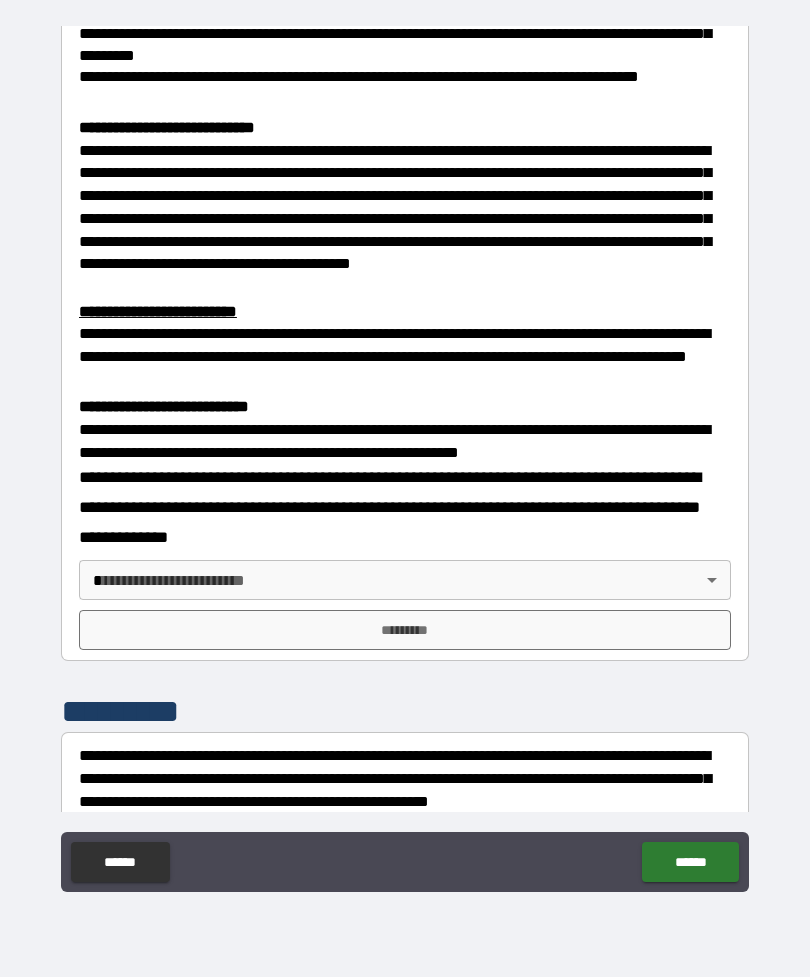 click on "**********" at bounding box center [405, 456] 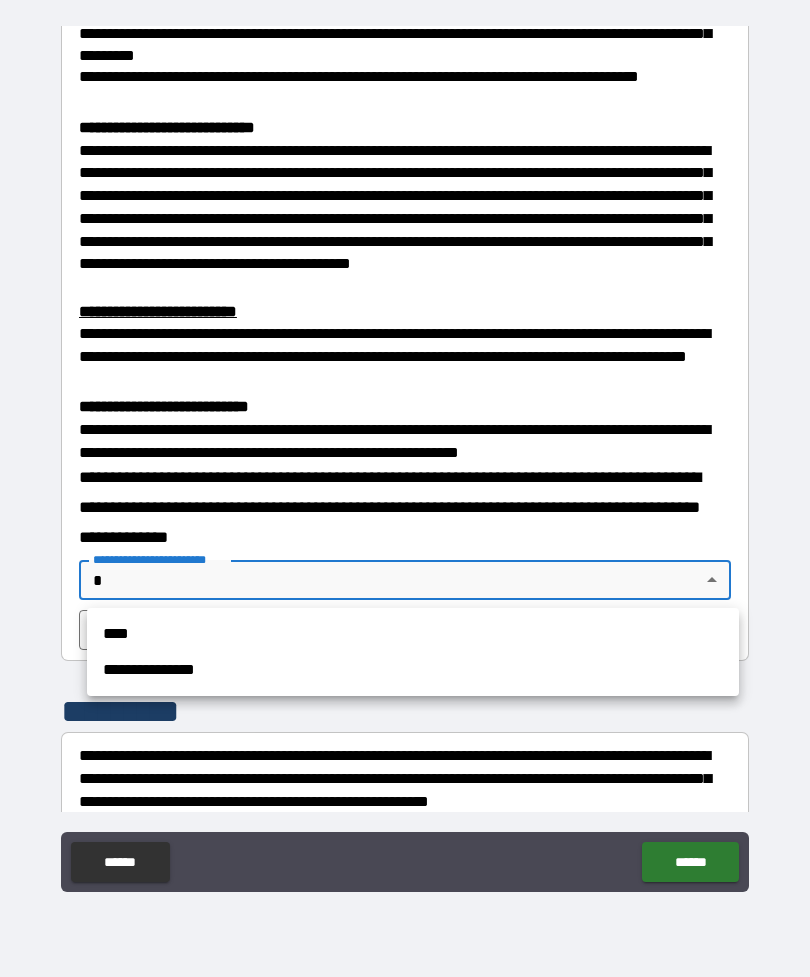click on "****" at bounding box center [413, 634] 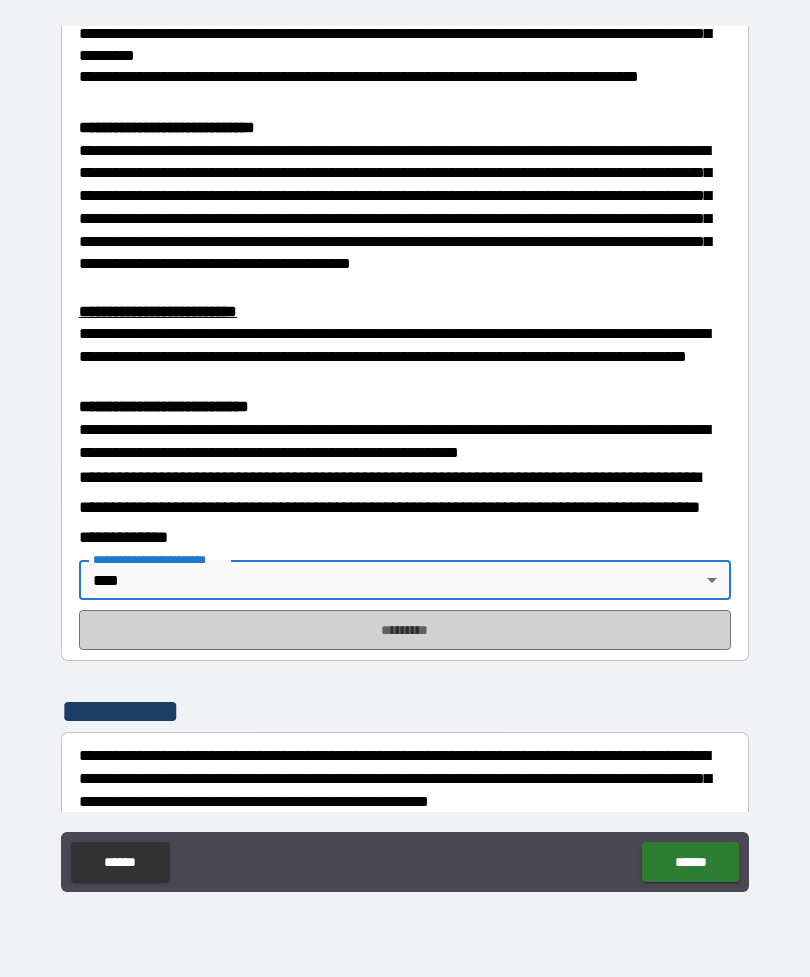 click on "*********" at bounding box center [405, 630] 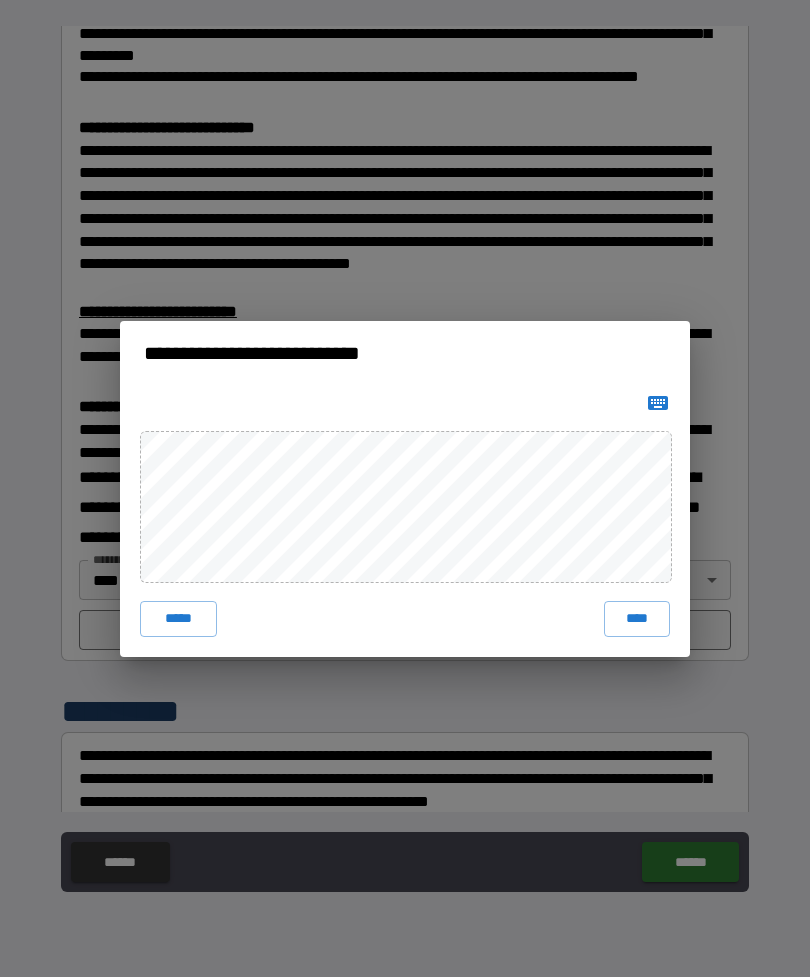 click on "****" at bounding box center (637, 619) 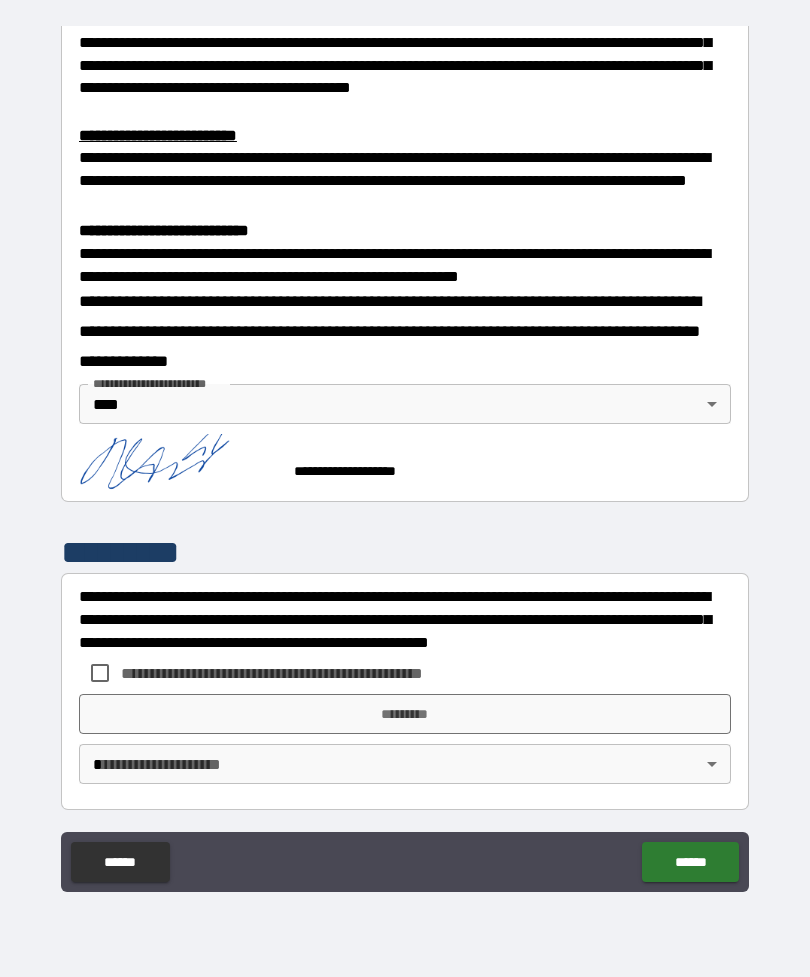 scroll, scrollTop: 611, scrollLeft: 0, axis: vertical 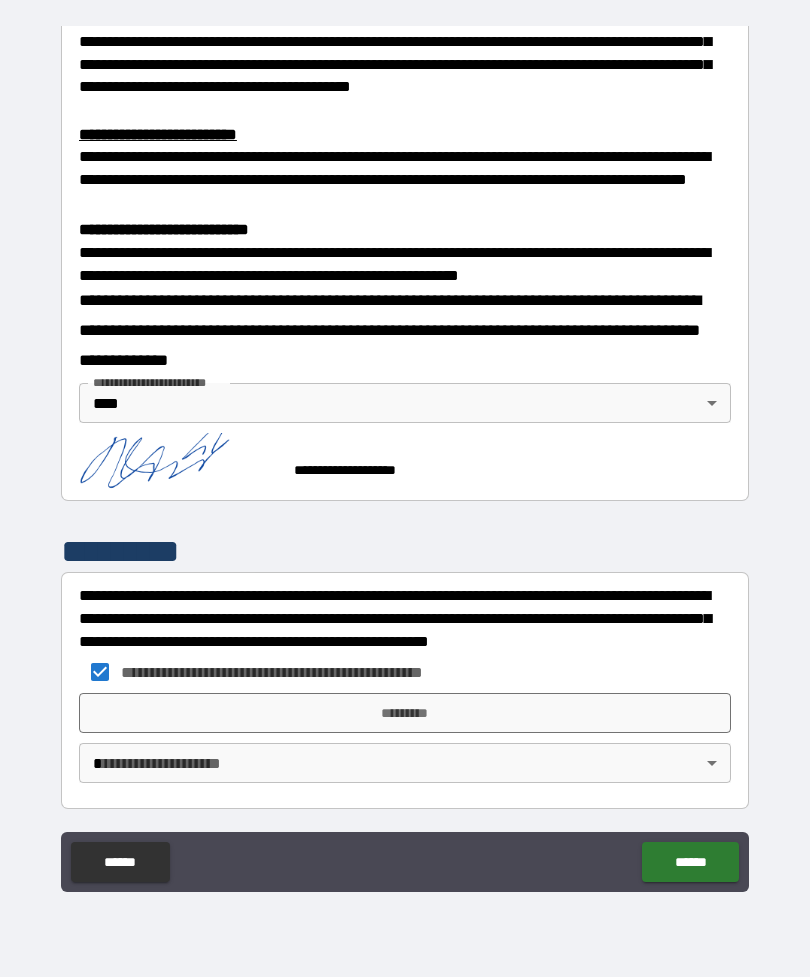 click on "**********" at bounding box center (405, 456) 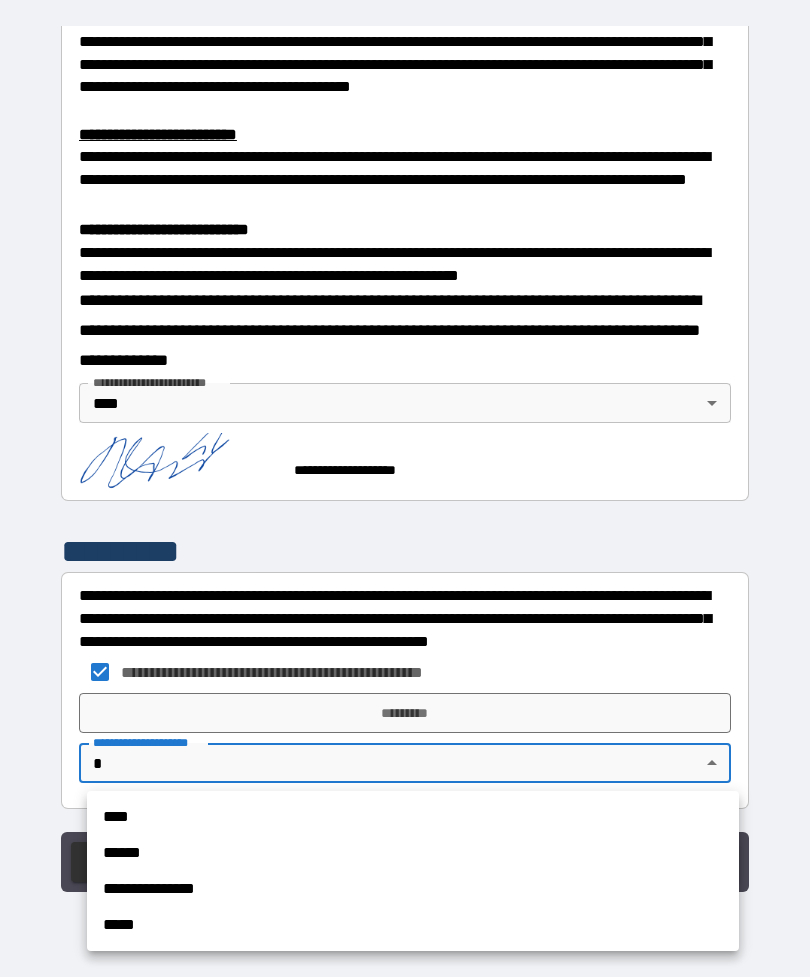 click on "****" at bounding box center (413, 817) 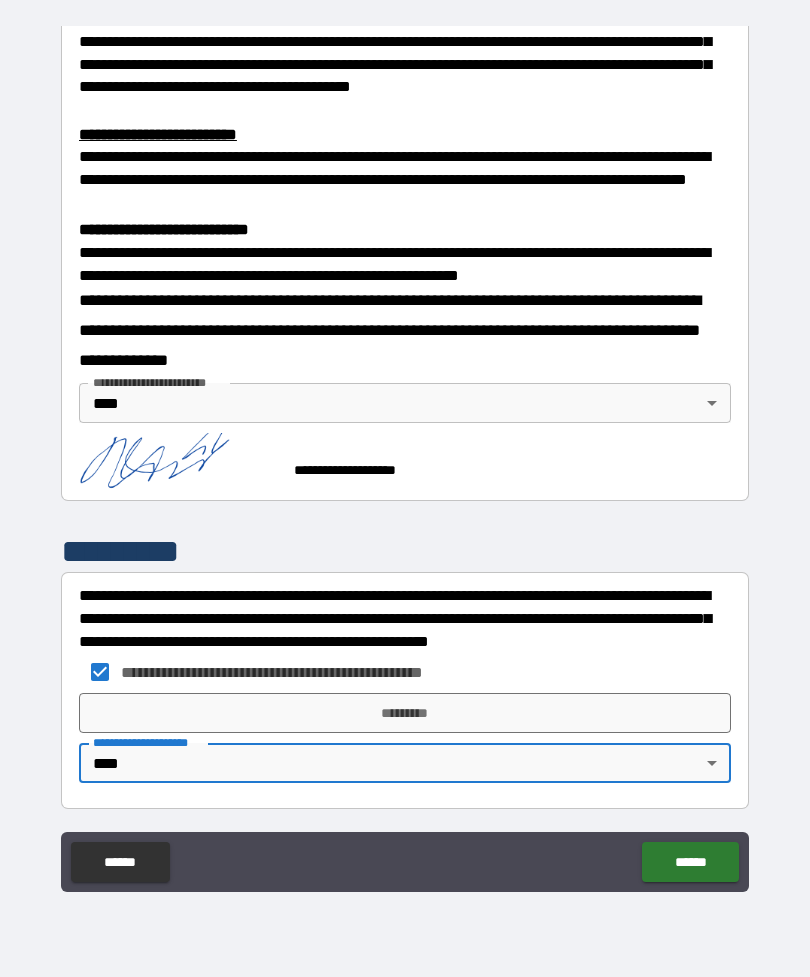 click on "*********" at bounding box center (405, 713) 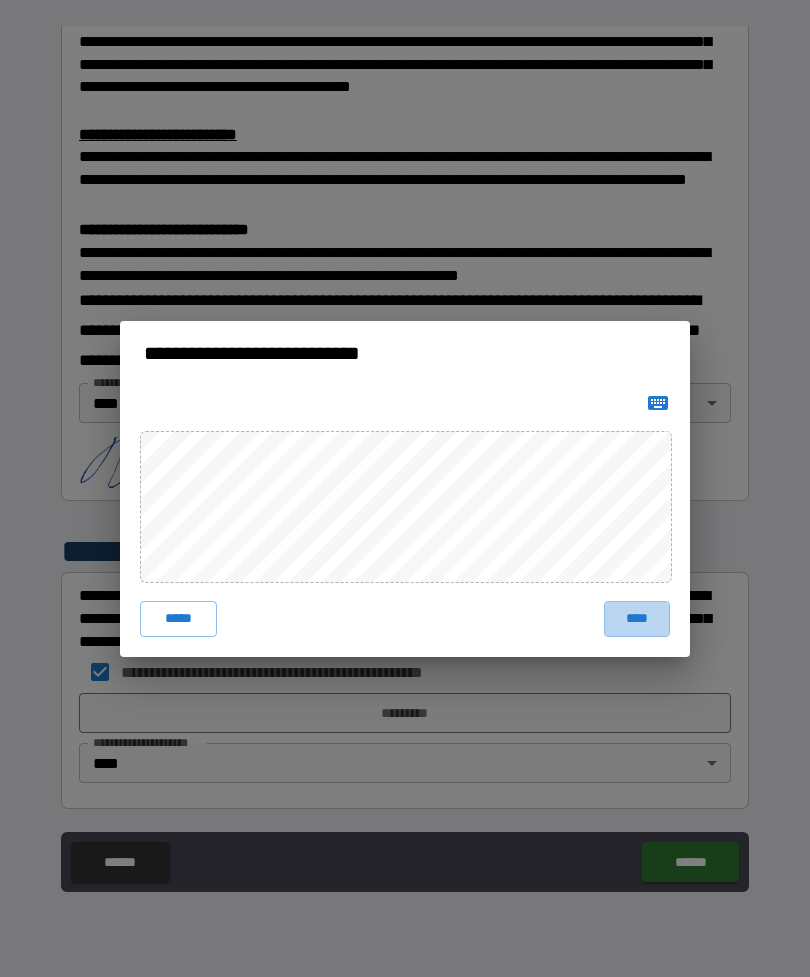 click on "****" at bounding box center [637, 619] 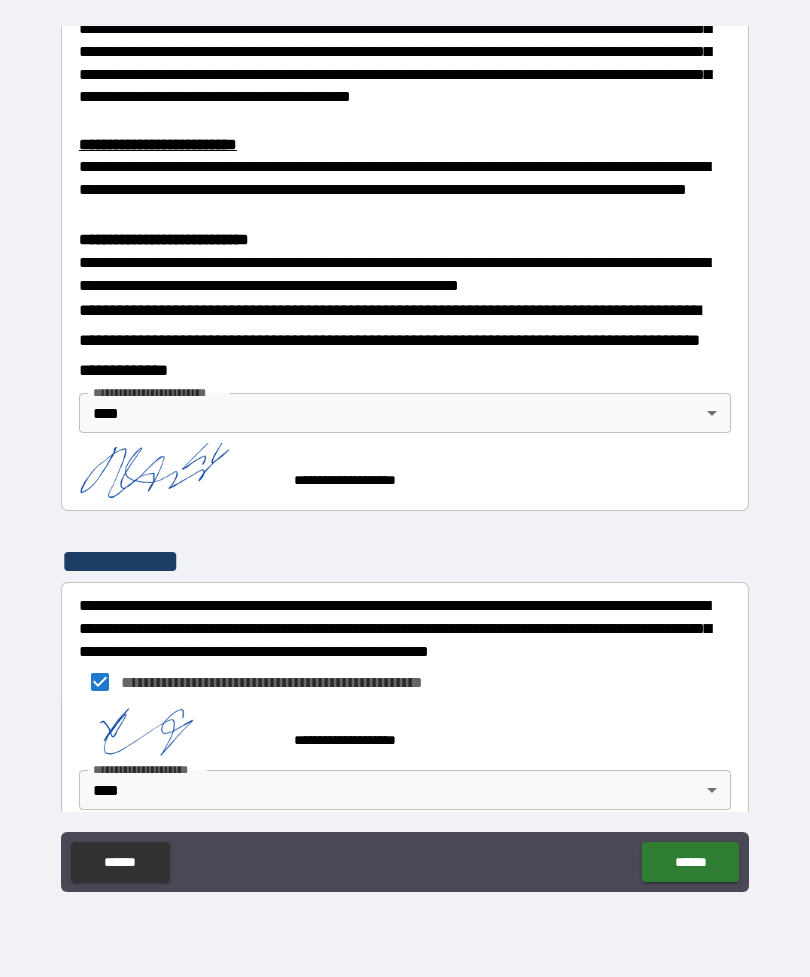 click on "******" at bounding box center (690, 862) 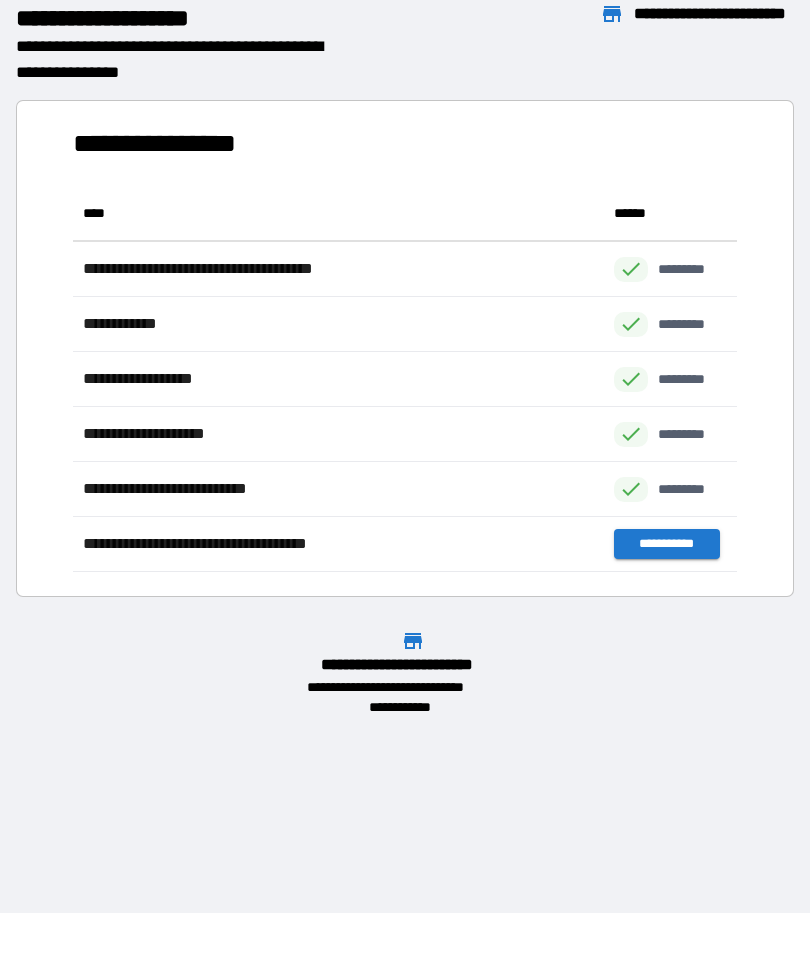 scroll, scrollTop: 1, scrollLeft: 1, axis: both 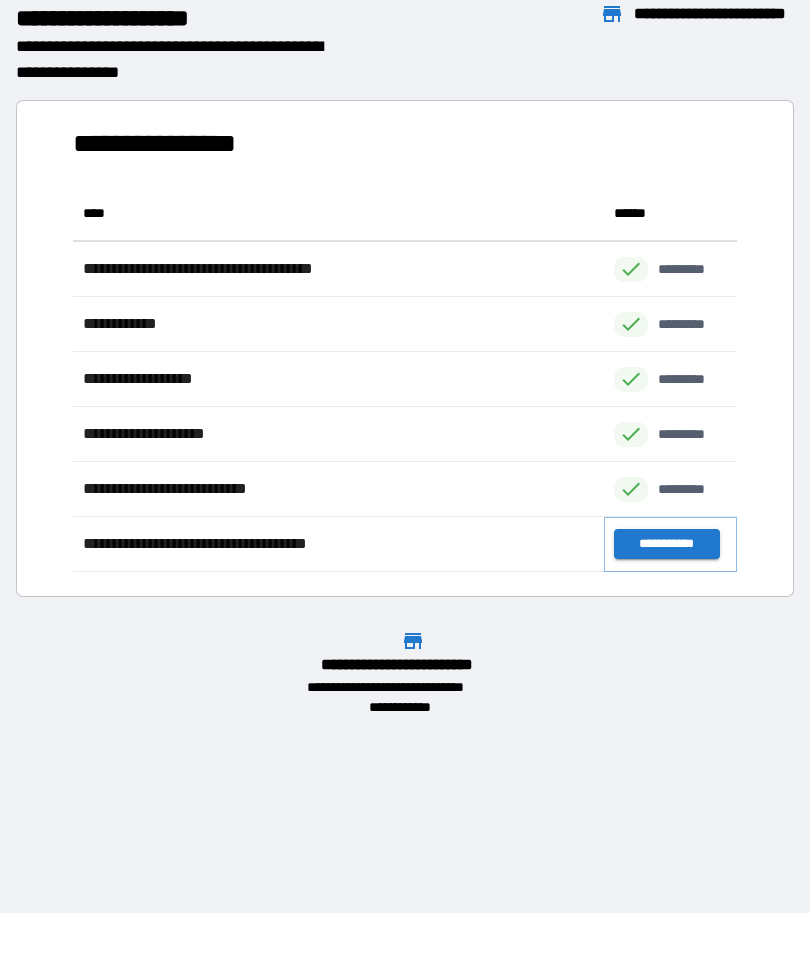 click on "**********" at bounding box center (666, 544) 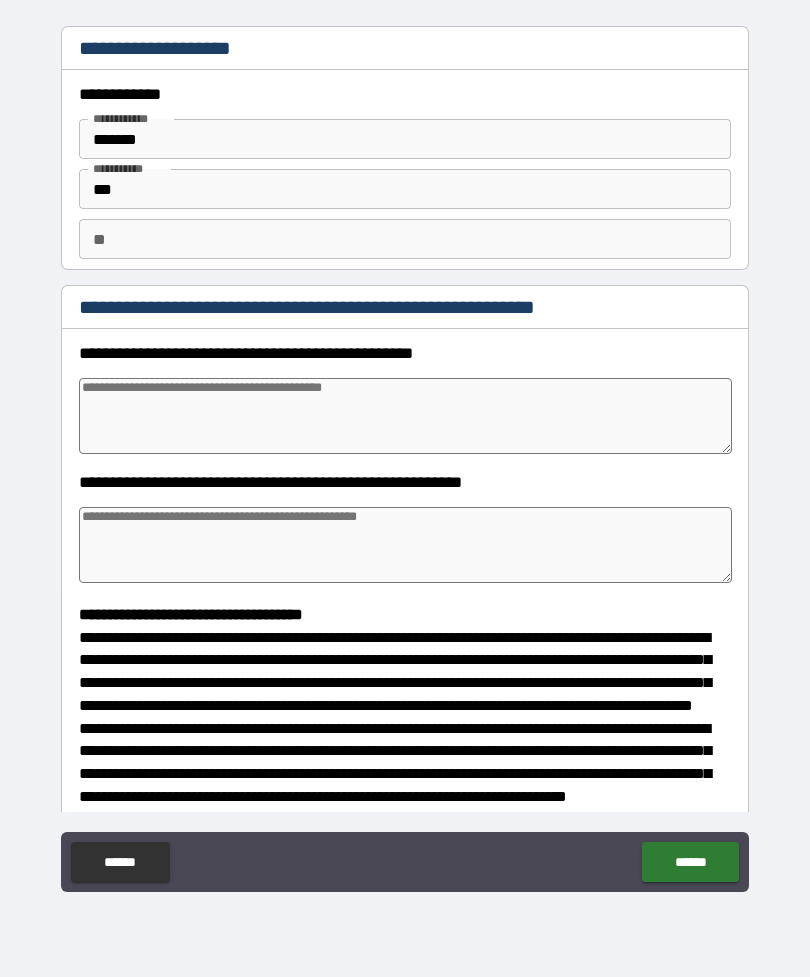 click at bounding box center (405, 416) 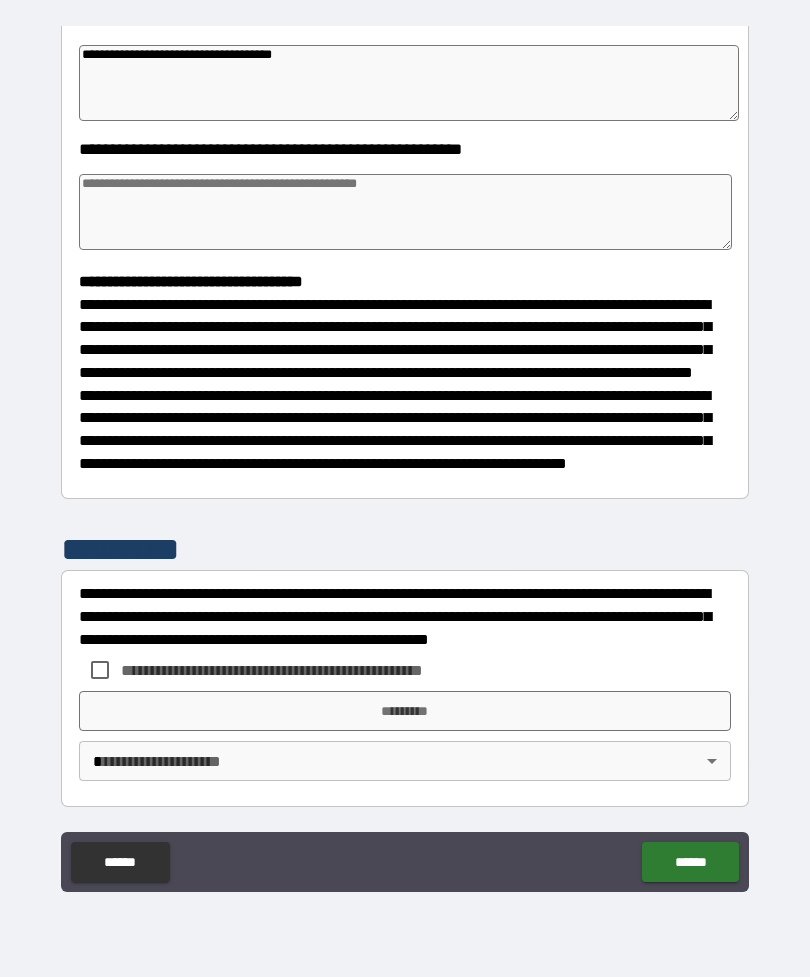 scroll, scrollTop: 370, scrollLeft: 0, axis: vertical 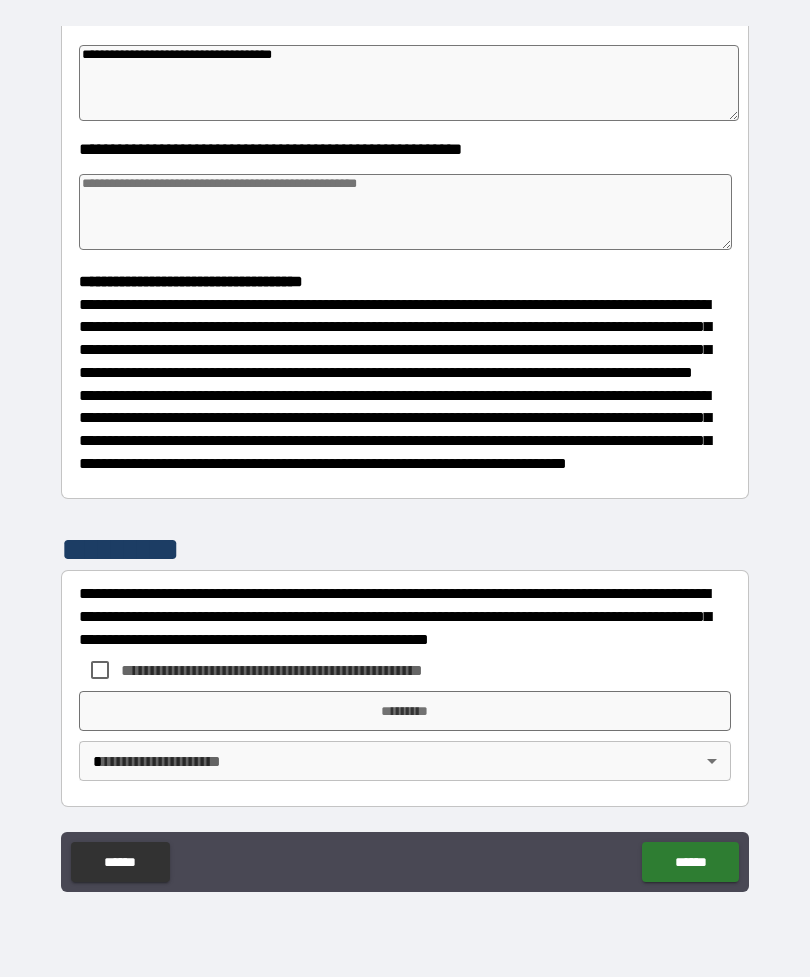 click on "**********" at bounding box center (405, 459) 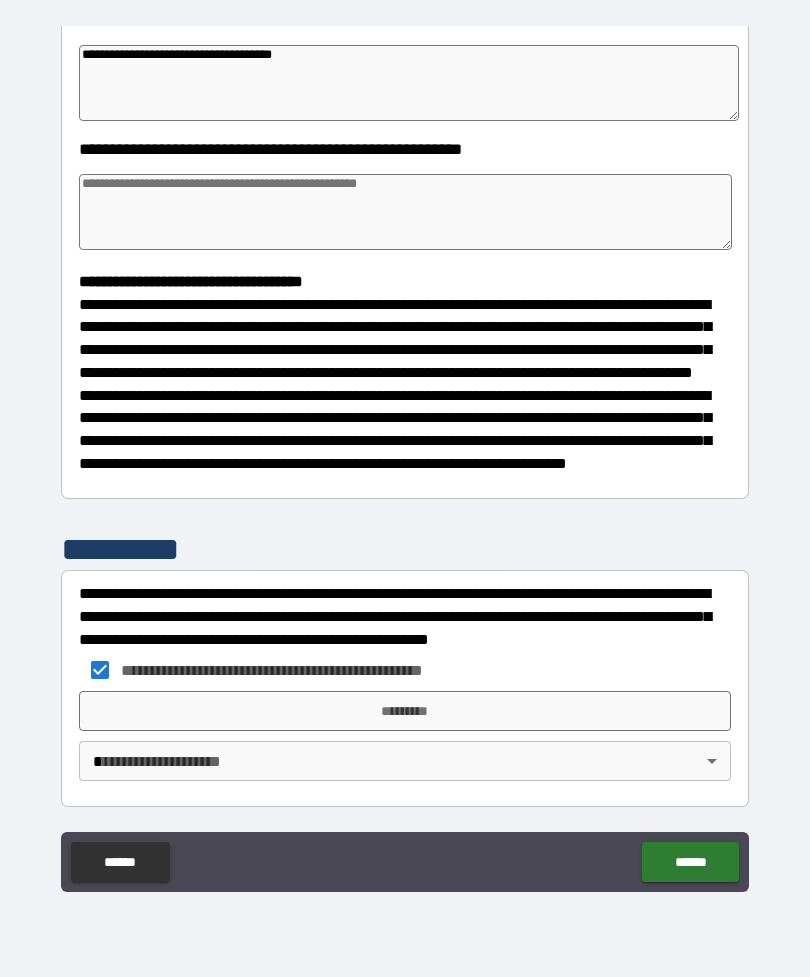 click on "**********" at bounding box center [405, 456] 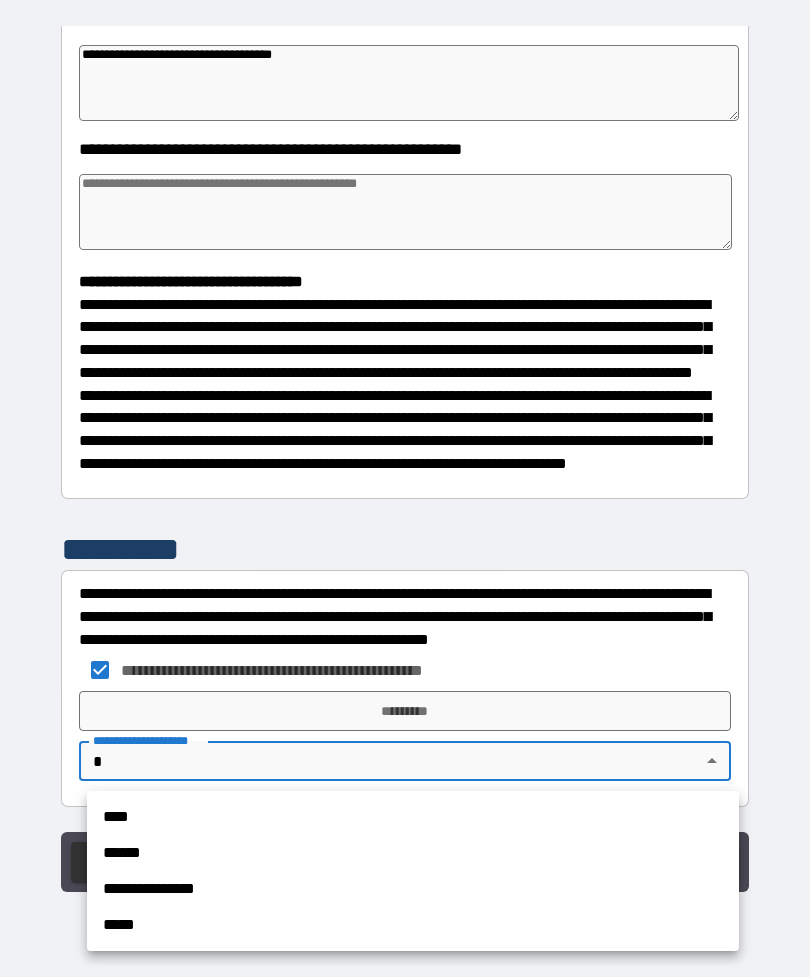 click on "****" at bounding box center (413, 817) 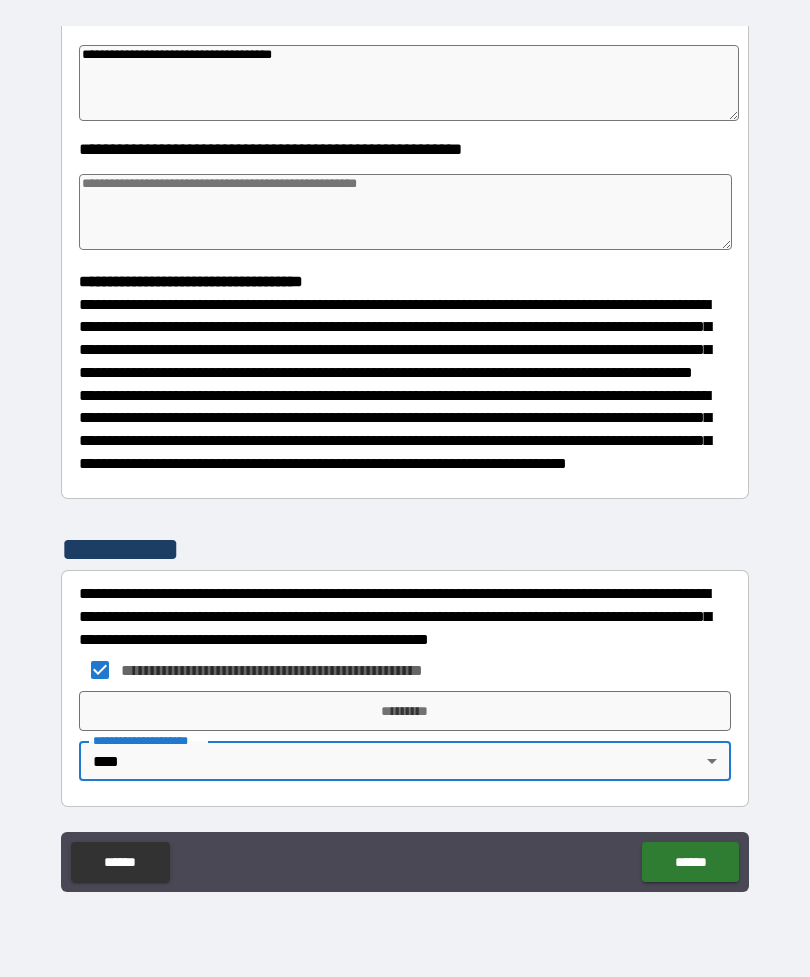 click on "*********" at bounding box center (405, 711) 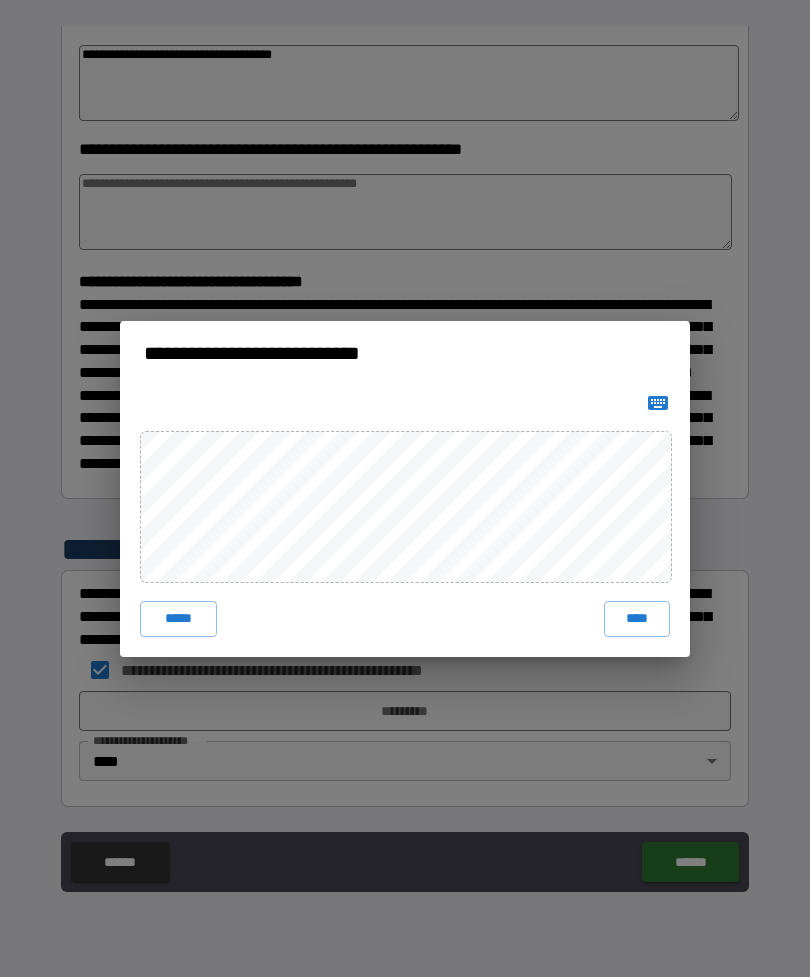click on "****" at bounding box center [637, 619] 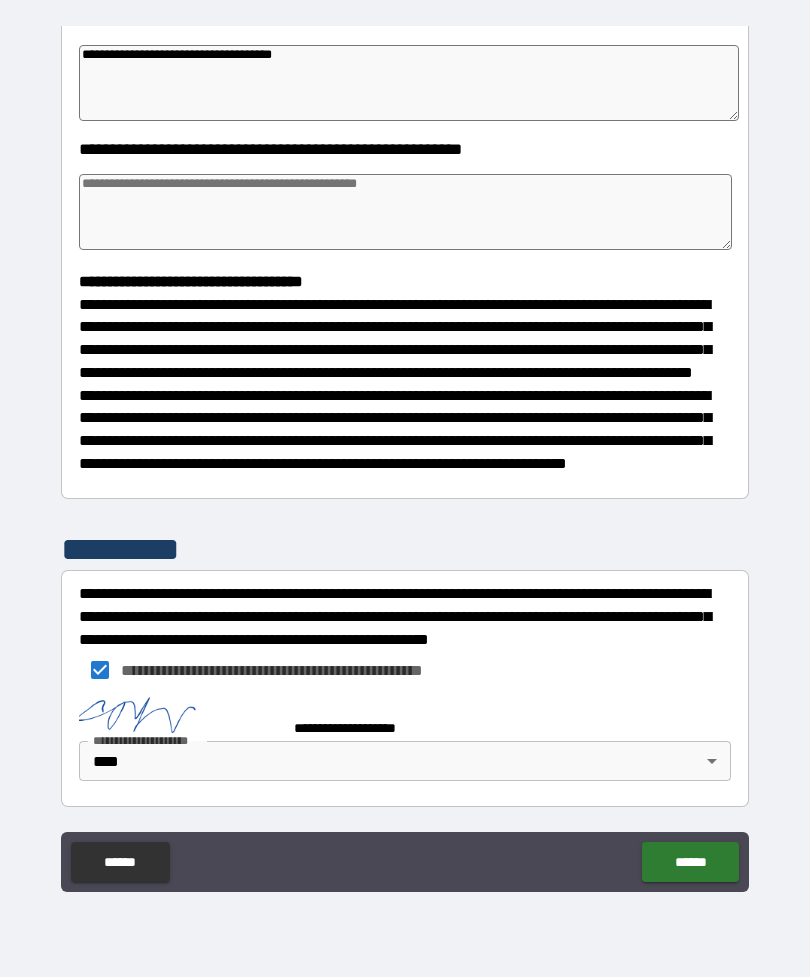 scroll, scrollTop: 360, scrollLeft: 0, axis: vertical 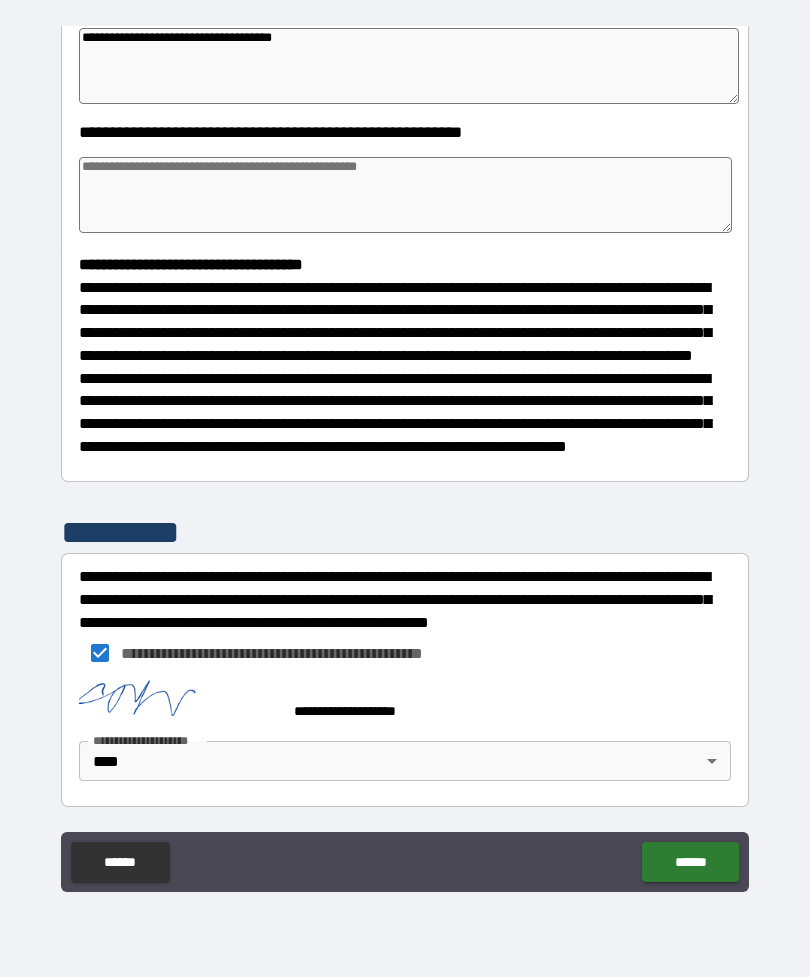 click on "******" at bounding box center (690, 862) 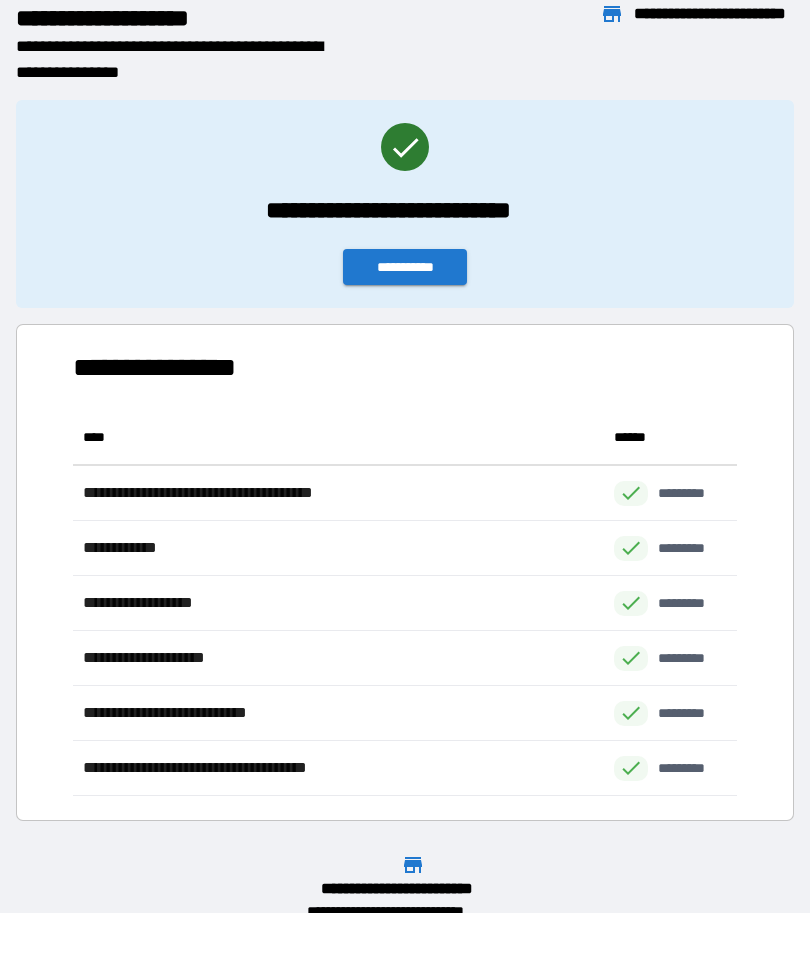 scroll, scrollTop: 386, scrollLeft: 664, axis: both 